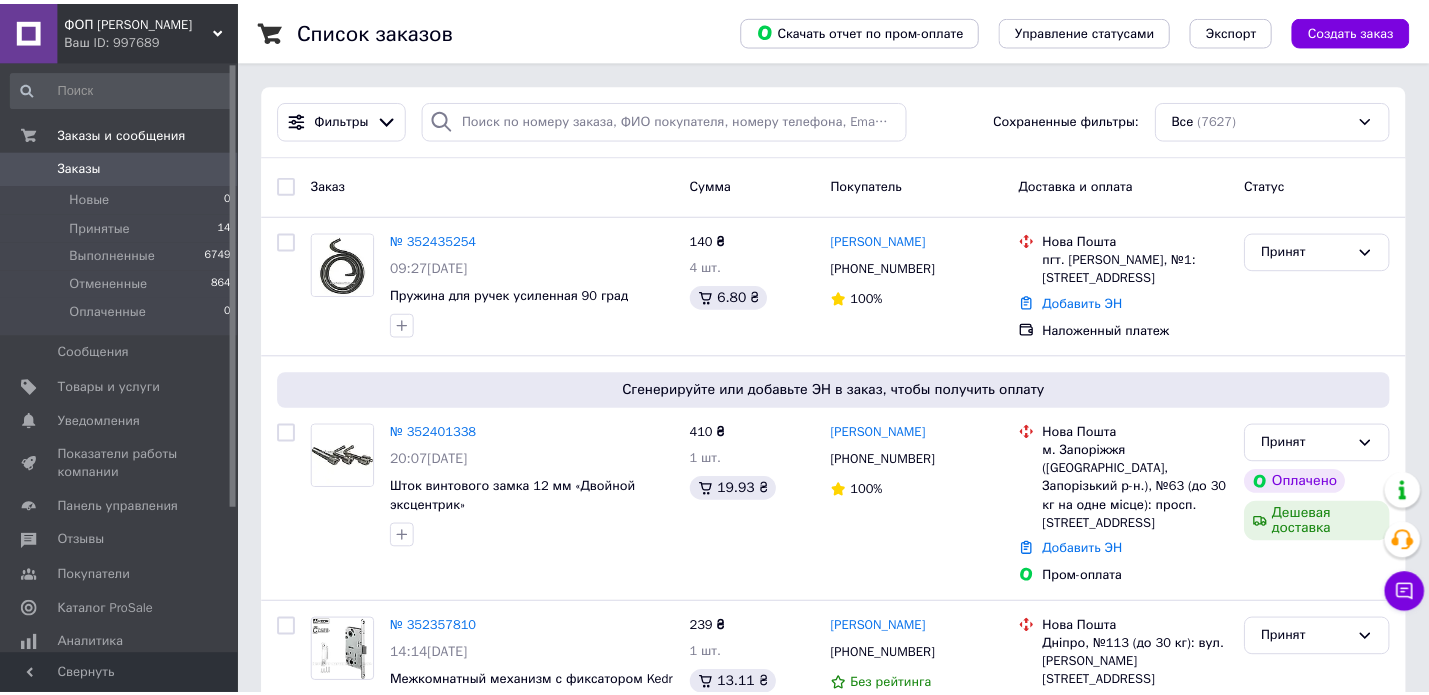 scroll, scrollTop: 0, scrollLeft: 0, axis: both 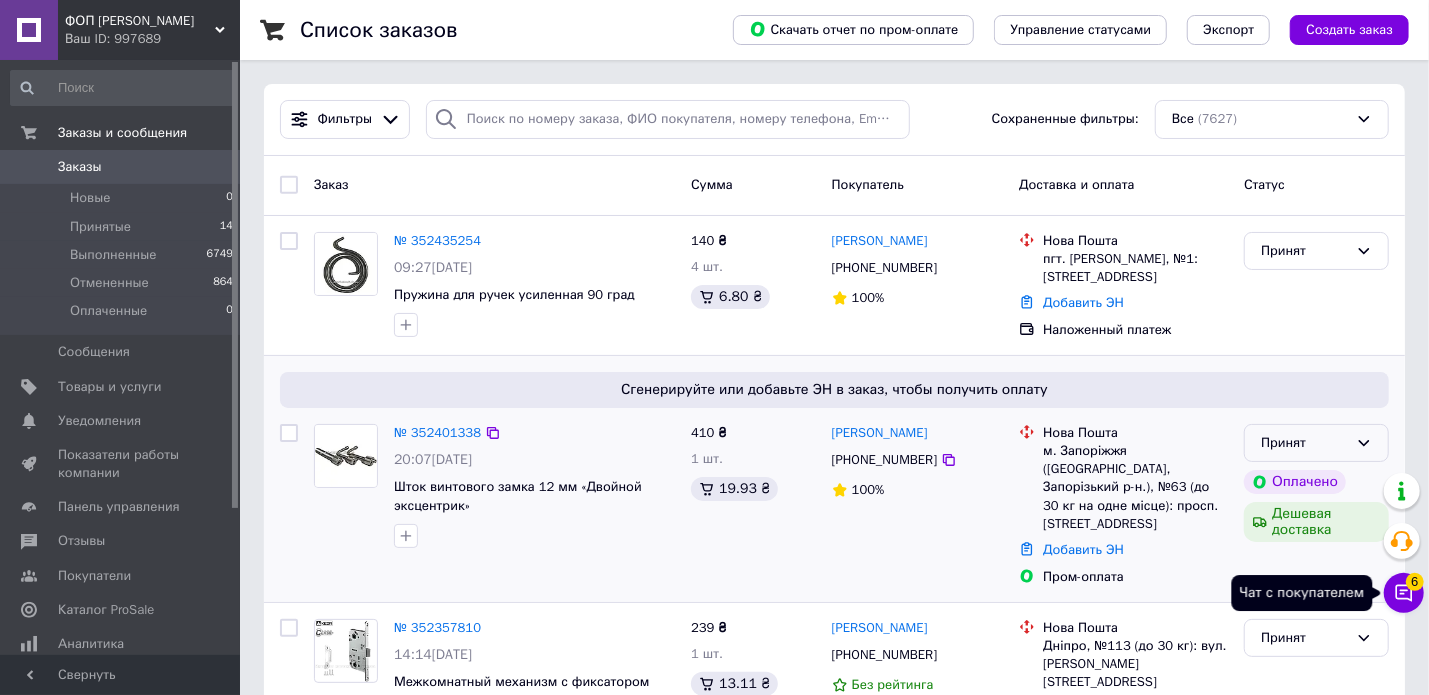 drag, startPoint x: 1405, startPoint y: 591, endPoint x: 1363, endPoint y: 443, distance: 153.84407 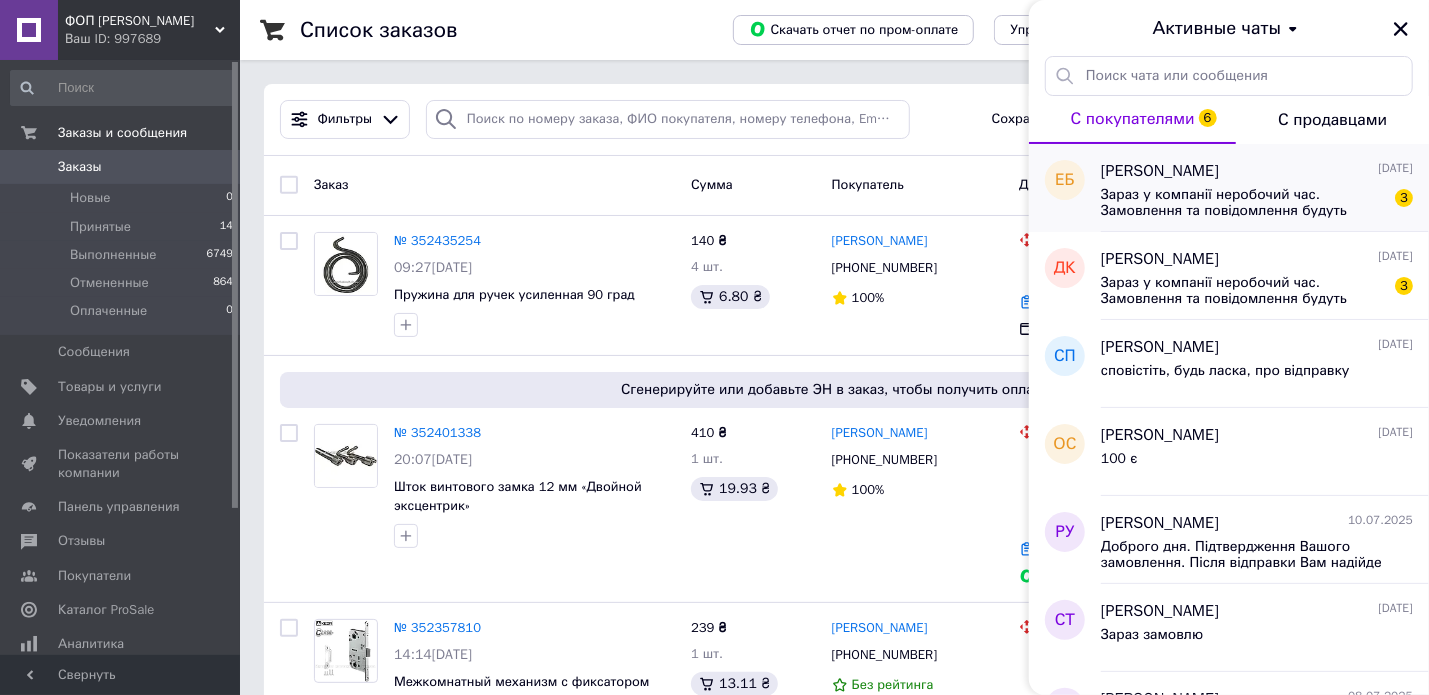 click on "[PERSON_NAME]" at bounding box center (1160, 171) 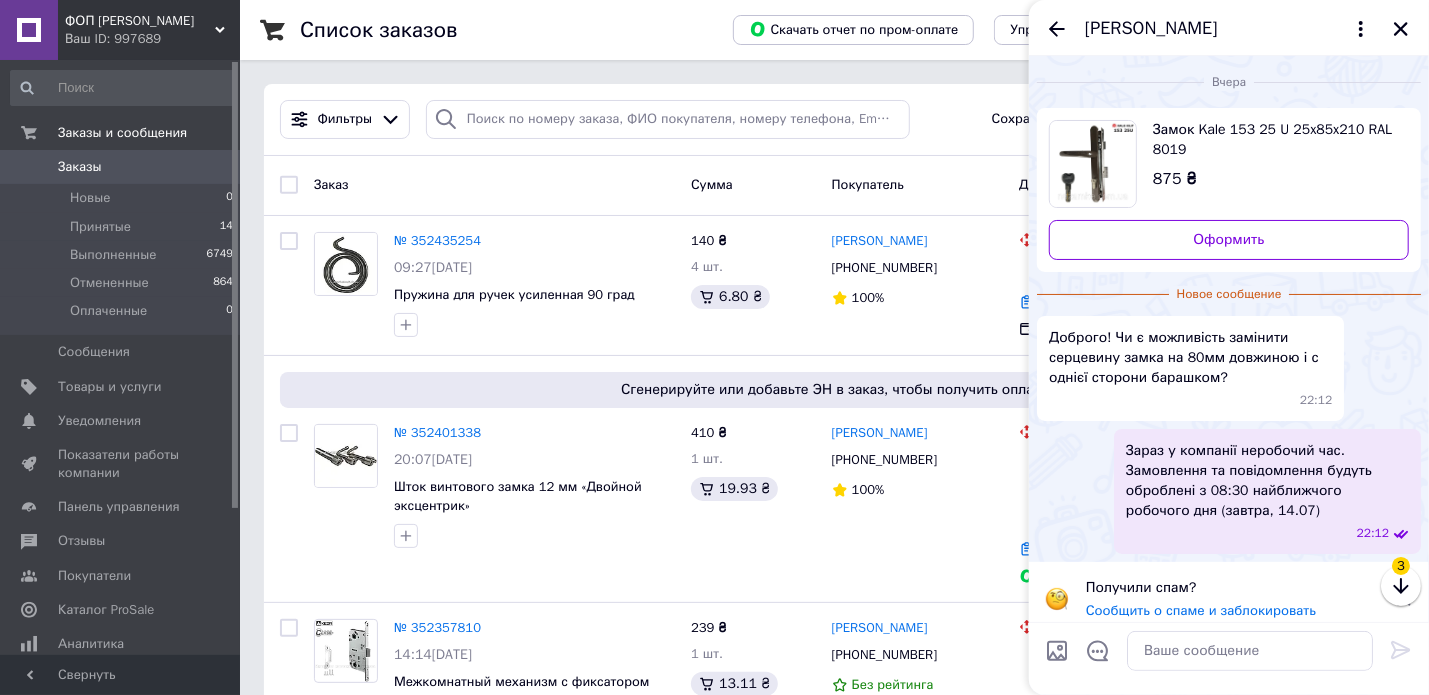 scroll, scrollTop: 12, scrollLeft: 0, axis: vertical 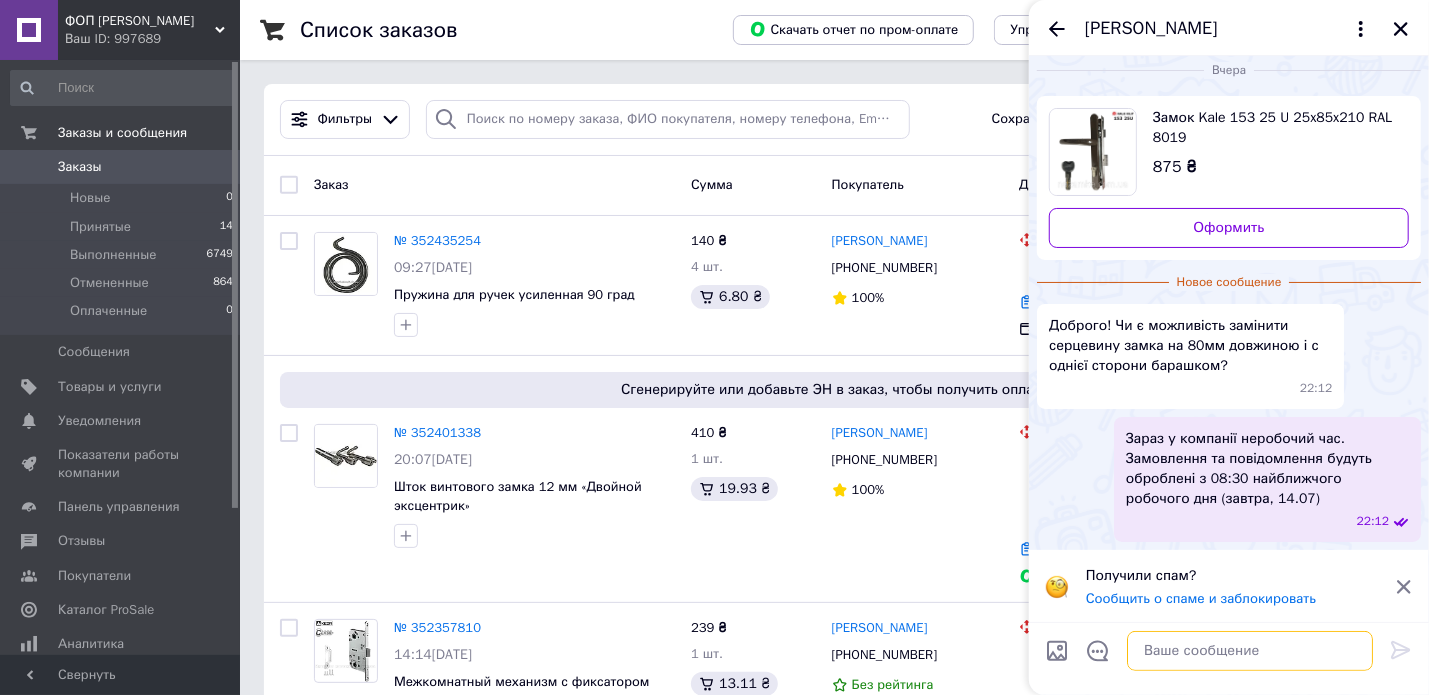 click at bounding box center [1250, 651] 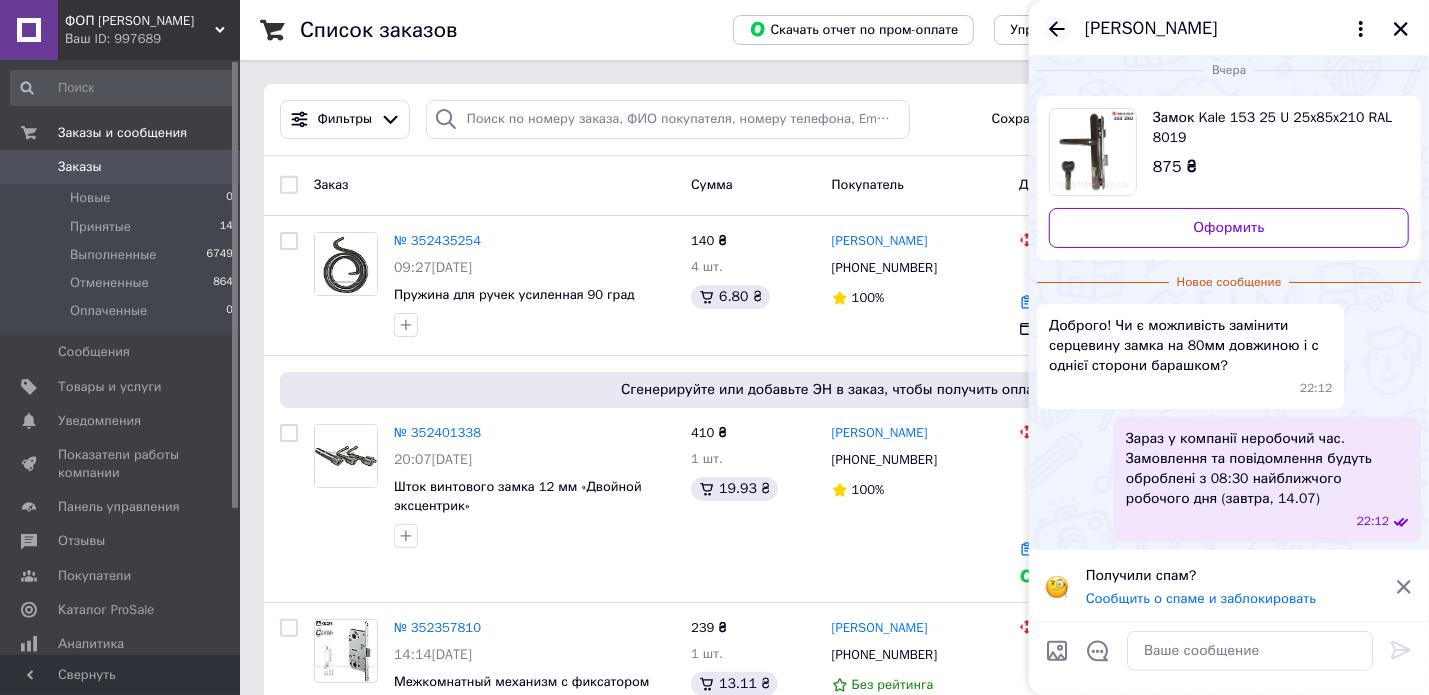 click 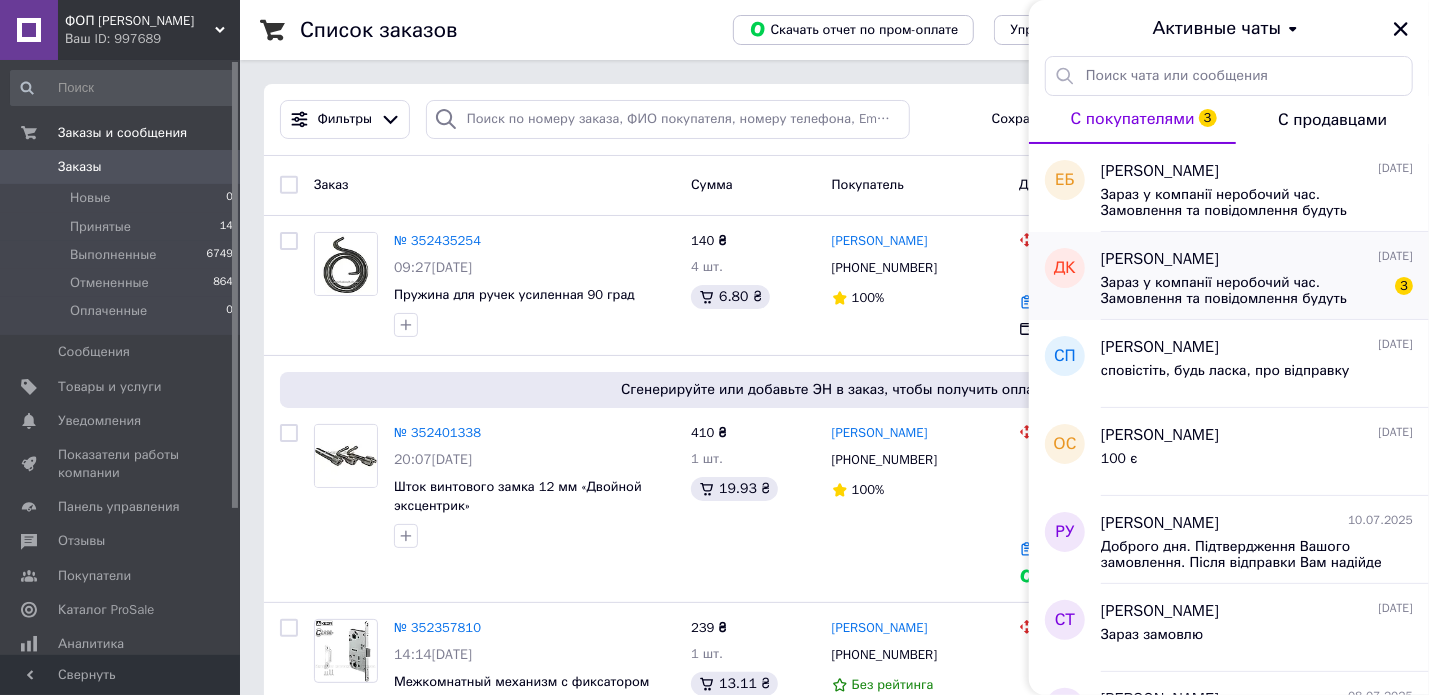 click on "Зараз у компанії неробочий час. Замовлення та повідомлення будуть оброблені з 08:30 найближчого робочого дня (завтра, 14.07)" at bounding box center (1243, 291) 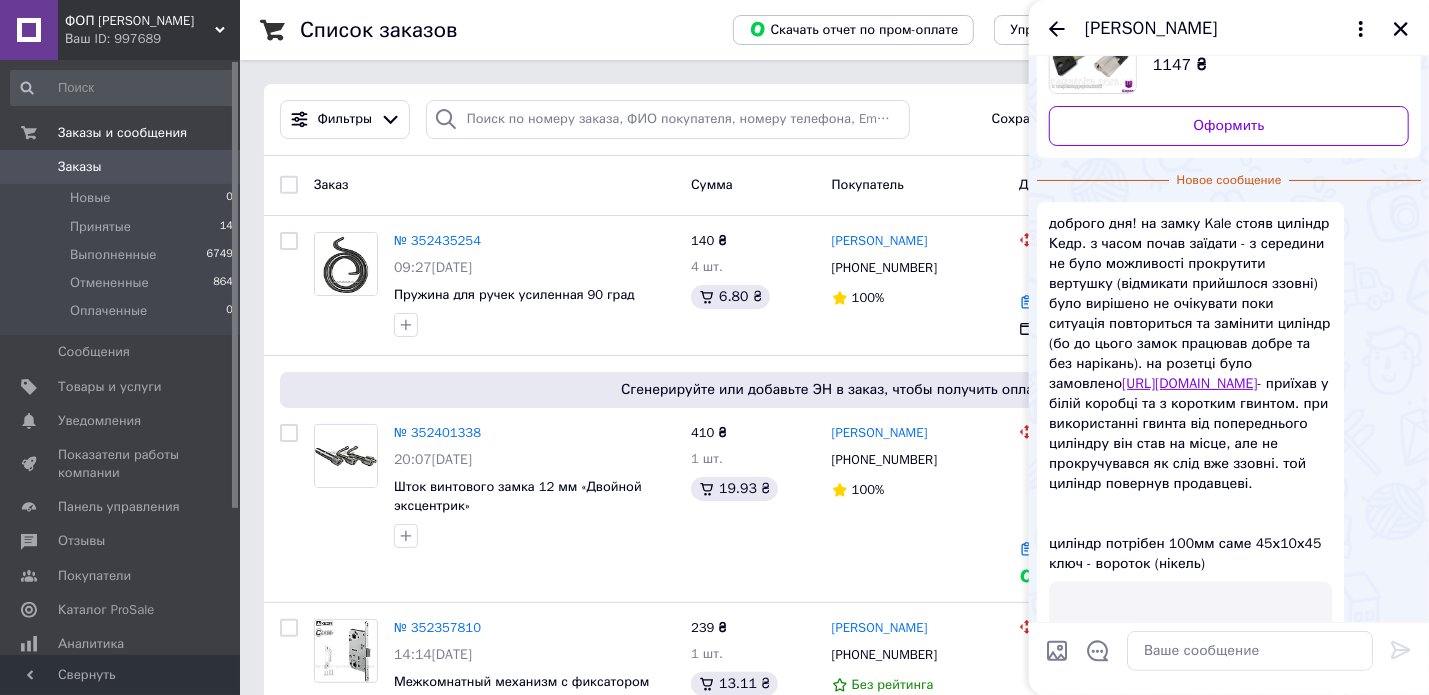 scroll, scrollTop: 0, scrollLeft: 0, axis: both 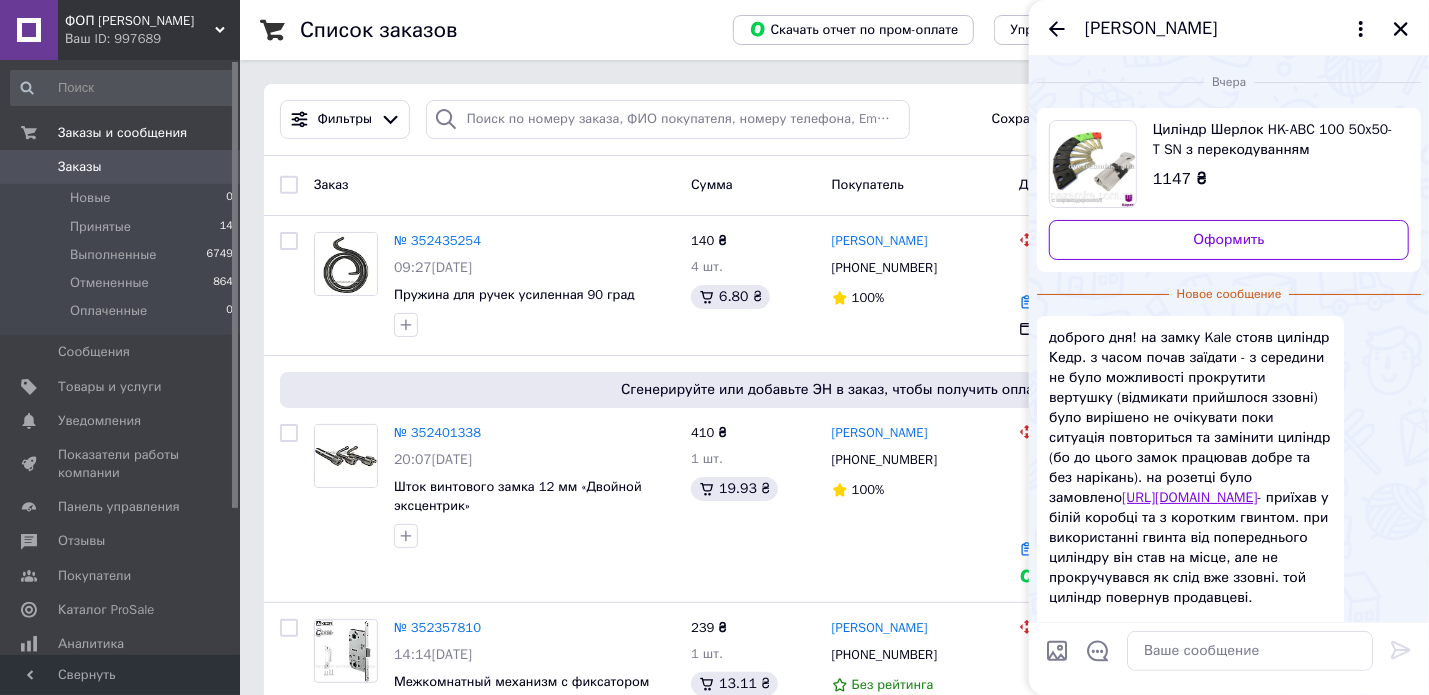 click on "[URL][DOMAIN_NAME]" at bounding box center [1189, 497] 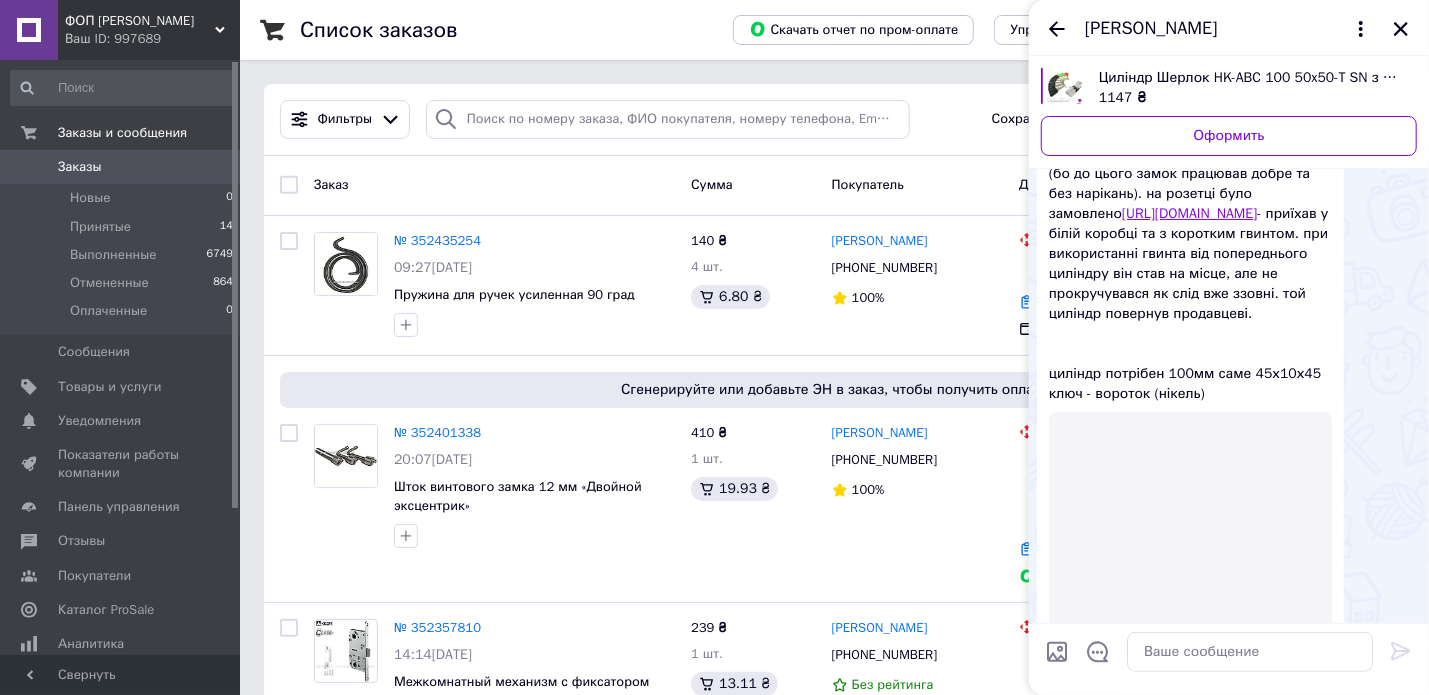 scroll, scrollTop: 200, scrollLeft: 0, axis: vertical 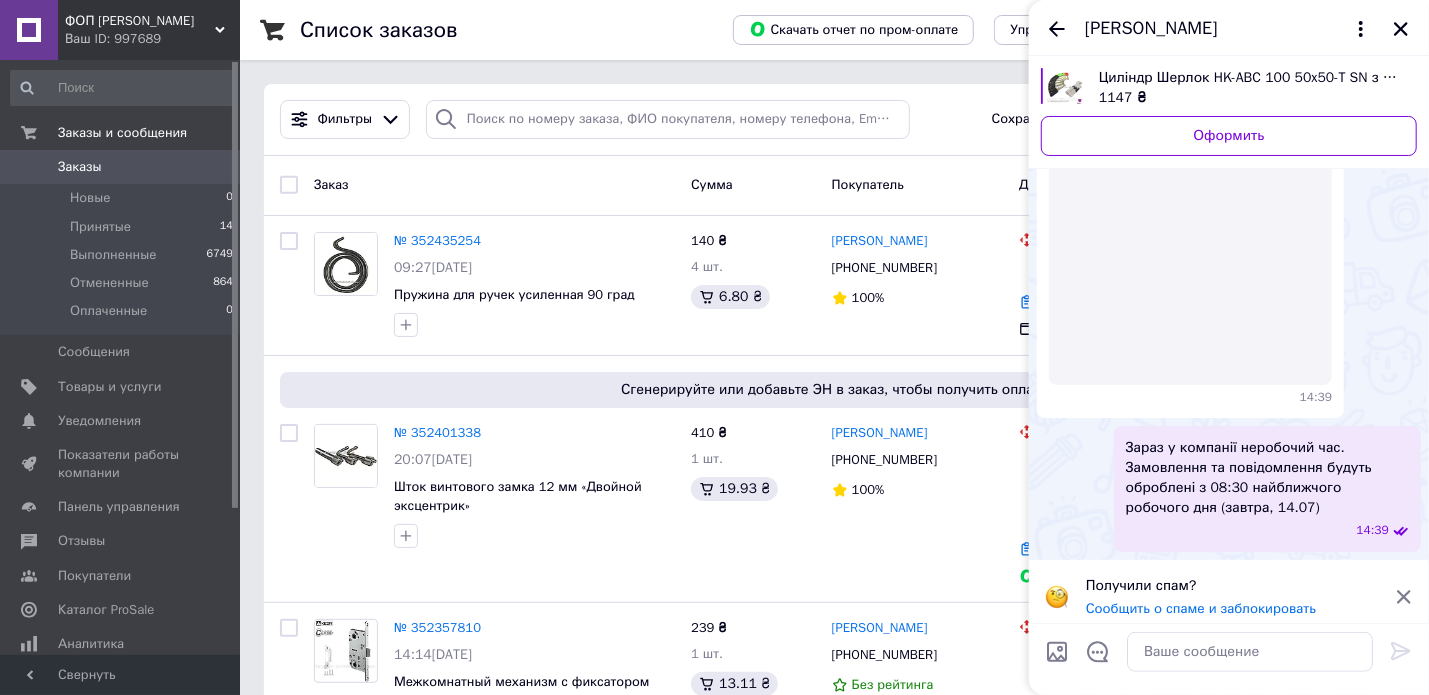 click at bounding box center (1190, 265) 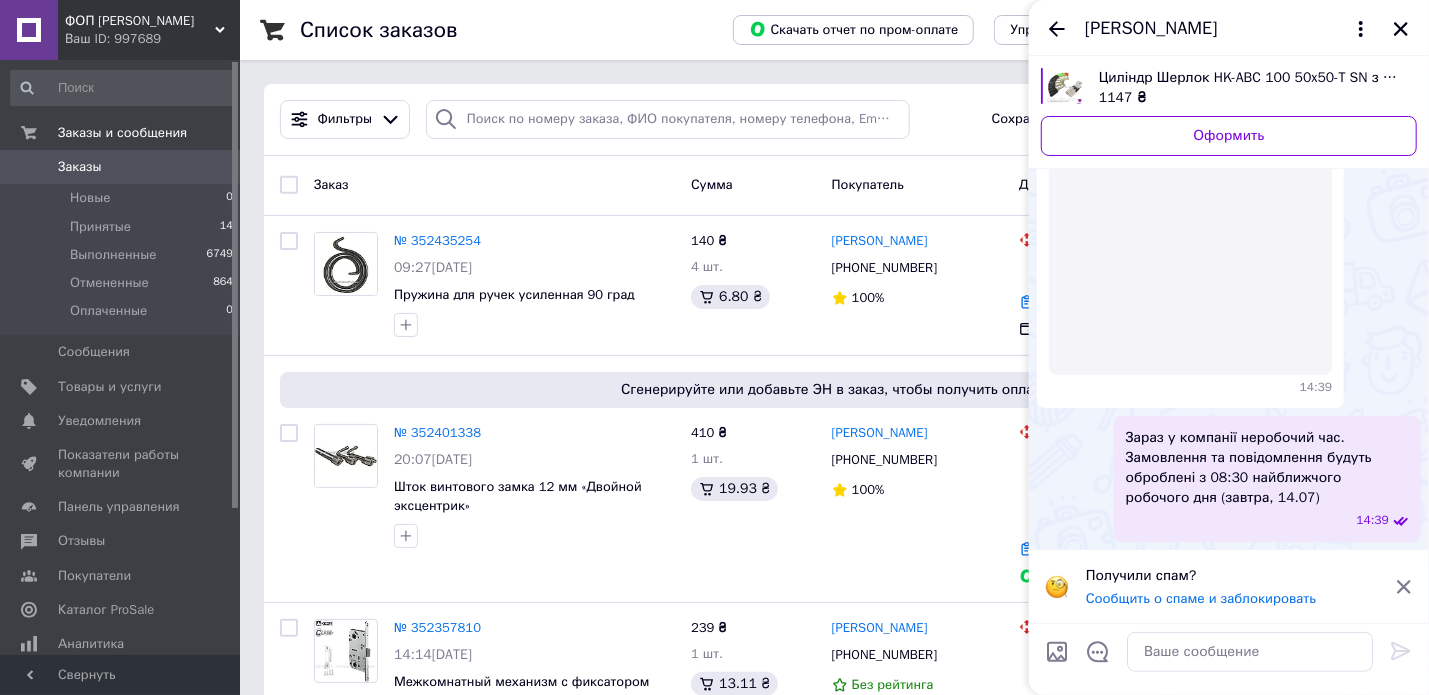 click 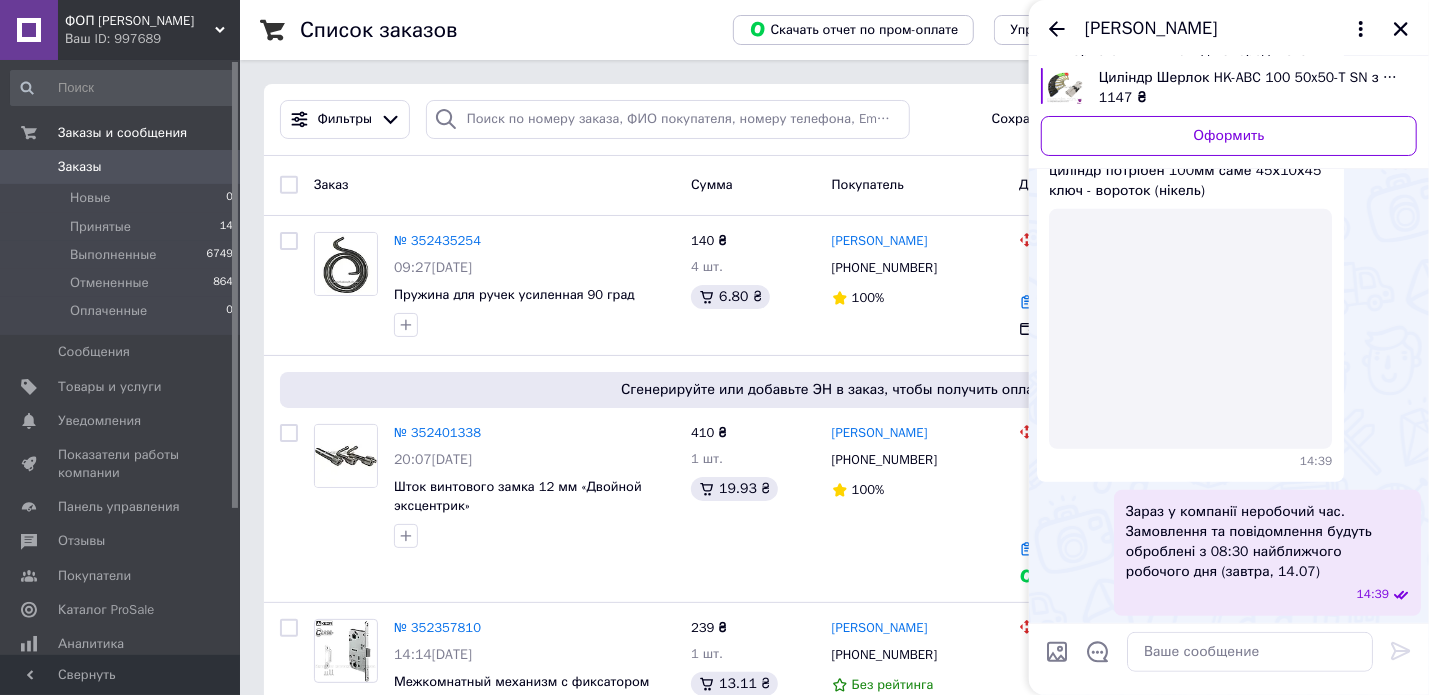 scroll, scrollTop: 235, scrollLeft: 0, axis: vertical 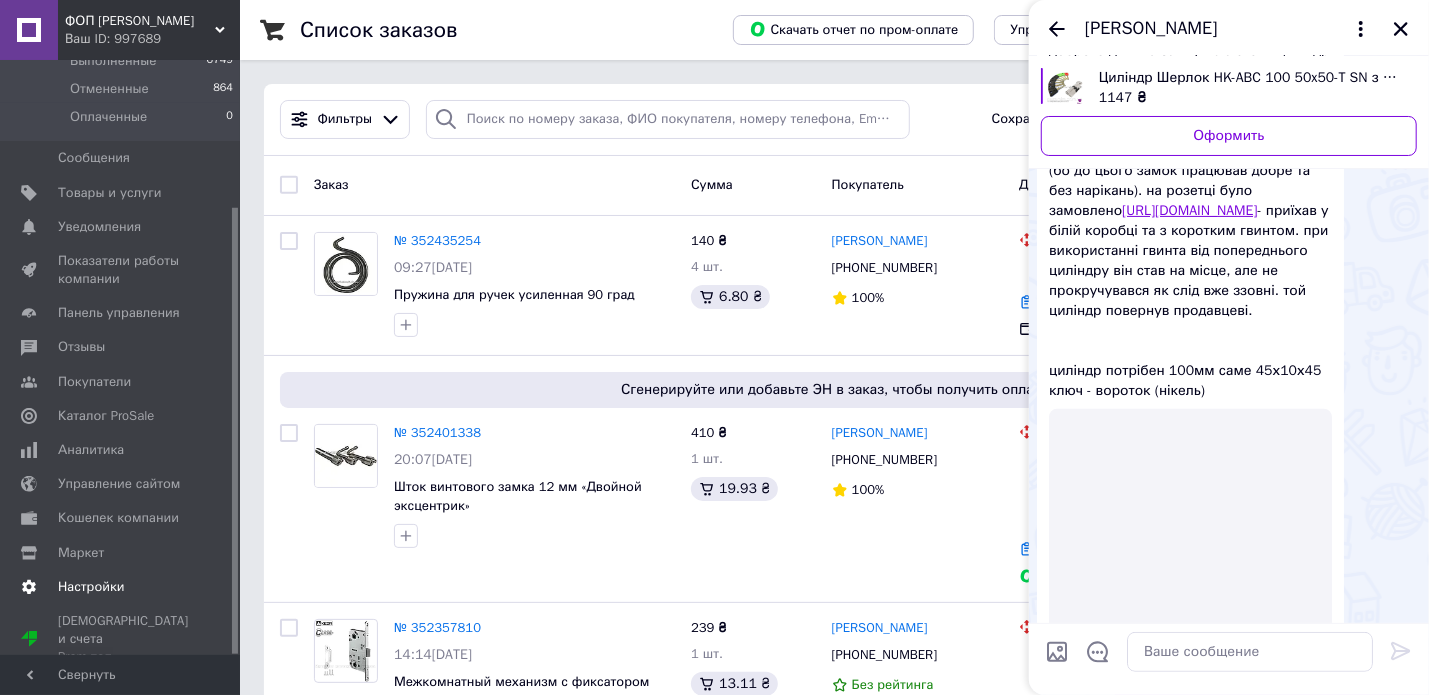 click on "Настройки" at bounding box center (91, 587) 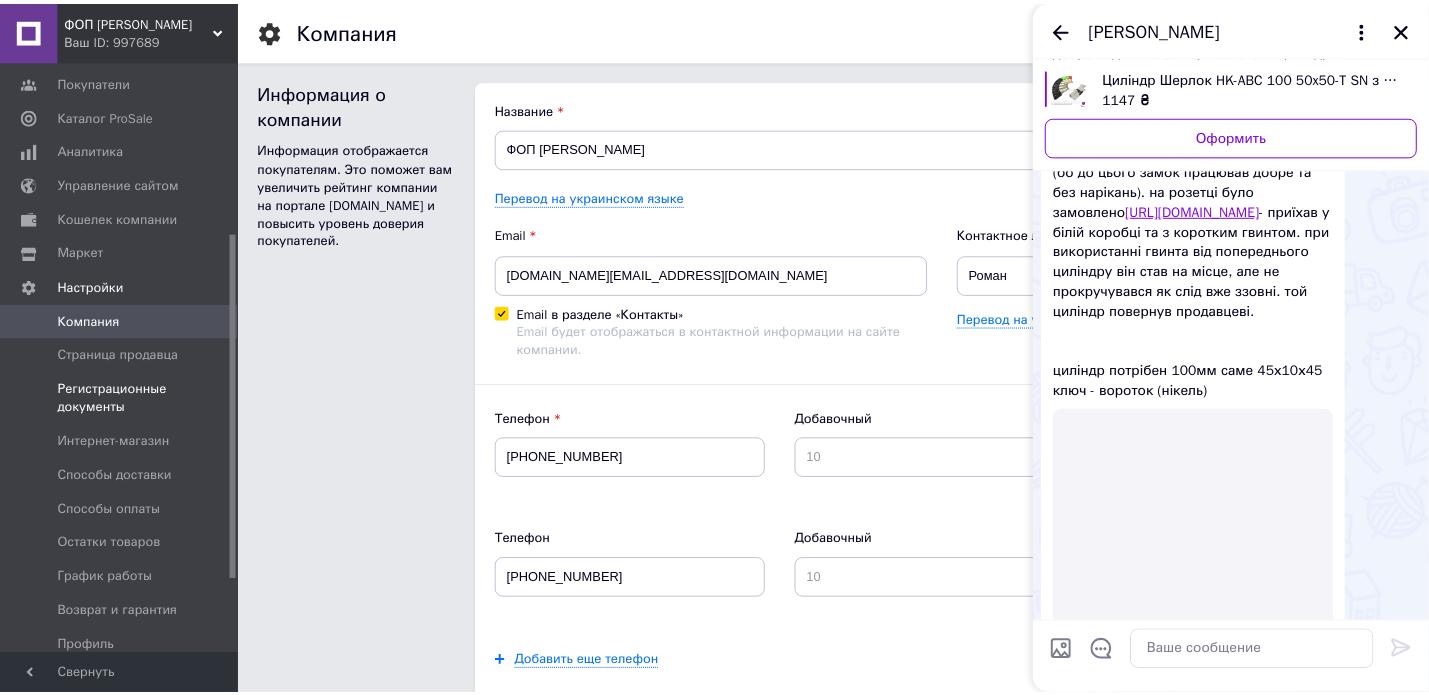 scroll, scrollTop: 294, scrollLeft: 0, axis: vertical 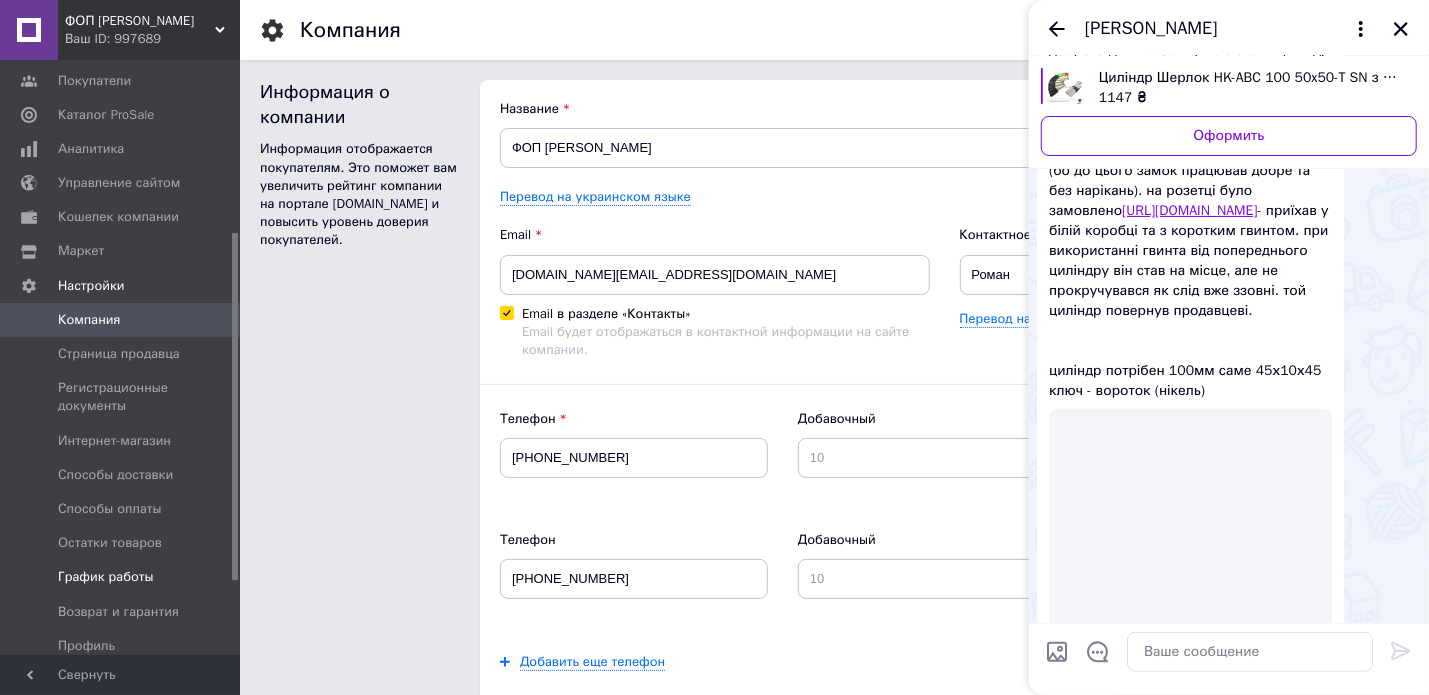 click on "График работы" at bounding box center [106, 577] 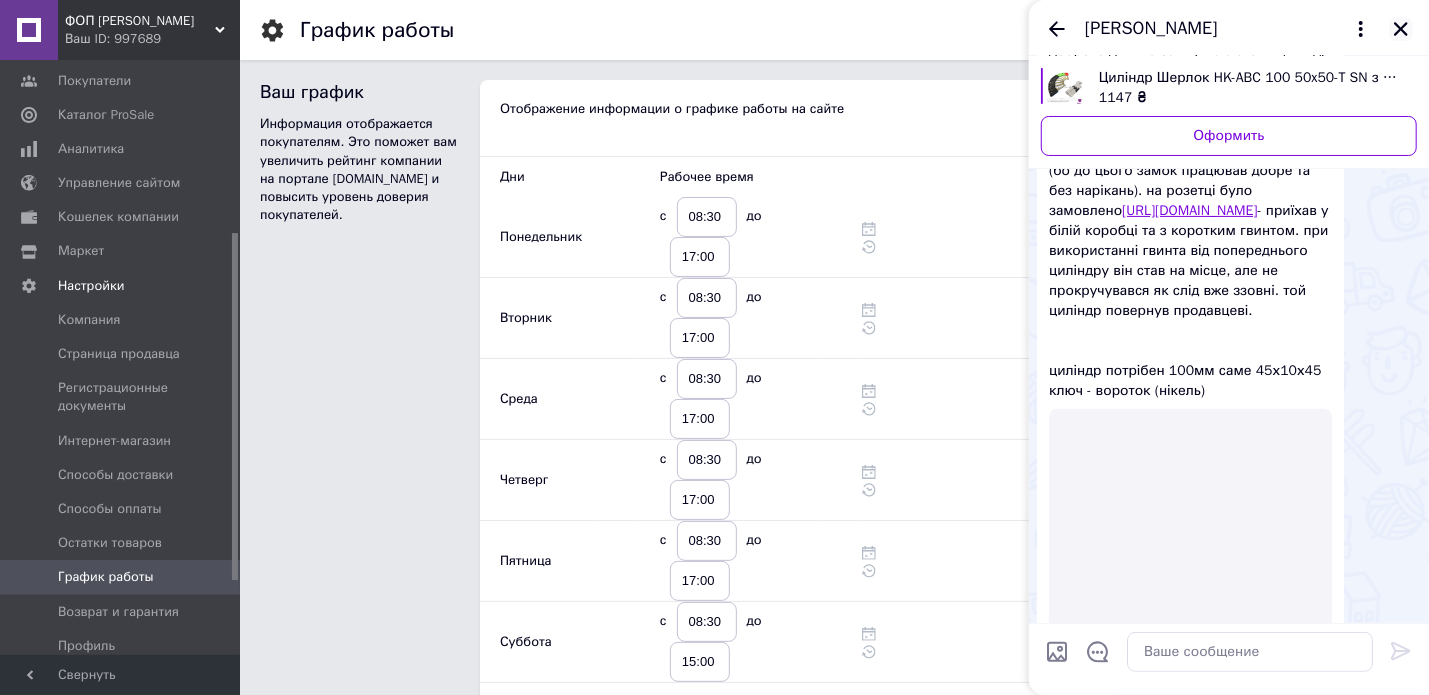 click 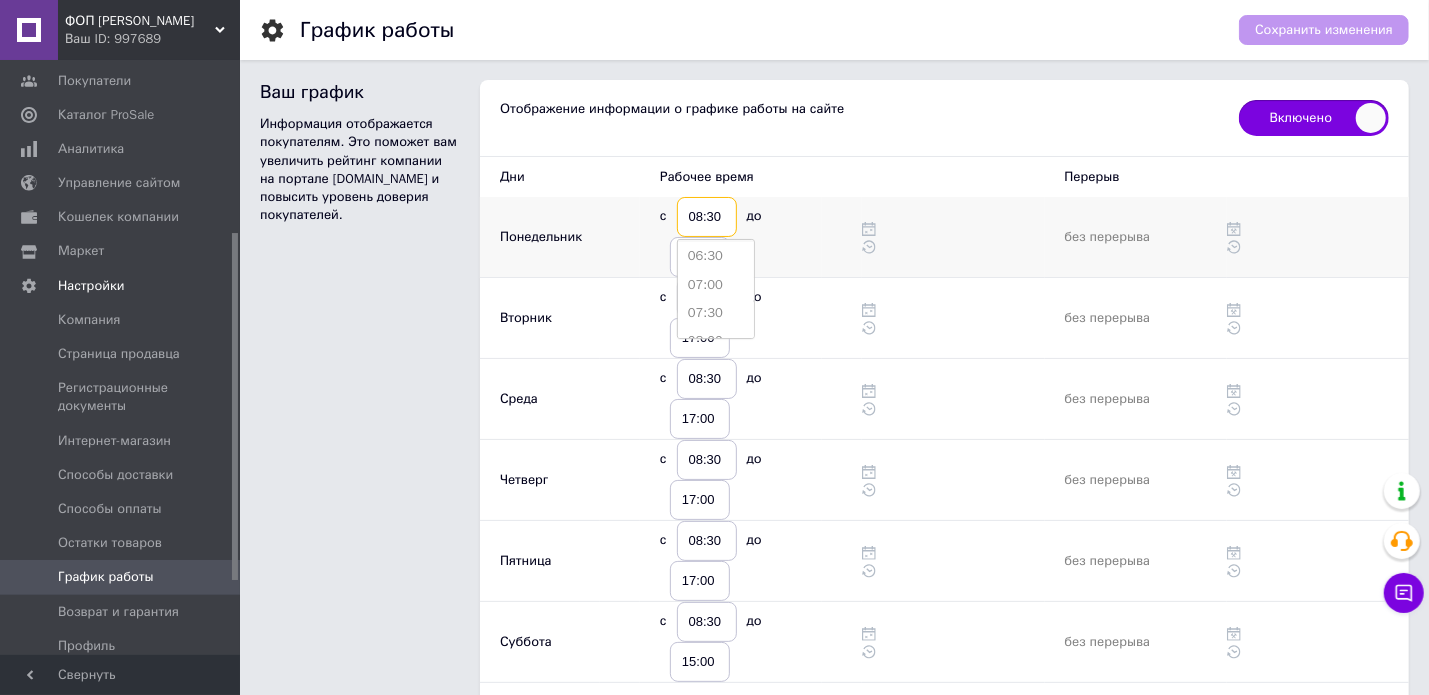 scroll, scrollTop: 400, scrollLeft: 0, axis: vertical 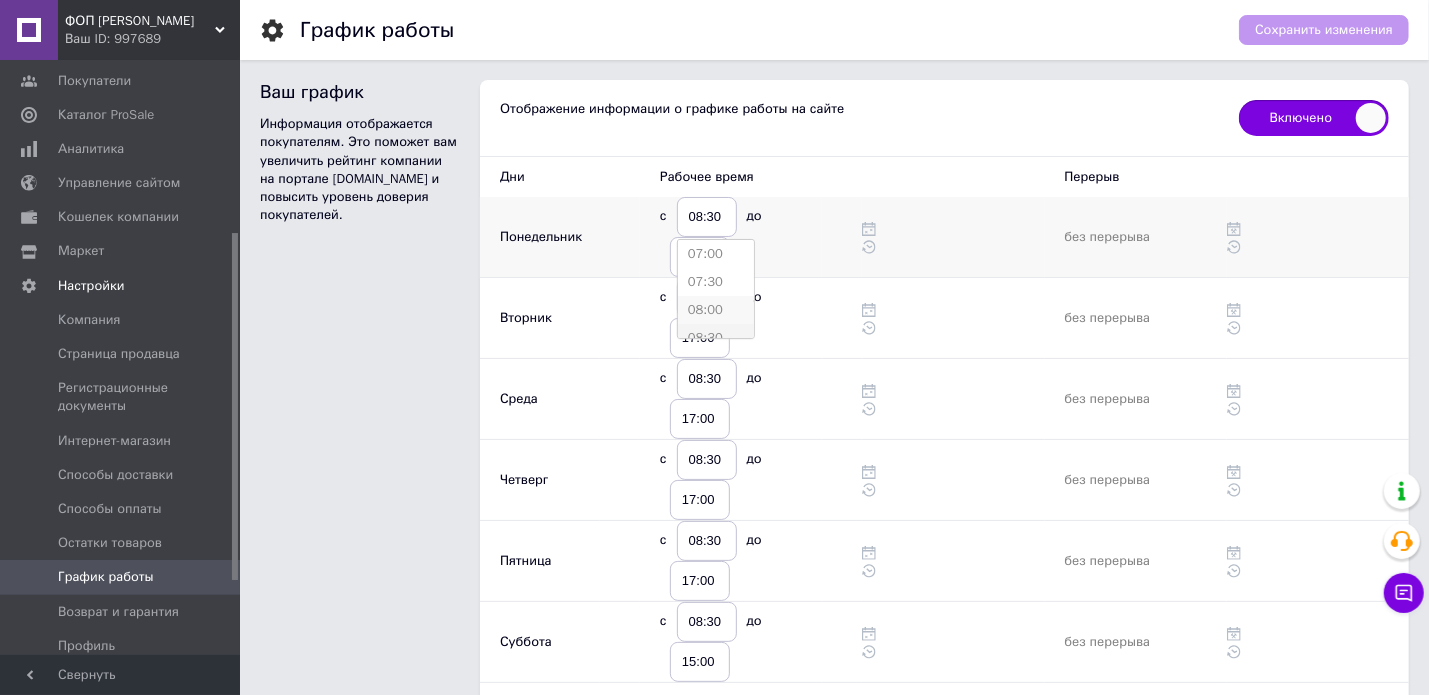 type on "08:00" 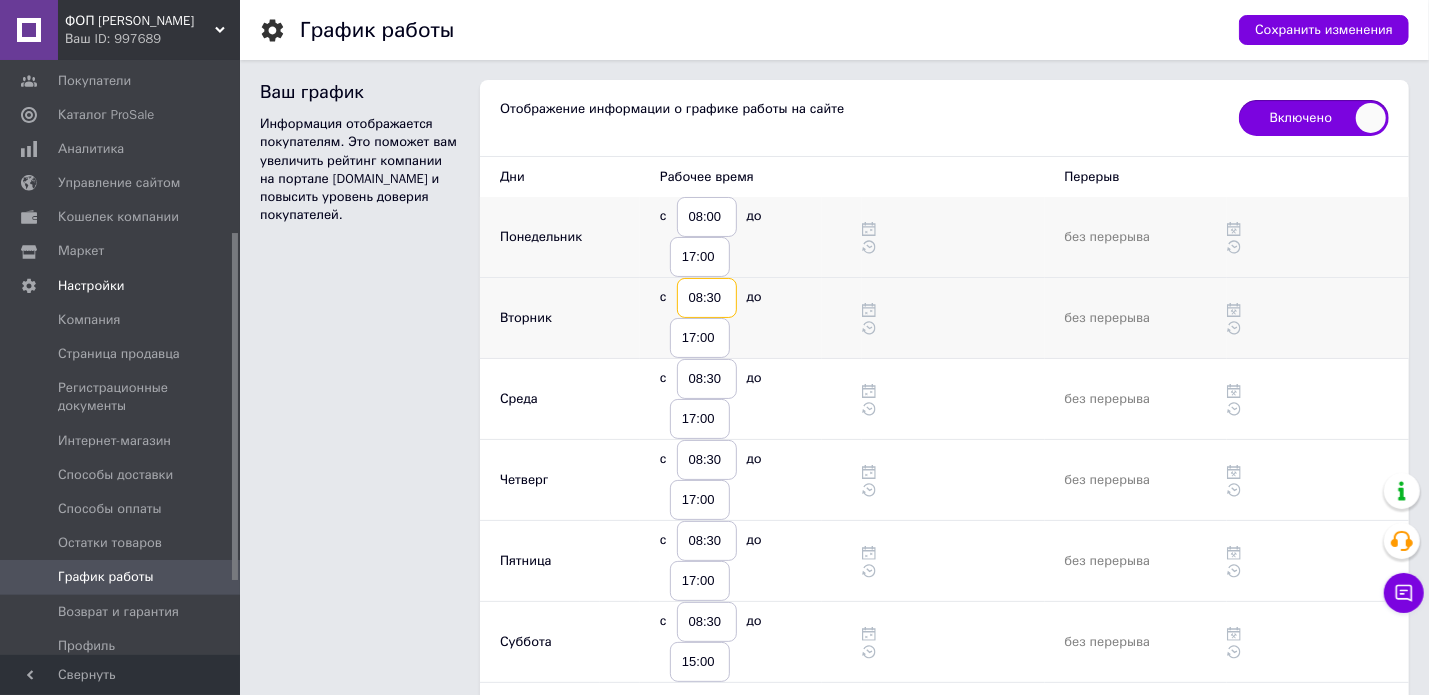 click on "08:30" at bounding box center (707, 298) 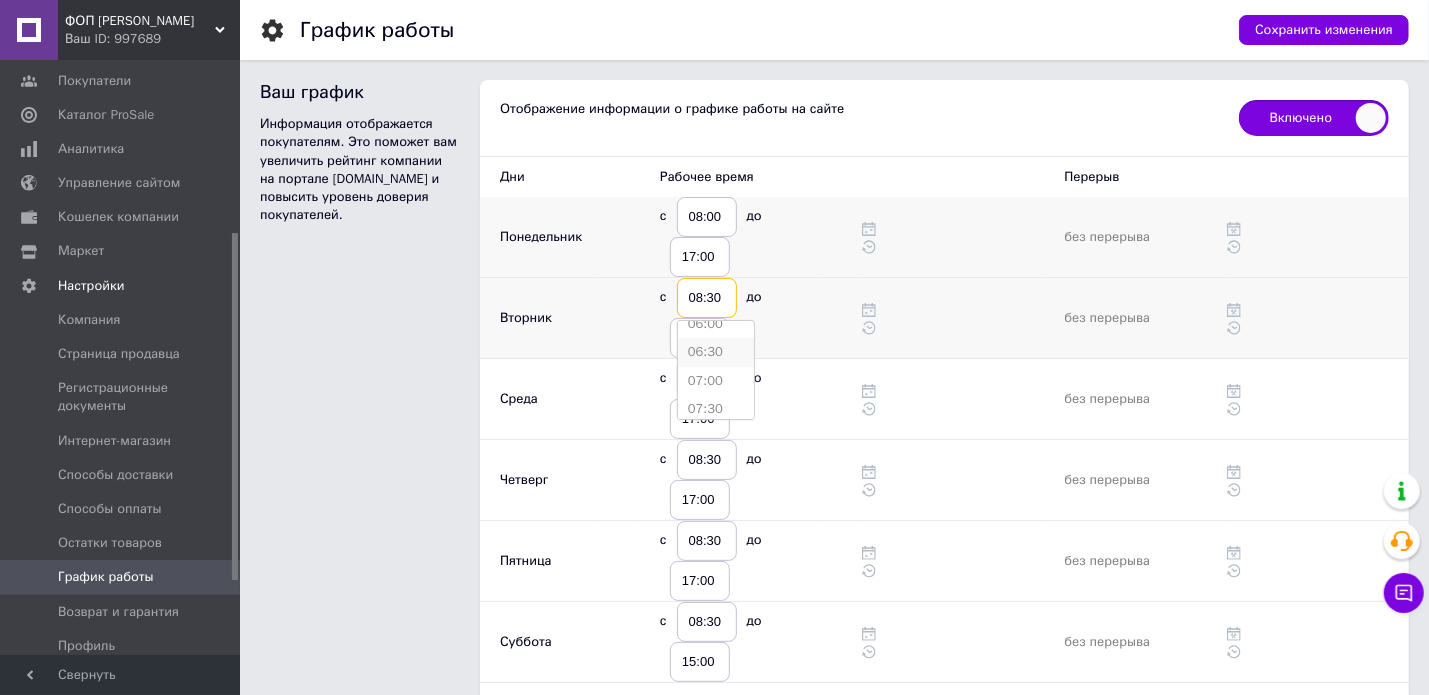 scroll, scrollTop: 400, scrollLeft: 0, axis: vertical 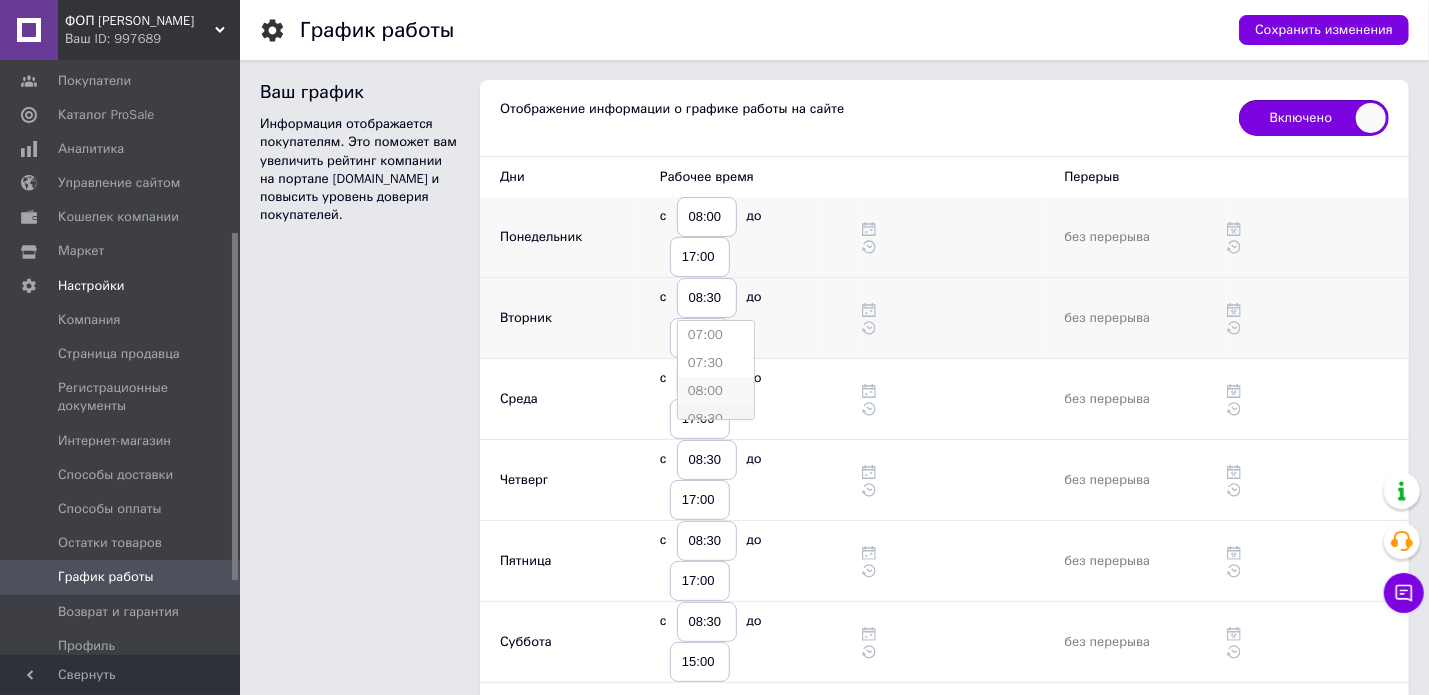 type on "08:00" 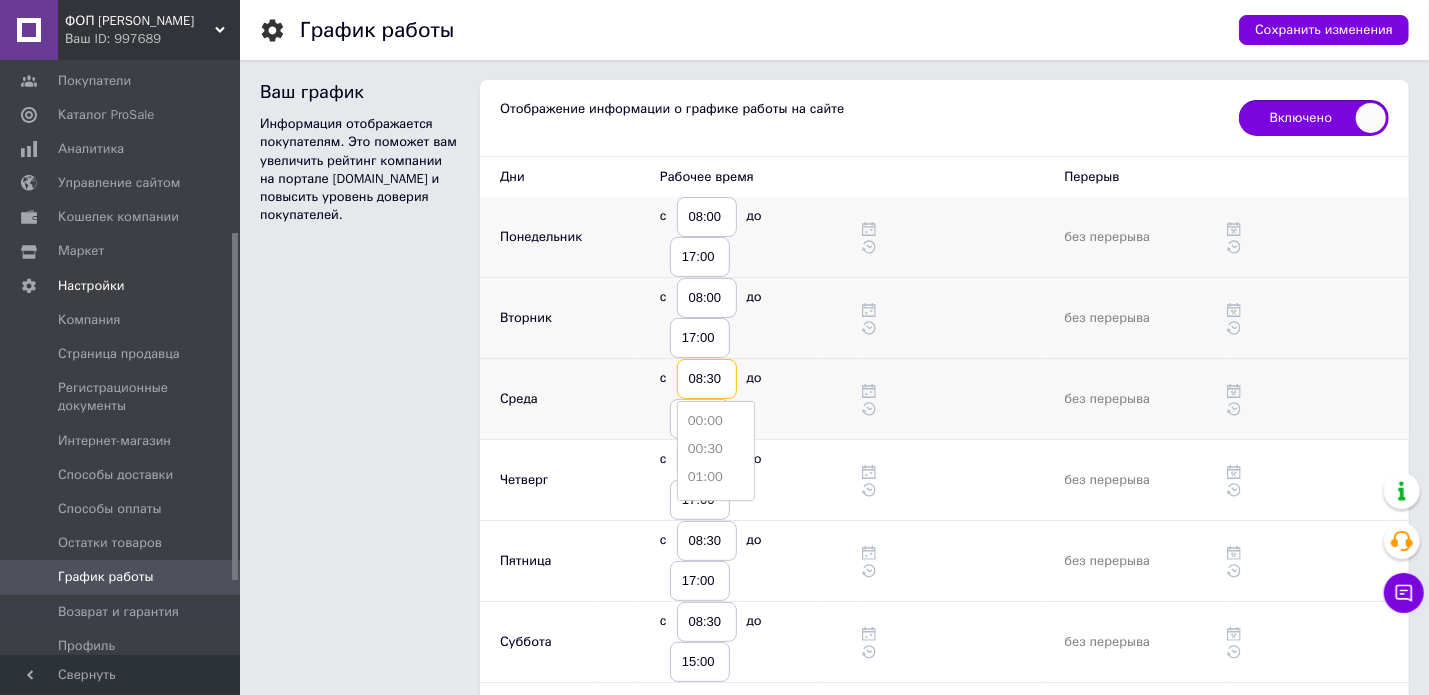 click on "08:30" at bounding box center [707, 379] 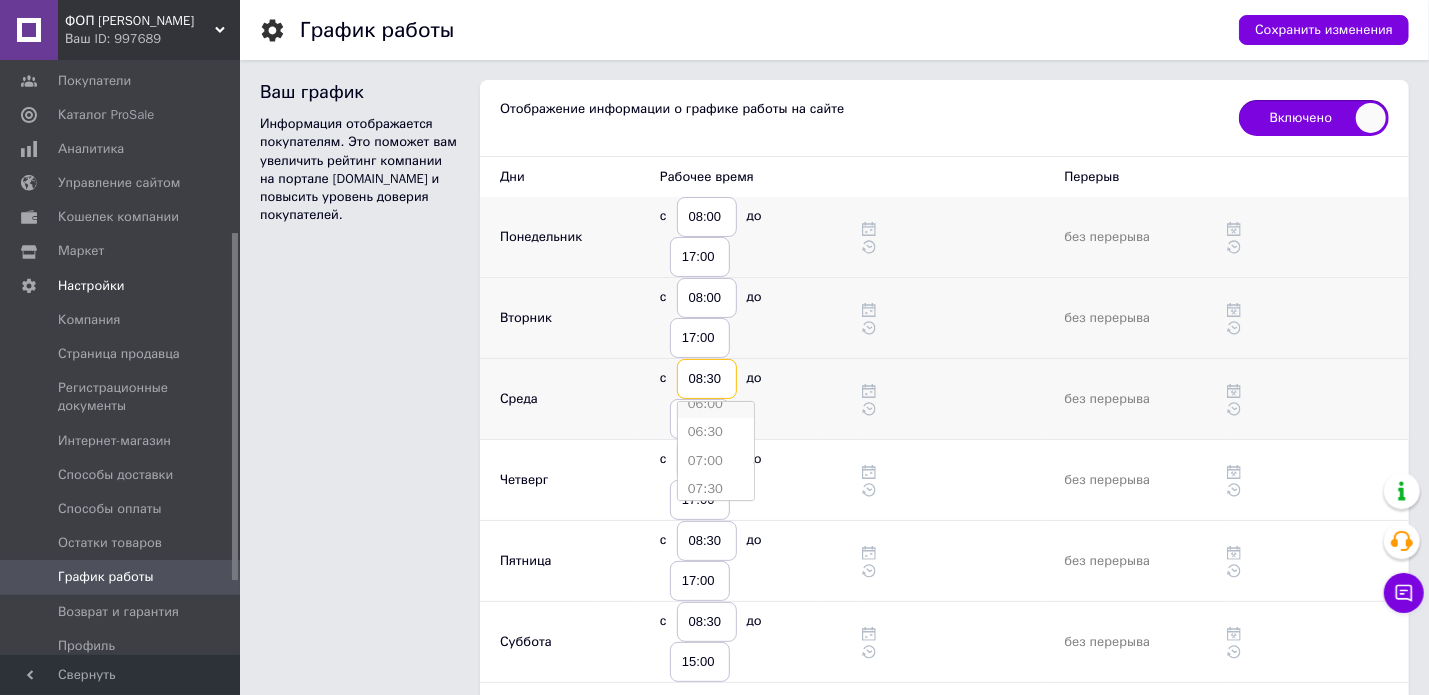 scroll, scrollTop: 400, scrollLeft: 0, axis: vertical 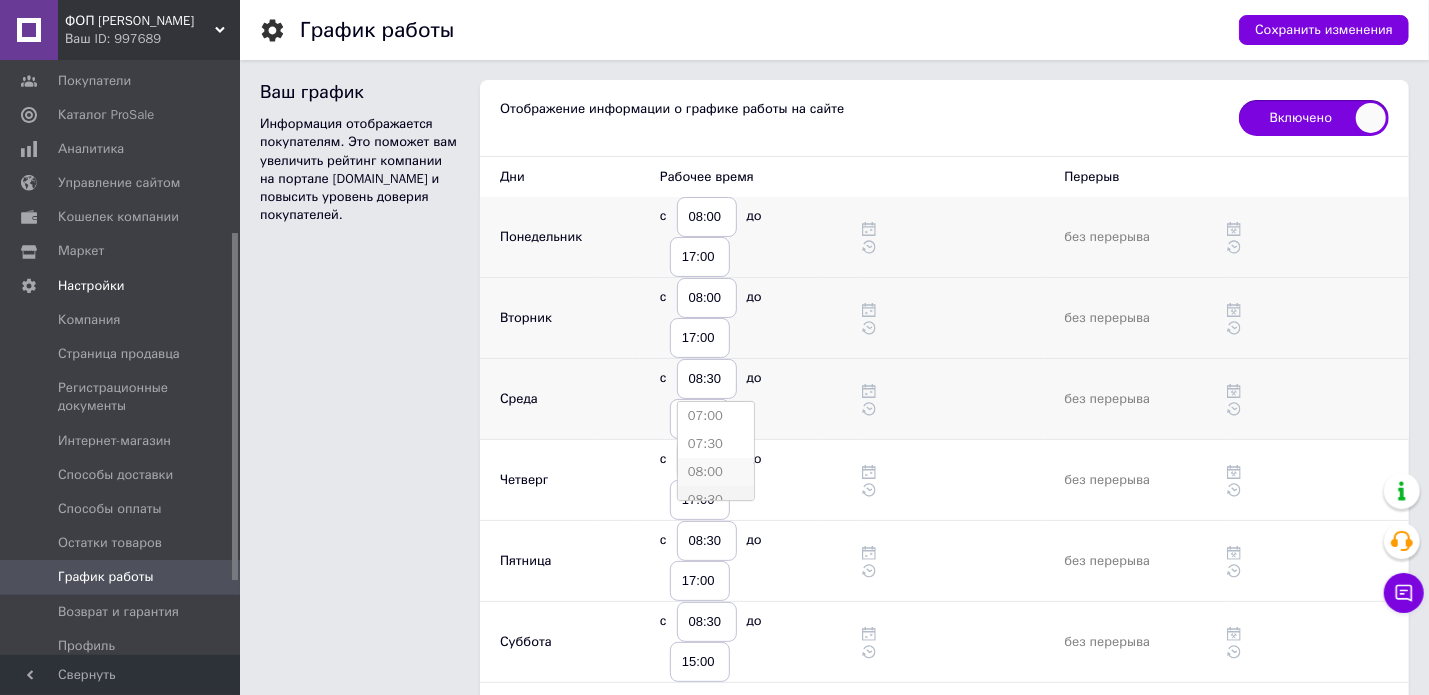 type on "08:00" 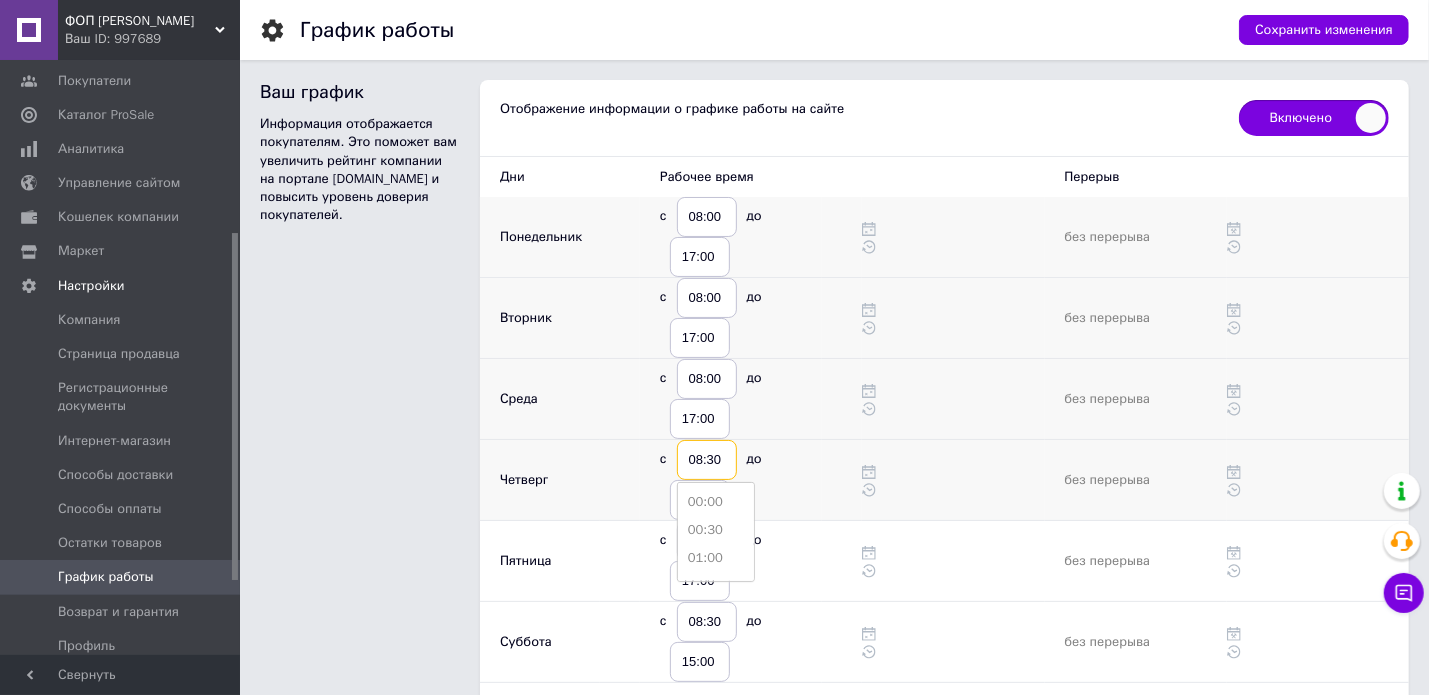 click on "08:30" at bounding box center [707, 460] 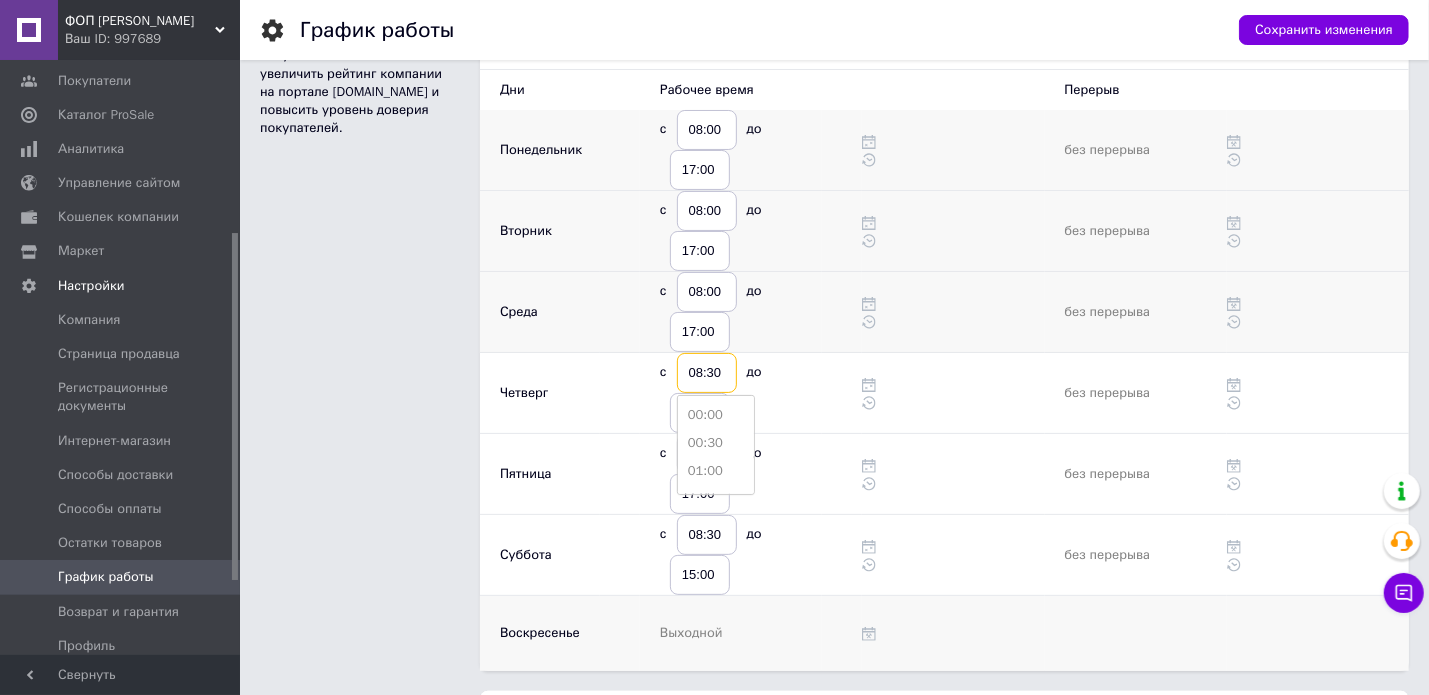 scroll, scrollTop: 200, scrollLeft: 0, axis: vertical 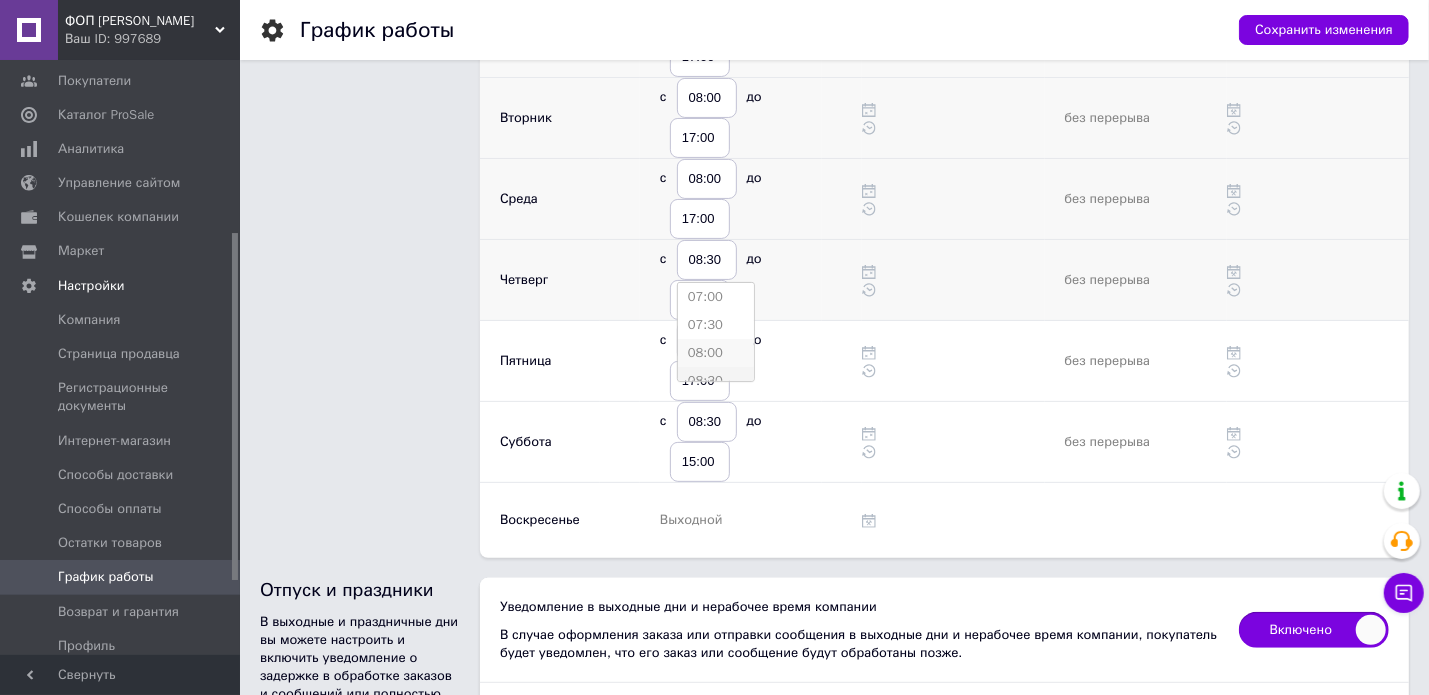 type on "08:00" 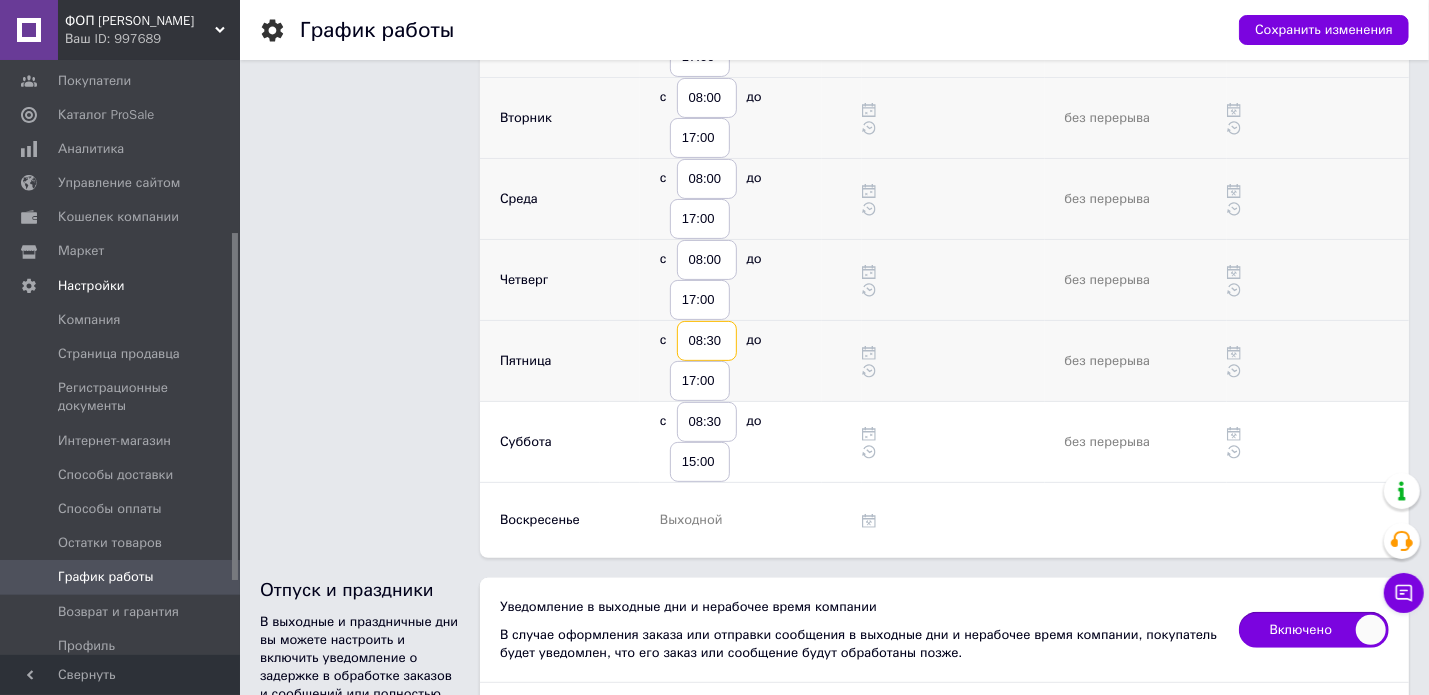 click on "08:30" at bounding box center [707, 341] 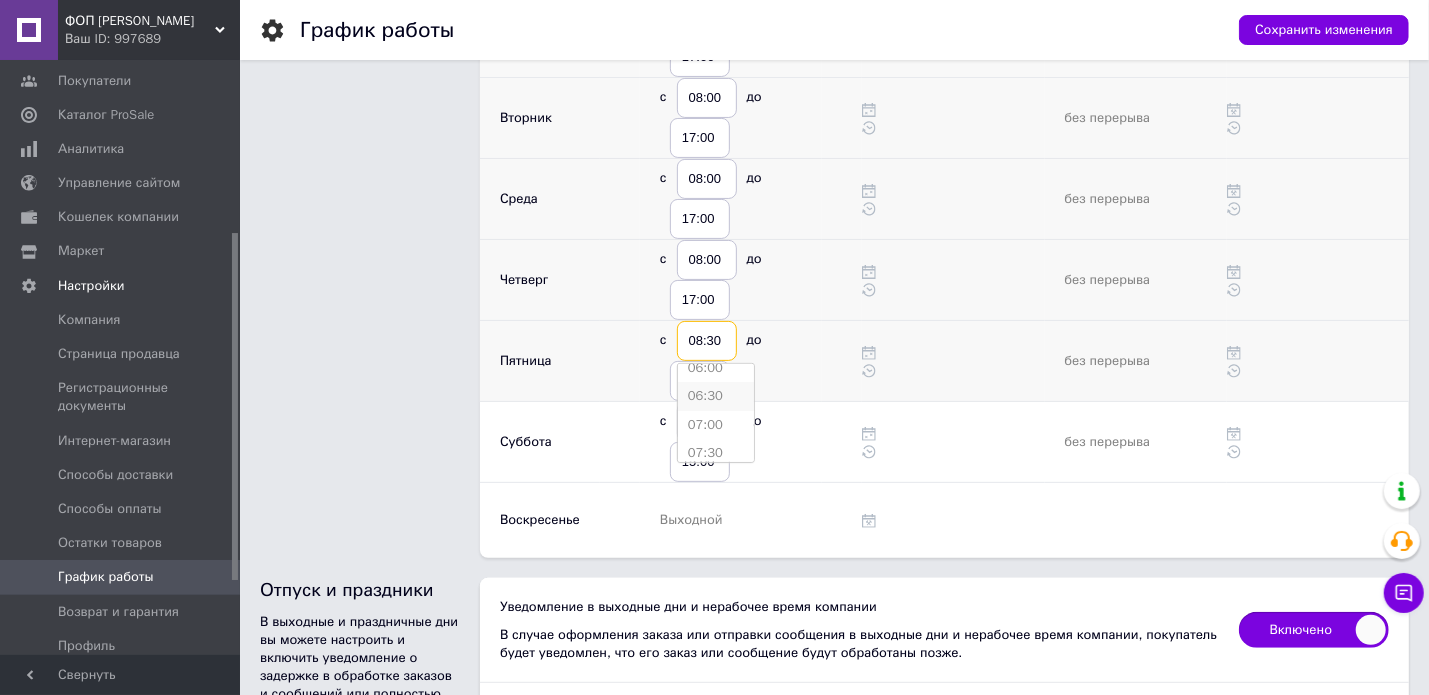 scroll, scrollTop: 400, scrollLeft: 0, axis: vertical 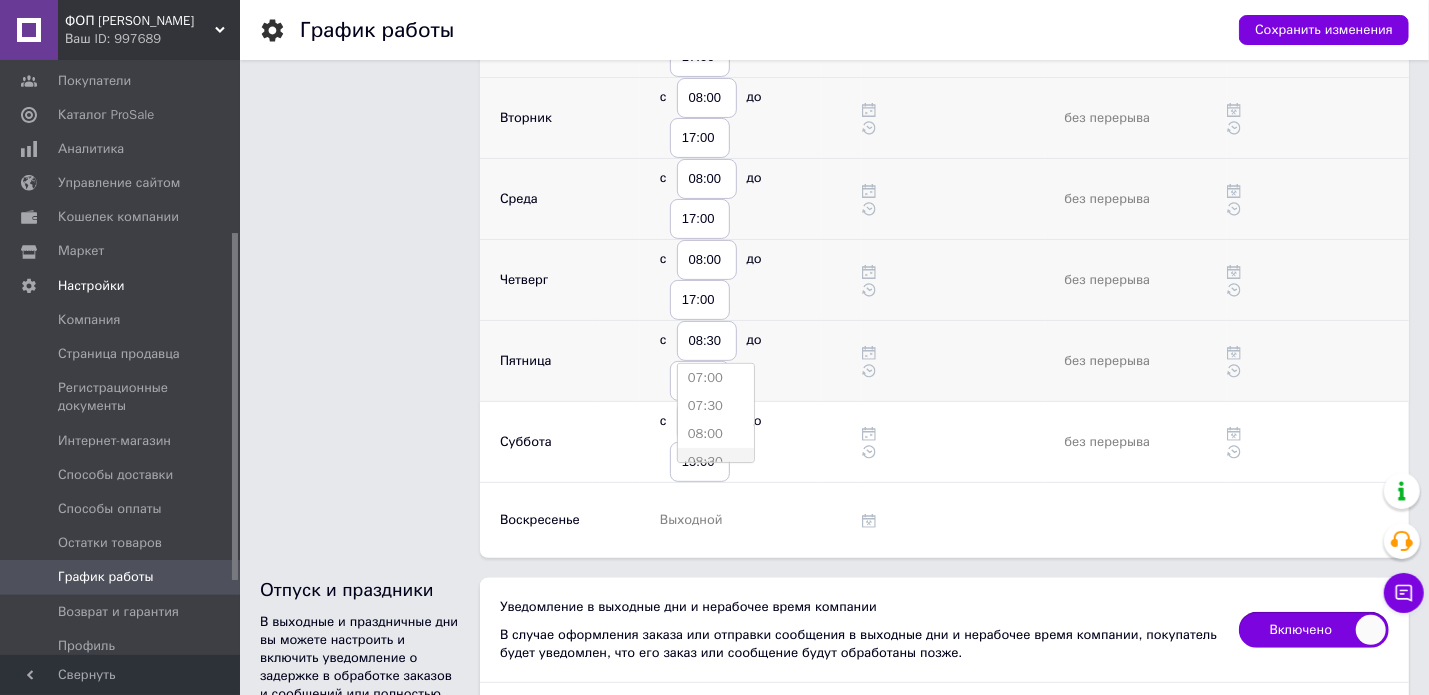 type on "08:00" 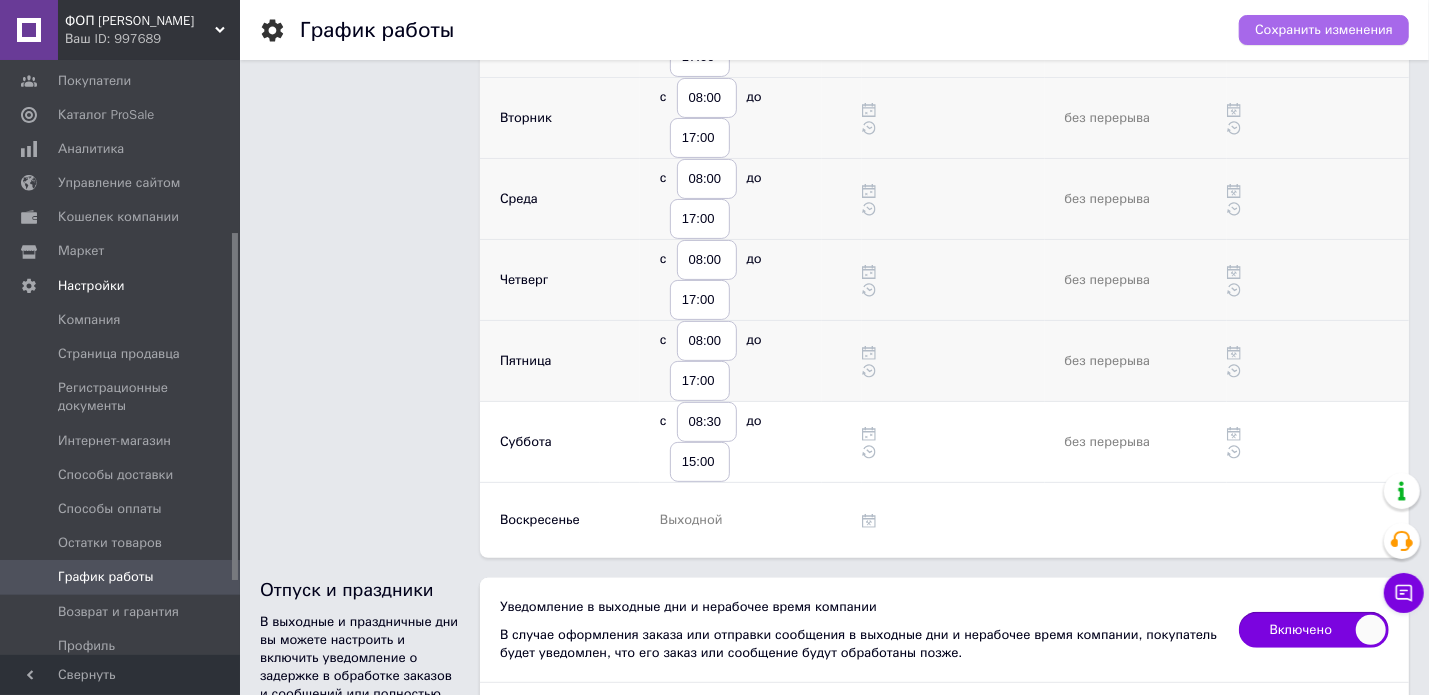 click on "Сохранить изменения" at bounding box center [1324, 30] 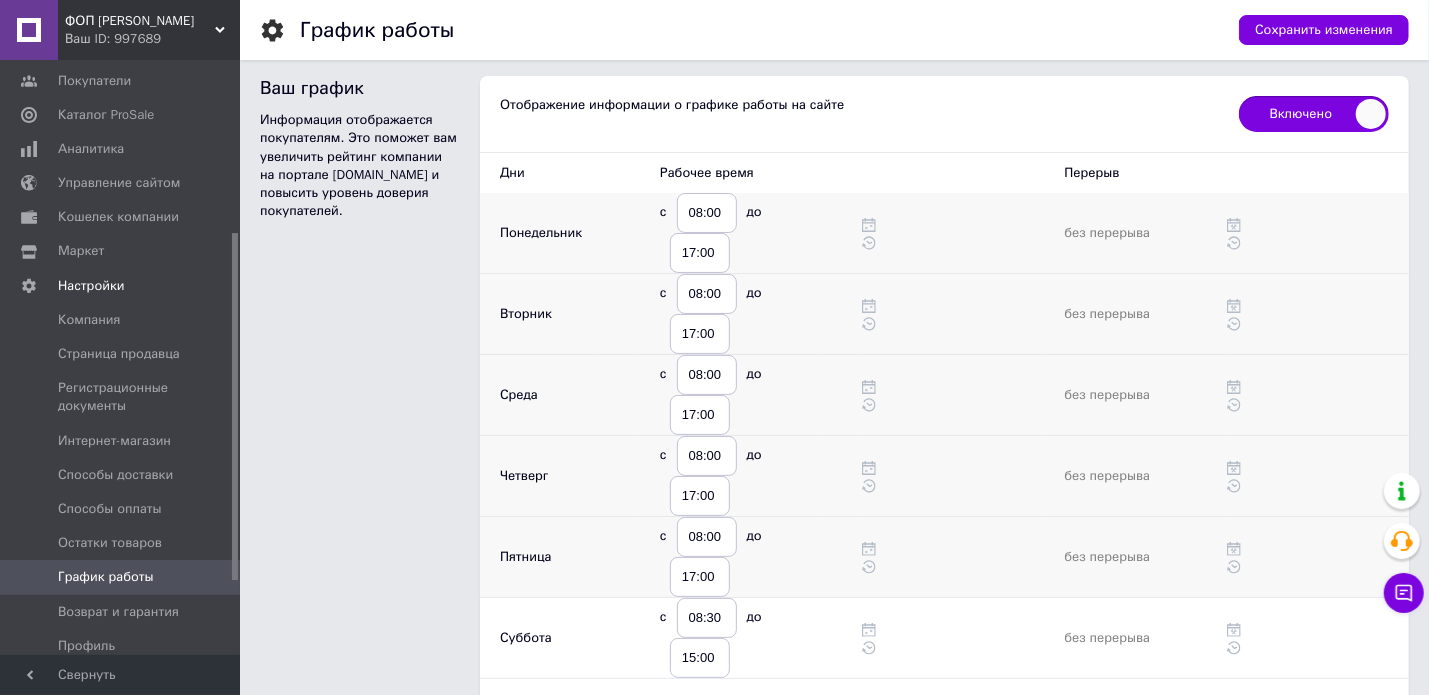 scroll, scrollTop: 0, scrollLeft: 0, axis: both 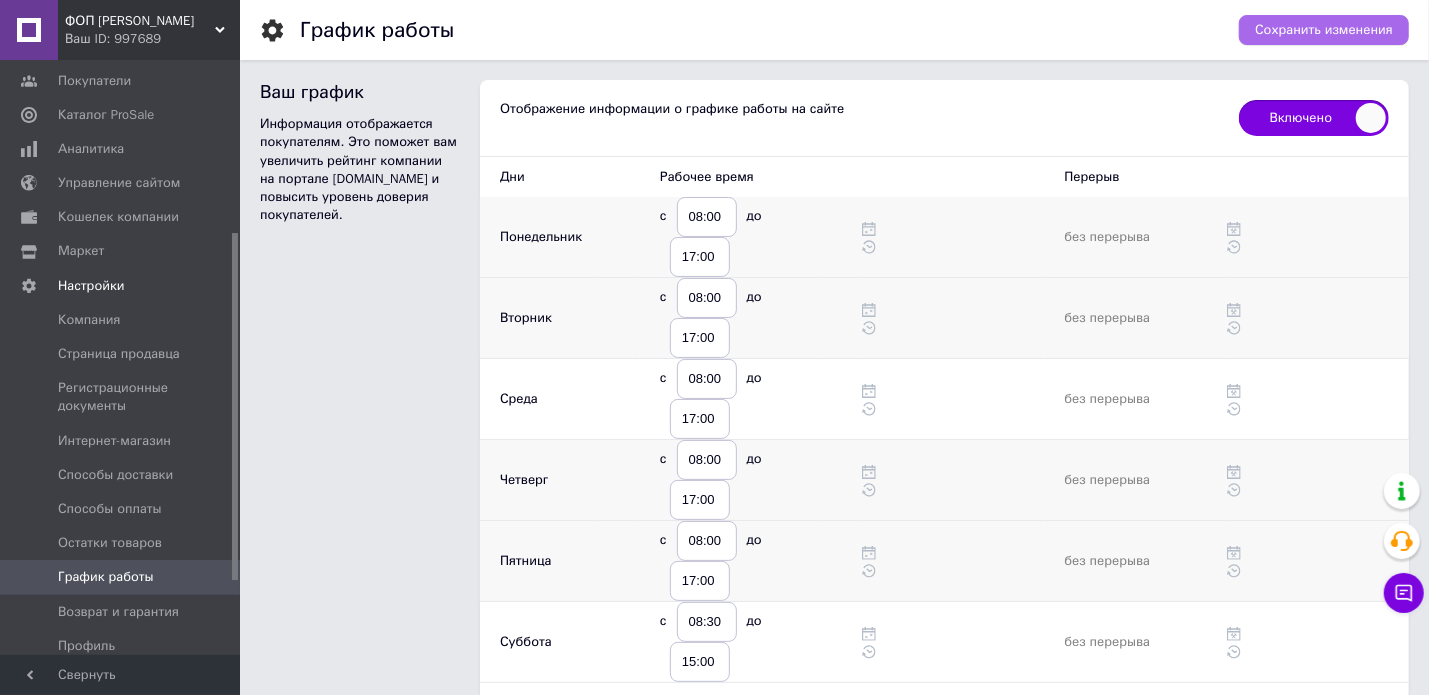 click on "Сохранить изменения" at bounding box center [1324, 30] 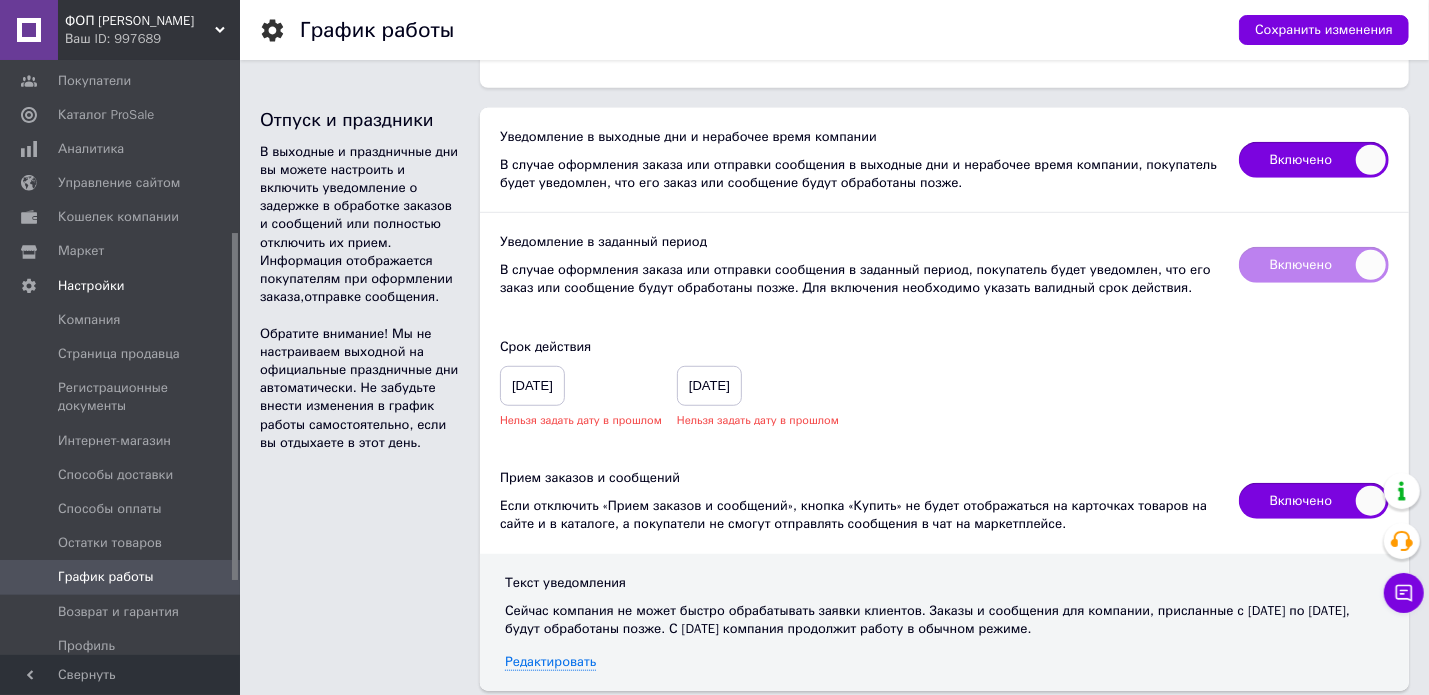 scroll, scrollTop: 636, scrollLeft: 0, axis: vertical 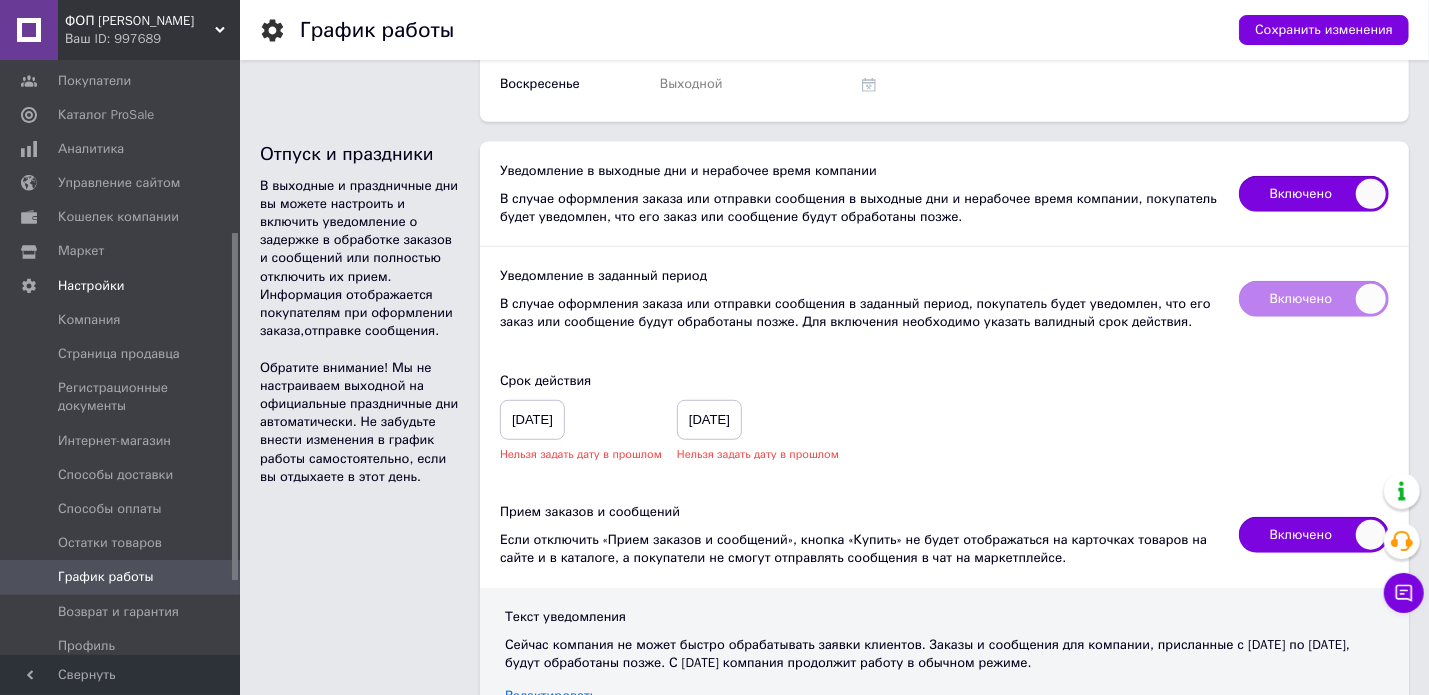 click on "[DATE]" at bounding box center (709, 420) 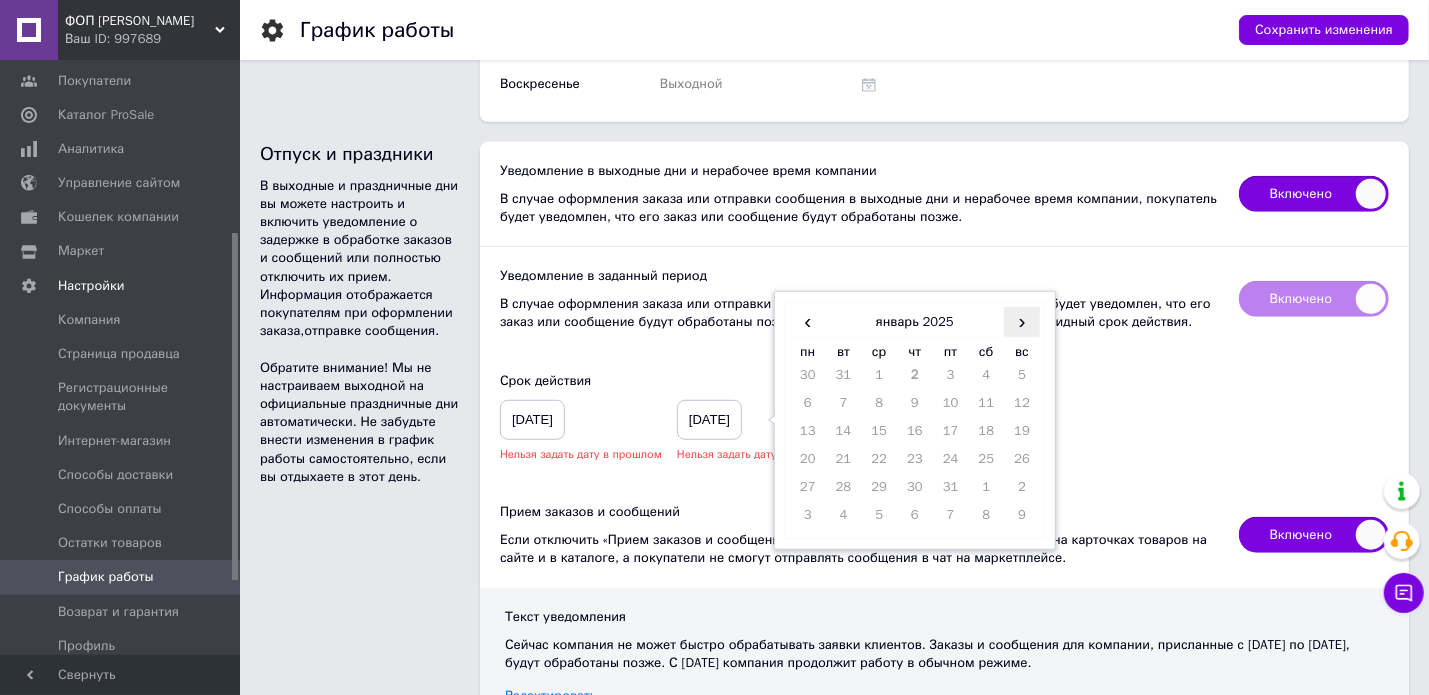 click on "›" at bounding box center (1022, 321) 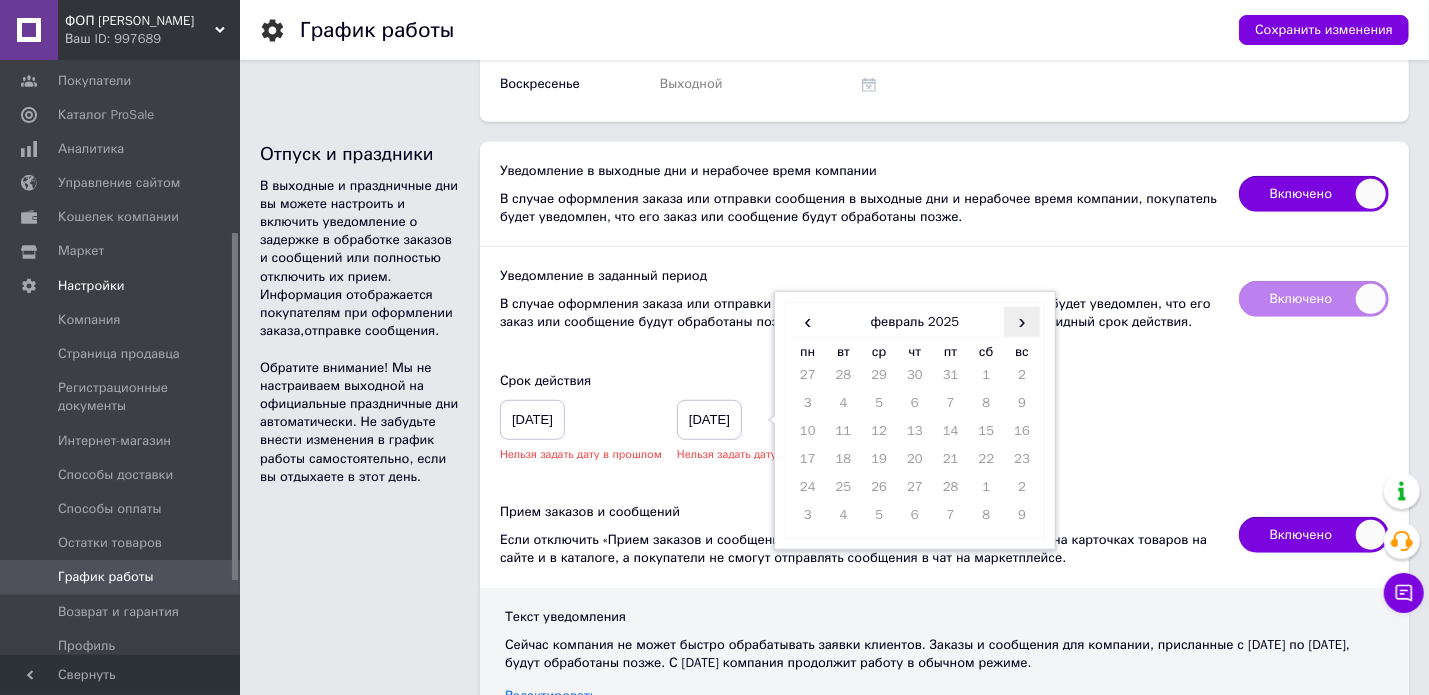 click on "›" at bounding box center [1022, 321] 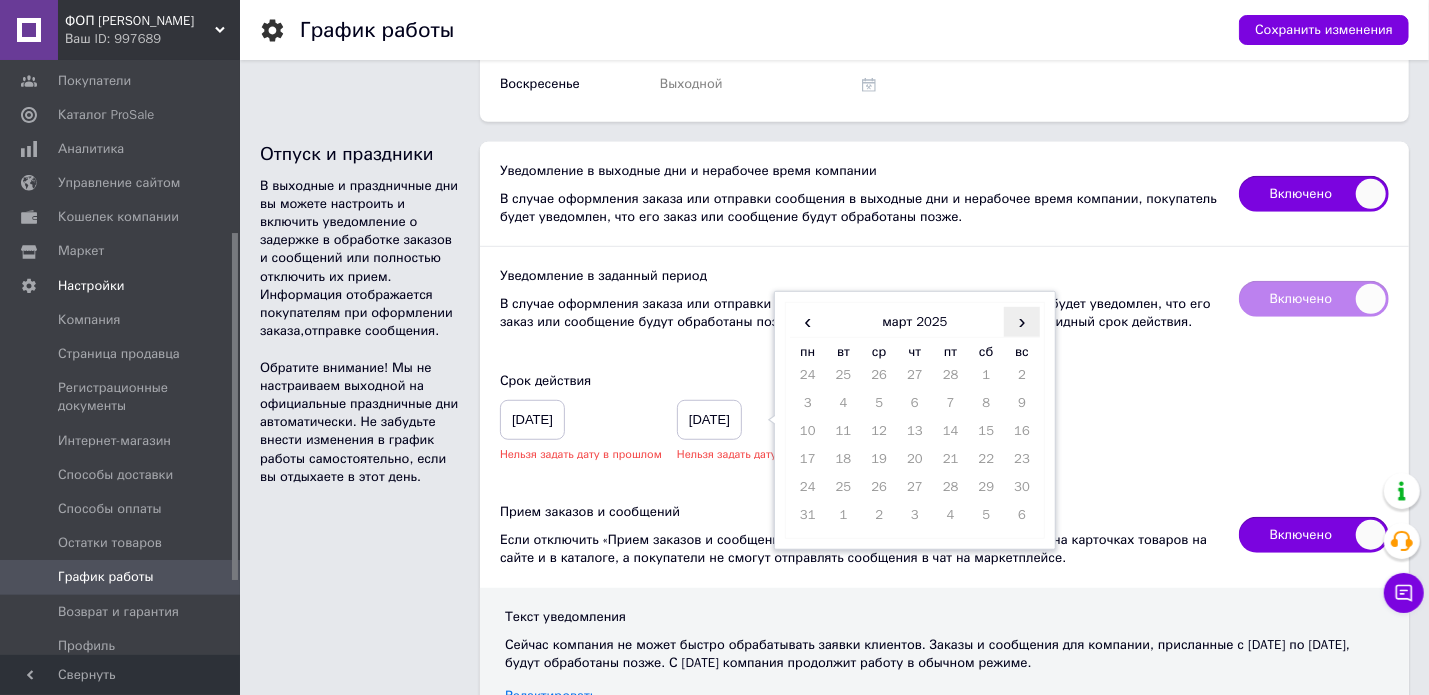 click on "›" at bounding box center [1022, 321] 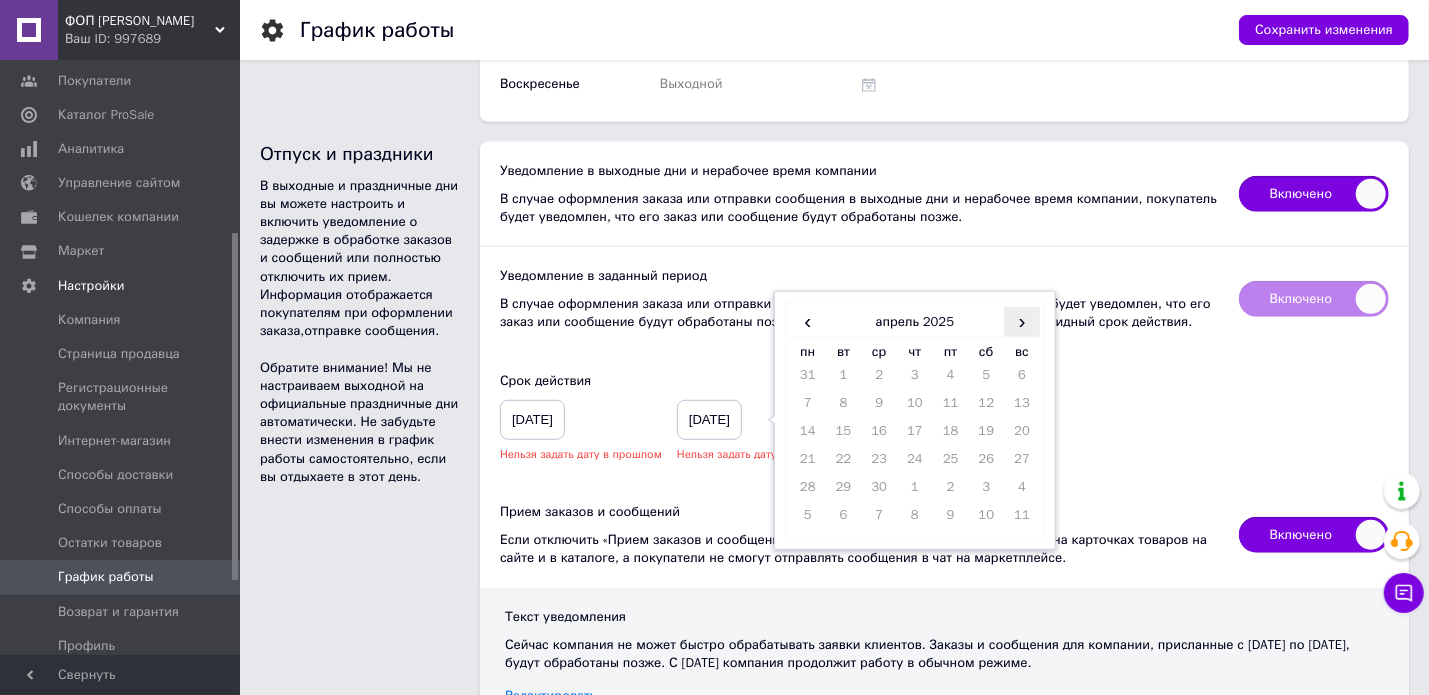 click on "›" at bounding box center [1022, 321] 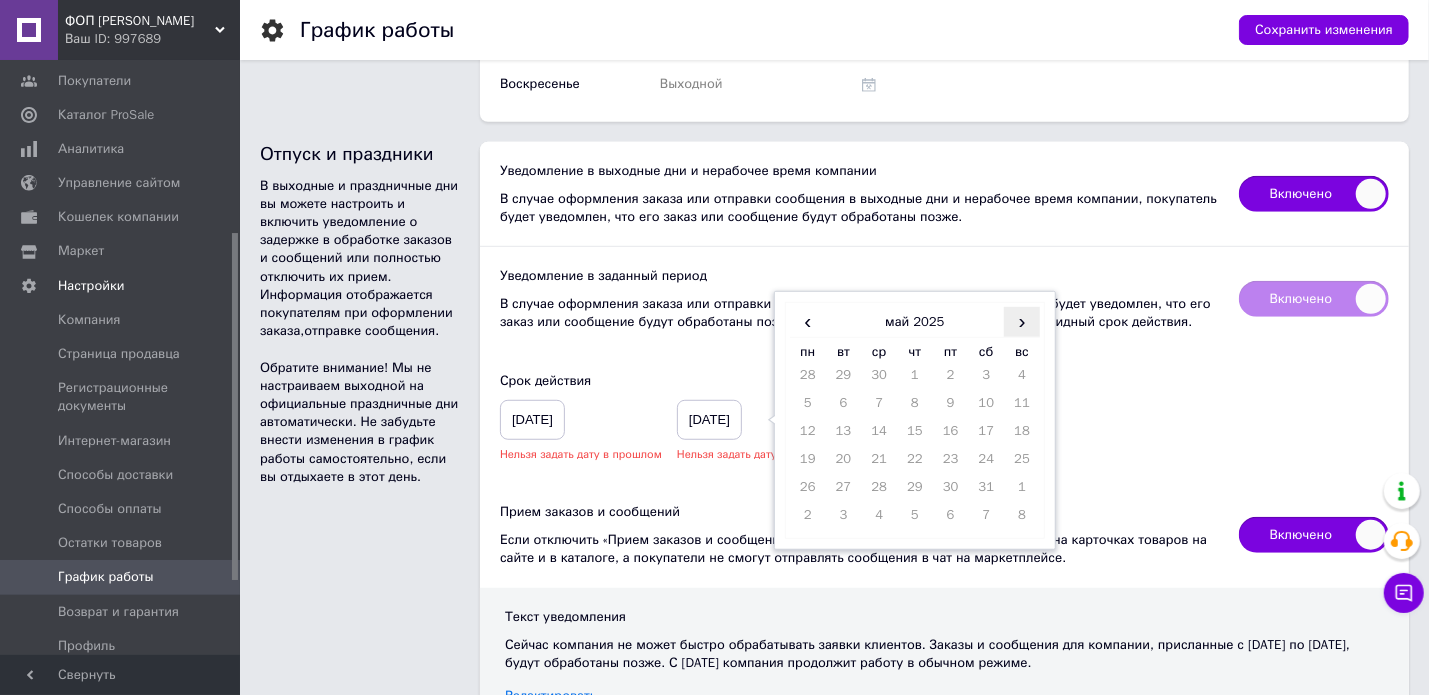 click on "›" at bounding box center [1022, 321] 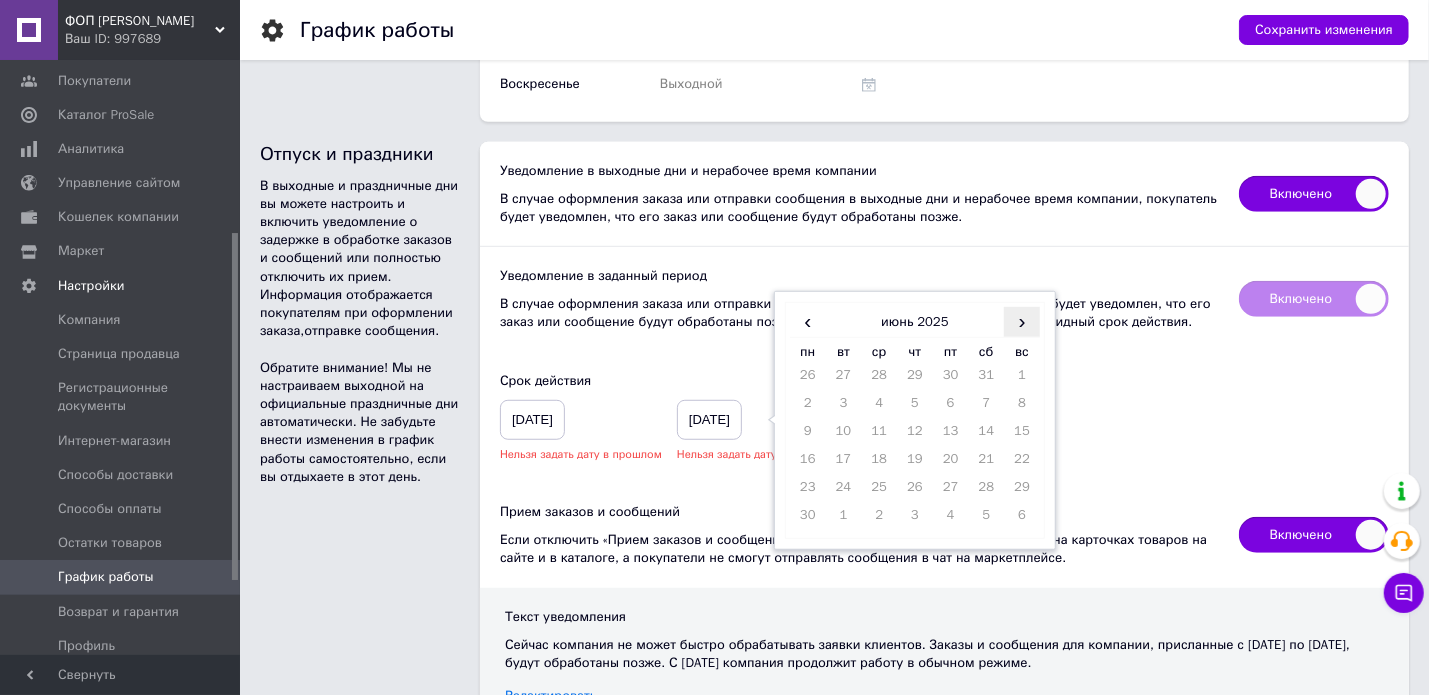 click on "›" at bounding box center [1022, 321] 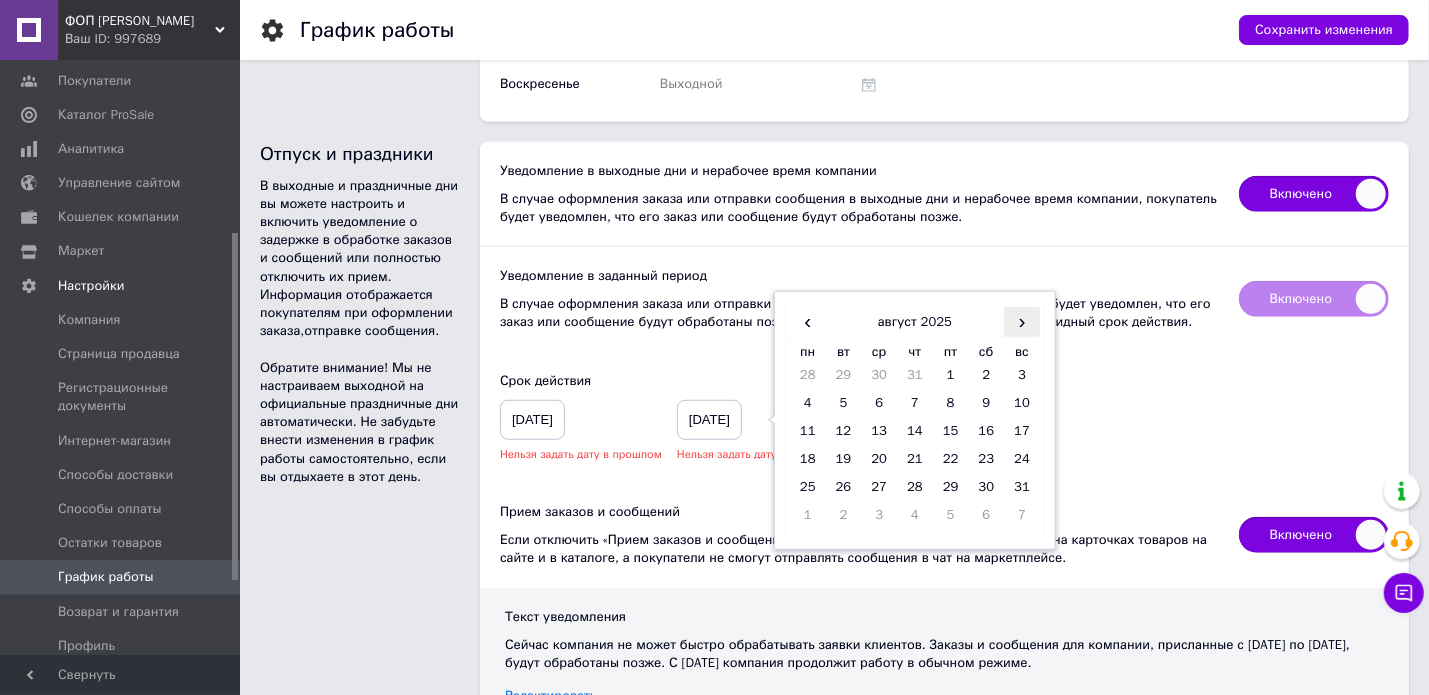 click on "›" at bounding box center [1022, 321] 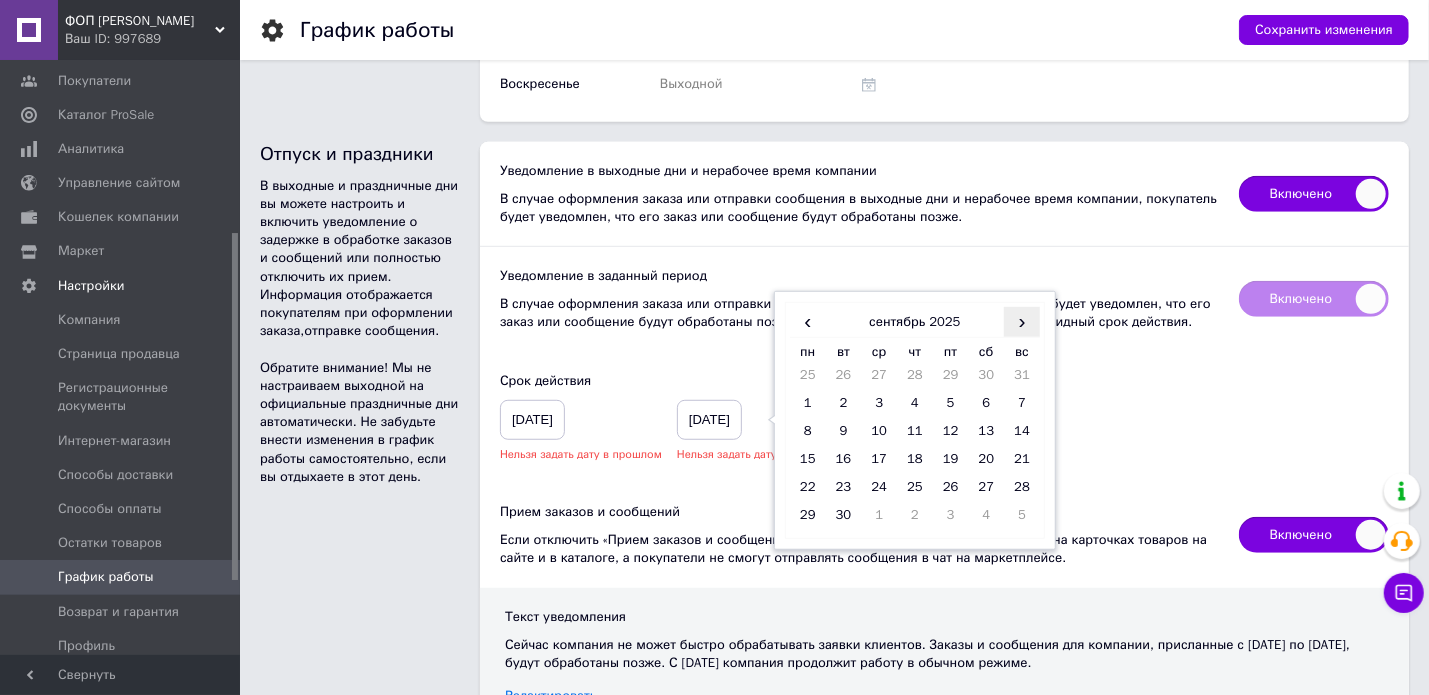 click on "›" at bounding box center [1022, 321] 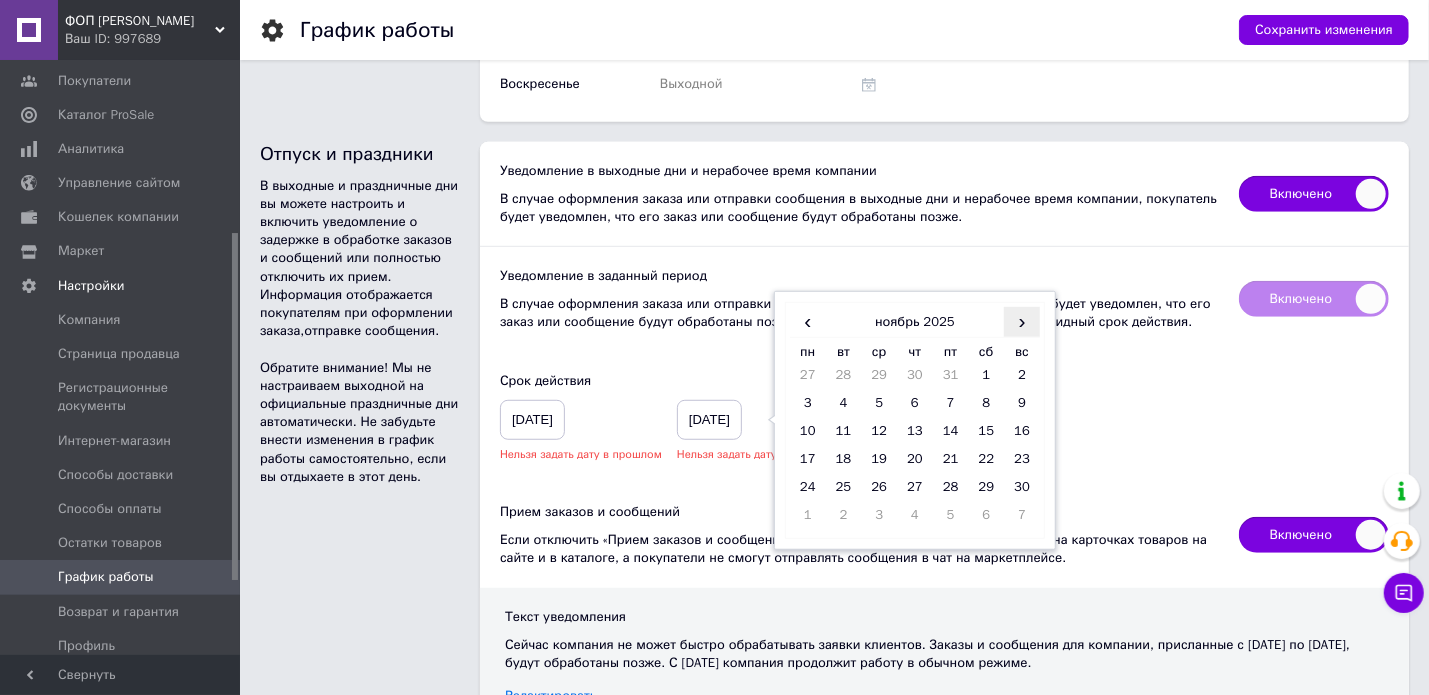 click on "›" at bounding box center [1022, 321] 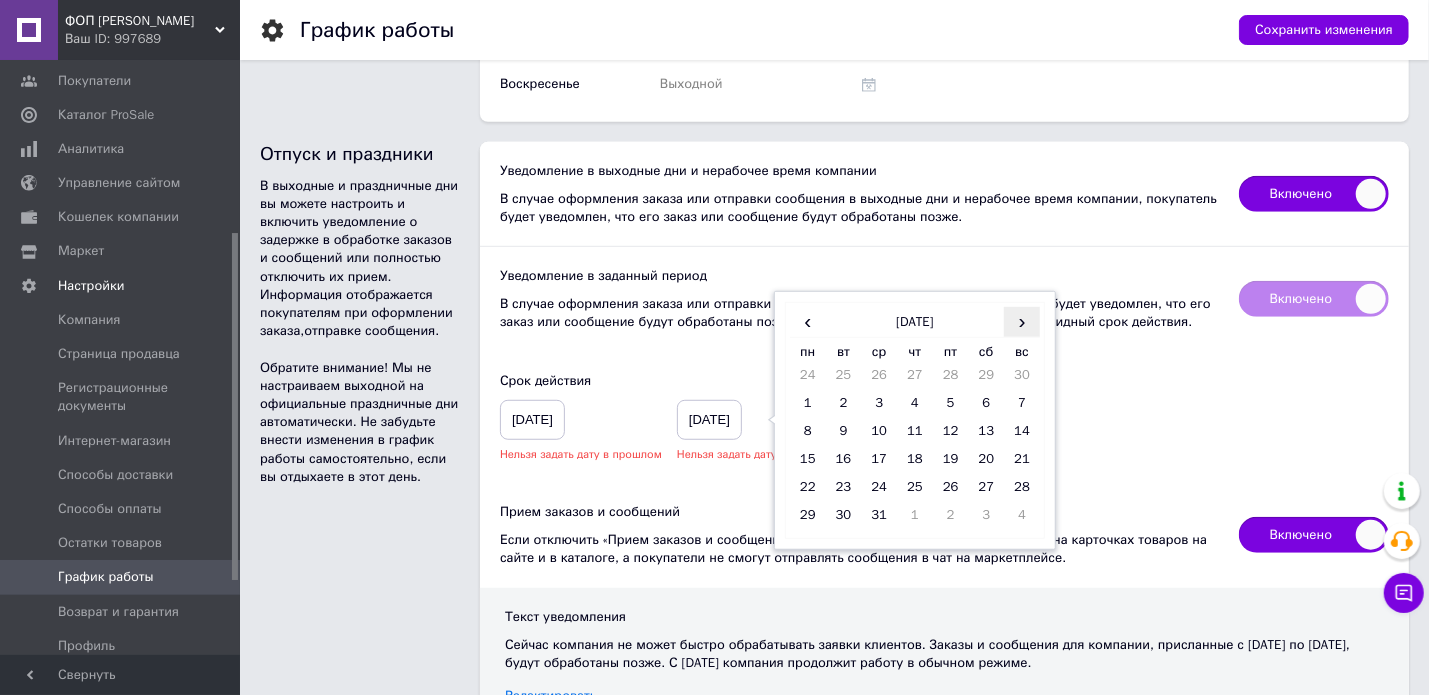 click on "›" at bounding box center [1022, 321] 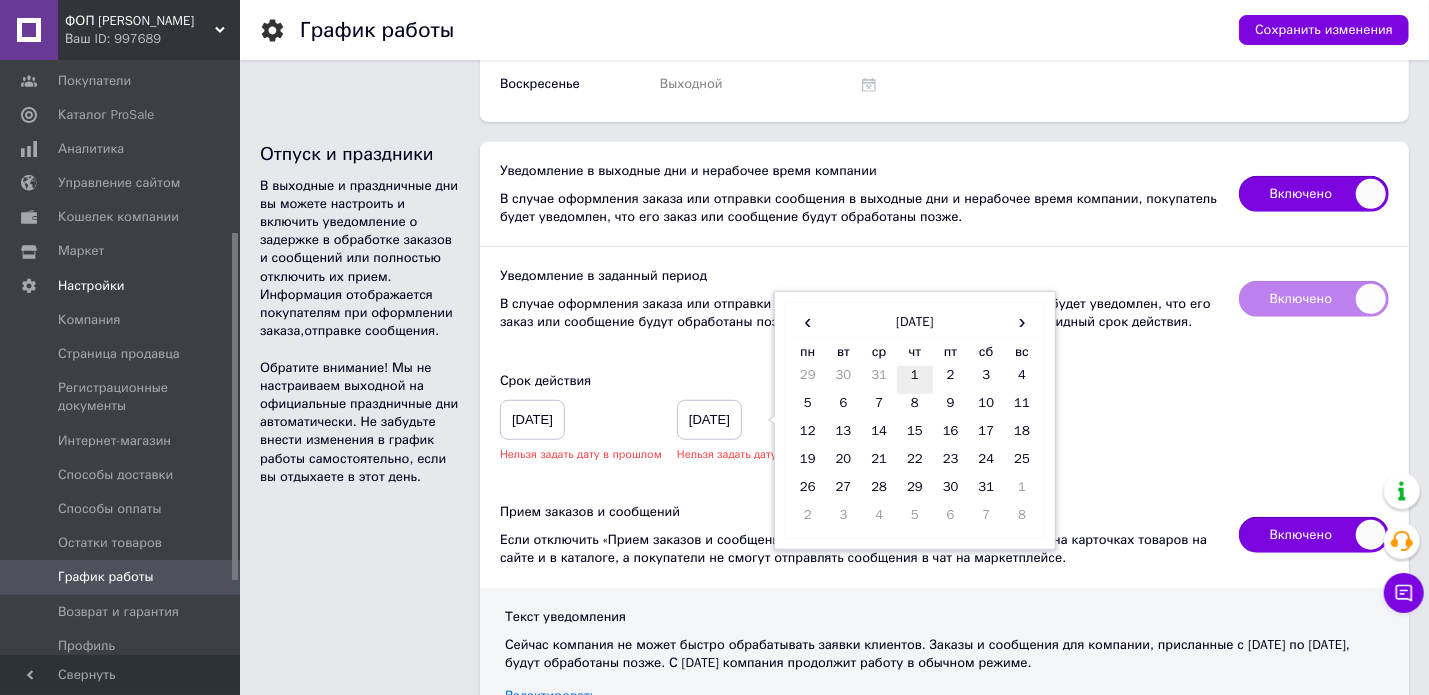 click on "1" at bounding box center (915, 380) 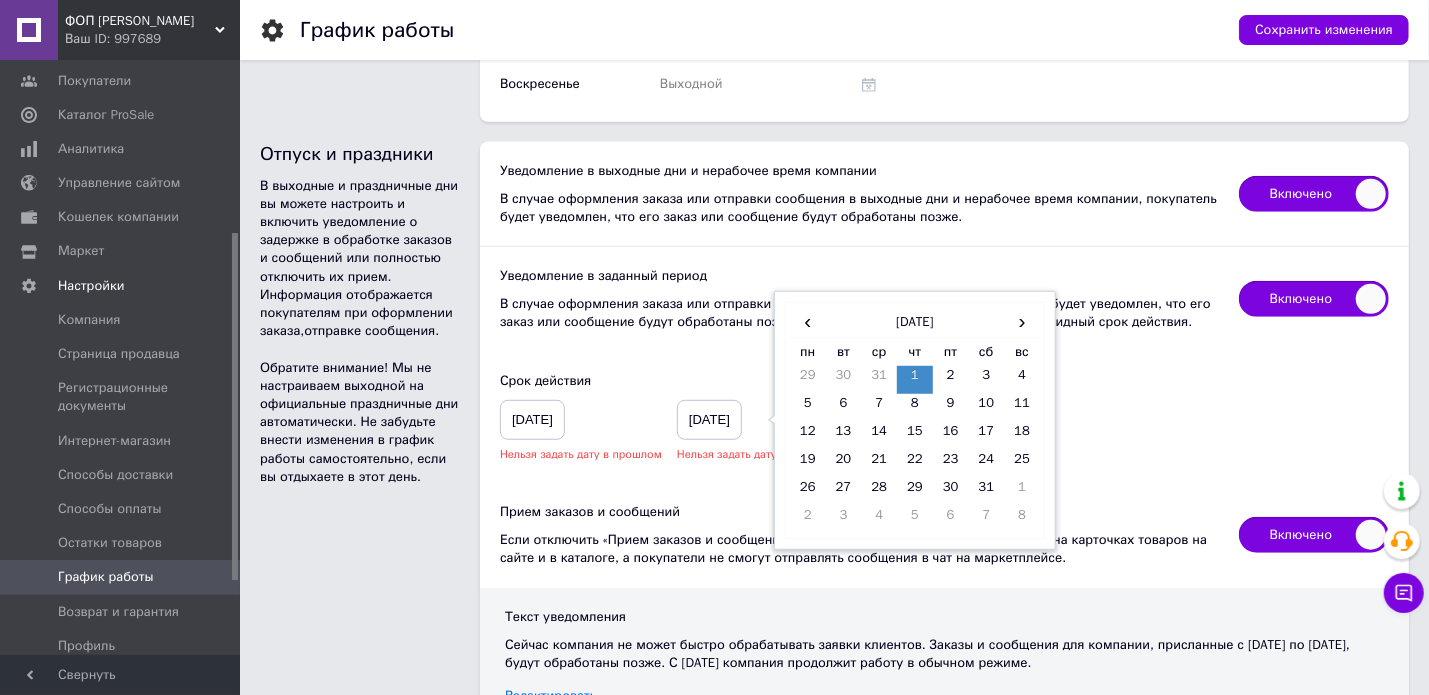 click on "Срок действия [DATE] Нельзя задать дату в прошлом [DATE] ‹ [DATE] › пн вт ср чт пт сб вс 29 30 31 1 2 3 4 5 6 7 8 9 10 11 12 13 14 15 16 17 18 19 20 21 22 23 24 25 26 27 28 29 30 31 1 2 3 4 5 6 7 8 Нельзя задать дату в прошлом" at bounding box center [944, 417] 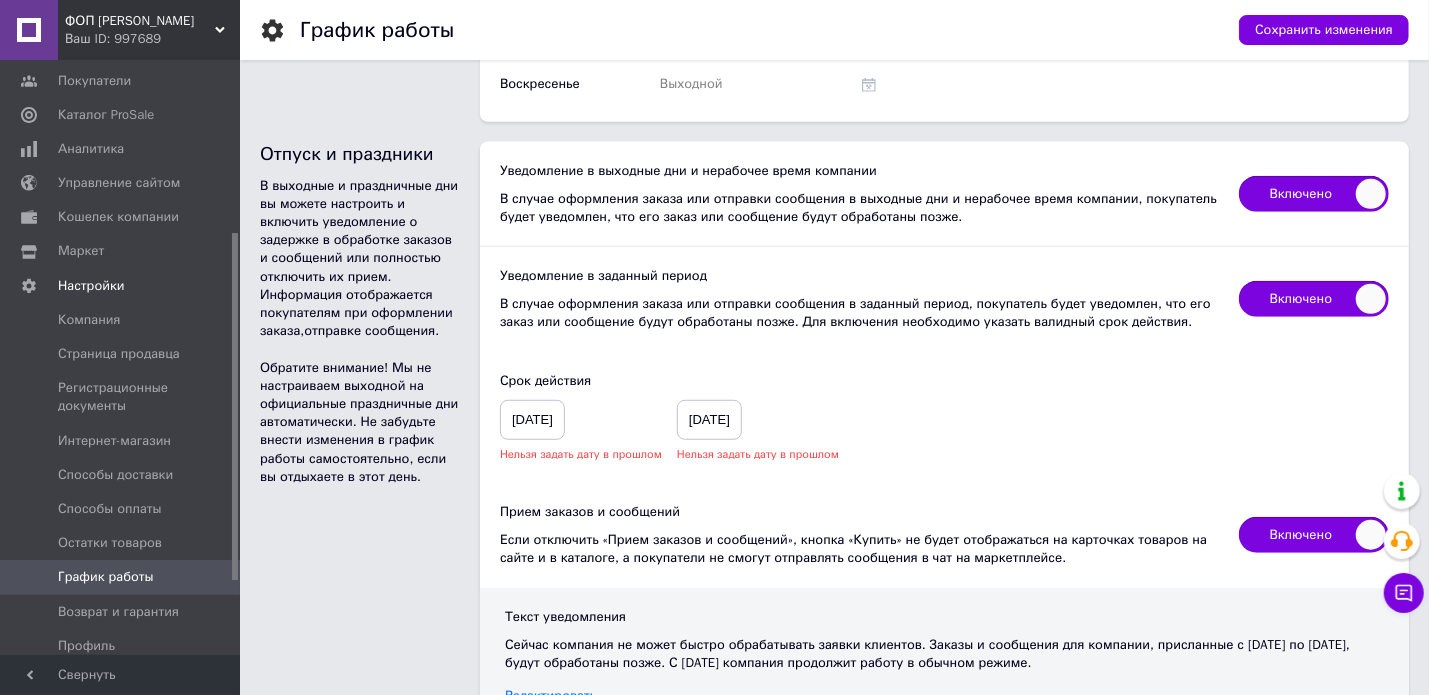 click on "Сохранить изменения" at bounding box center [1314, 30] 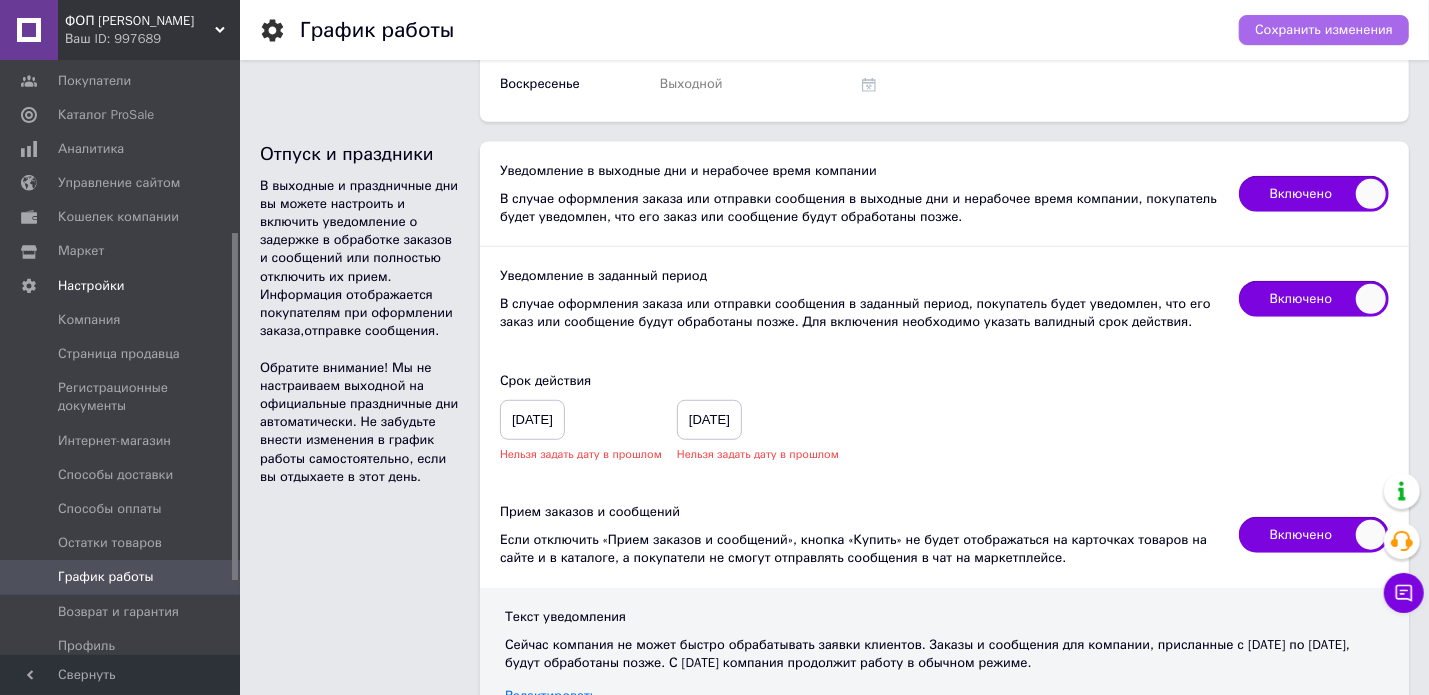 click on "Сохранить изменения" at bounding box center [1324, 30] 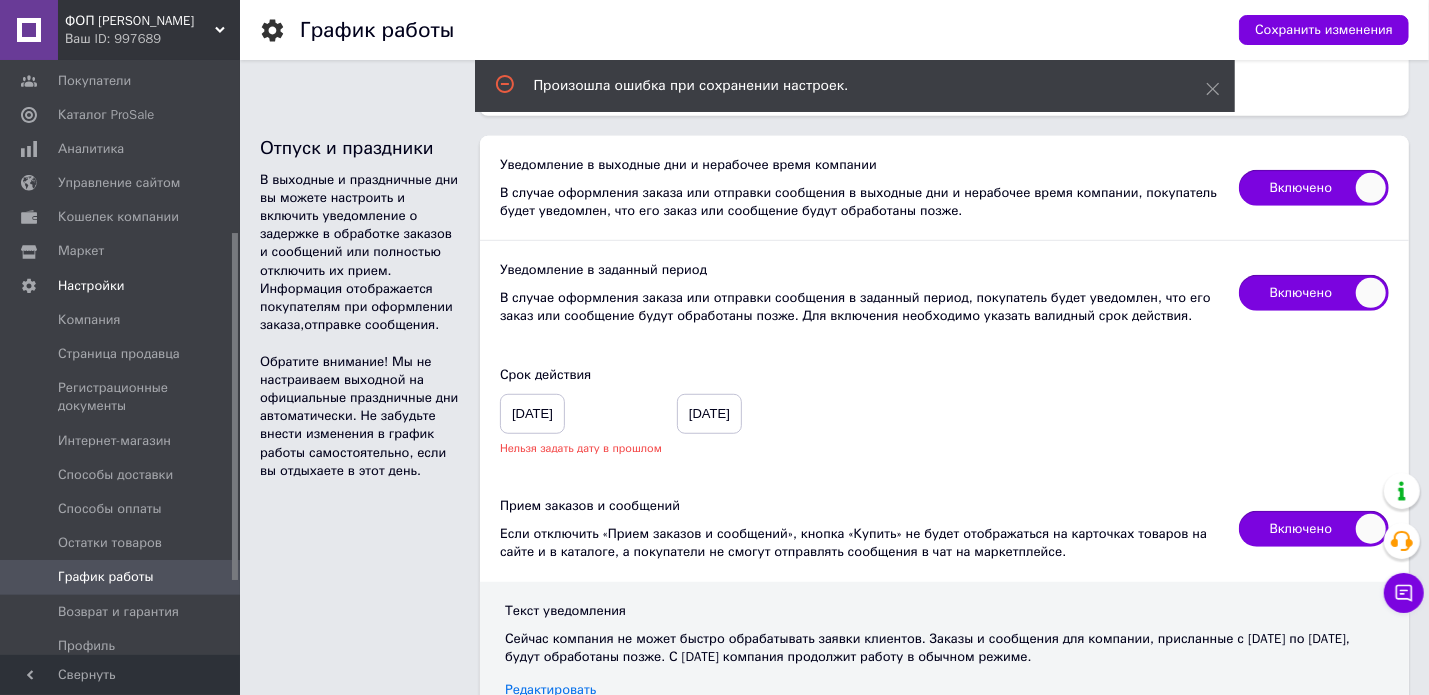 scroll, scrollTop: 736, scrollLeft: 0, axis: vertical 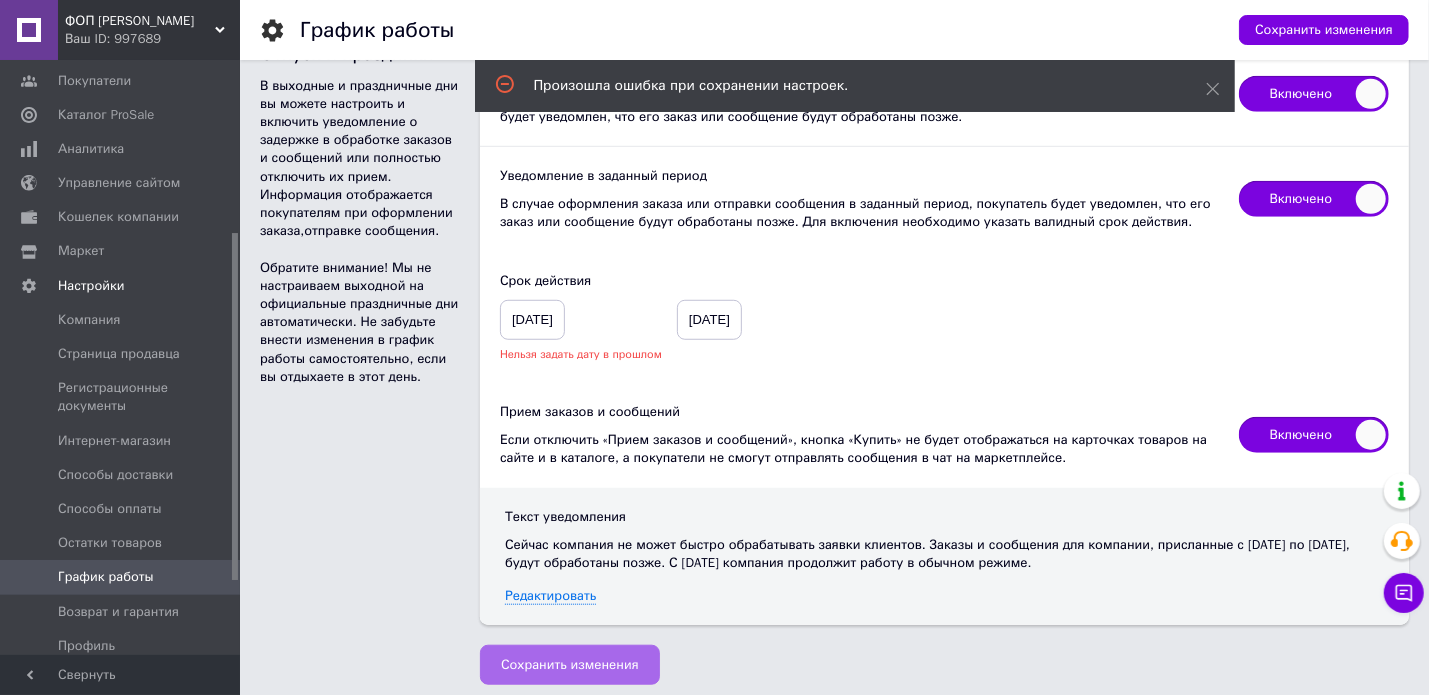 click on "Сохранить изменения" at bounding box center (570, 665) 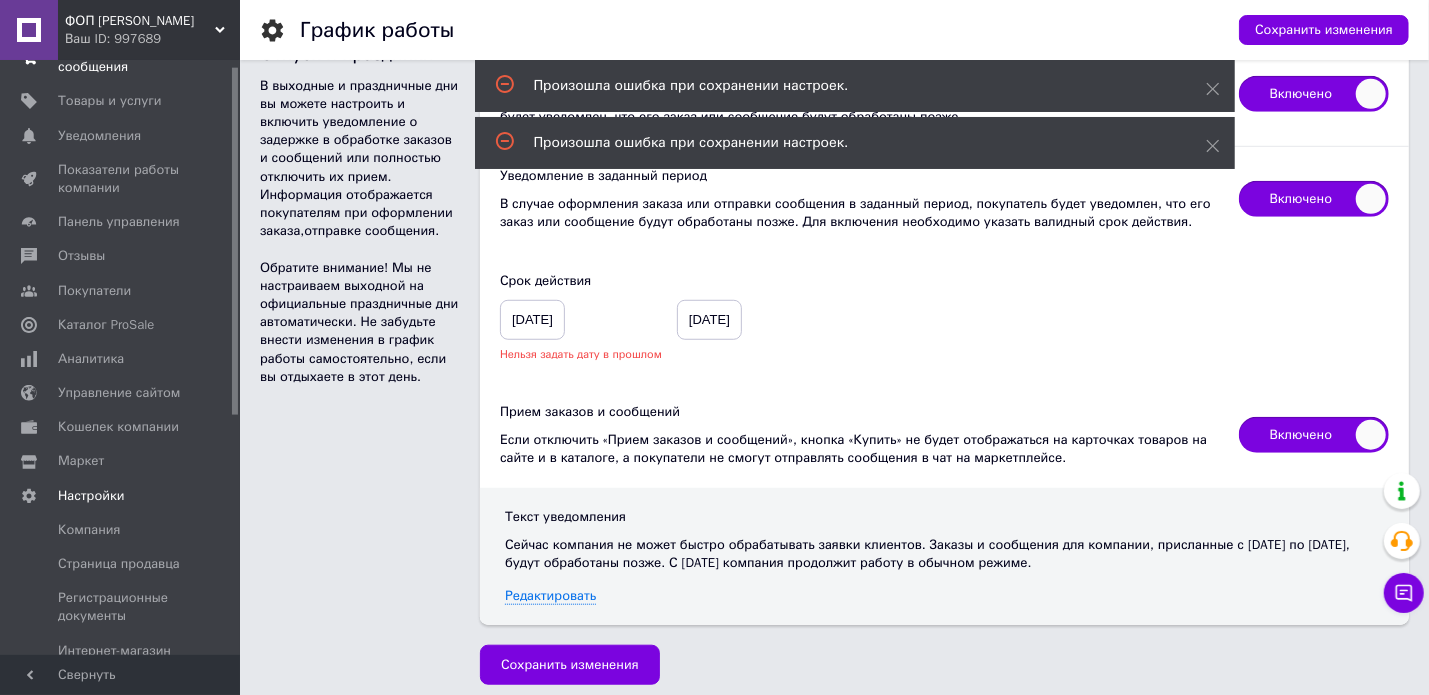 scroll, scrollTop: 0, scrollLeft: 0, axis: both 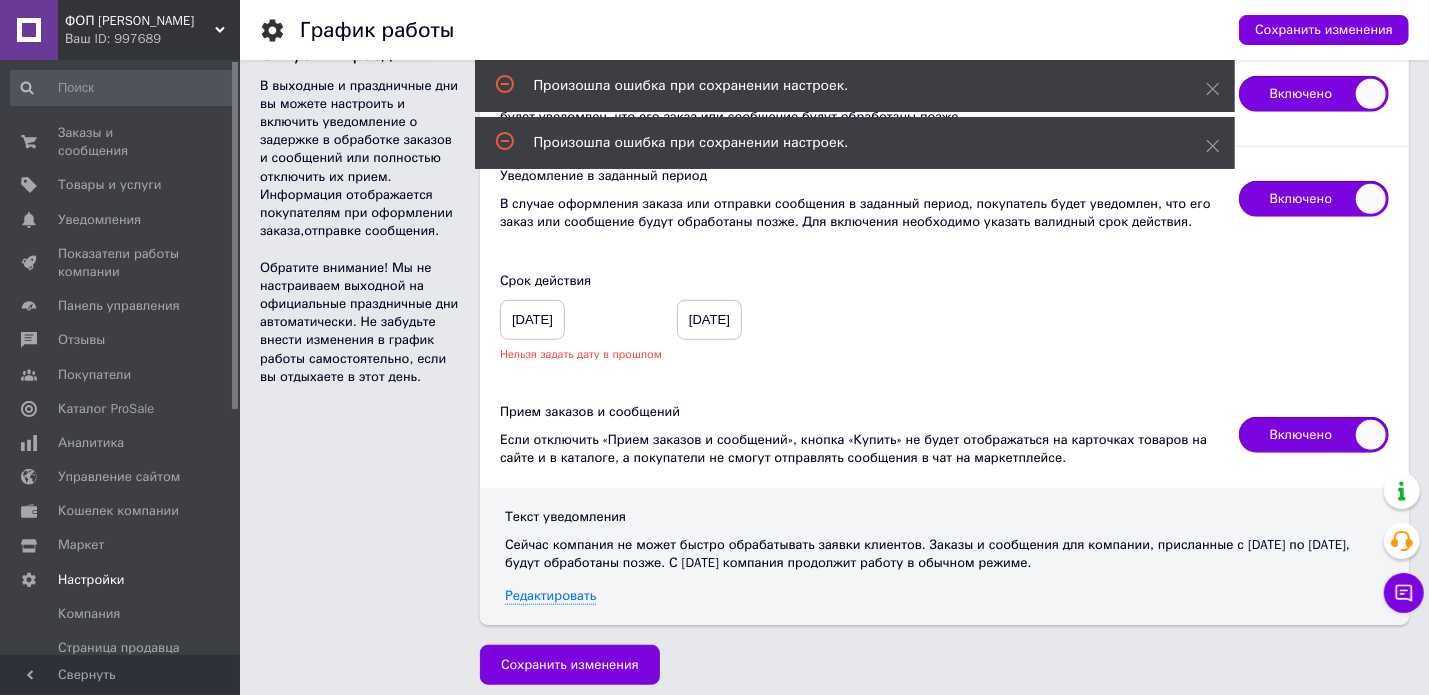 drag, startPoint x: 72, startPoint y: 134, endPoint x: 133, endPoint y: 44, distance: 108.72442 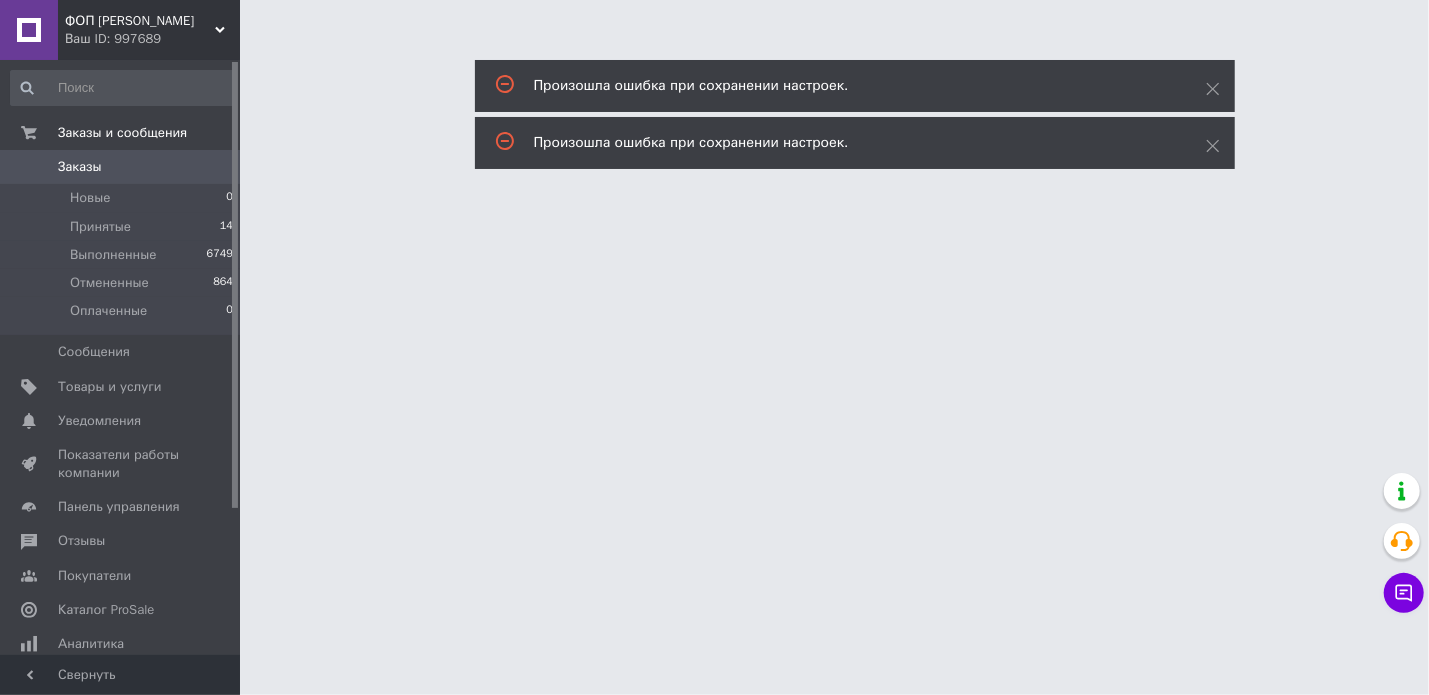 scroll, scrollTop: 0, scrollLeft: 0, axis: both 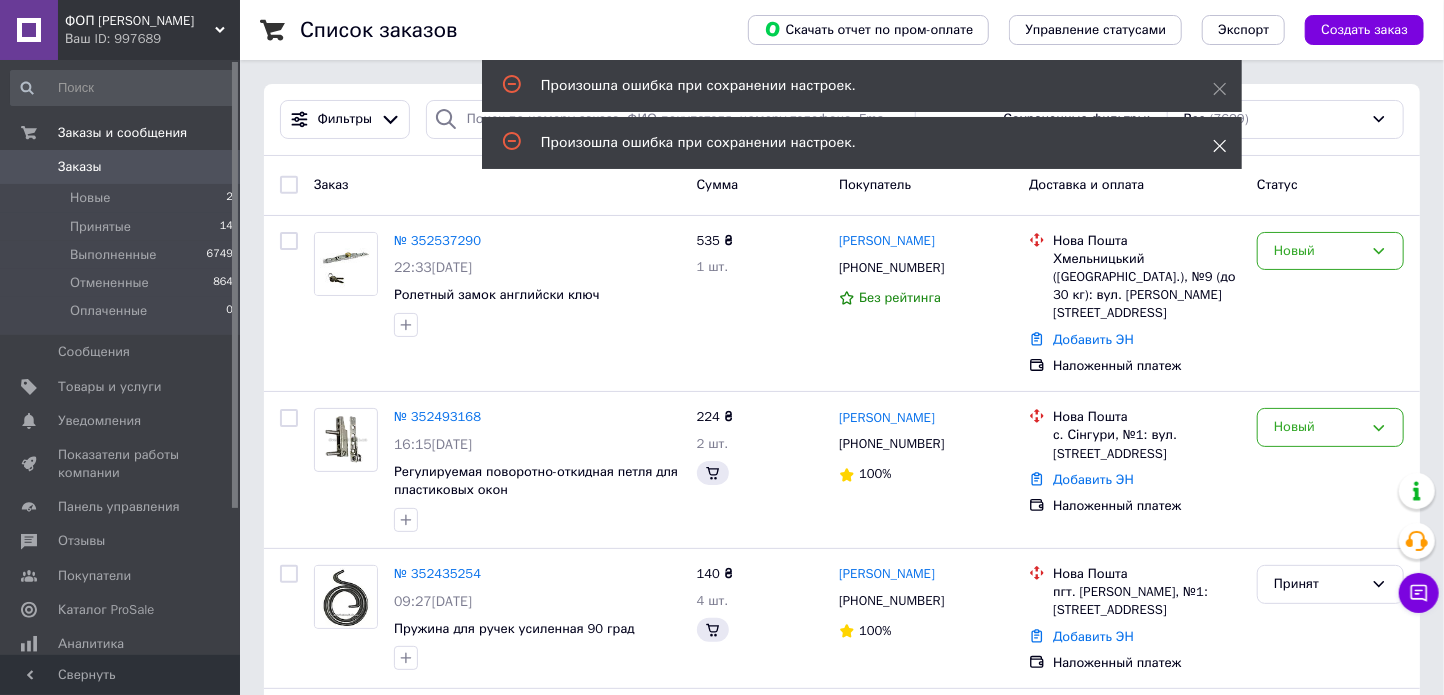 click 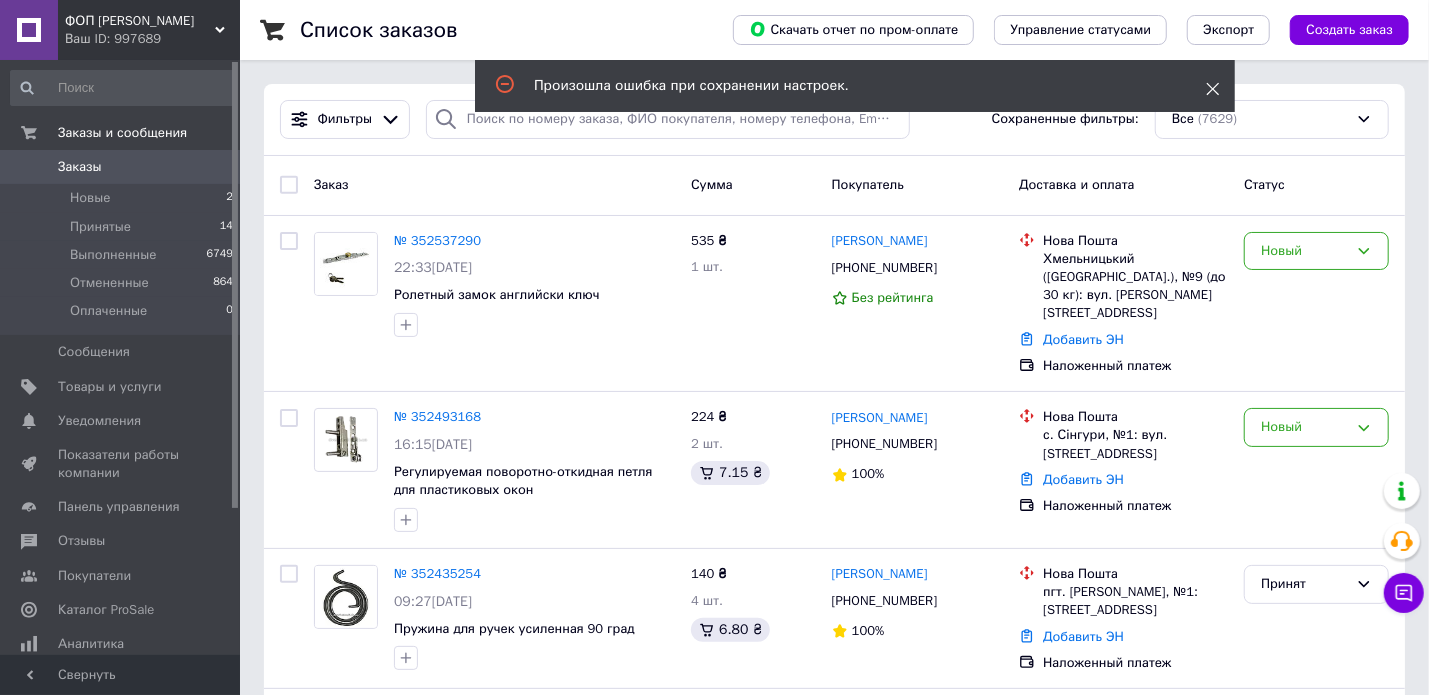 click 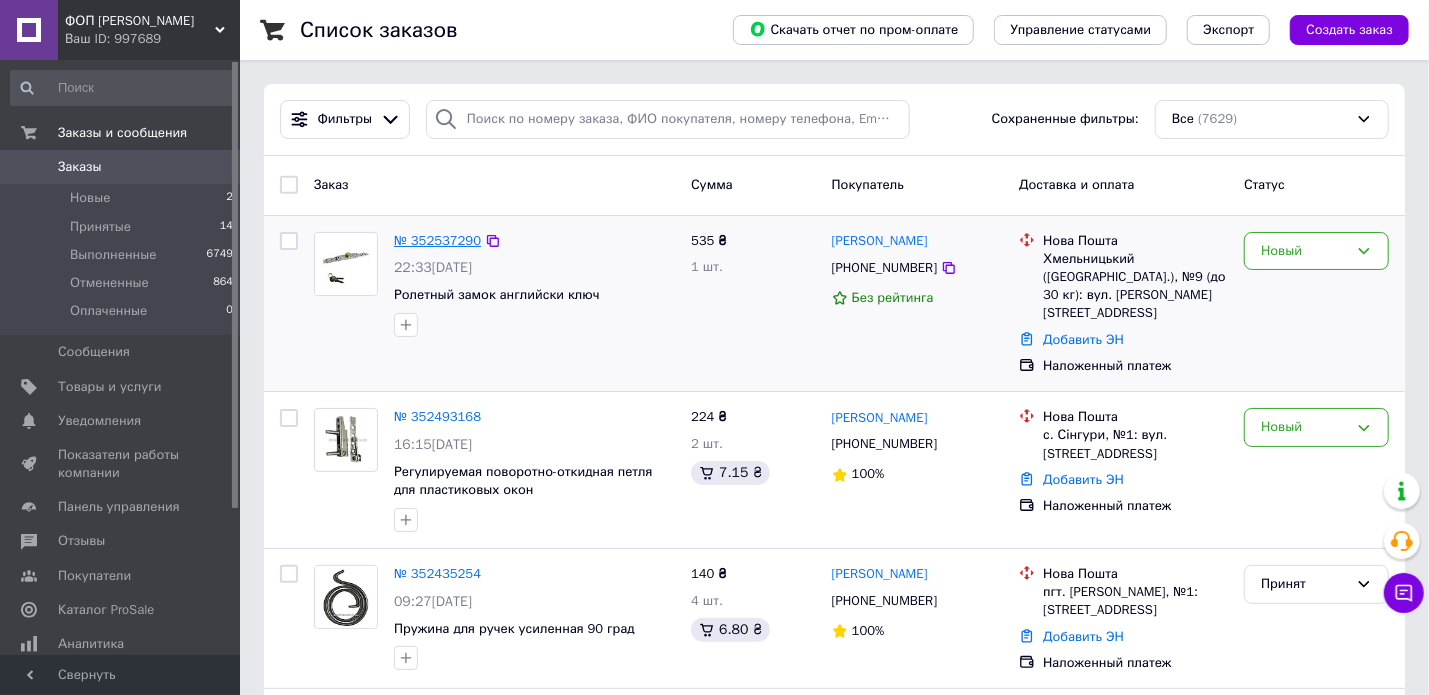 click on "№ 352537290" at bounding box center [437, 240] 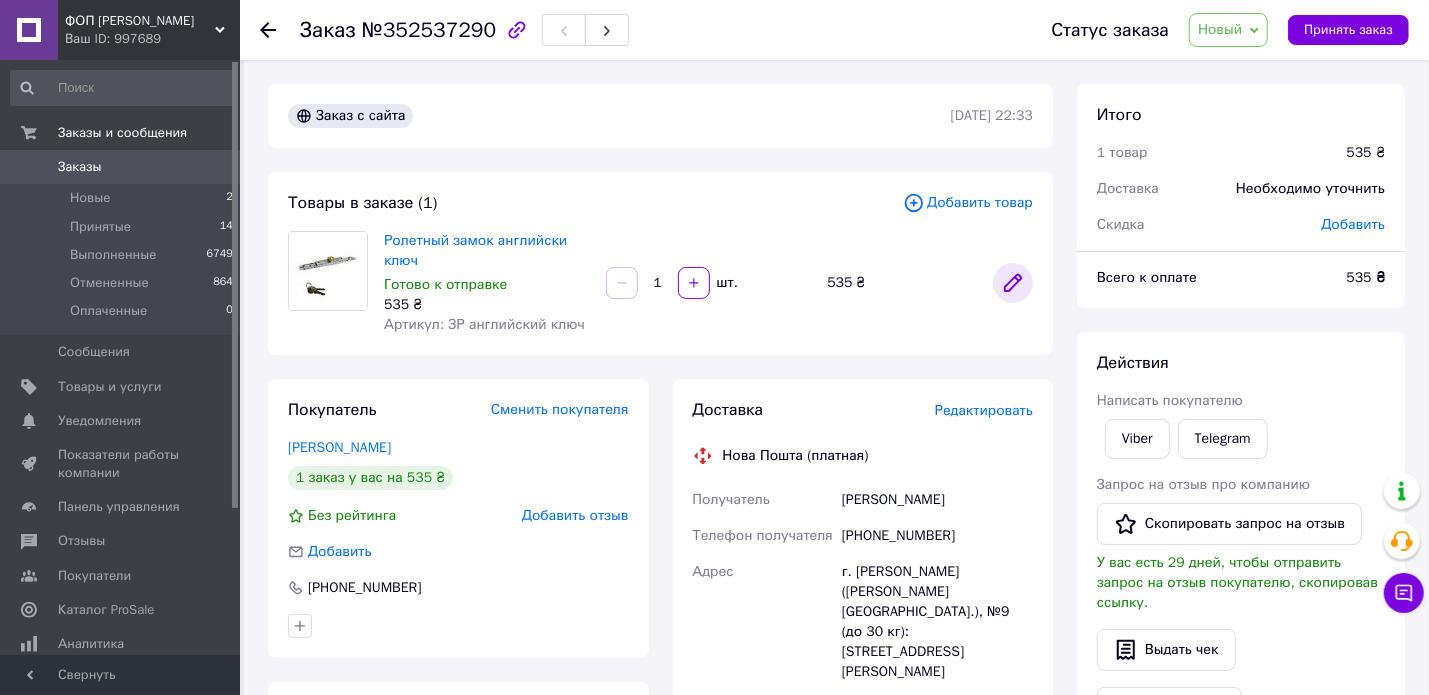 click 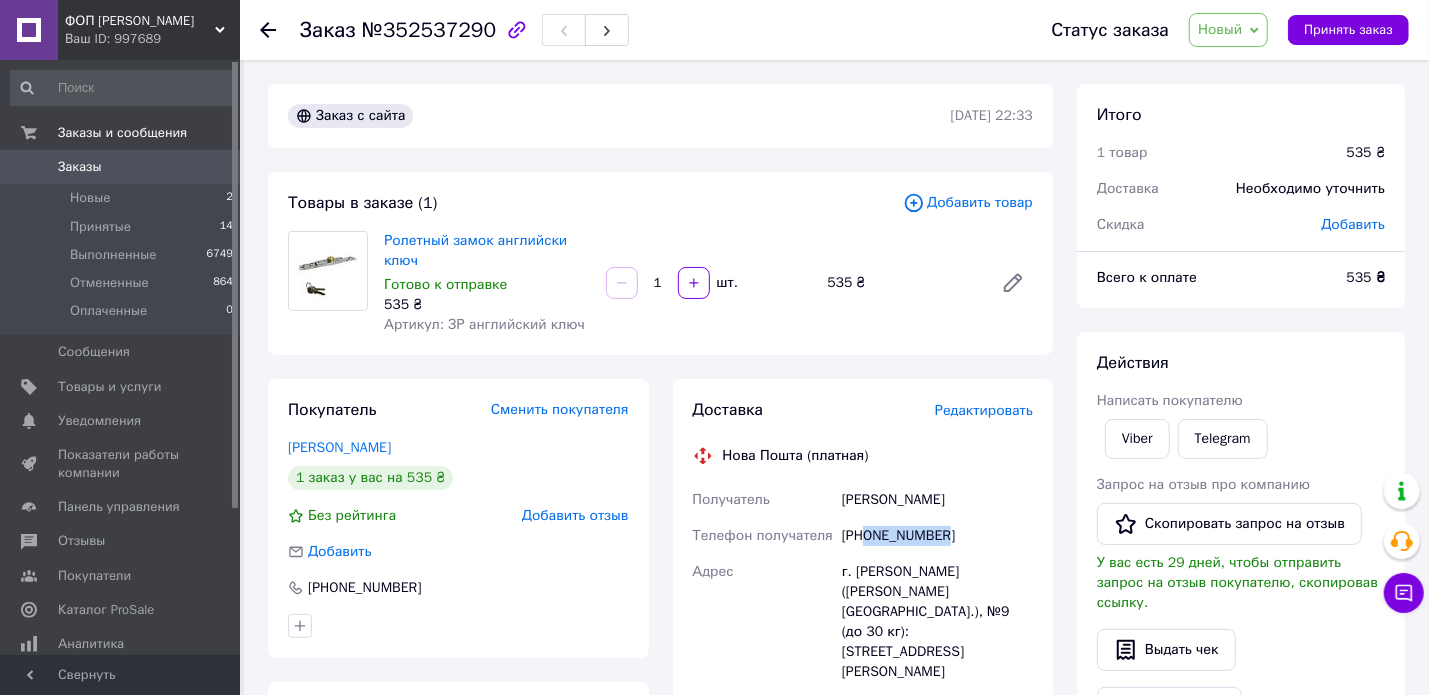 drag, startPoint x: 951, startPoint y: 538, endPoint x: 865, endPoint y: 527, distance: 86.70064 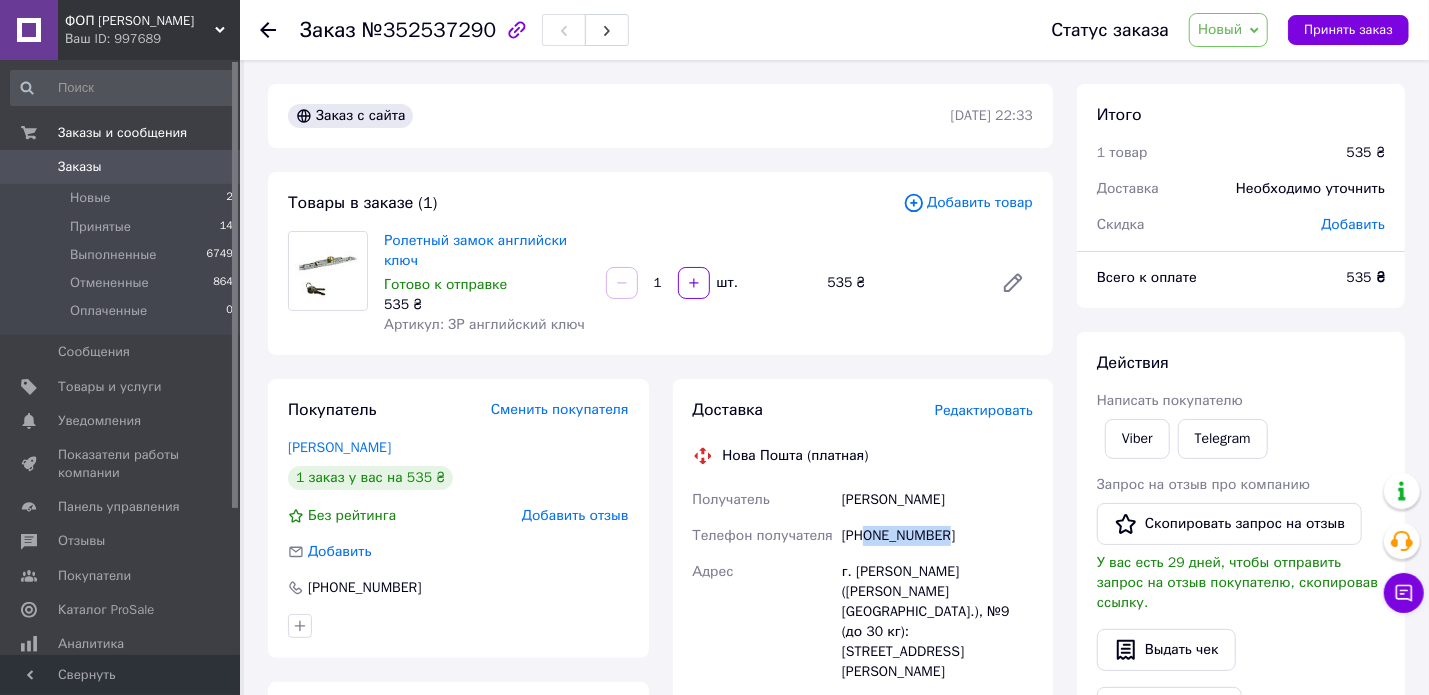 drag, startPoint x: 979, startPoint y: 507, endPoint x: 829, endPoint y: 502, distance: 150.08331 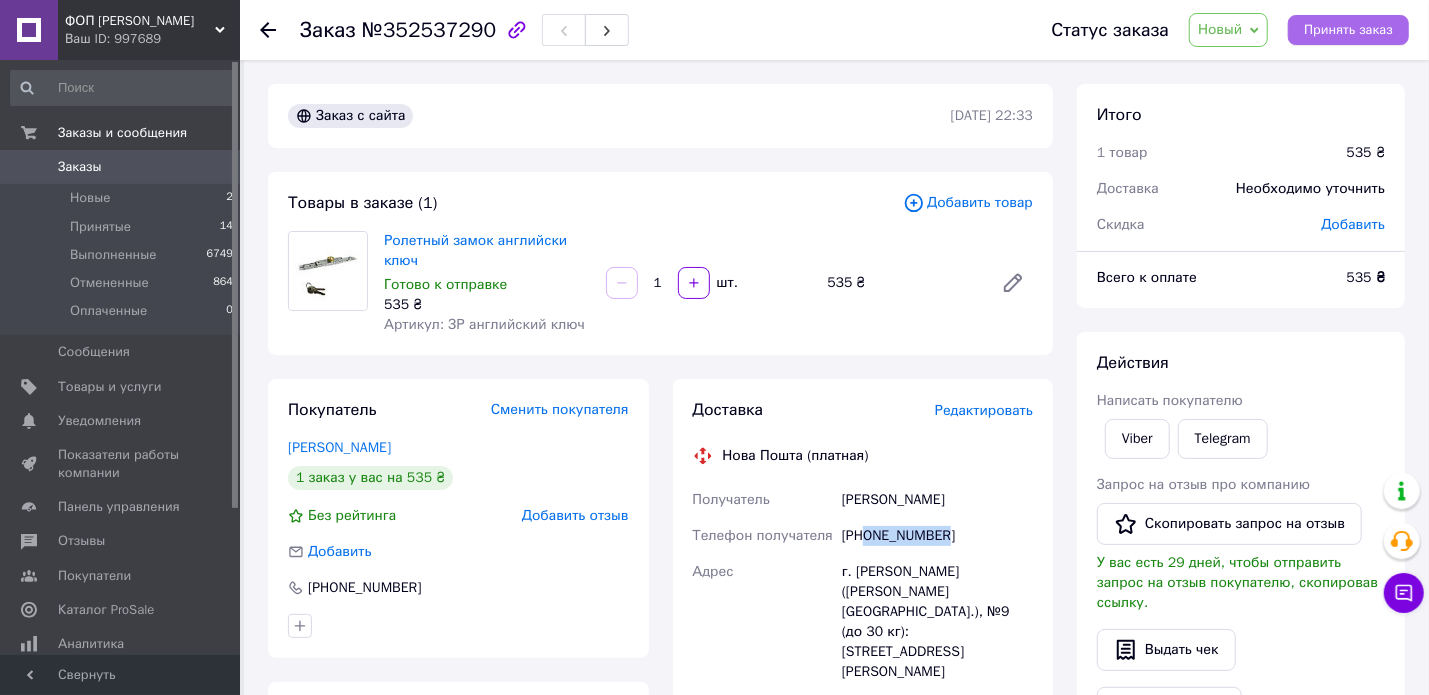 click on "Принять заказ" at bounding box center (1348, 30) 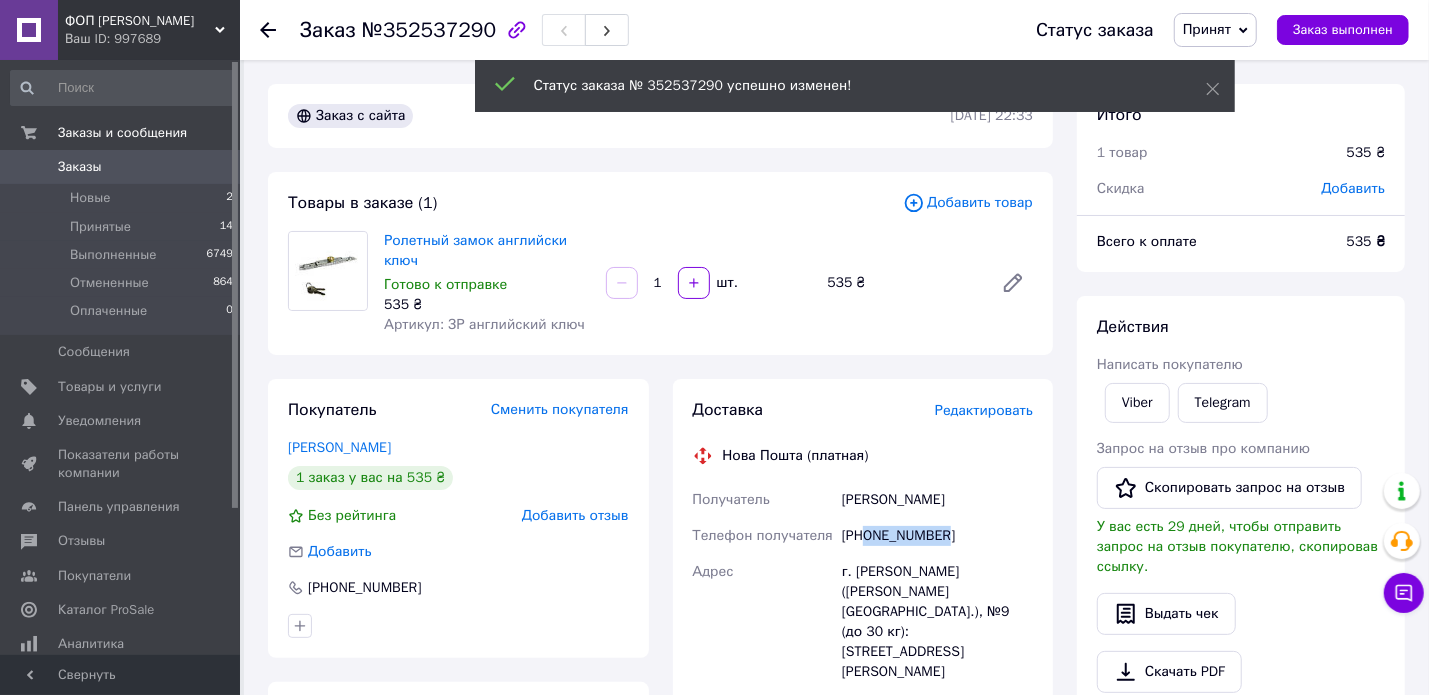 click on "Заказы" at bounding box center [80, 167] 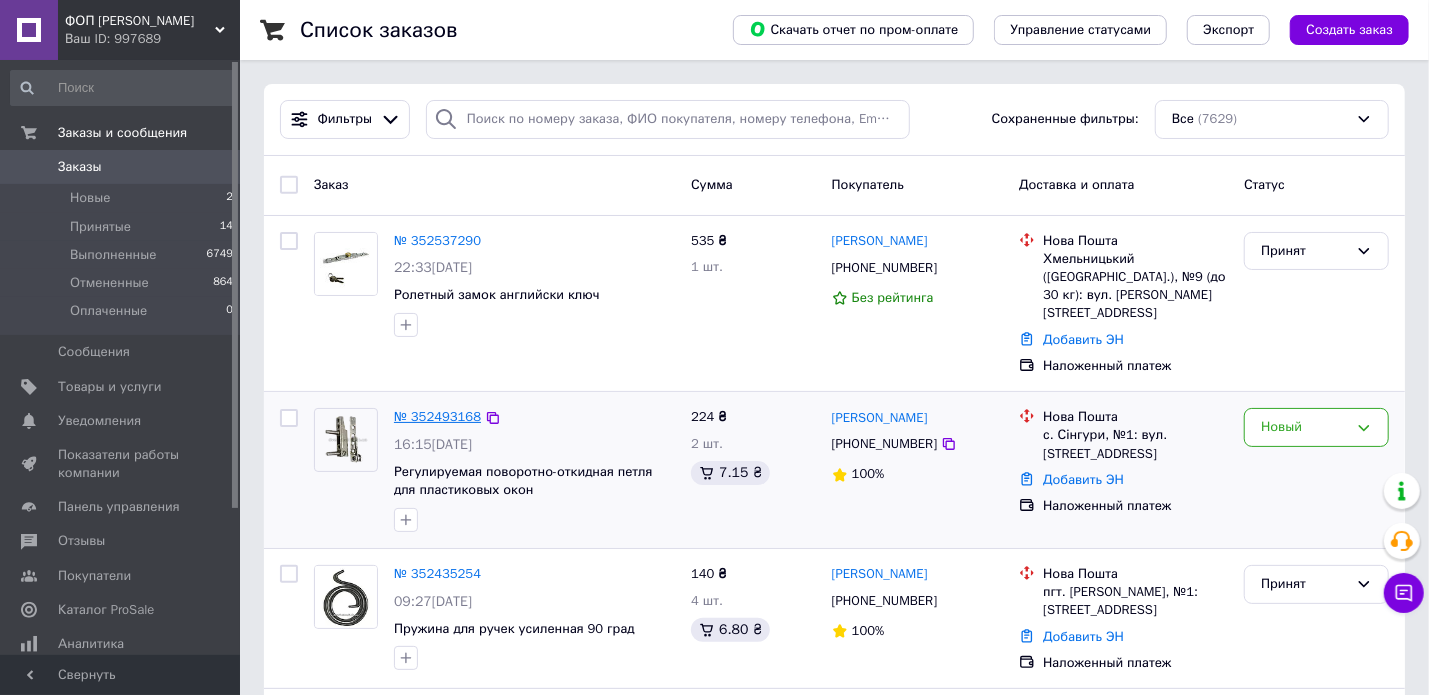click on "№ 352493168" at bounding box center [437, 416] 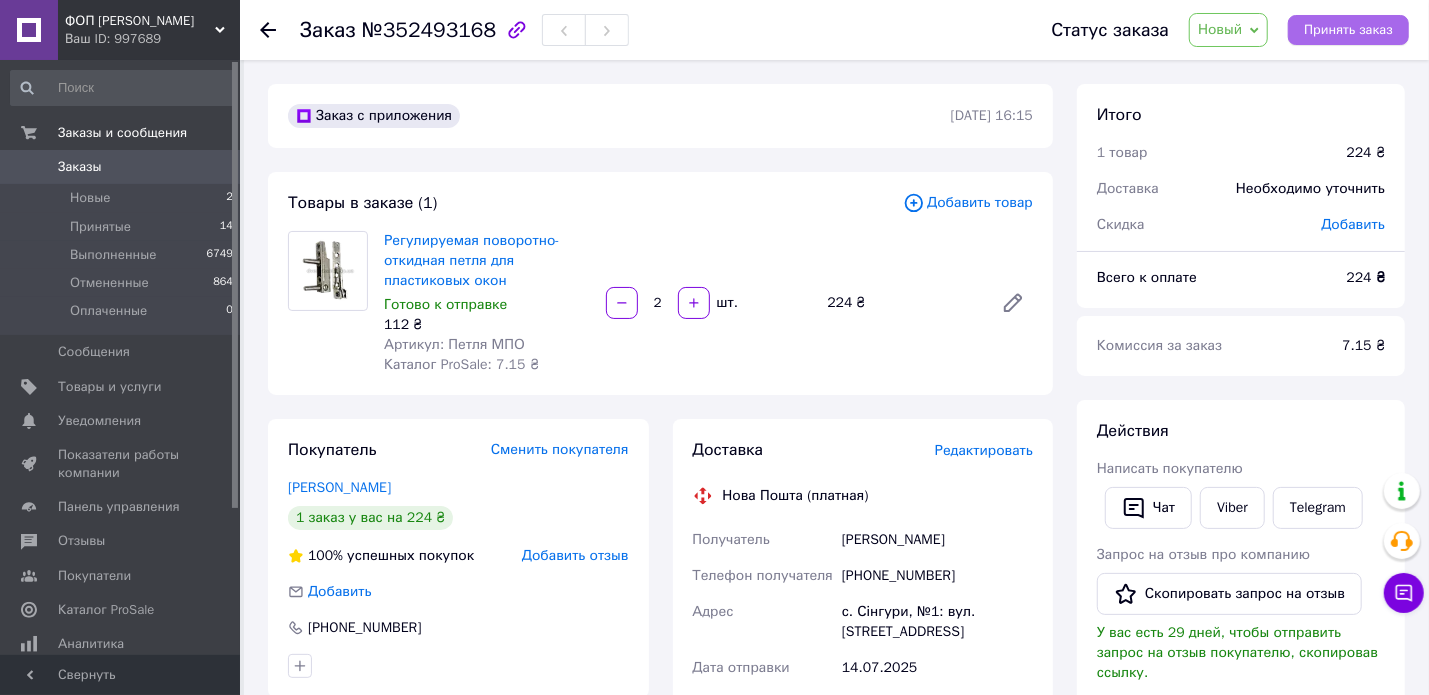 click on "Принять заказ" at bounding box center (1348, 30) 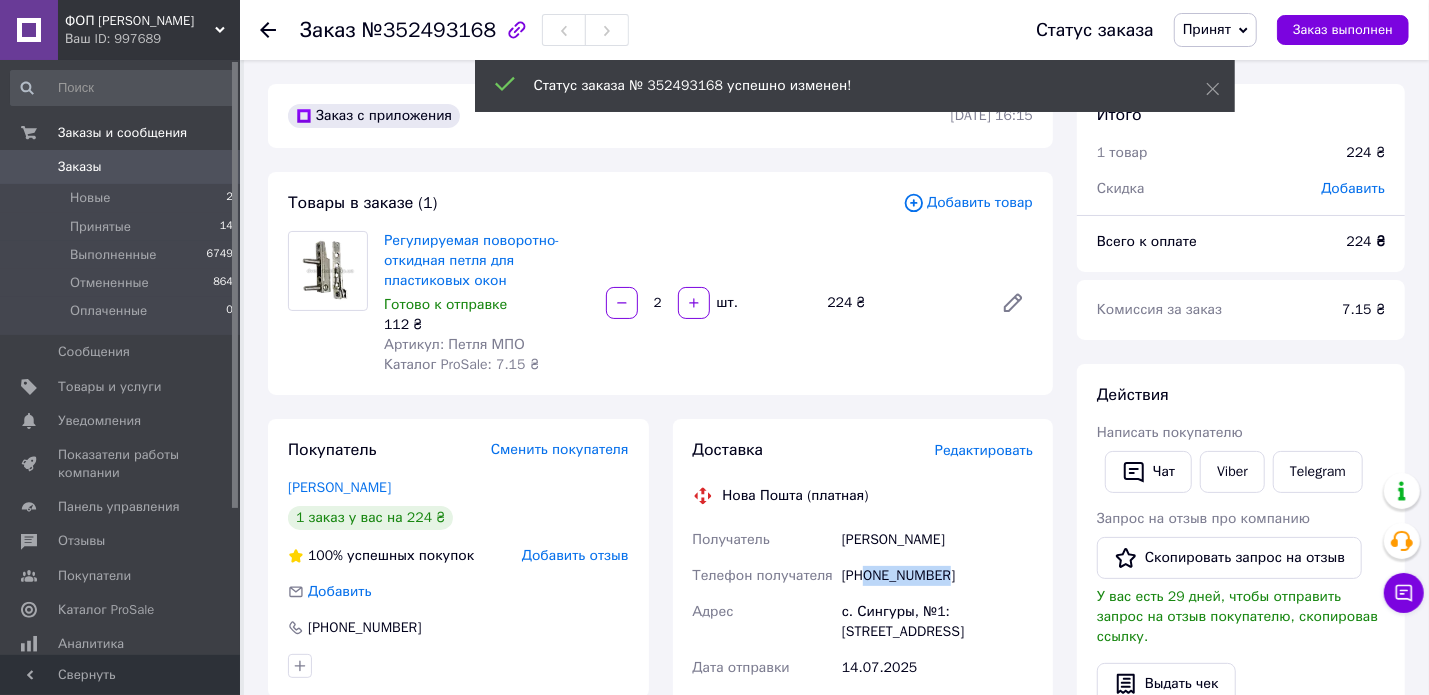 drag, startPoint x: 960, startPoint y: 580, endPoint x: 893, endPoint y: 577, distance: 67.06713 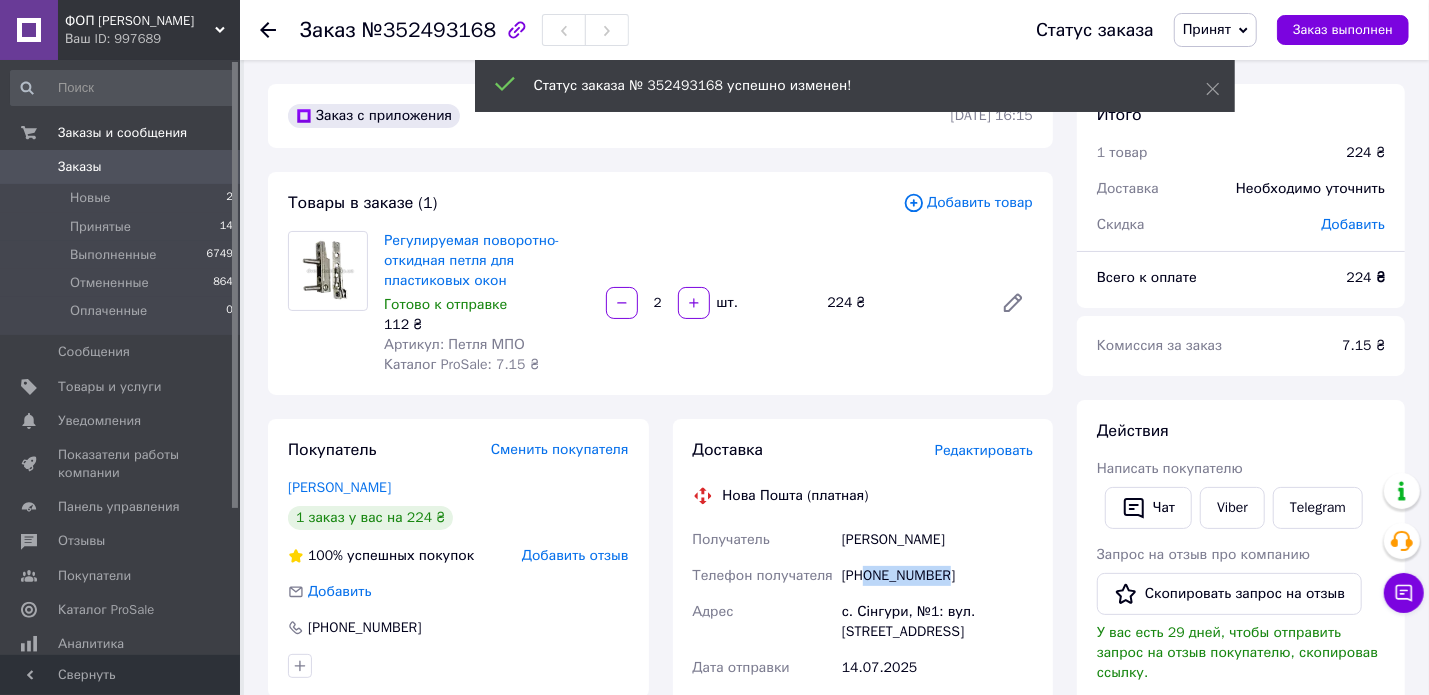 copy on "0972947542" 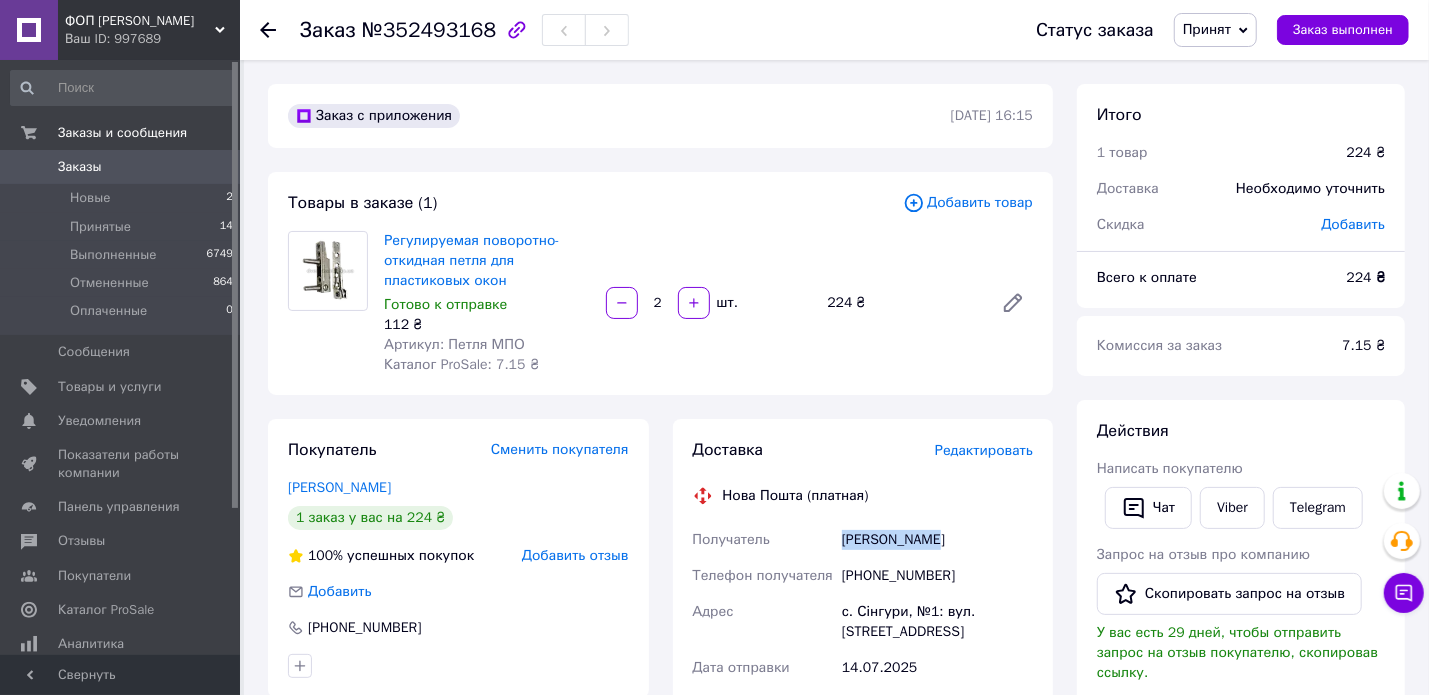 drag, startPoint x: 887, startPoint y: 532, endPoint x: 871, endPoint y: 537, distance: 16.763054 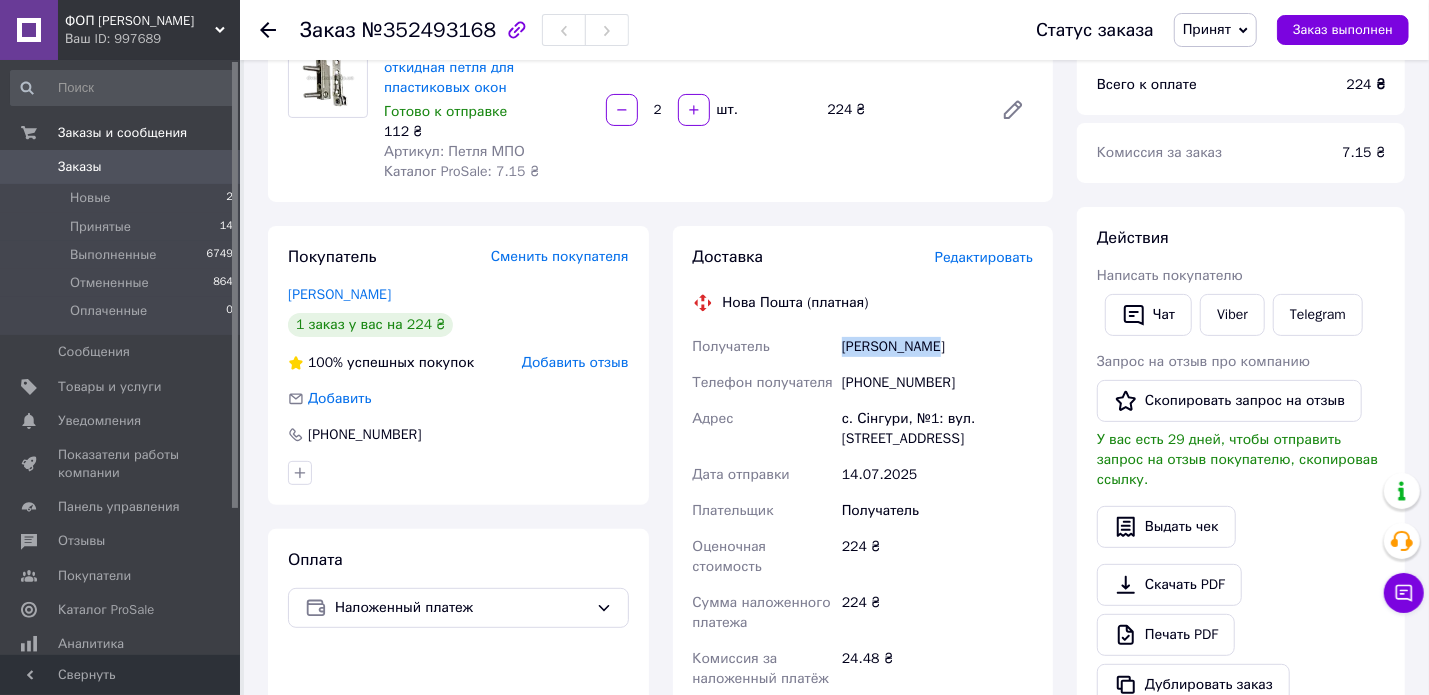 scroll, scrollTop: 300, scrollLeft: 0, axis: vertical 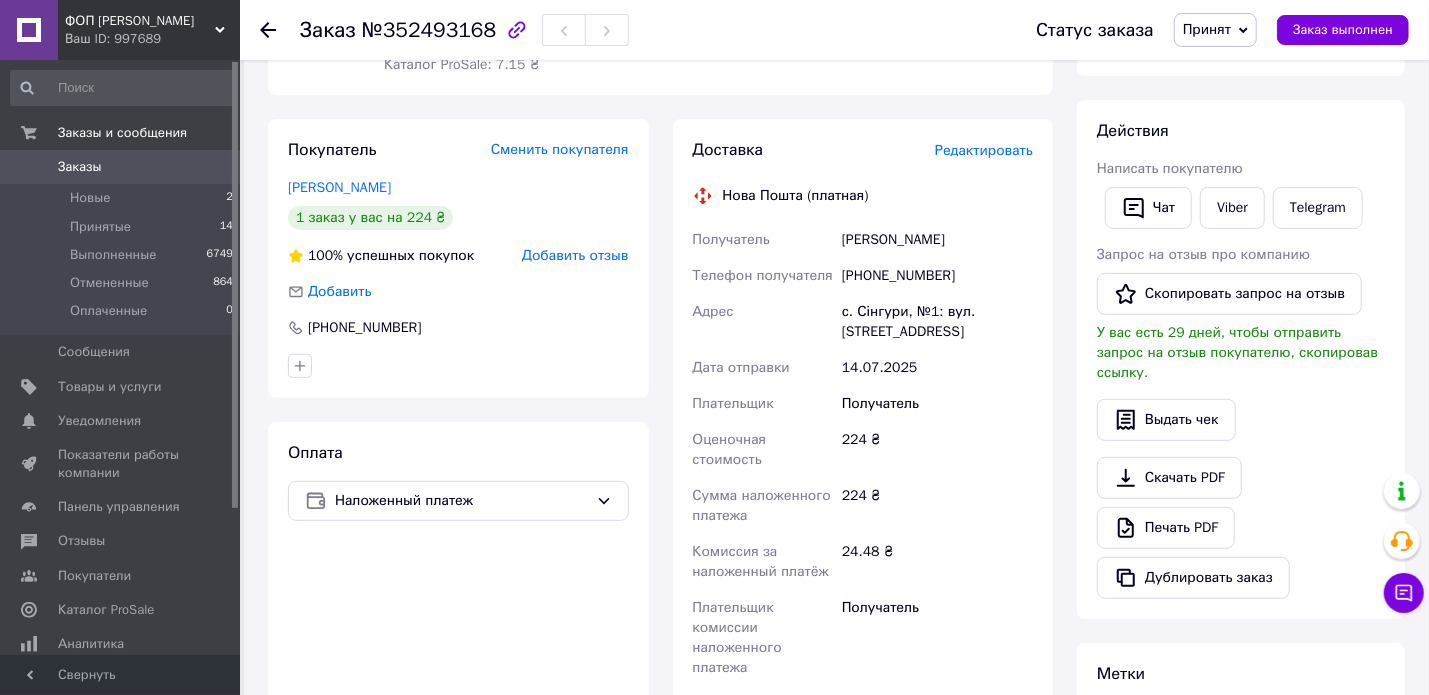 click on "с. Сінгури, №1: вул. [STREET_ADDRESS]" at bounding box center [937, 322] 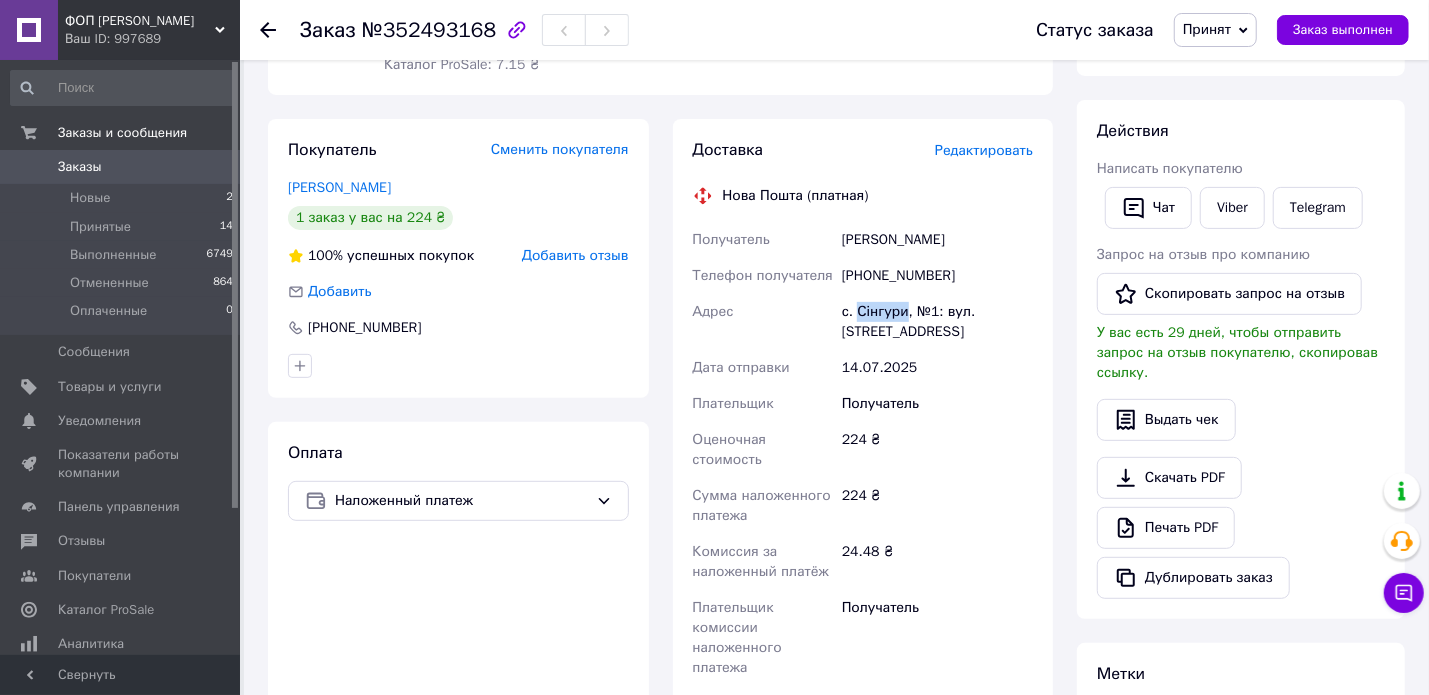 click on "с. Сінгури, №1: вул. [STREET_ADDRESS]" at bounding box center (937, 322) 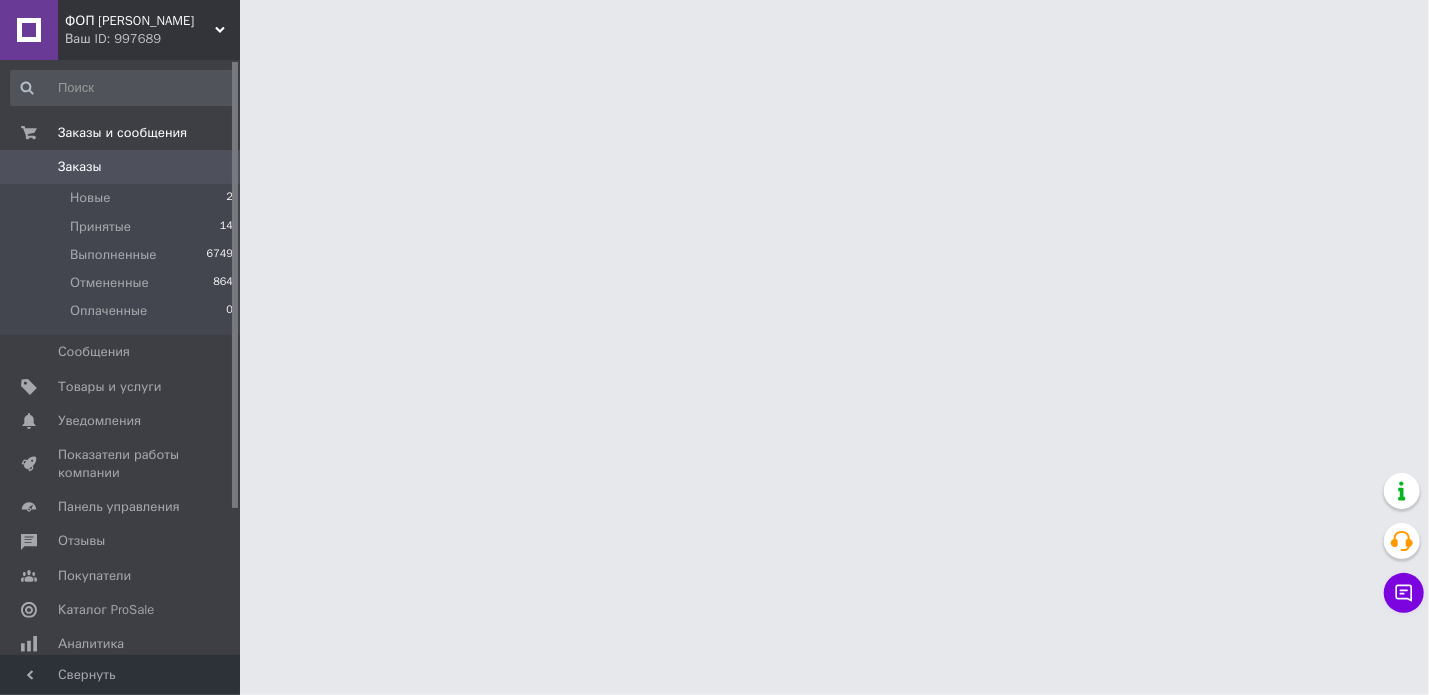 scroll, scrollTop: 0, scrollLeft: 0, axis: both 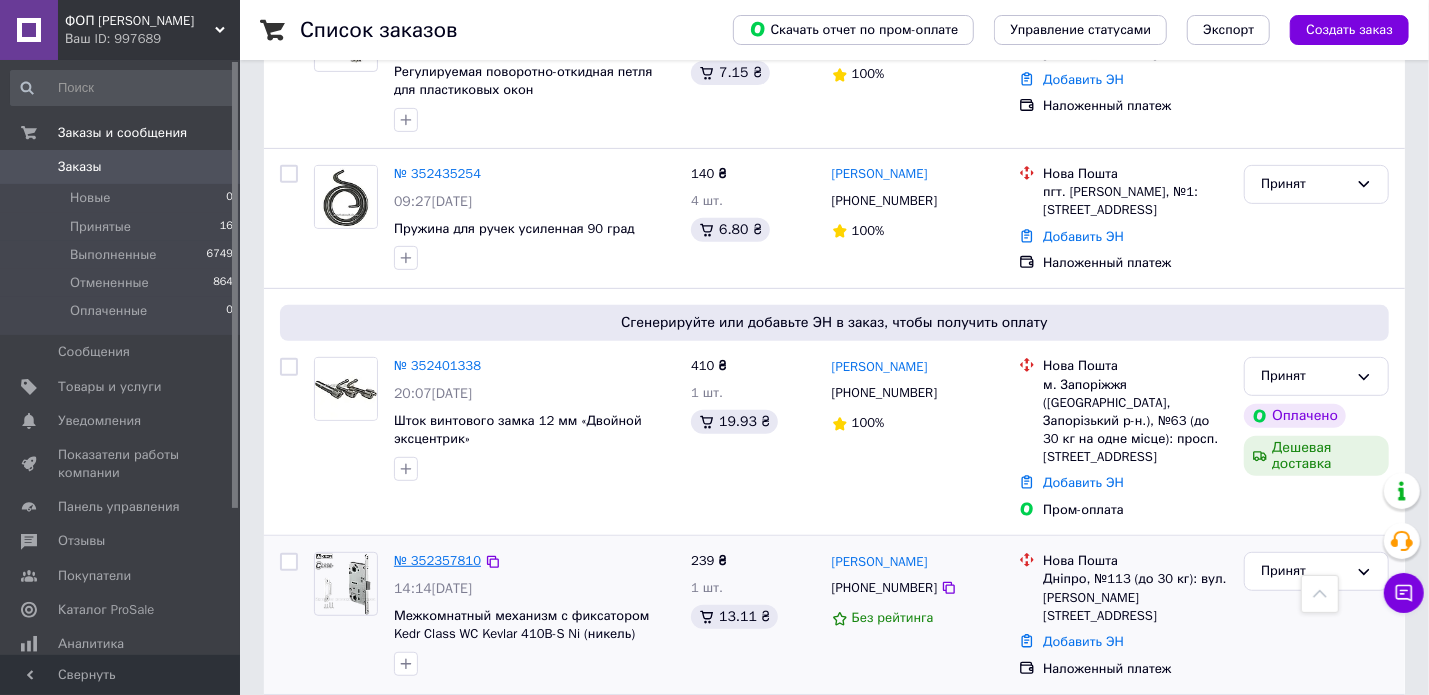 click on "№ 352357810" at bounding box center (437, 560) 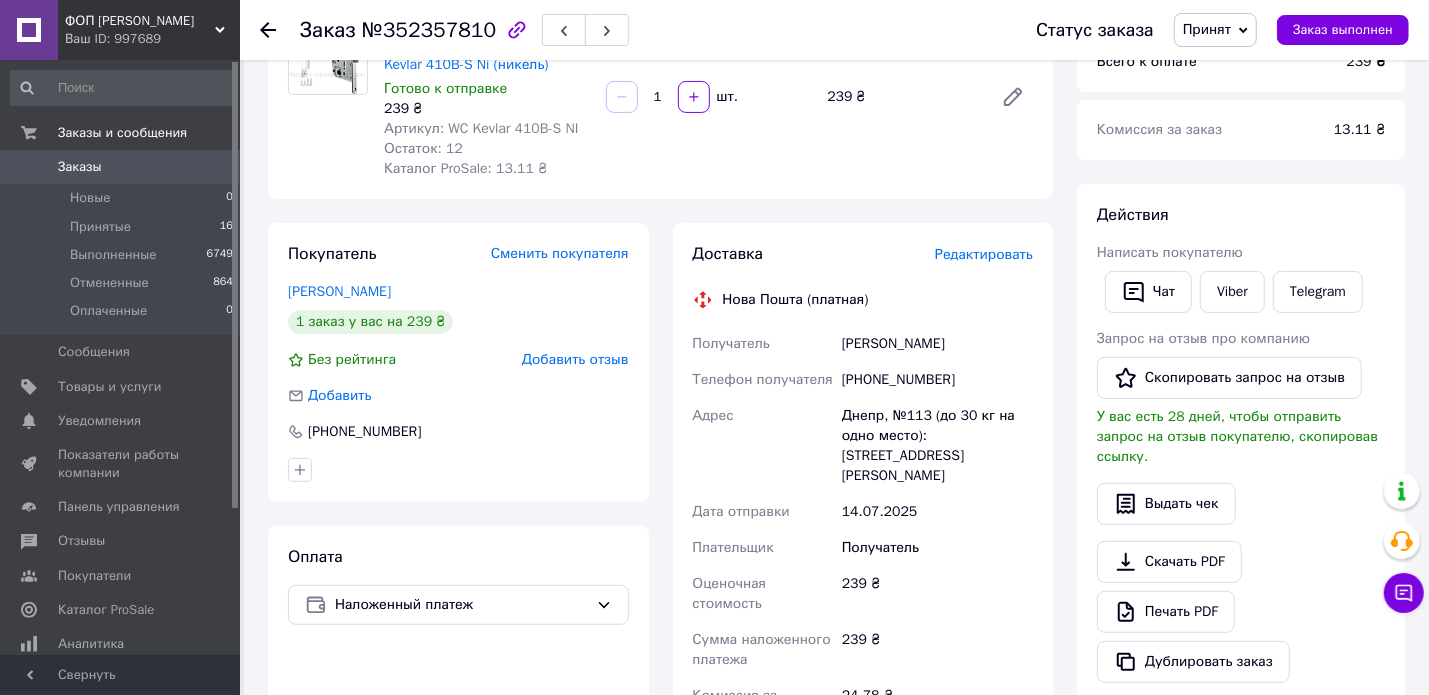 scroll, scrollTop: 400, scrollLeft: 0, axis: vertical 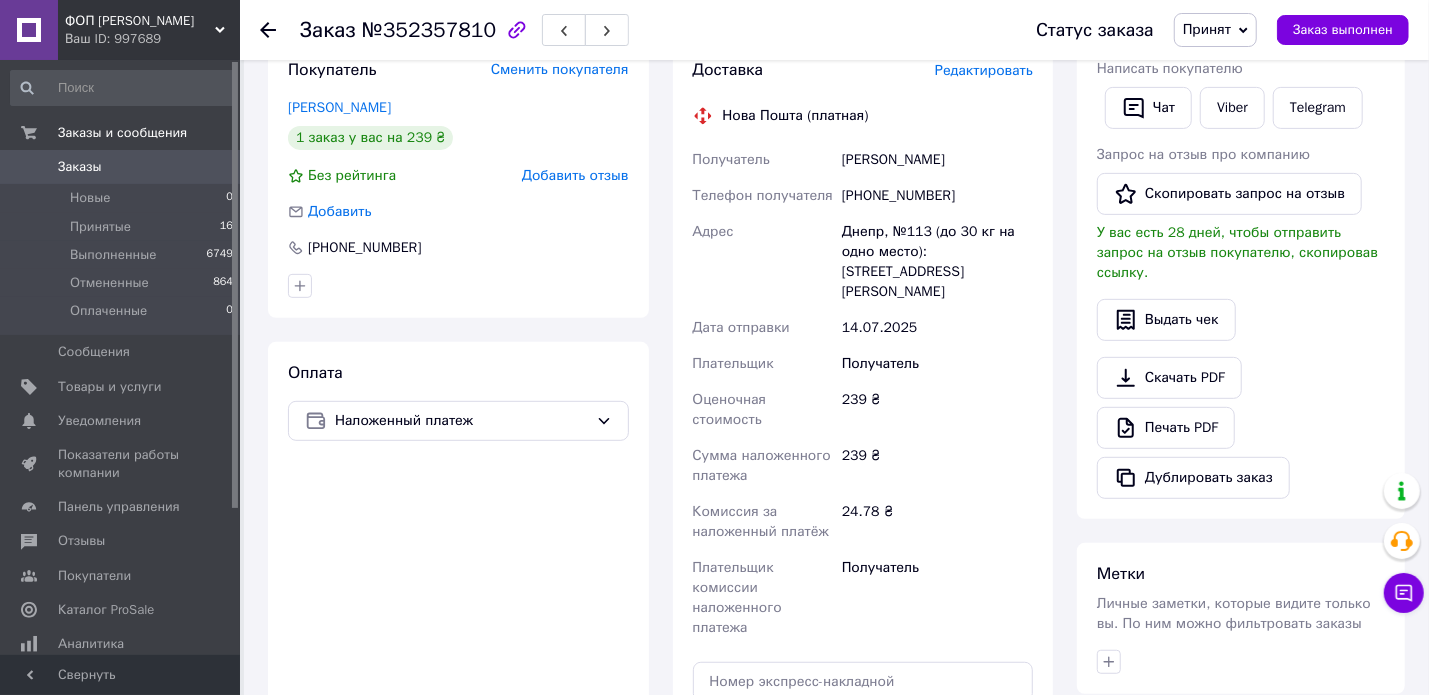 click on "Заказы" at bounding box center (80, 167) 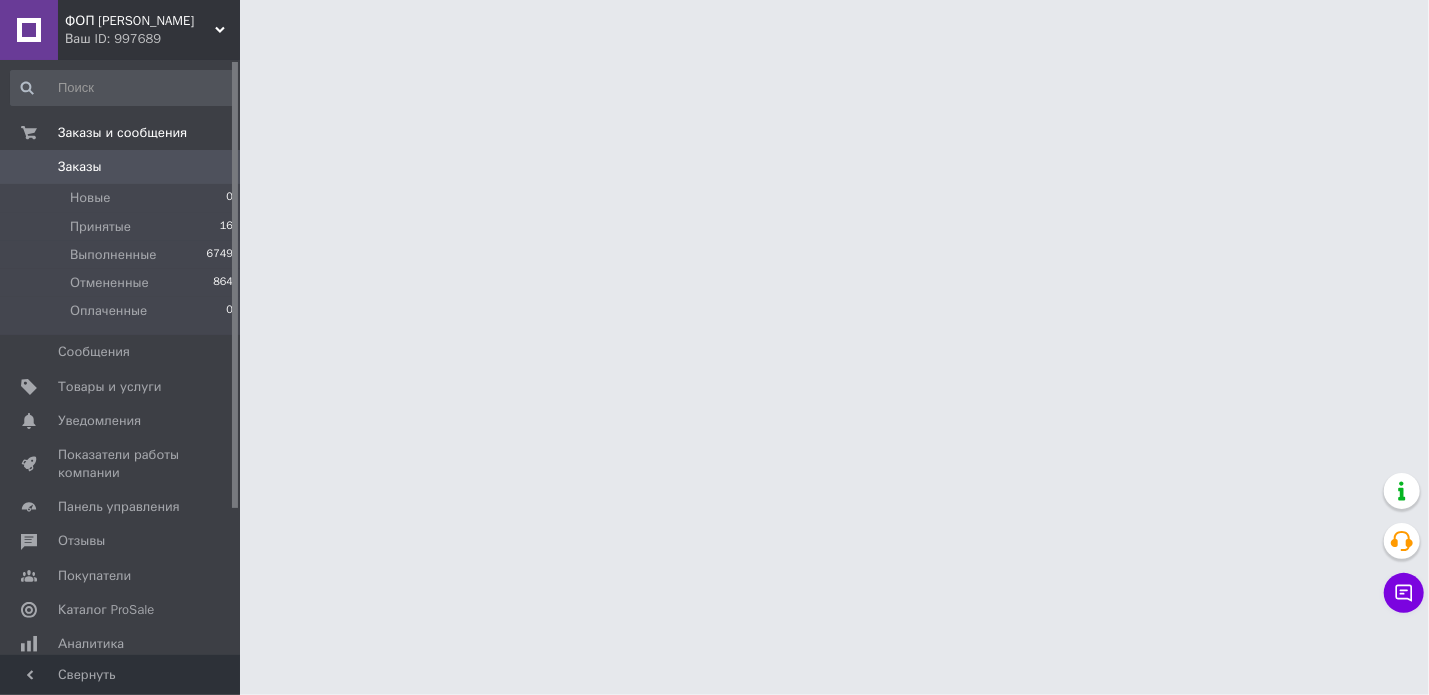 scroll, scrollTop: 0, scrollLeft: 0, axis: both 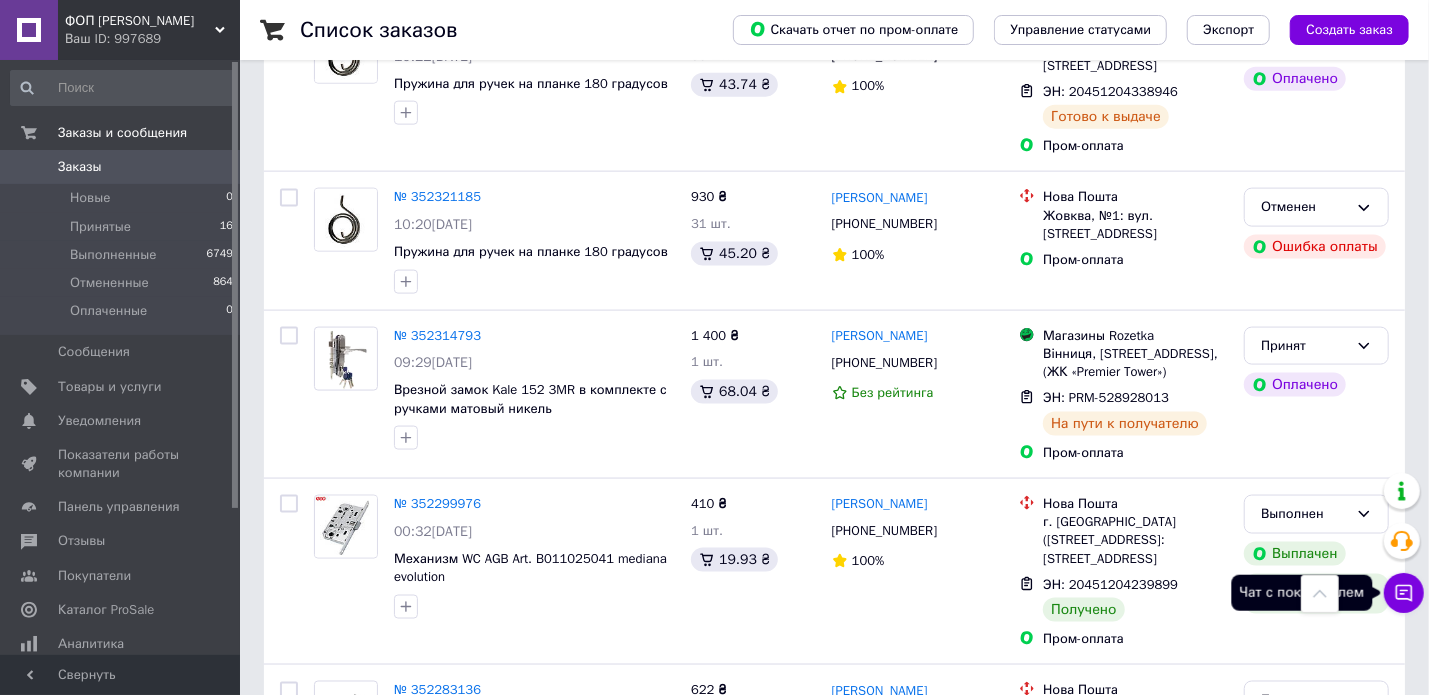 click on "Чат с покупателем" at bounding box center (1404, 593) 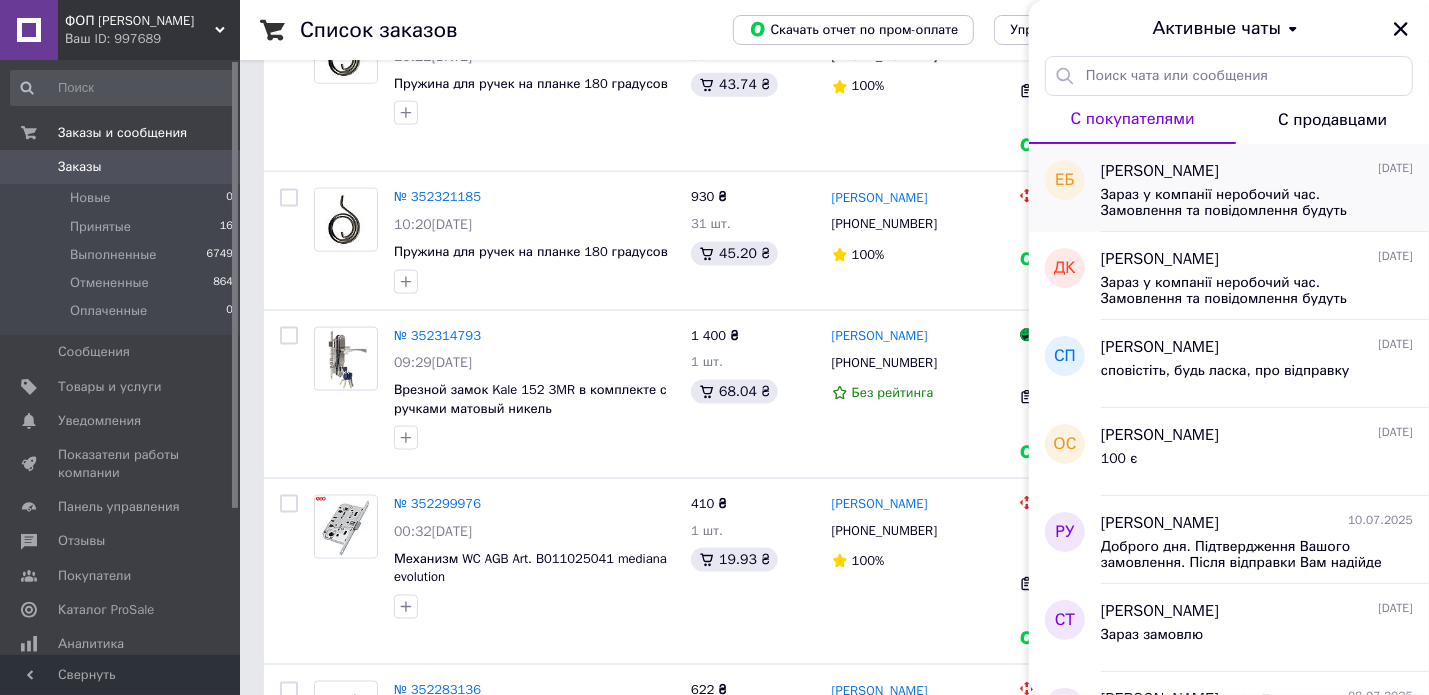 click on "Зараз у компанії неробочий час. Замовлення та повідомлення будуть оброблені з 08:30 найближчого робочого дня (завтра, 14.07)" at bounding box center [1243, 203] 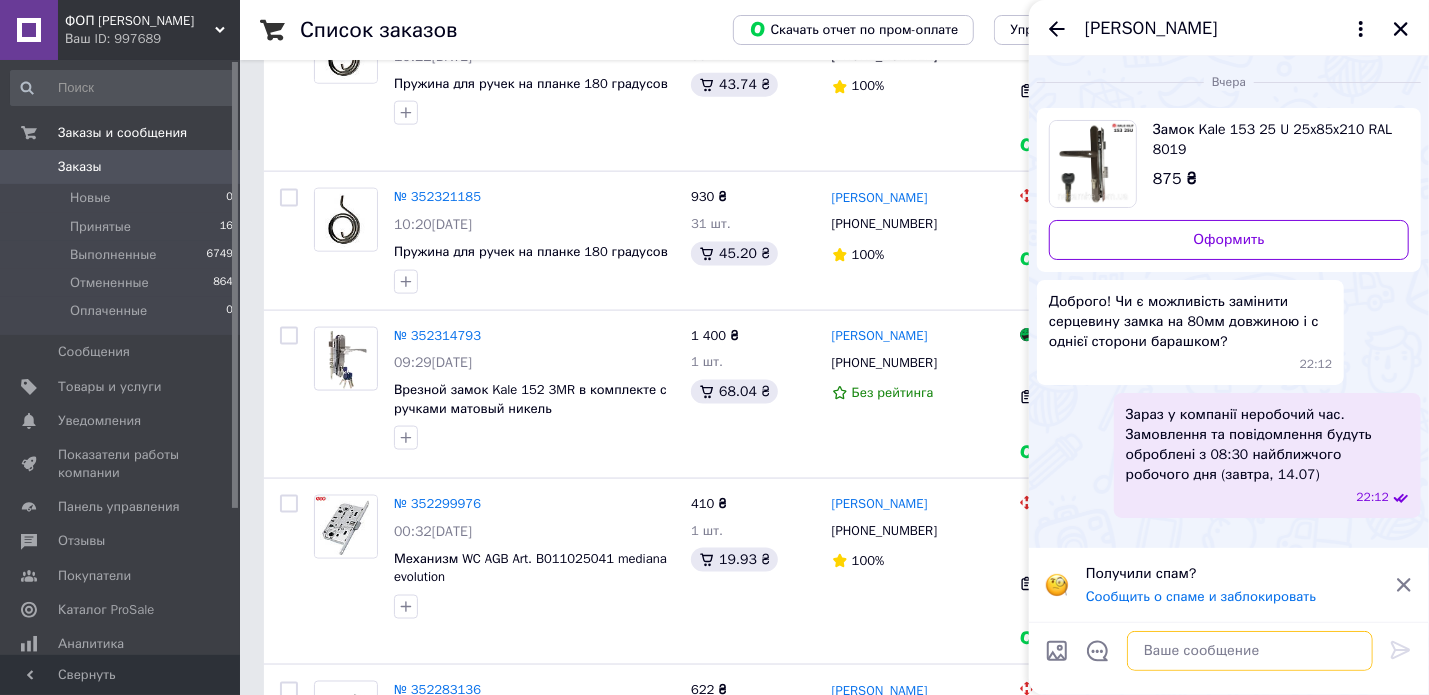 click at bounding box center [1250, 651] 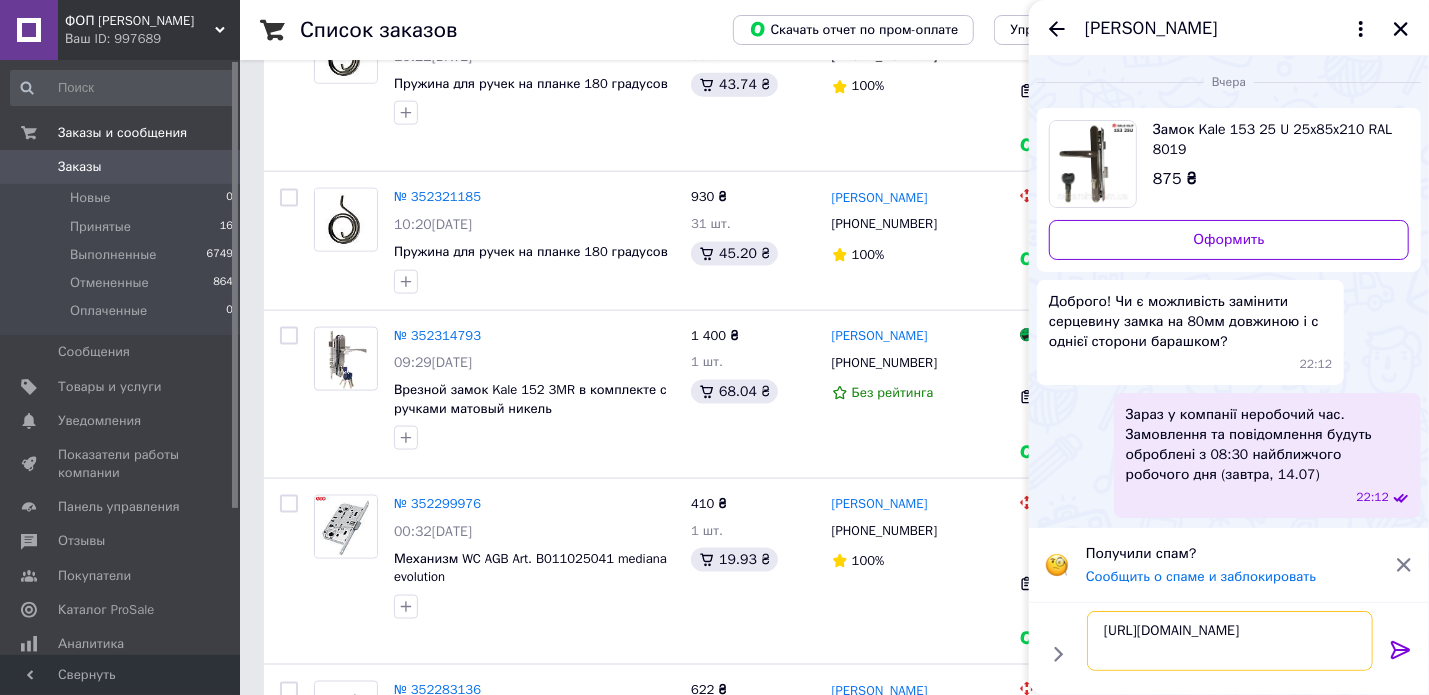type on "[URL][DOMAIN_NAME]" 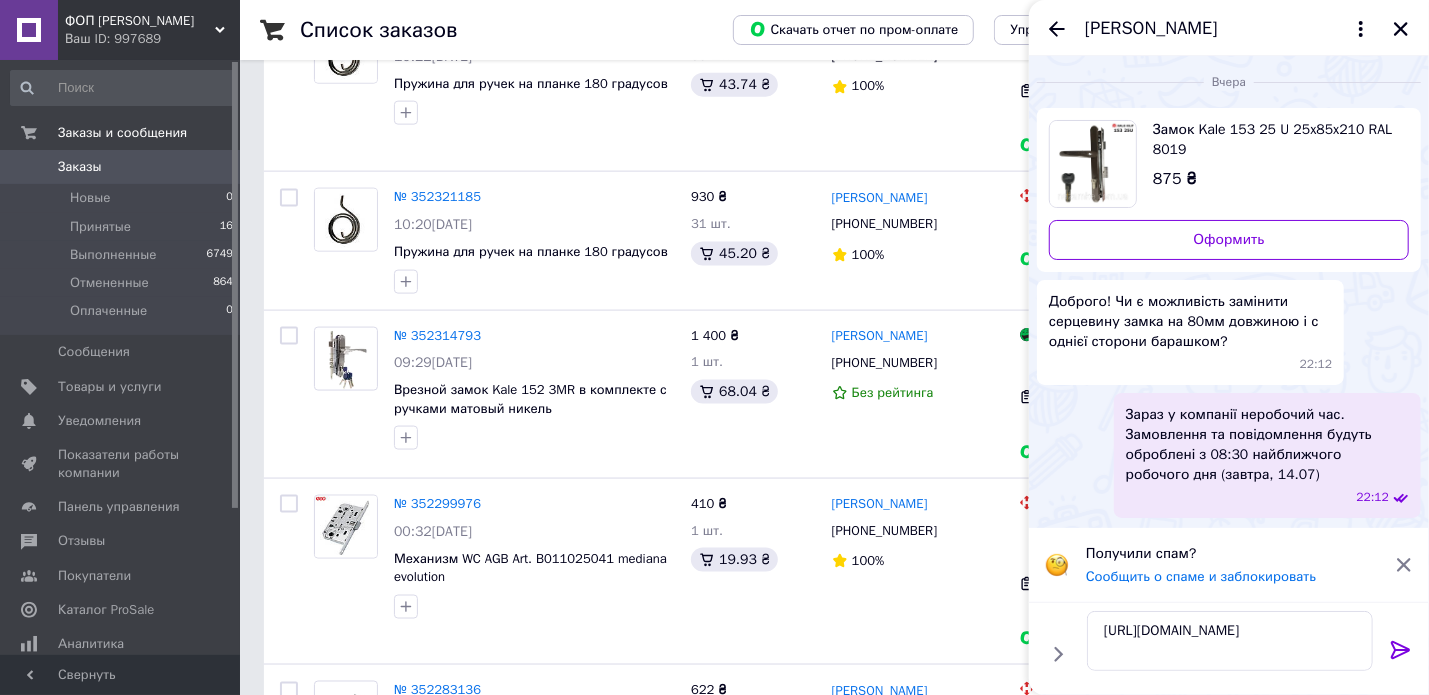 click 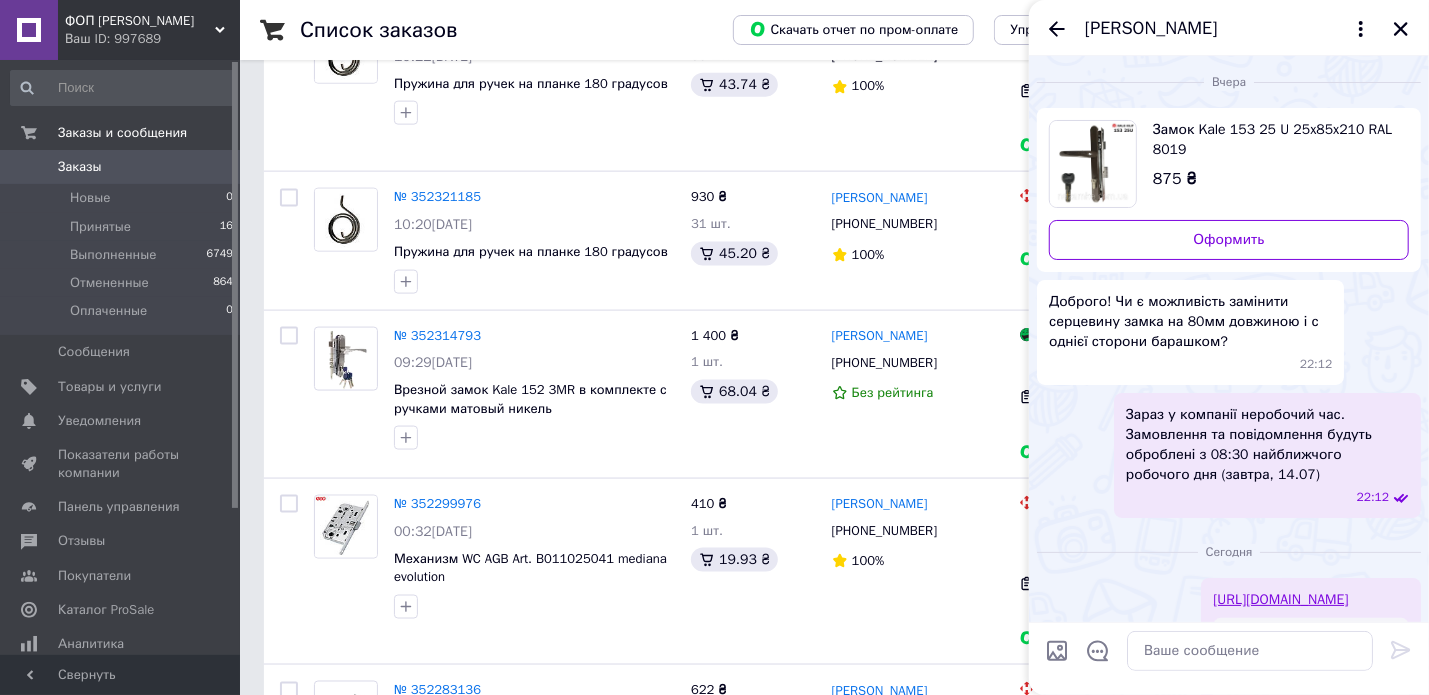 scroll, scrollTop: 244, scrollLeft: 0, axis: vertical 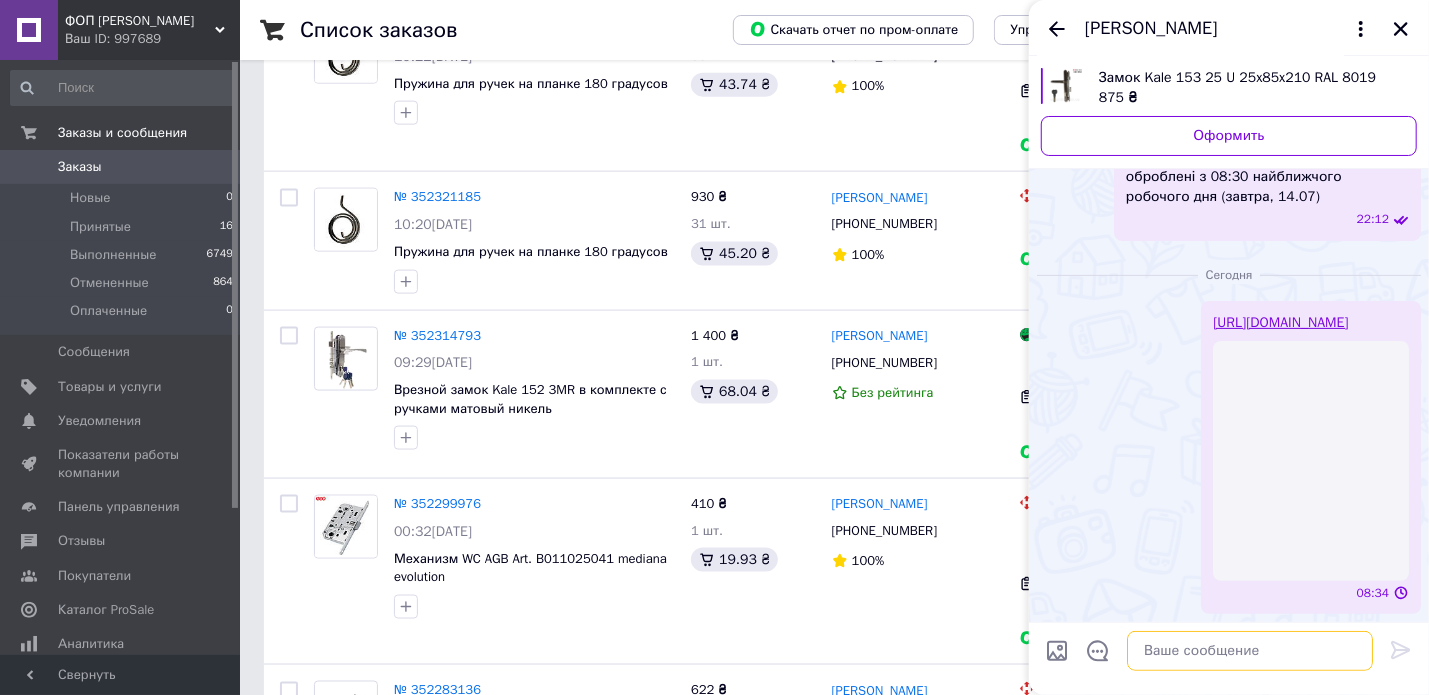 click at bounding box center (1250, 651) 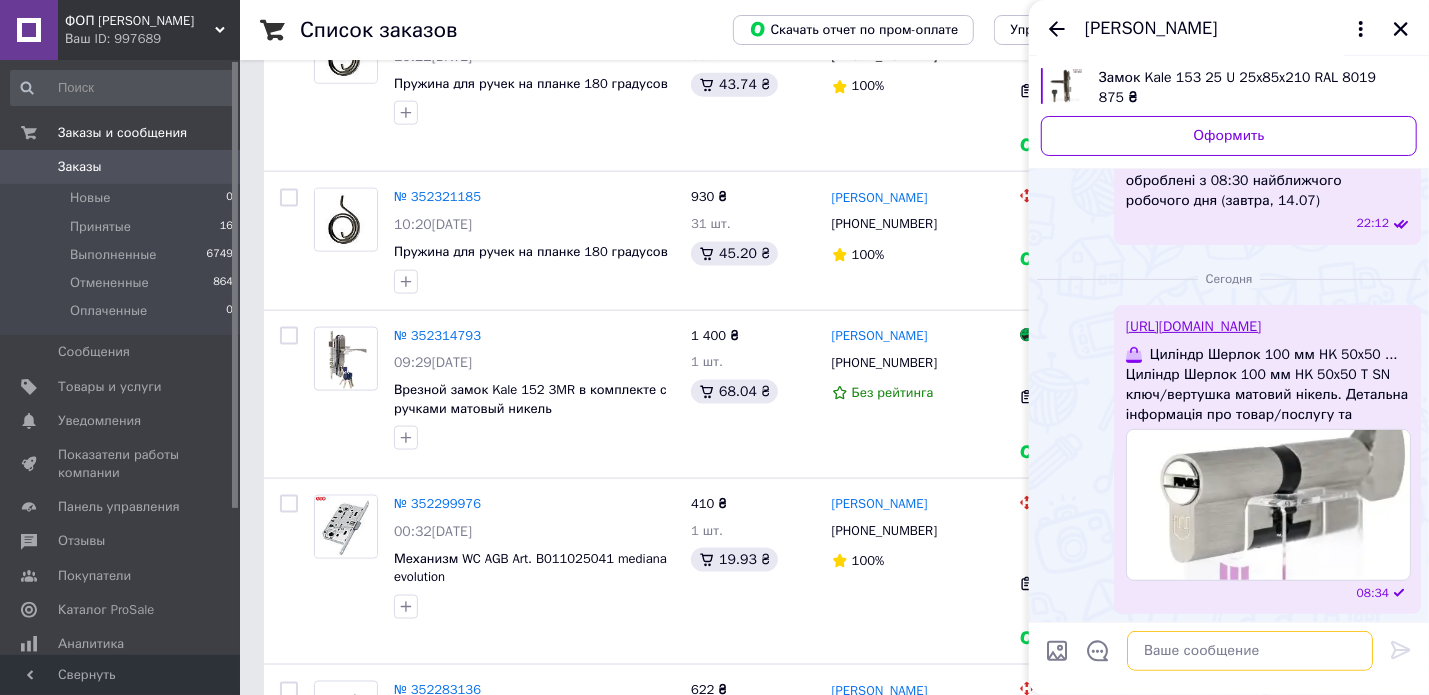 scroll, scrollTop: 239, scrollLeft: 0, axis: vertical 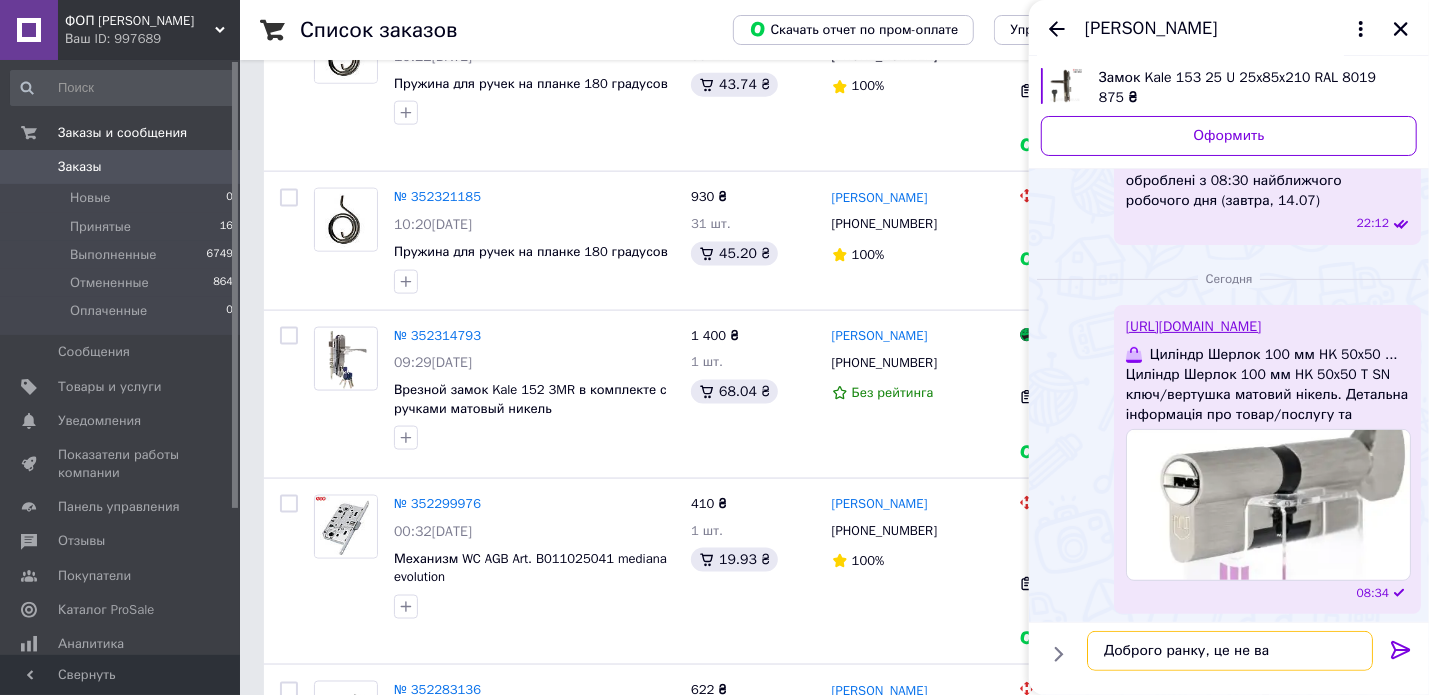 type on "Доброго ранку, це не вам" 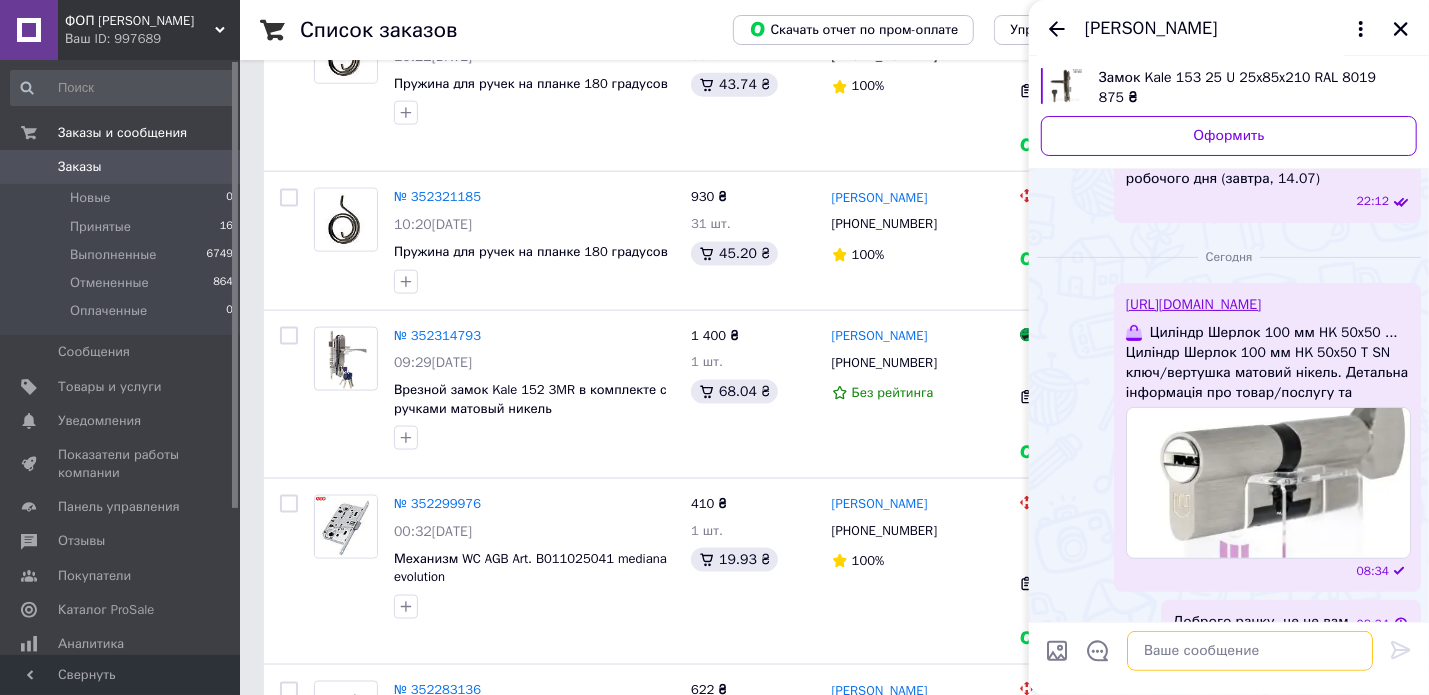 scroll, scrollTop: 293, scrollLeft: 0, axis: vertical 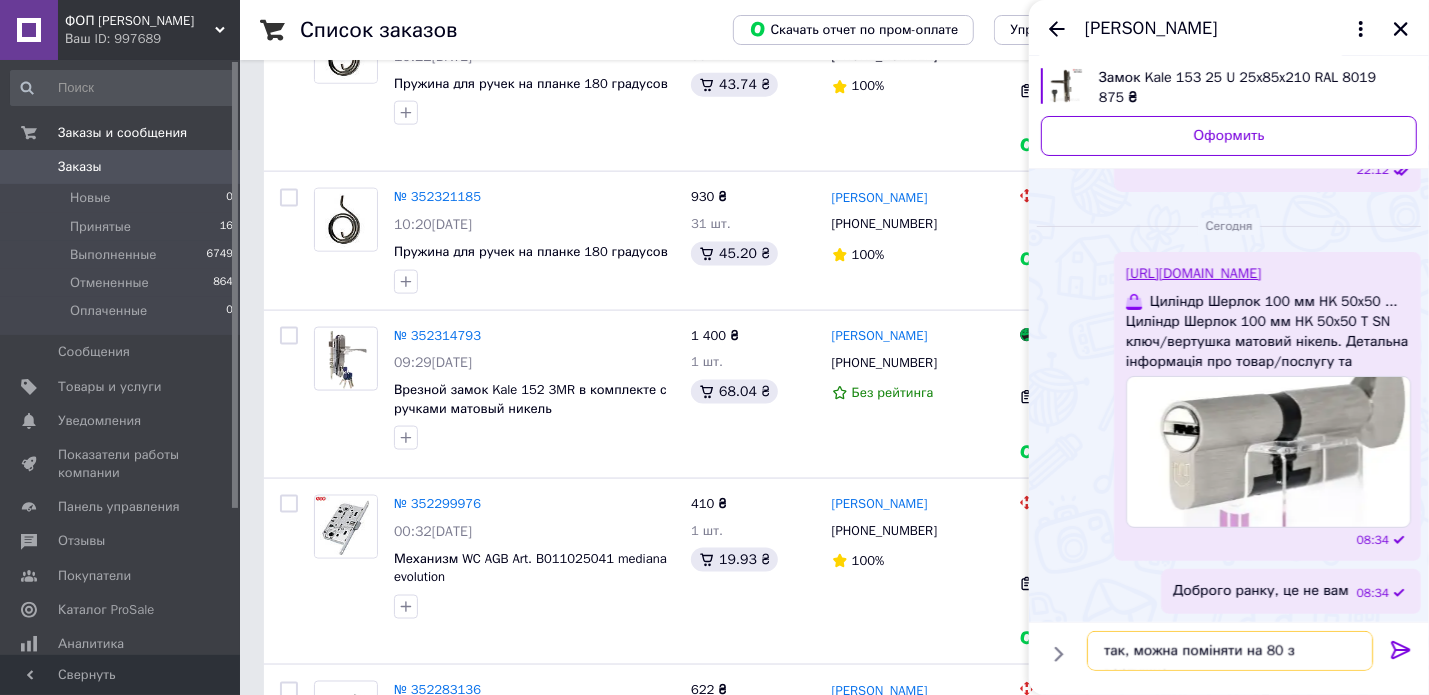 type on "так, можна поміняти на 80 з вертушкою" 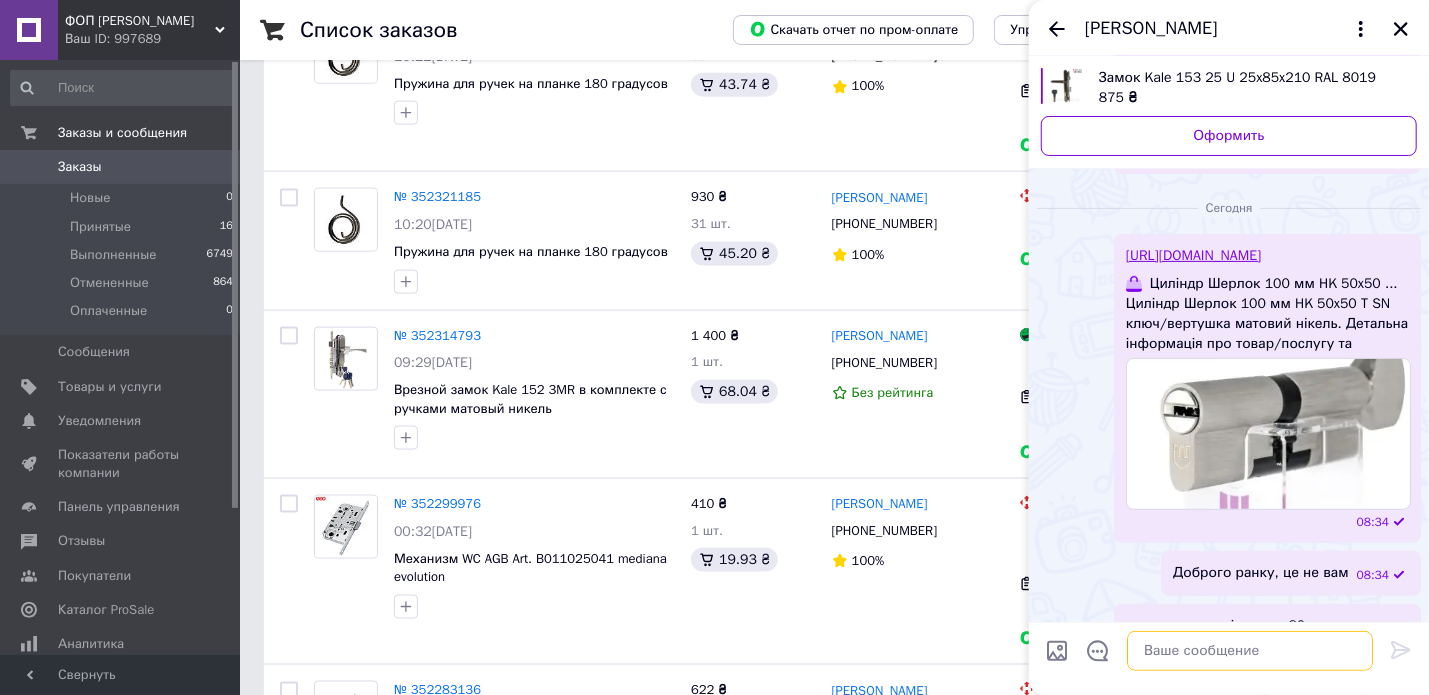 scroll, scrollTop: 366, scrollLeft: 0, axis: vertical 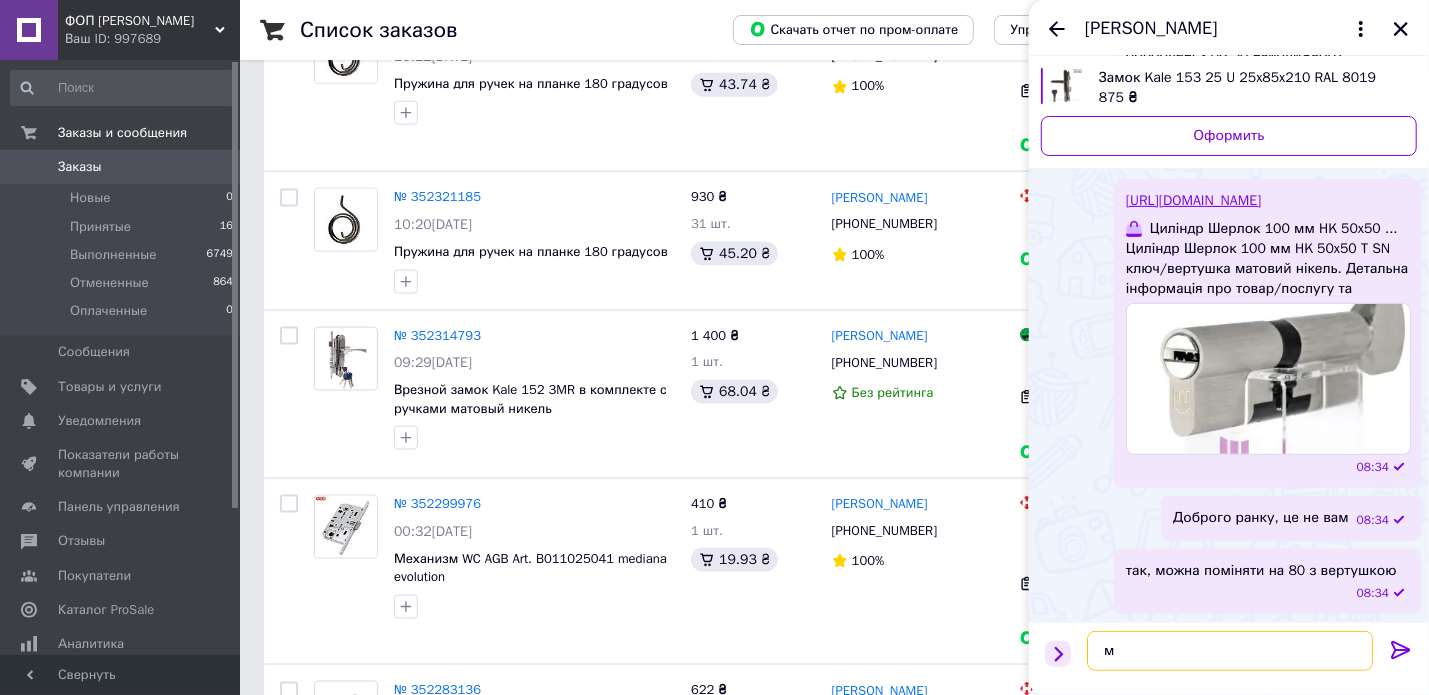 drag, startPoint x: 1178, startPoint y: 658, endPoint x: 1045, endPoint y: 660, distance: 133.01503 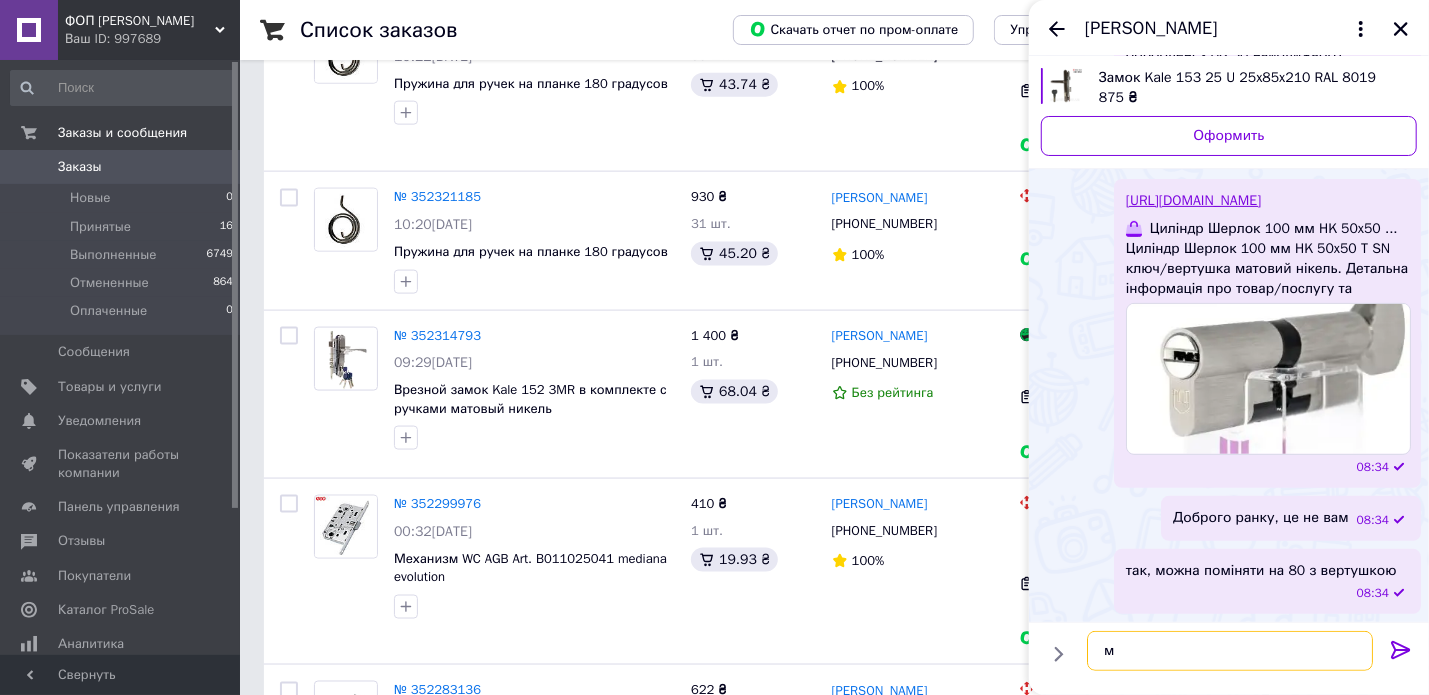 paste on "[URL][DOMAIN_NAME]" 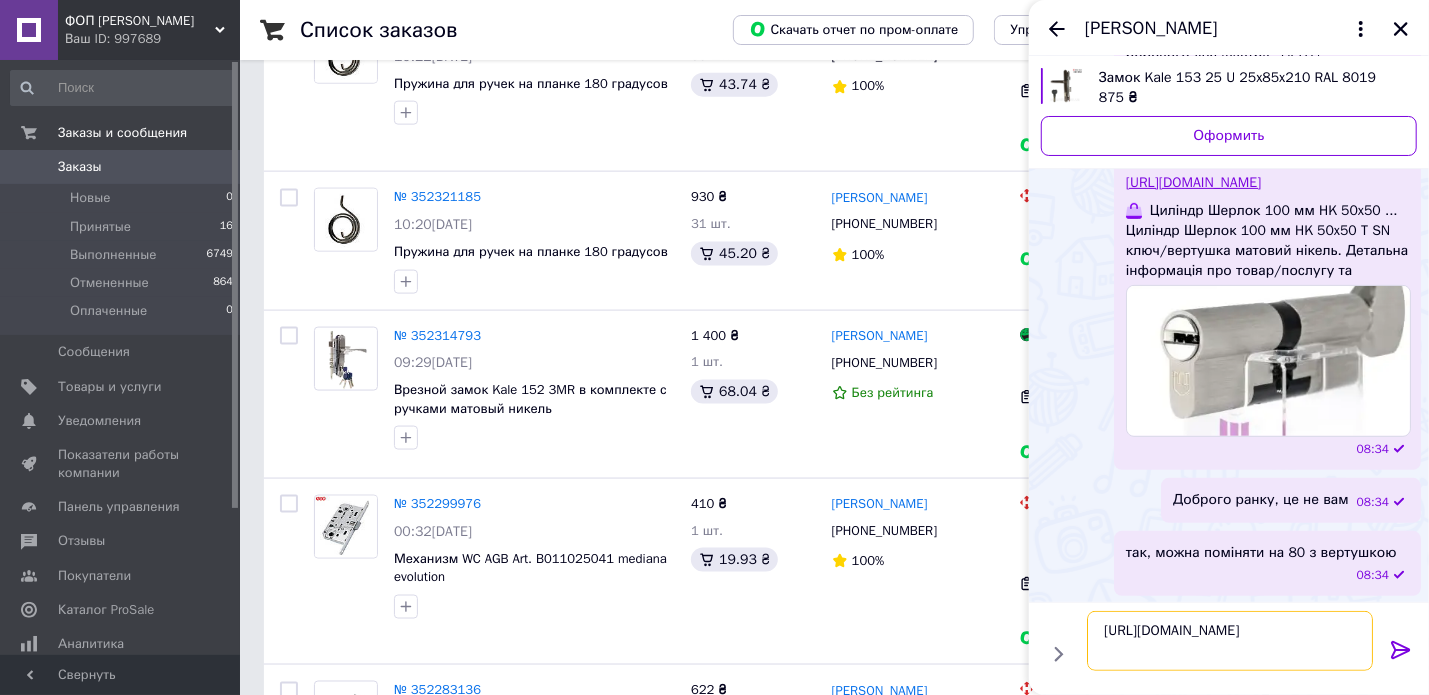 type on "[URL][DOMAIN_NAME]" 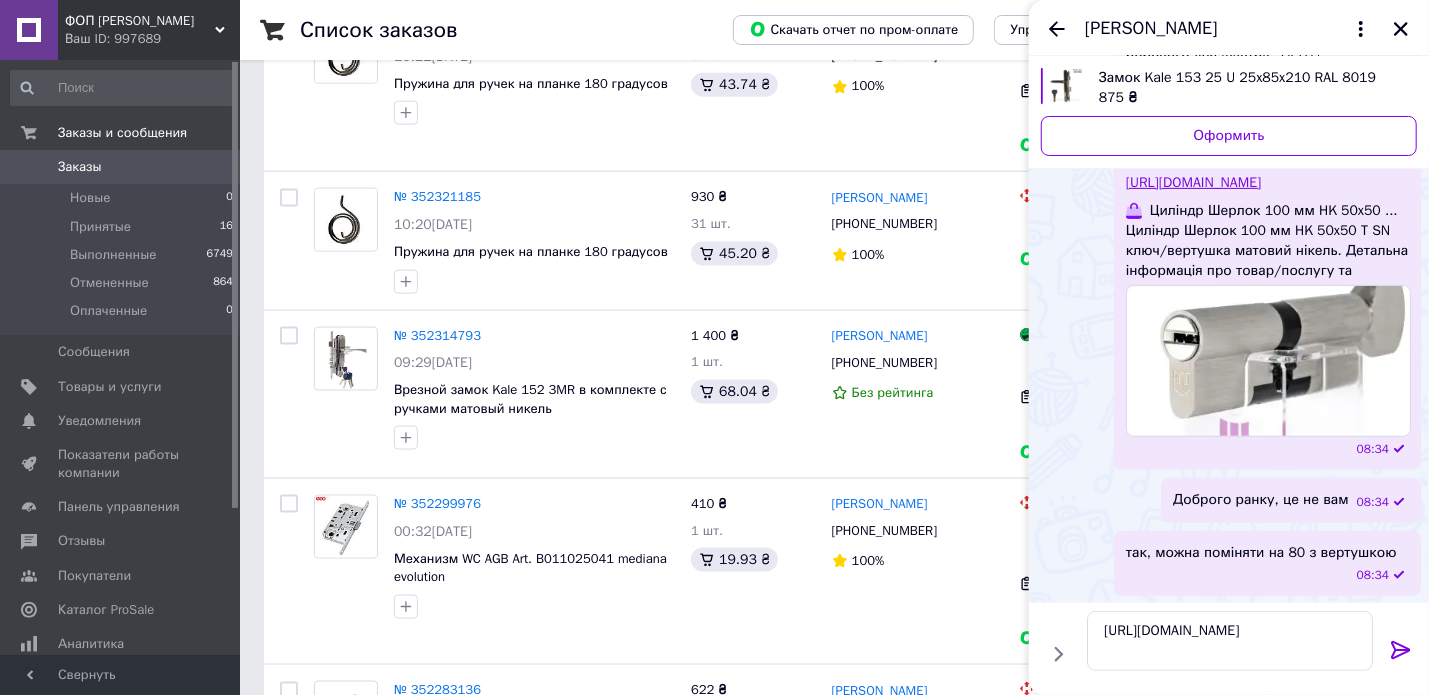 click 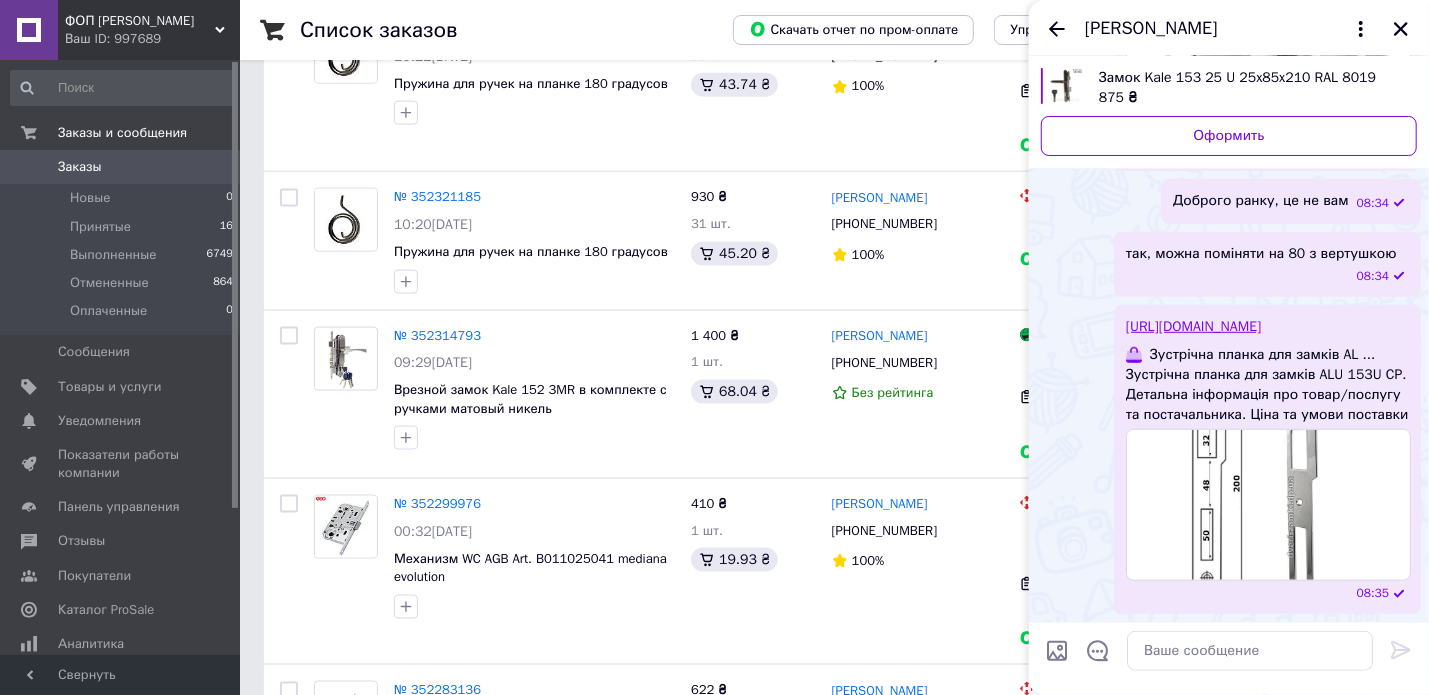 scroll, scrollTop: 703, scrollLeft: 0, axis: vertical 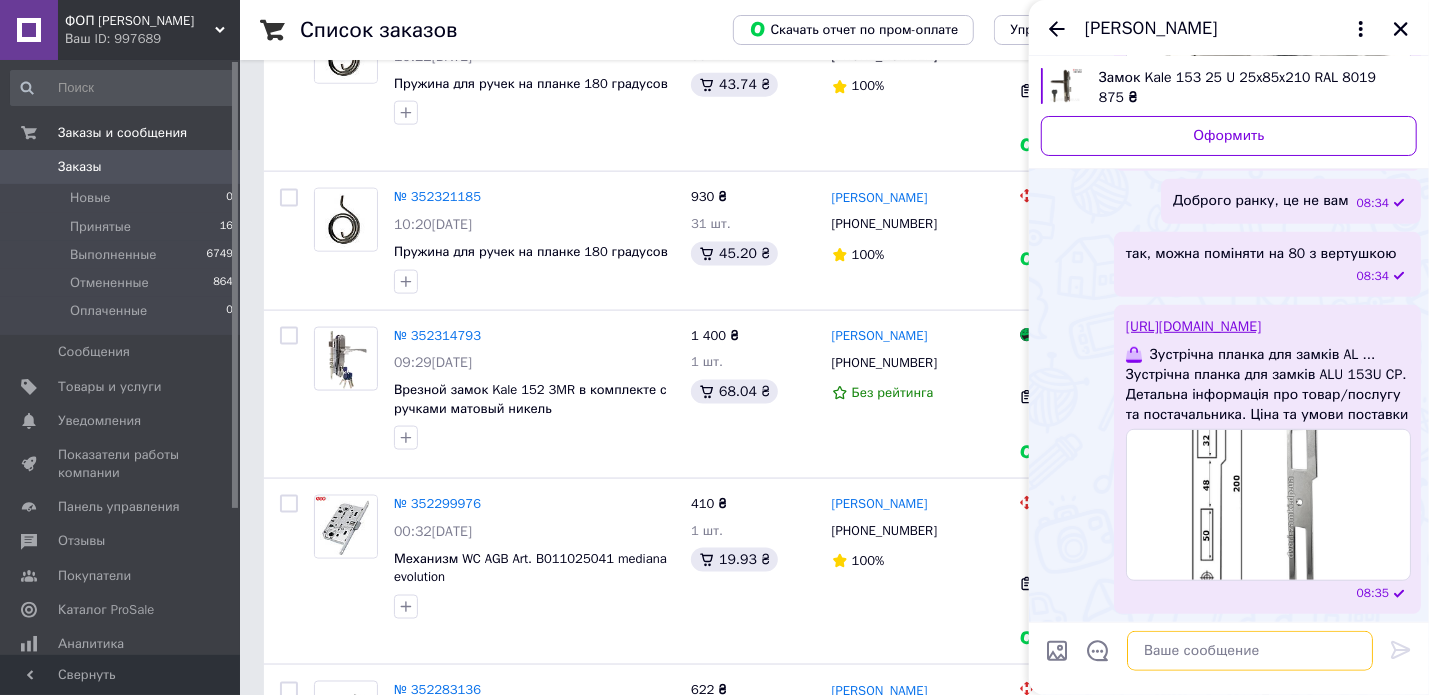 click at bounding box center [1250, 651] 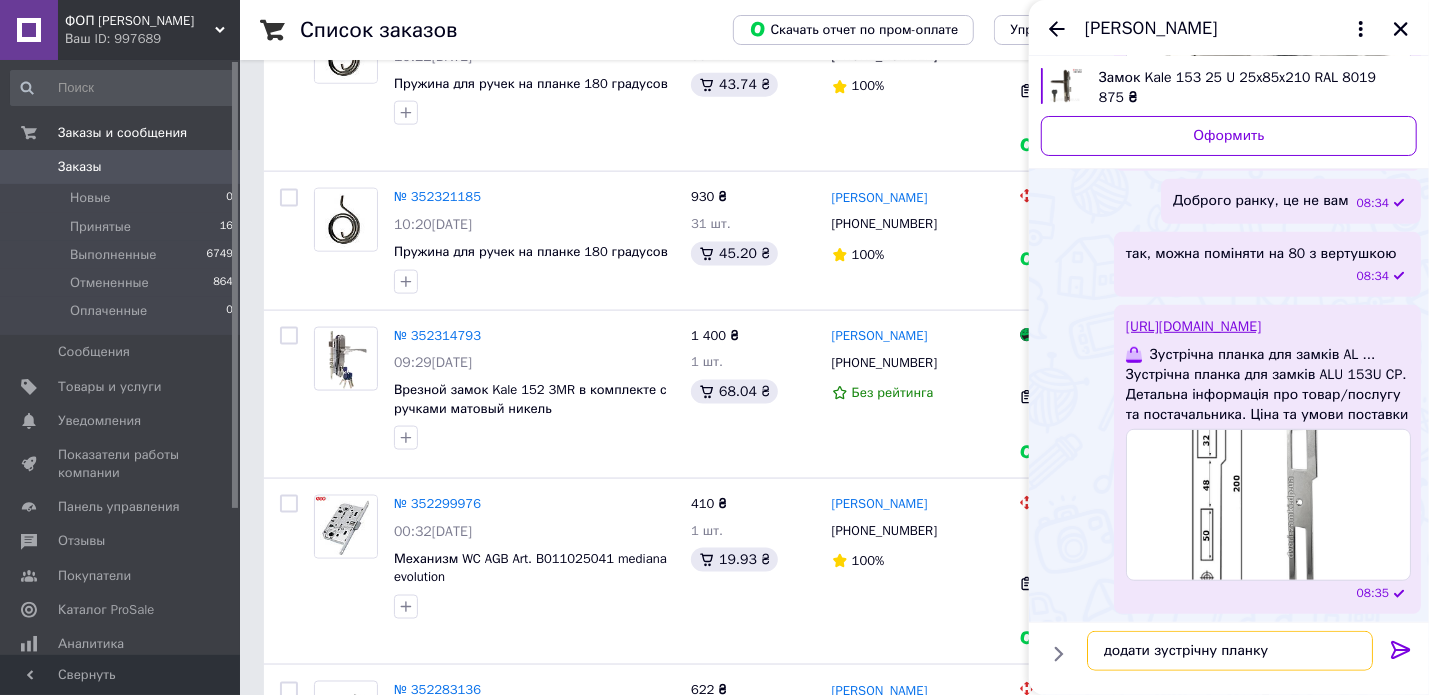 type on "додати зустрічну планку?" 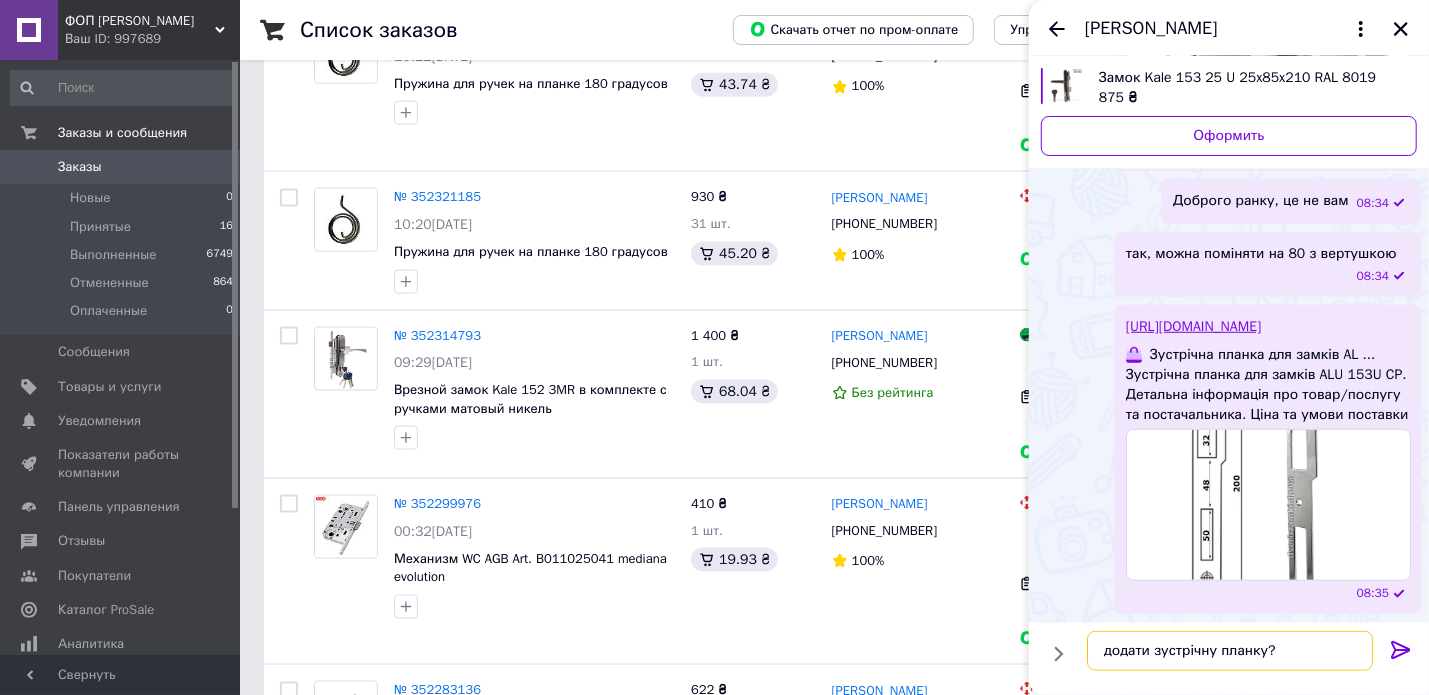 type 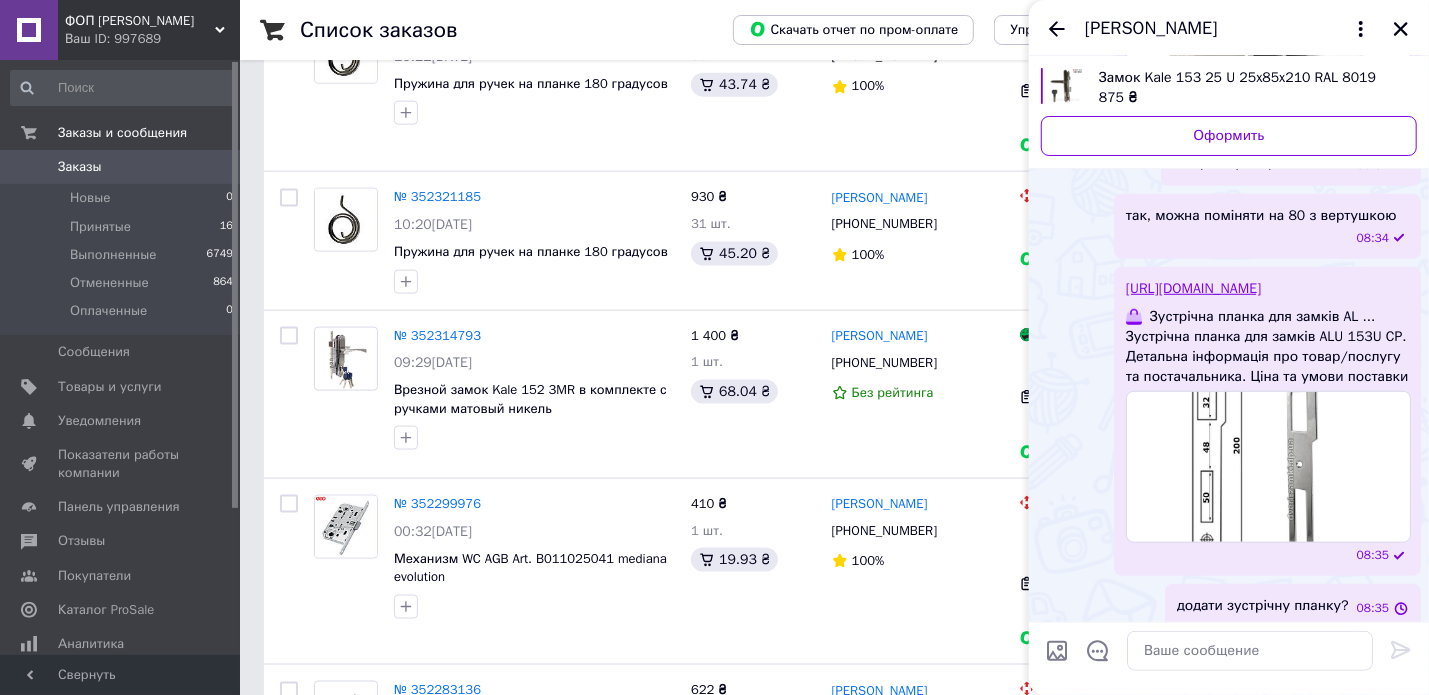 click on "Заказы" at bounding box center (80, 167) 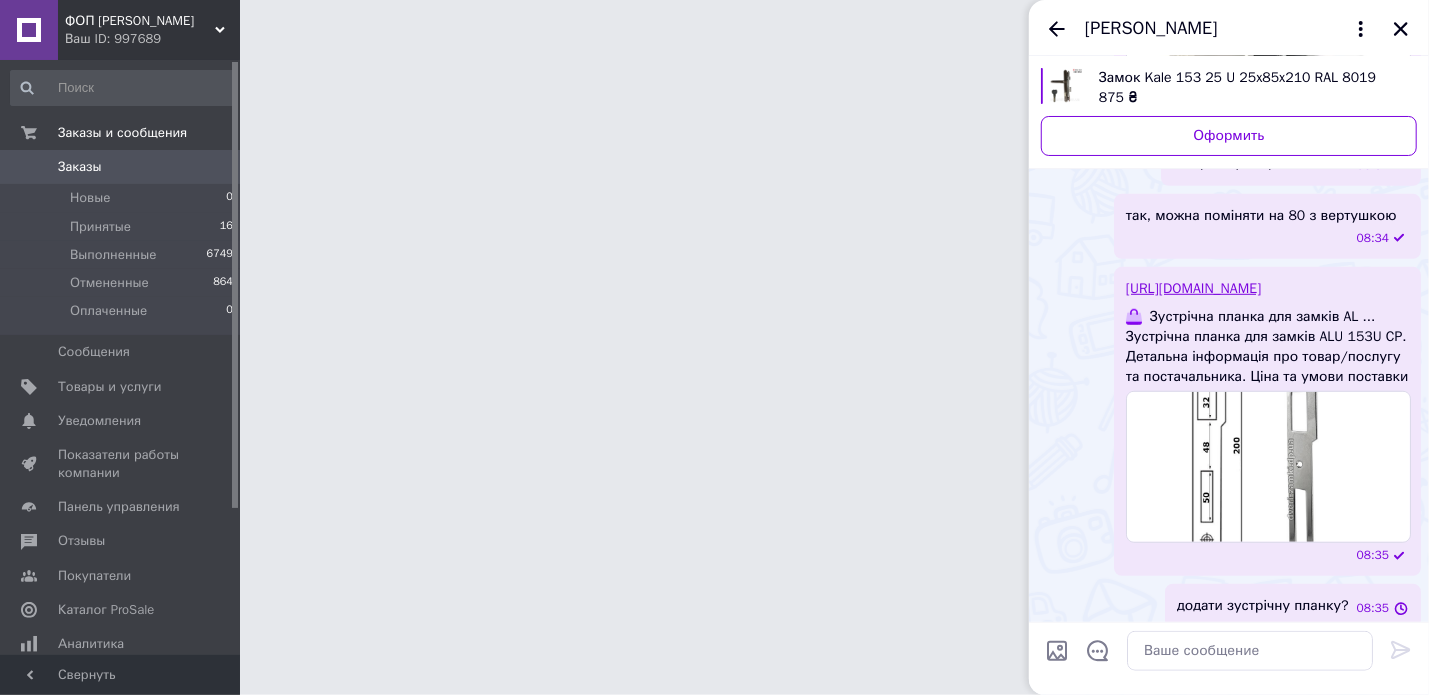 scroll, scrollTop: 0, scrollLeft: 0, axis: both 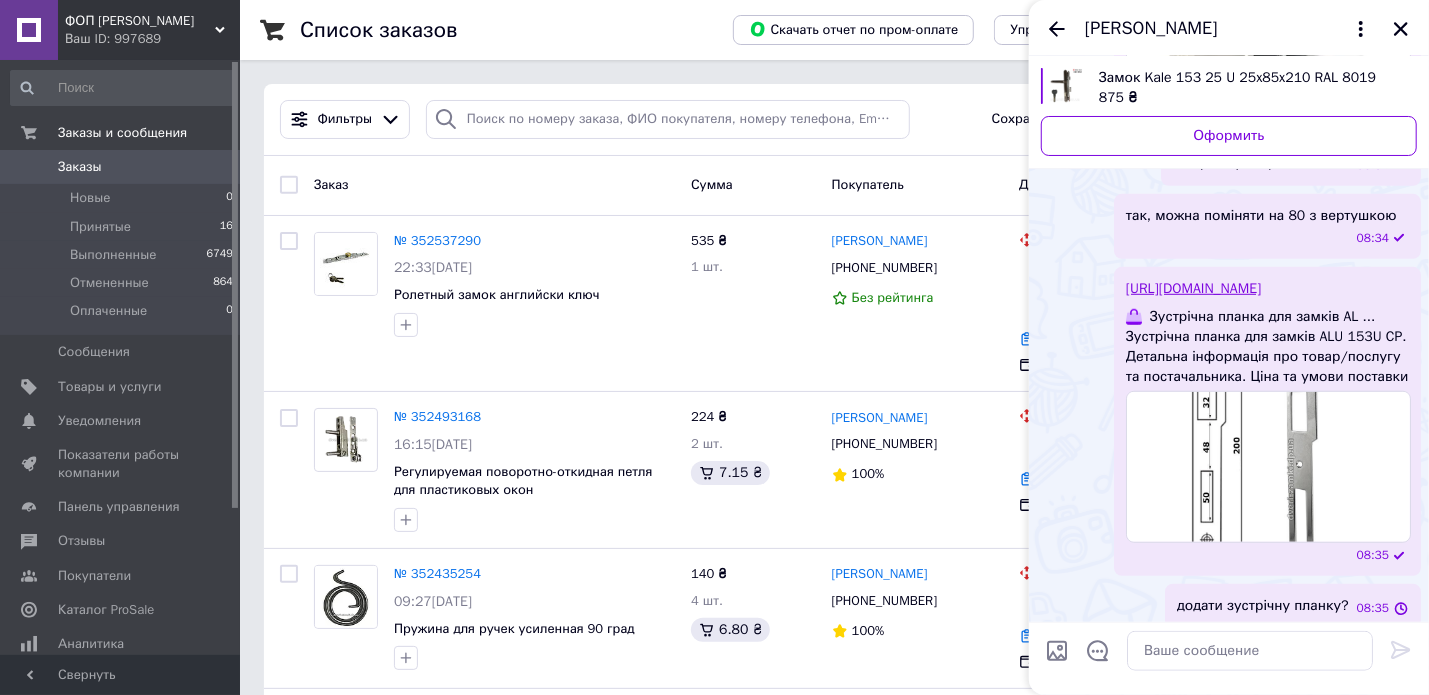 click on "[PERSON_NAME]" at bounding box center (1229, 28) 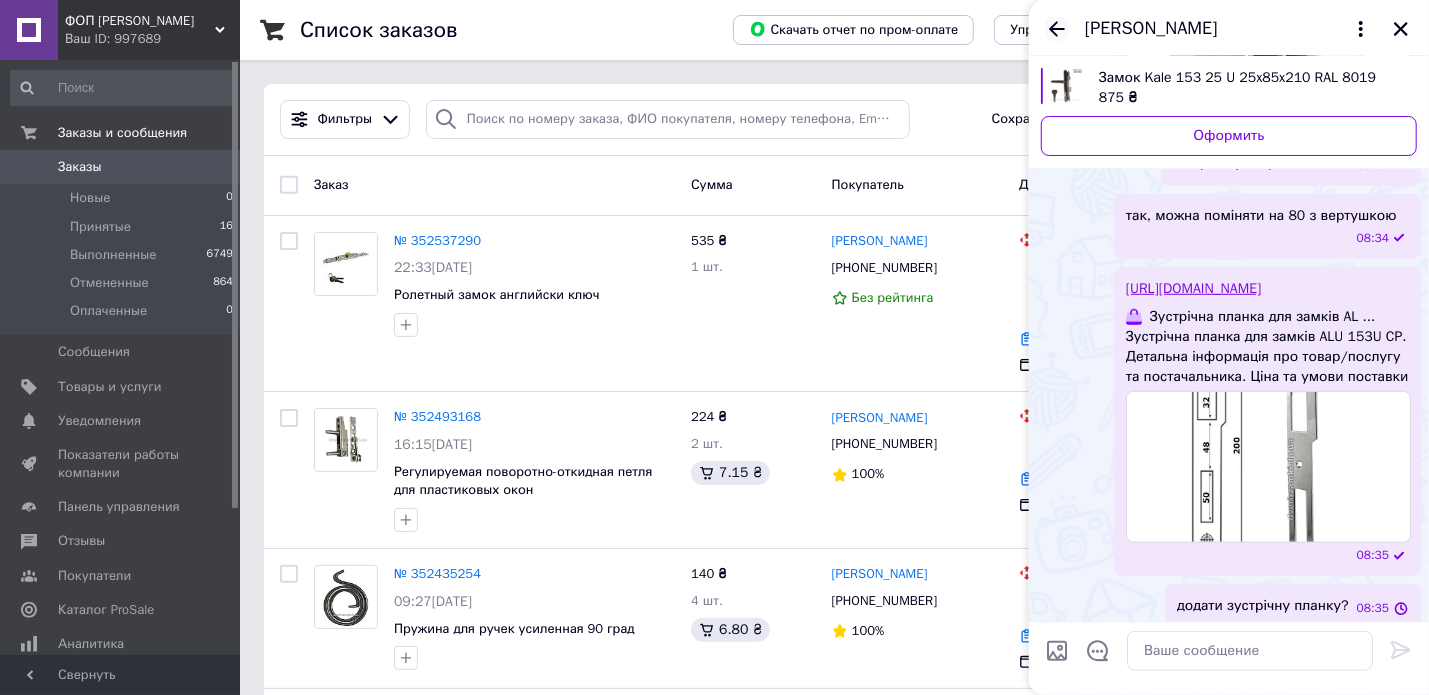 click 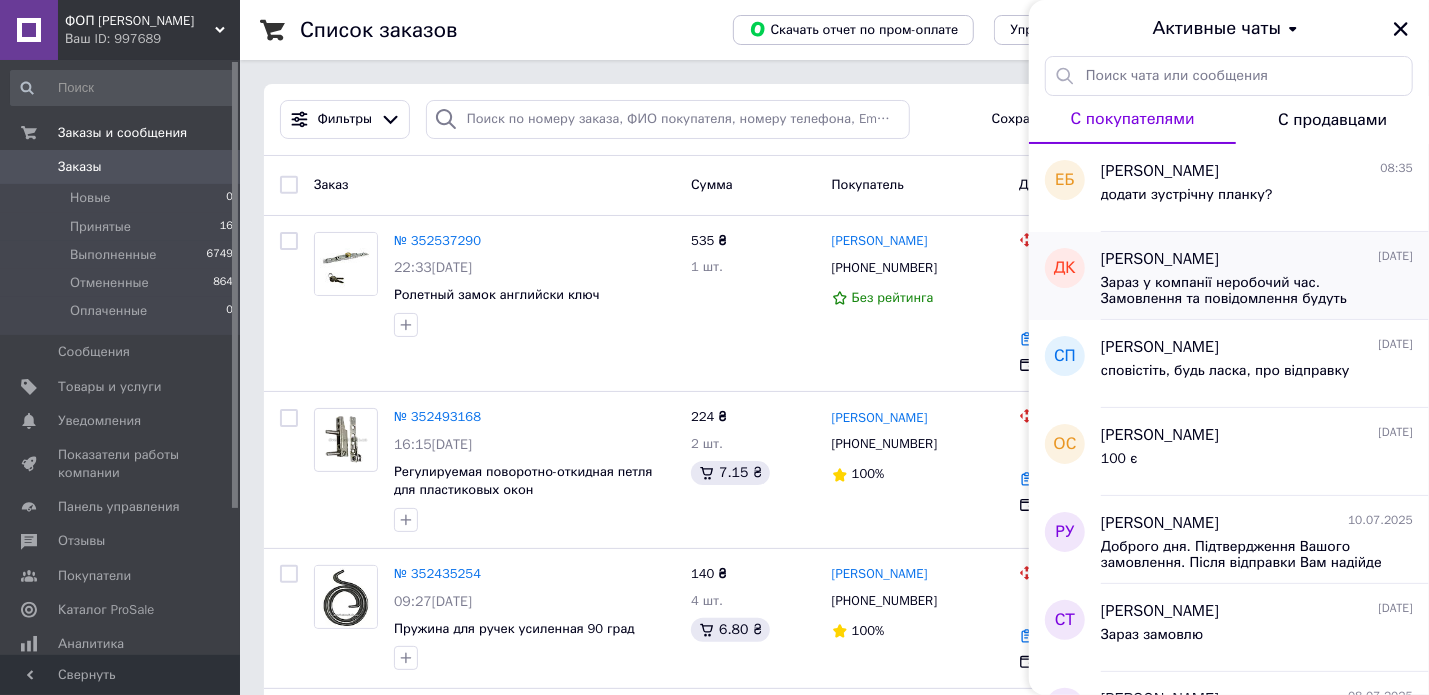 click on "[PERSON_NAME]" at bounding box center [1160, 259] 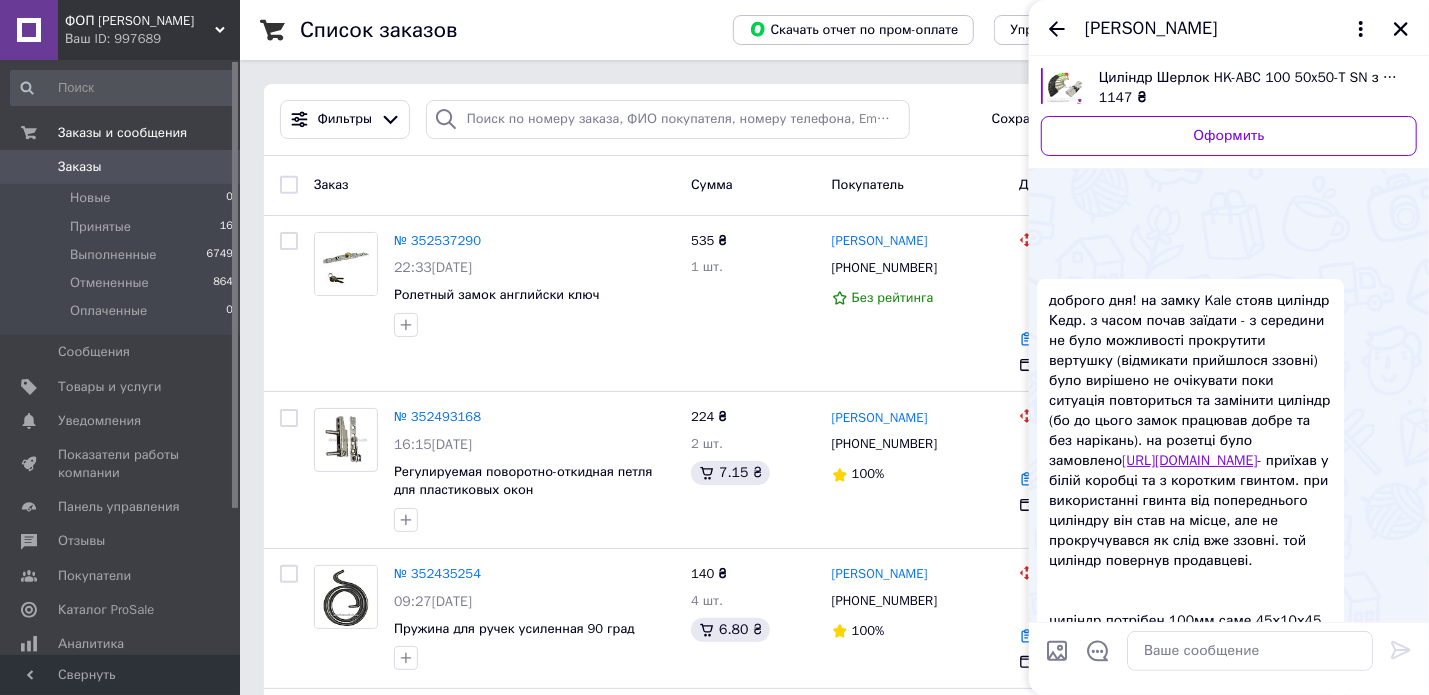 scroll, scrollTop: 450, scrollLeft: 0, axis: vertical 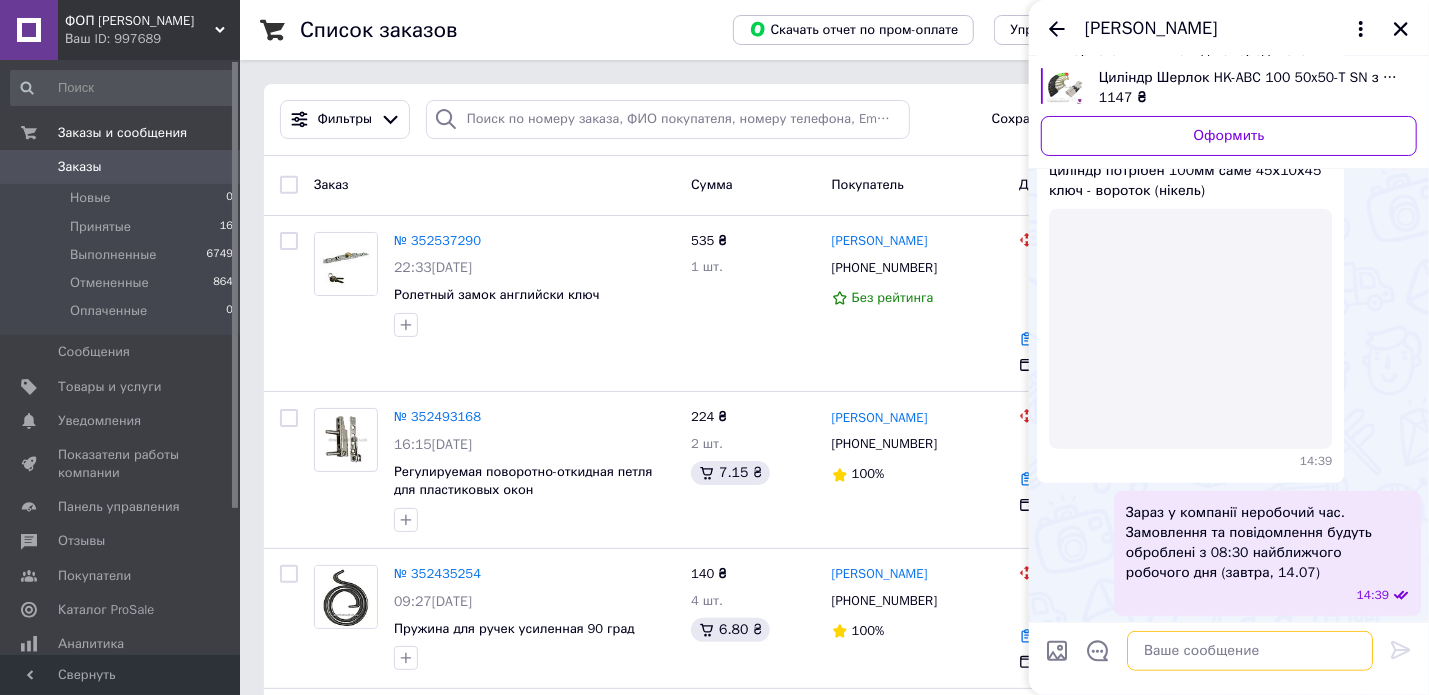 click at bounding box center [1250, 651] 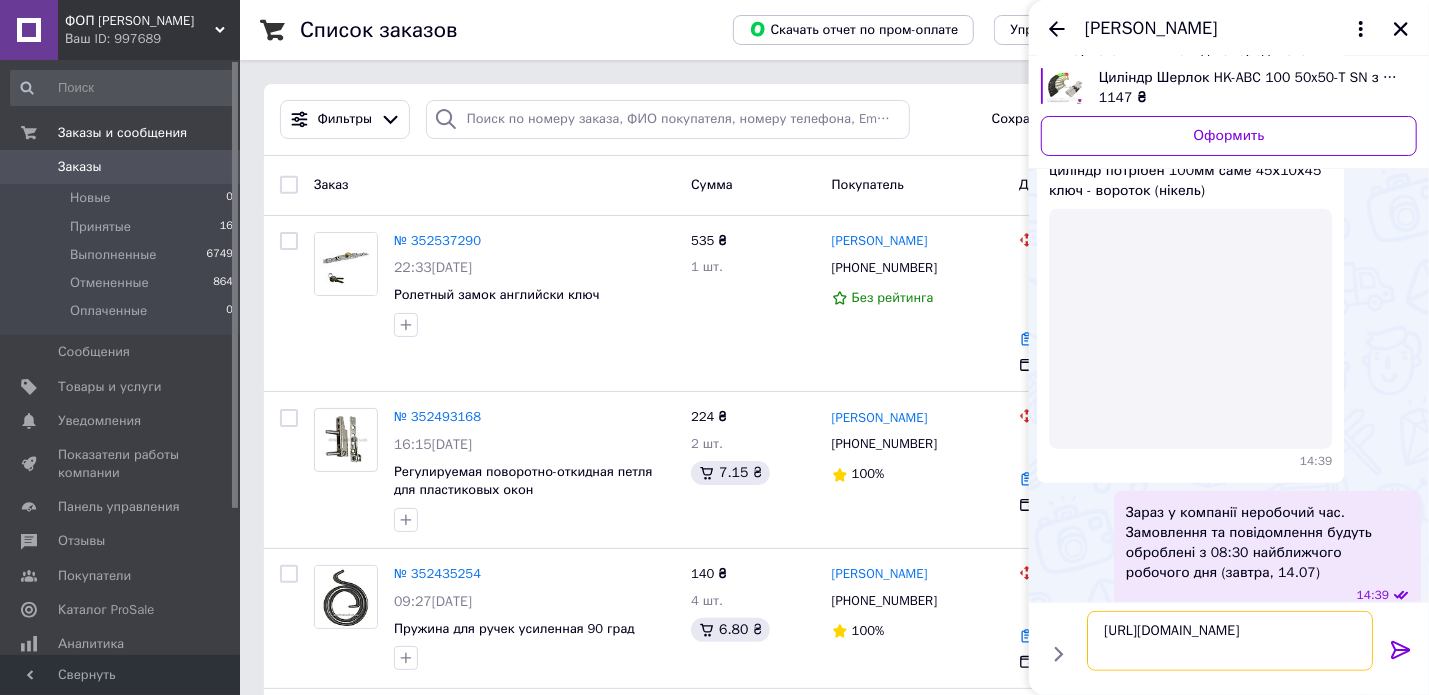 type on "[URL][DOMAIN_NAME]" 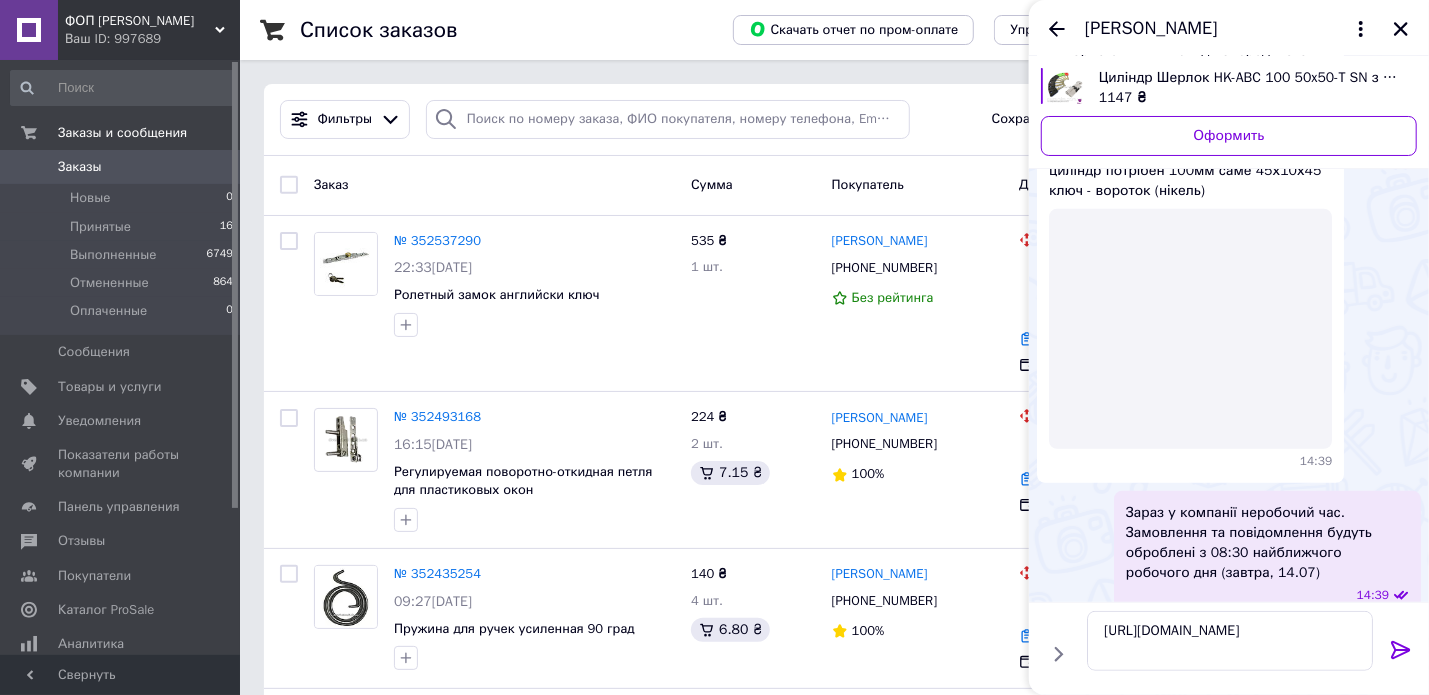 click 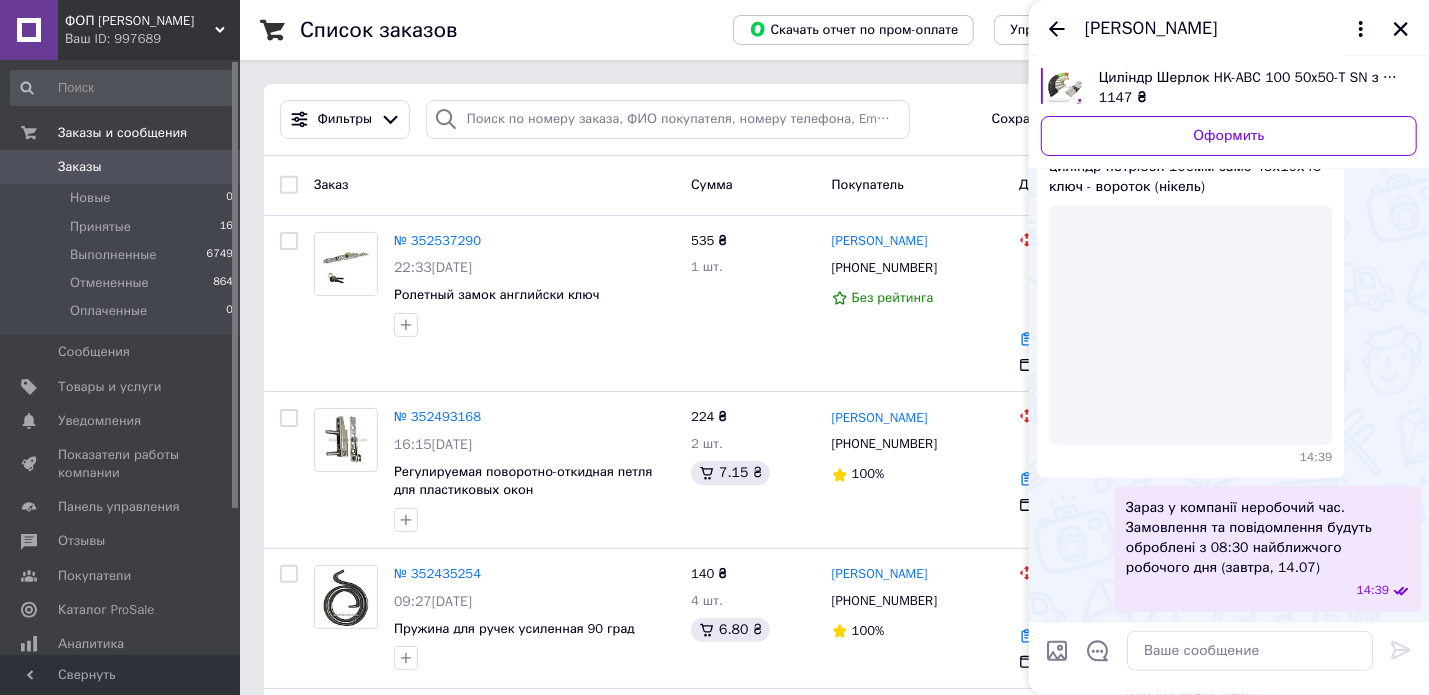 scroll, scrollTop: 587, scrollLeft: 0, axis: vertical 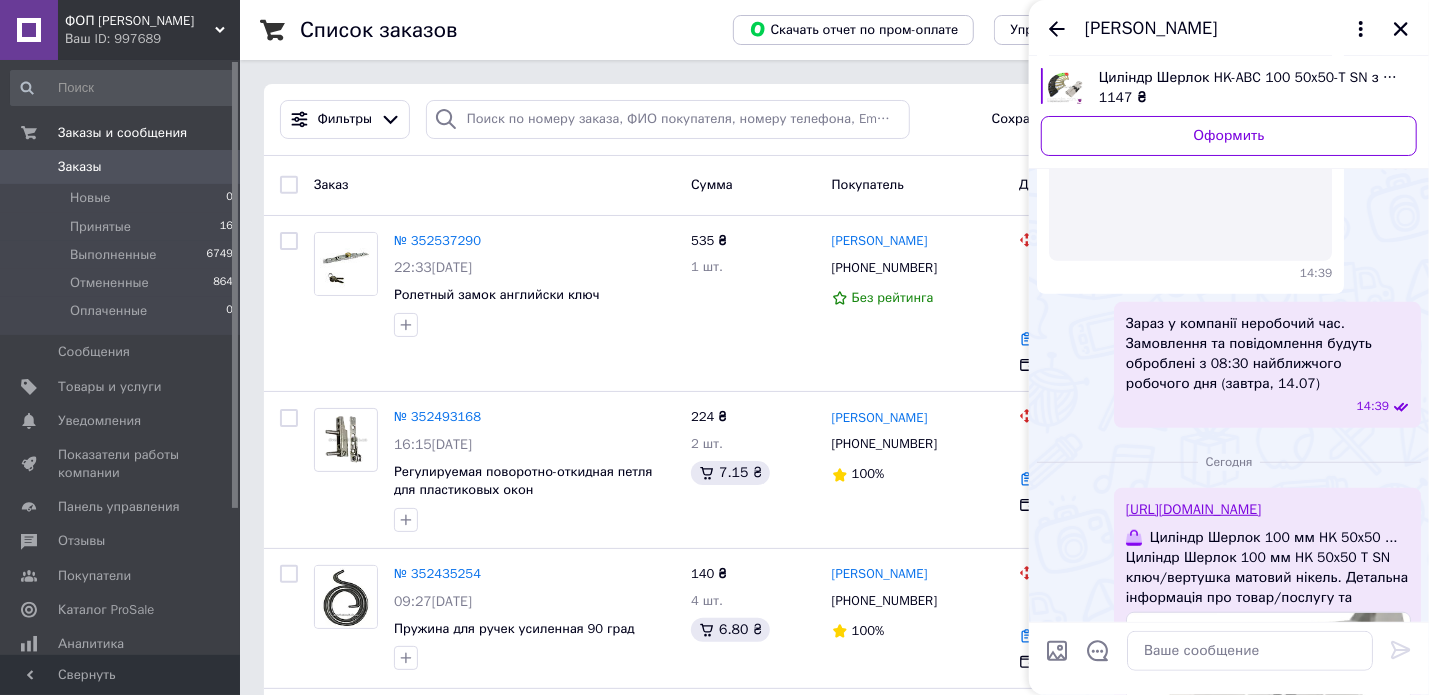 click at bounding box center [1190, 141] 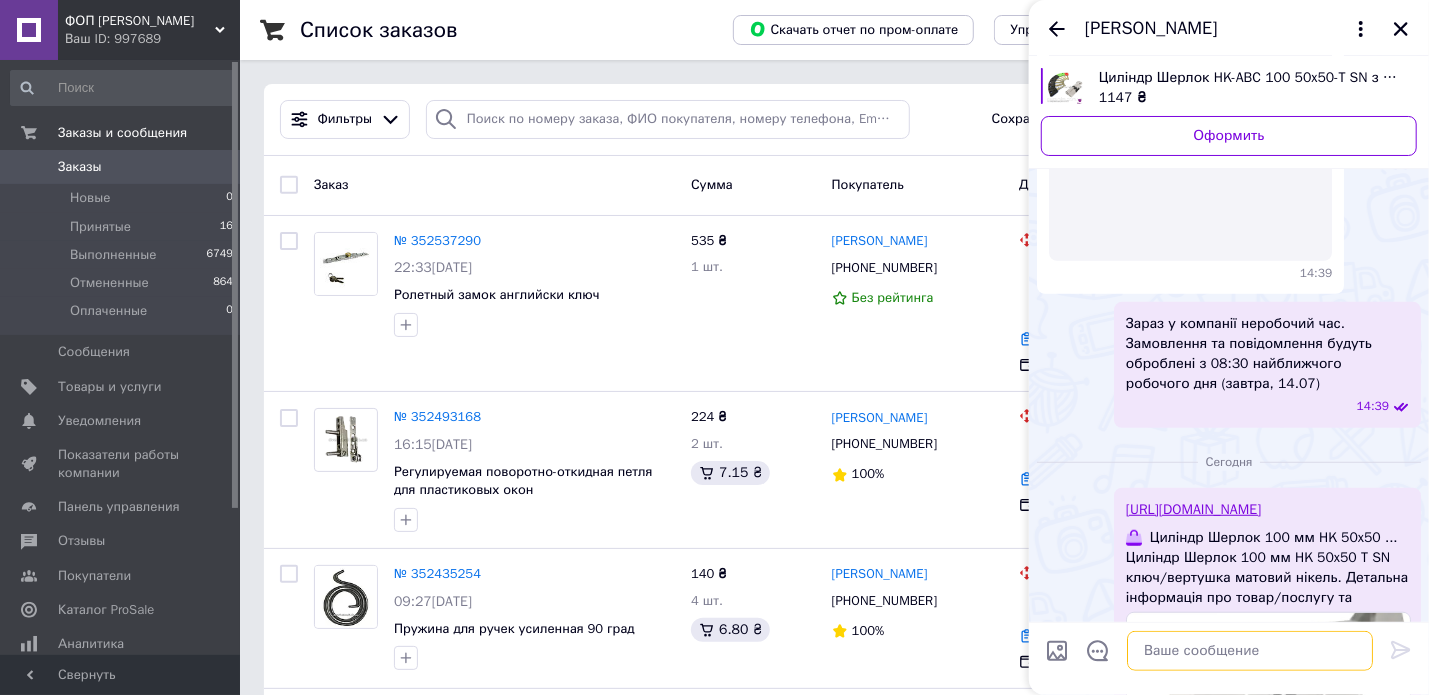 click at bounding box center (1250, 651) 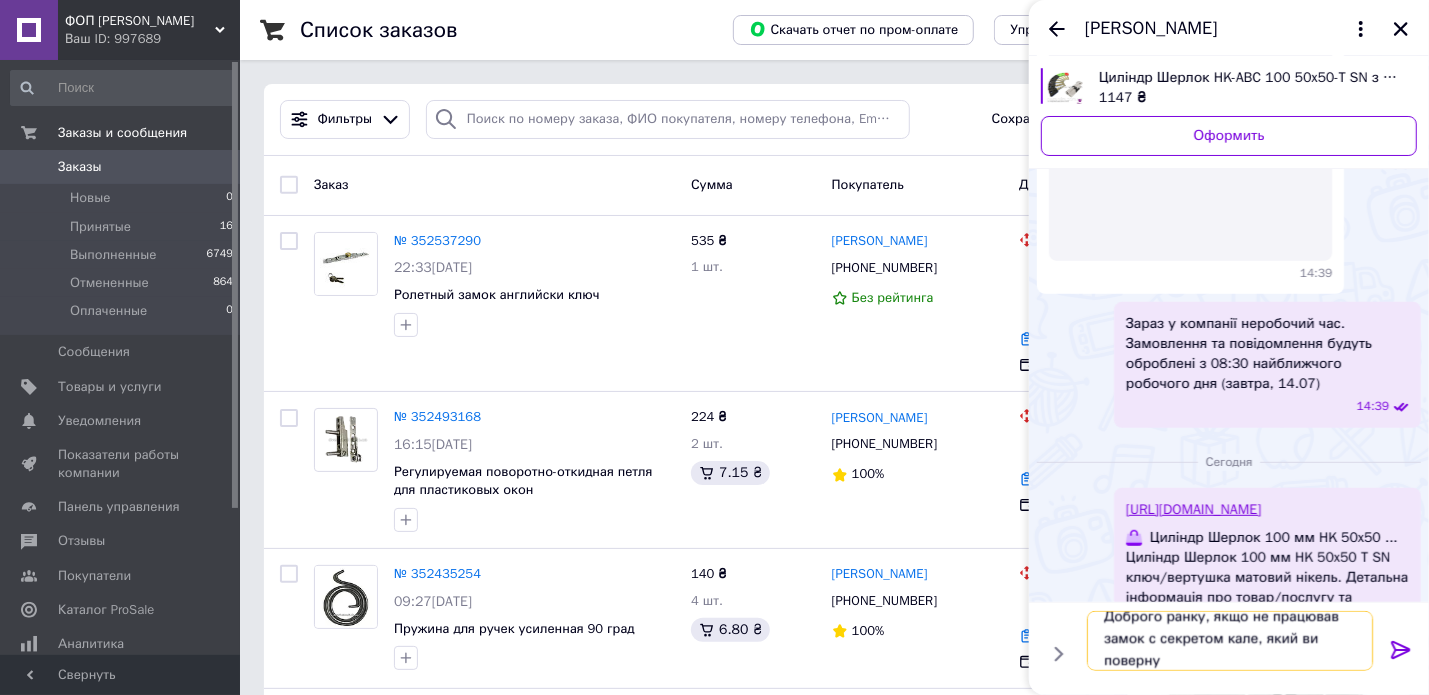 scroll, scrollTop: 1, scrollLeft: 0, axis: vertical 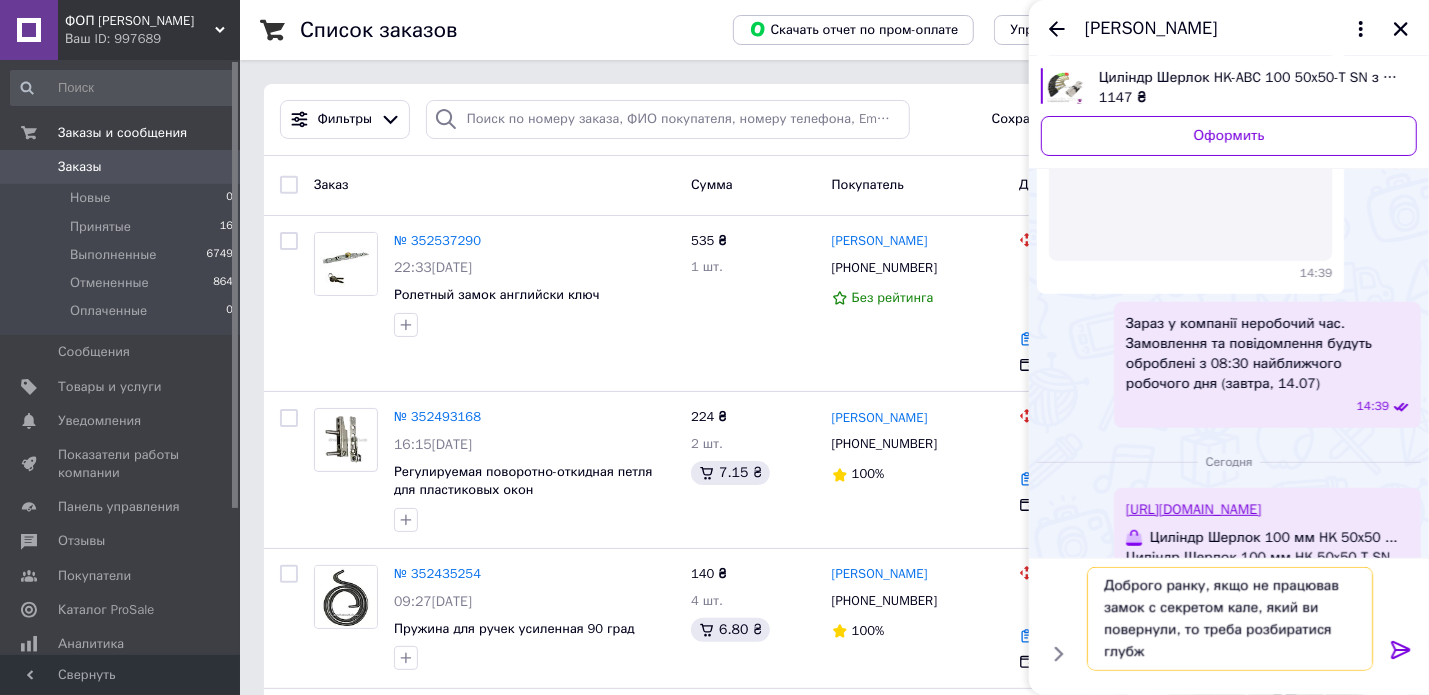 type on "Доброго ранку, якщо не працював замок с секретом кале, який ви повернули, то треба розбиратися глубже" 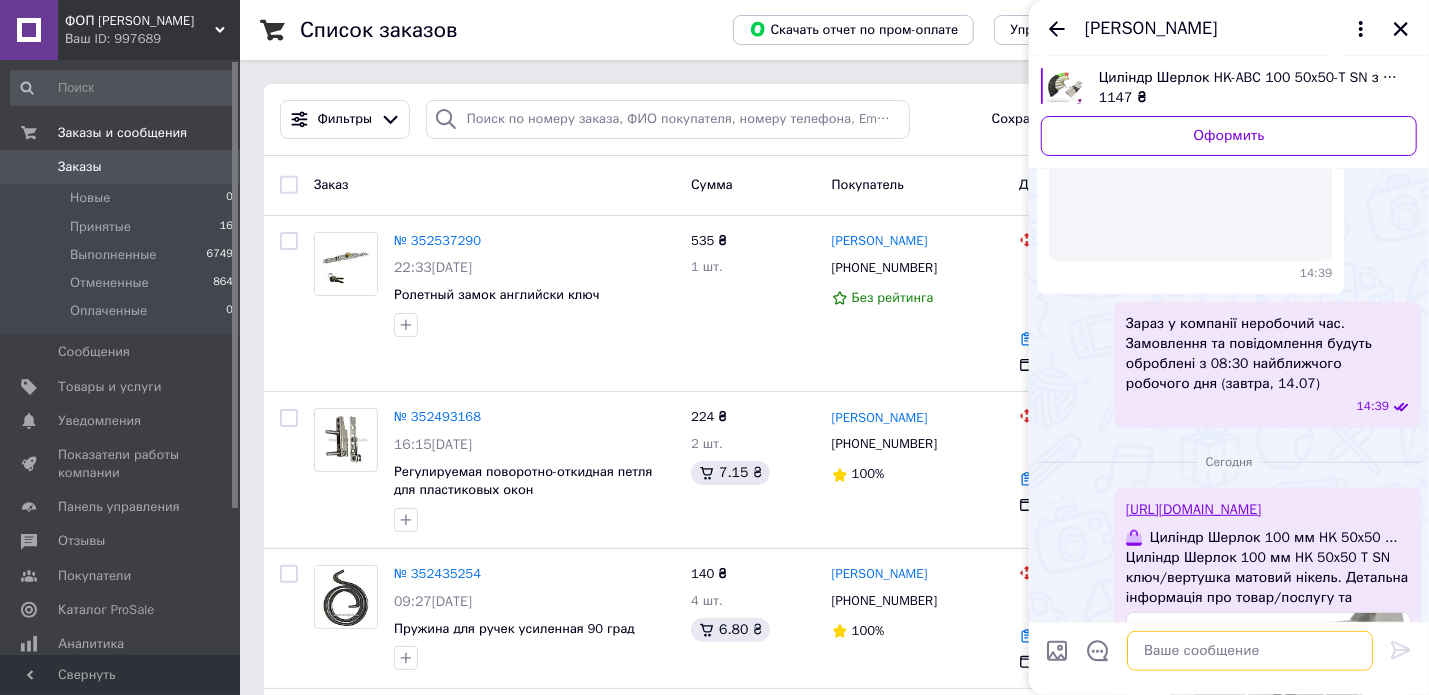 scroll, scrollTop: 0, scrollLeft: 0, axis: both 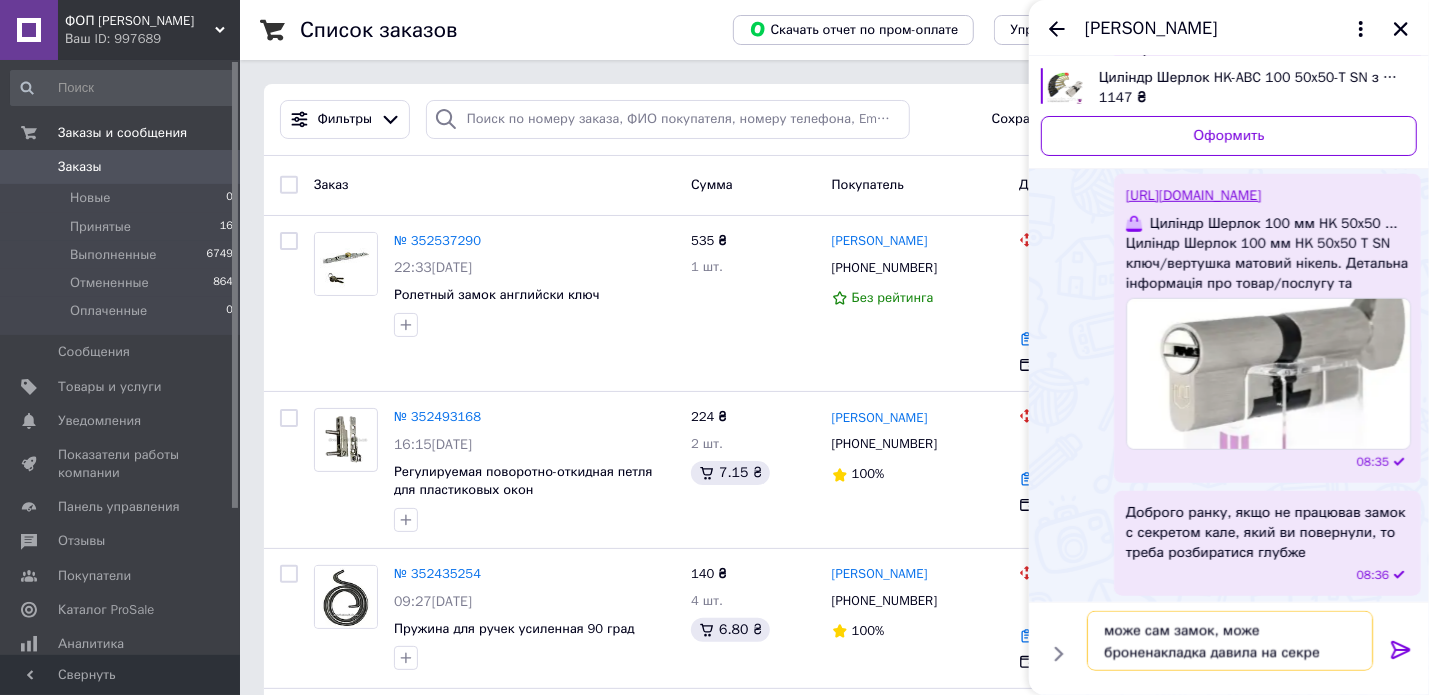 type on "може сам замок, може броненакладка давила на секрет" 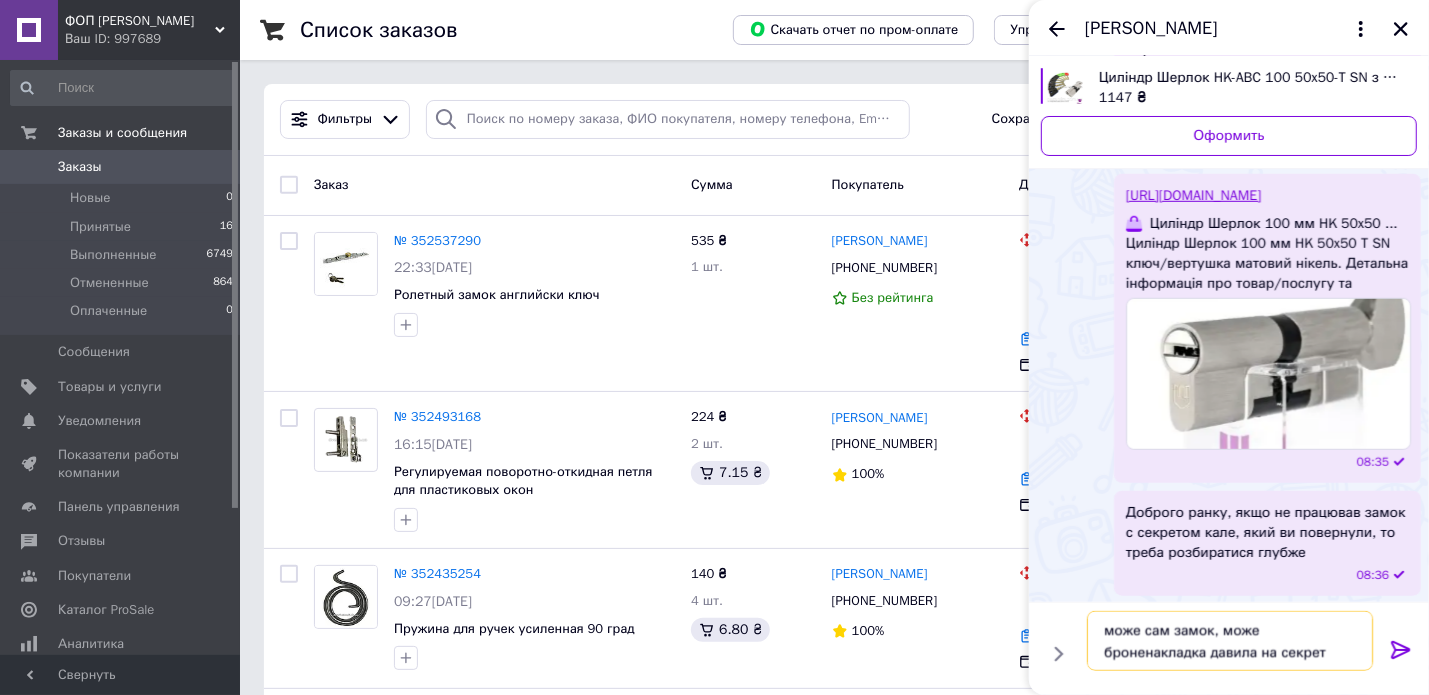 type 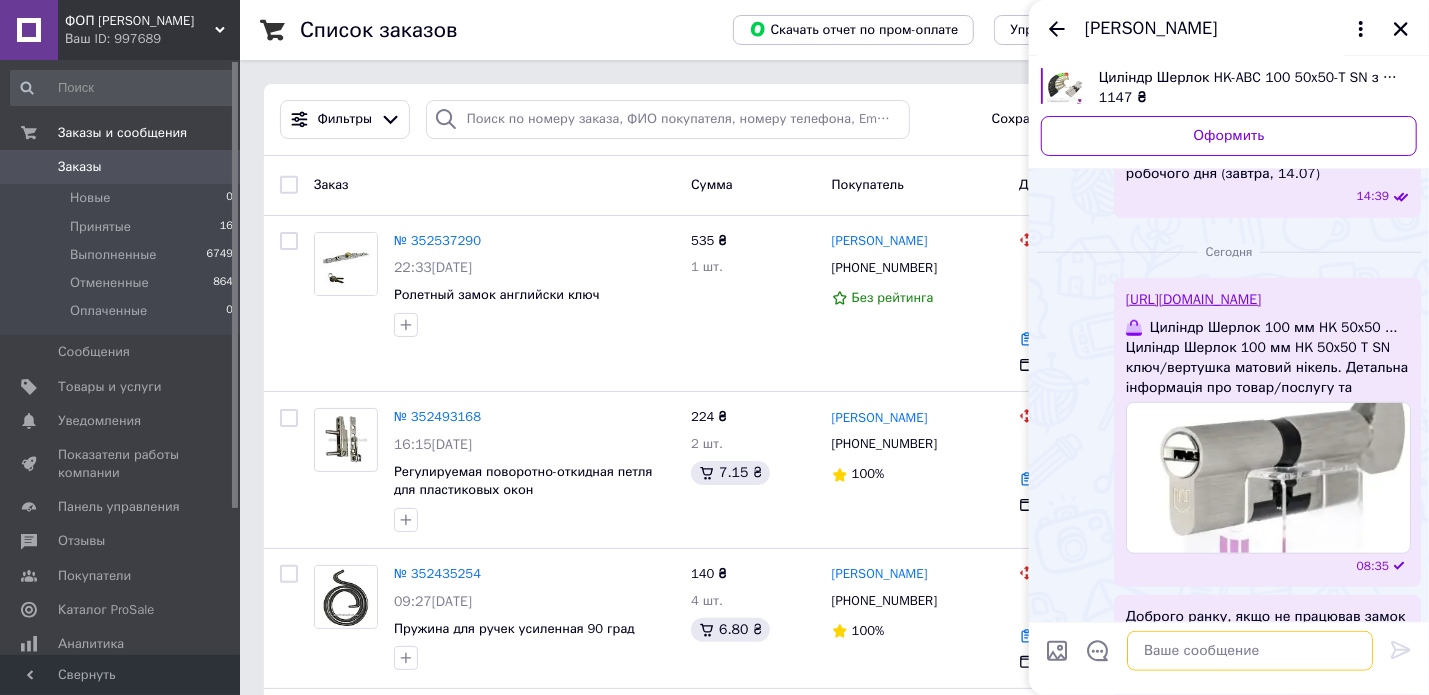 scroll, scrollTop: 794, scrollLeft: 0, axis: vertical 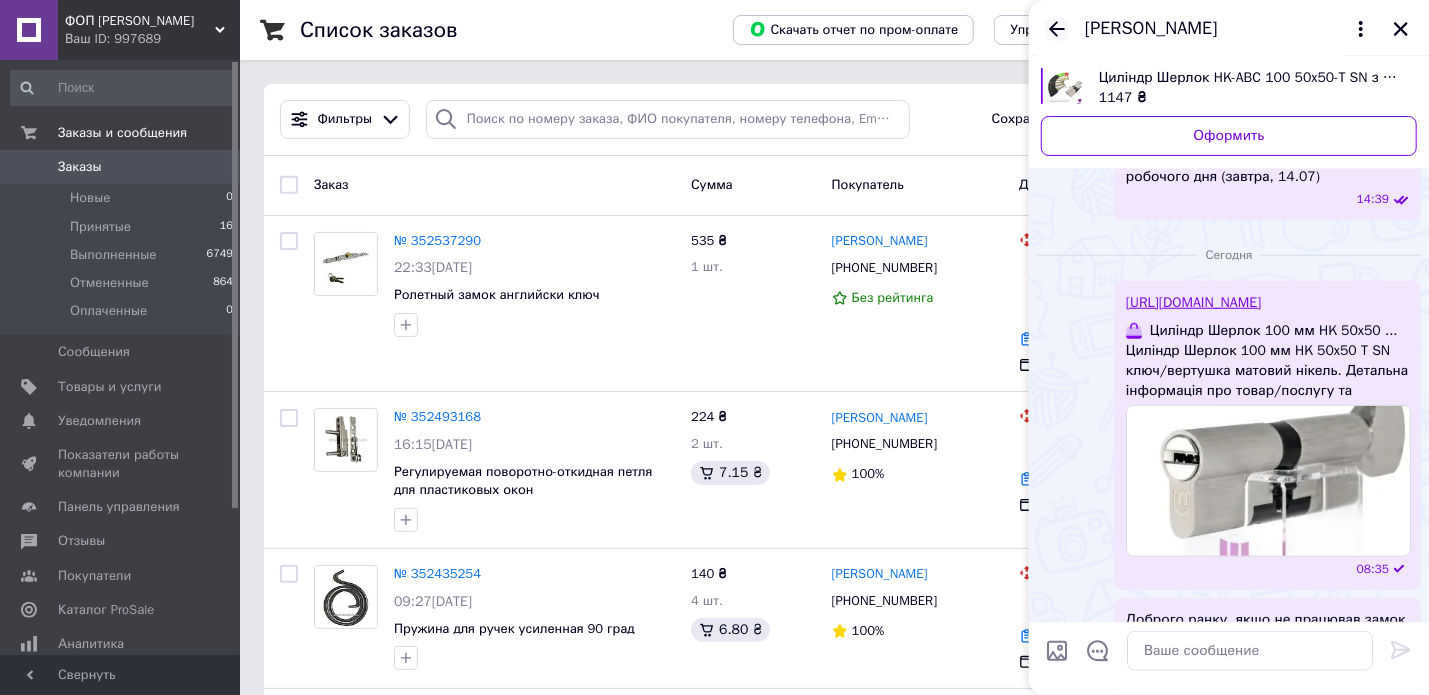 click 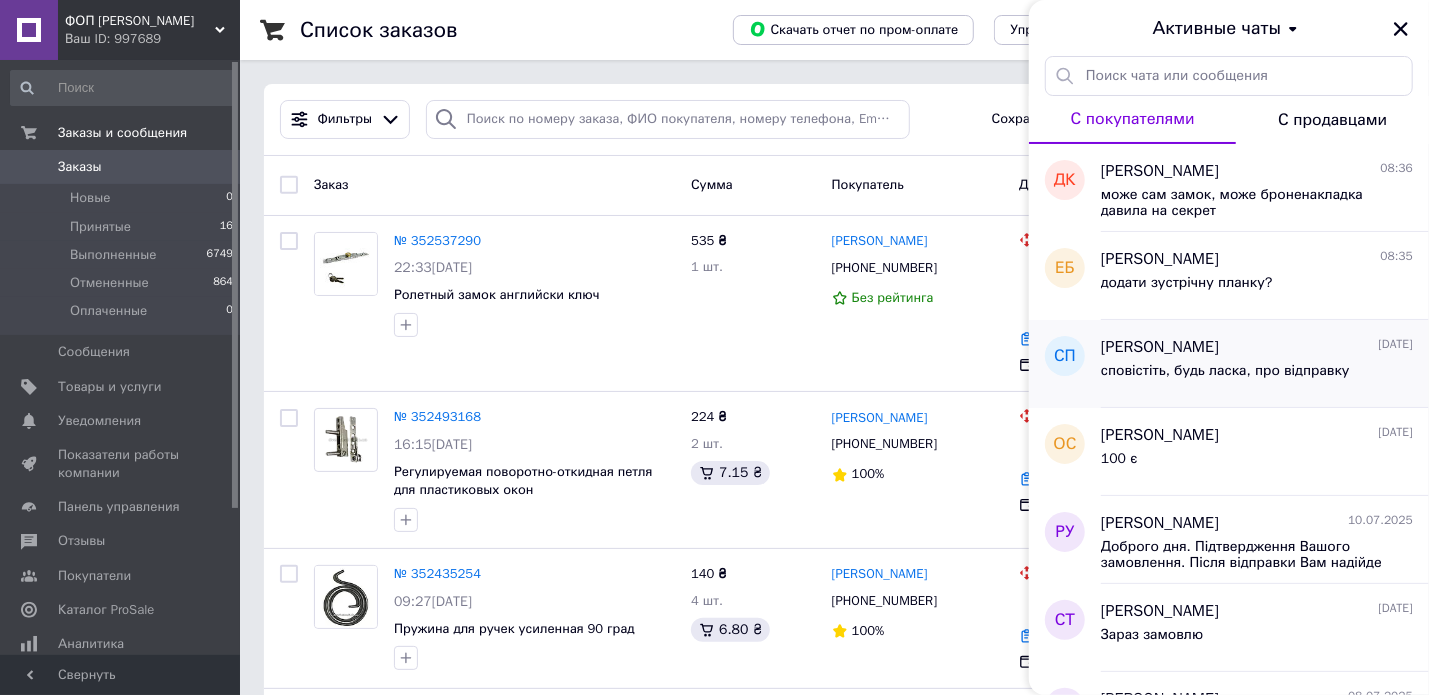 click on "сповістіть, будь ласка, про відправку" at bounding box center (1225, 377) 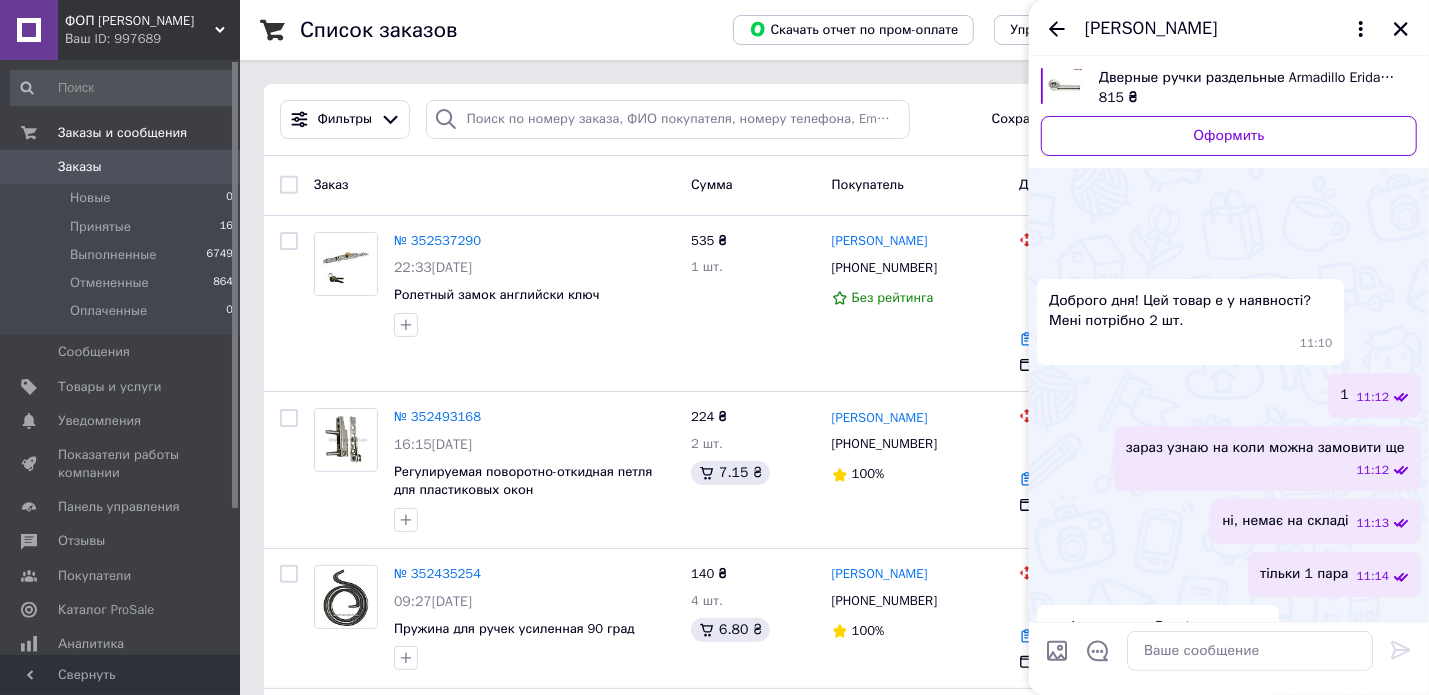 scroll, scrollTop: 443, scrollLeft: 0, axis: vertical 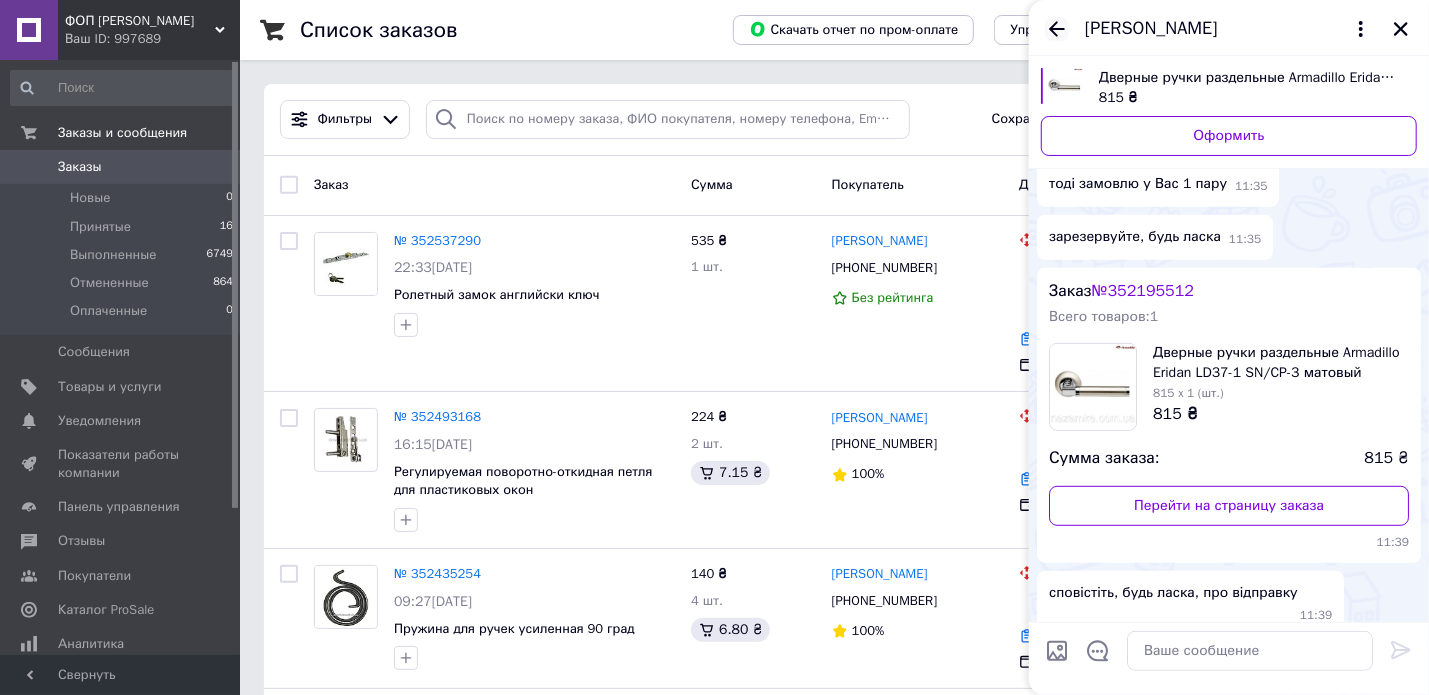 click 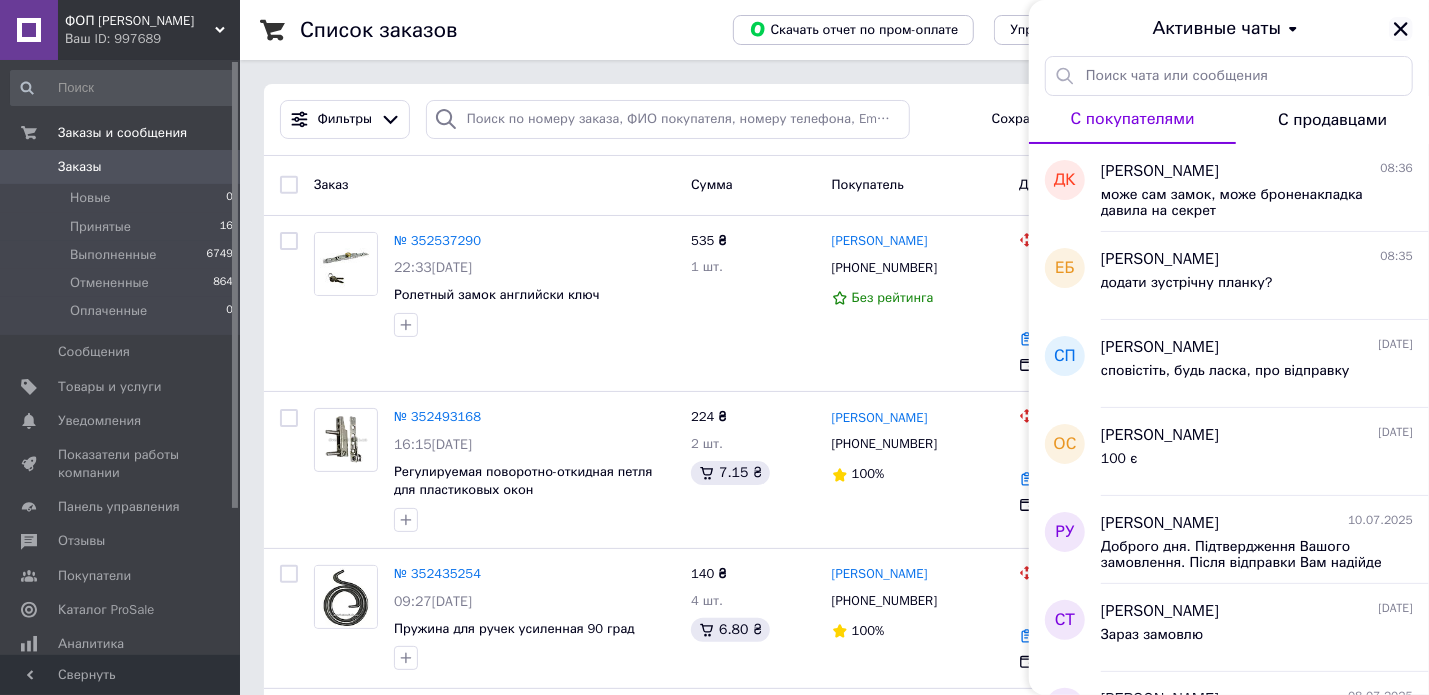 click 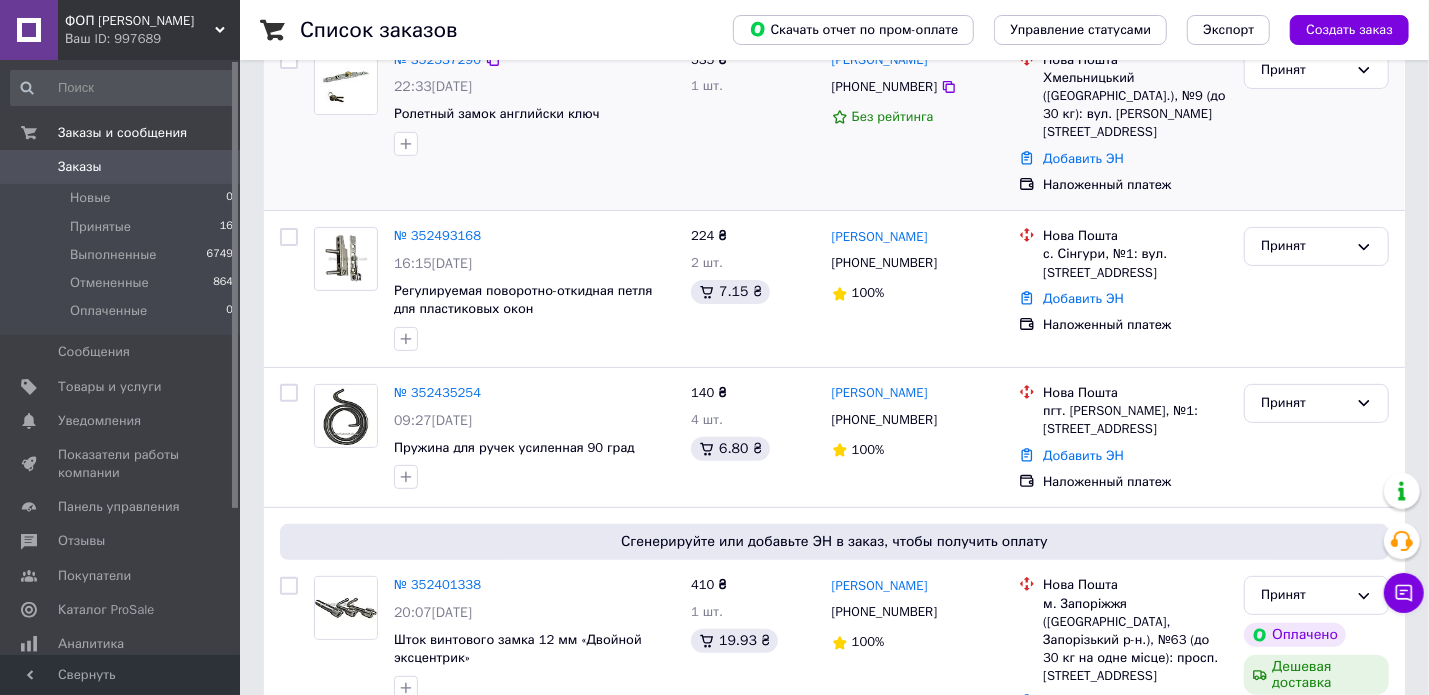 scroll, scrollTop: 300, scrollLeft: 0, axis: vertical 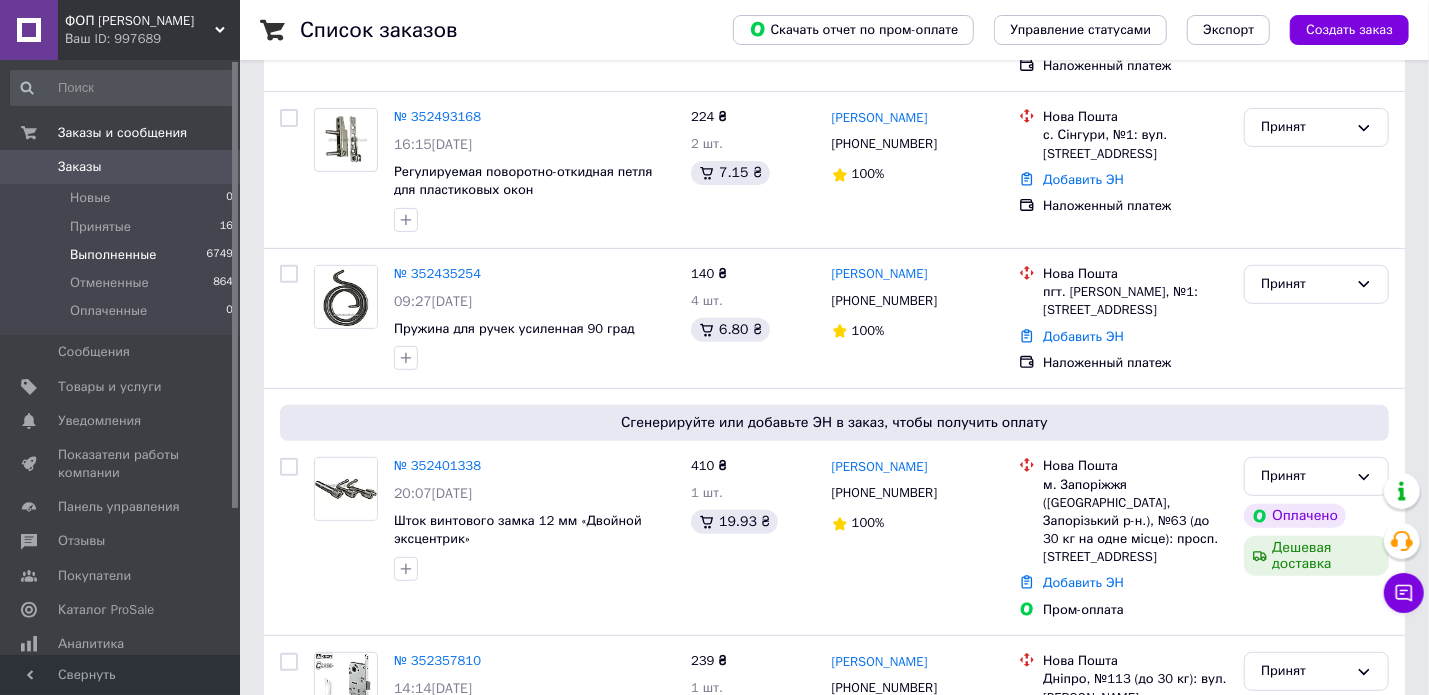 click on "Выполненные" at bounding box center (113, 255) 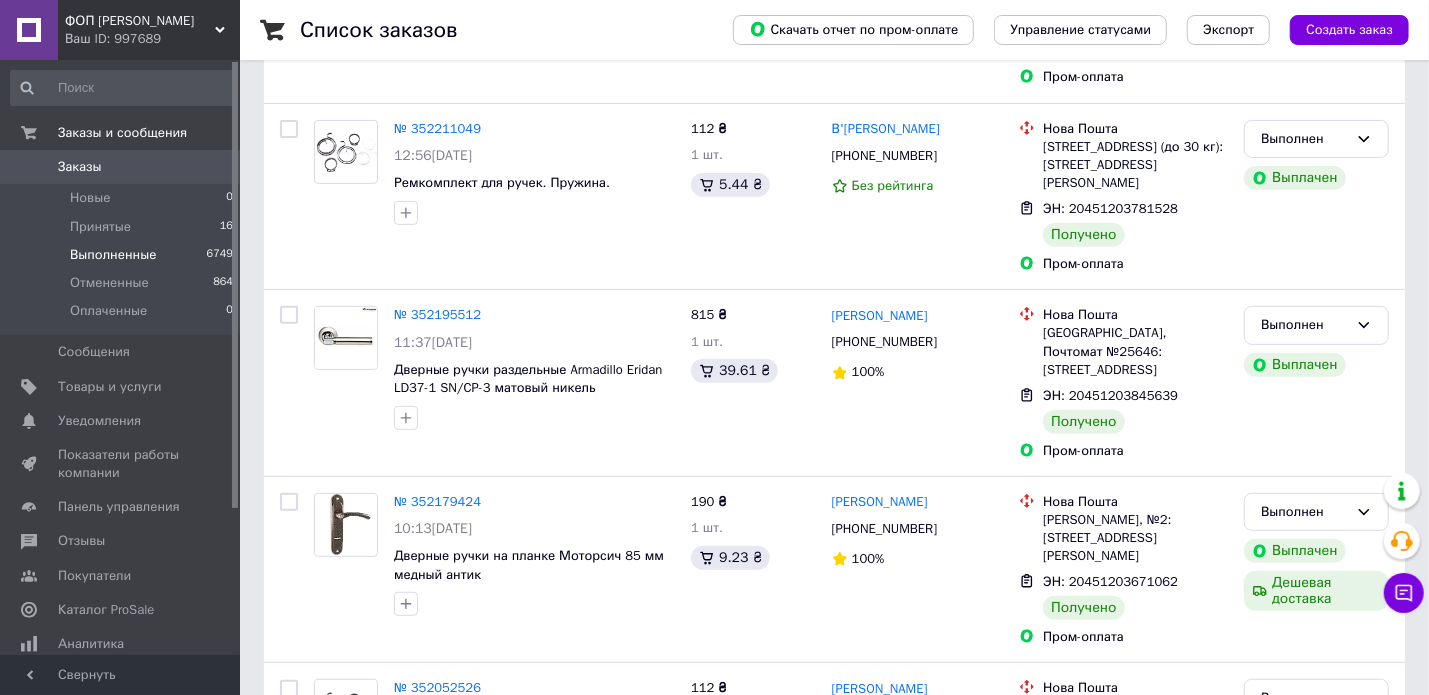 scroll, scrollTop: 0, scrollLeft: 0, axis: both 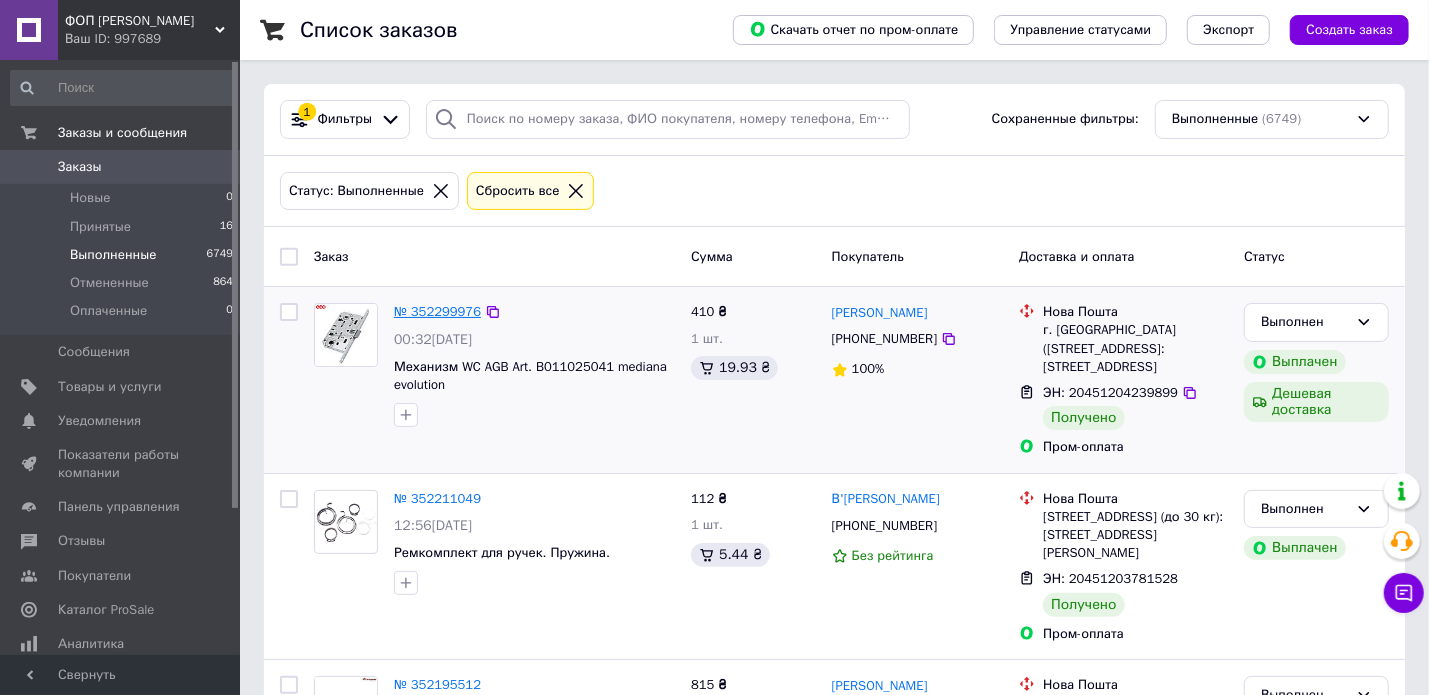 click on "№ 352299976" at bounding box center [437, 311] 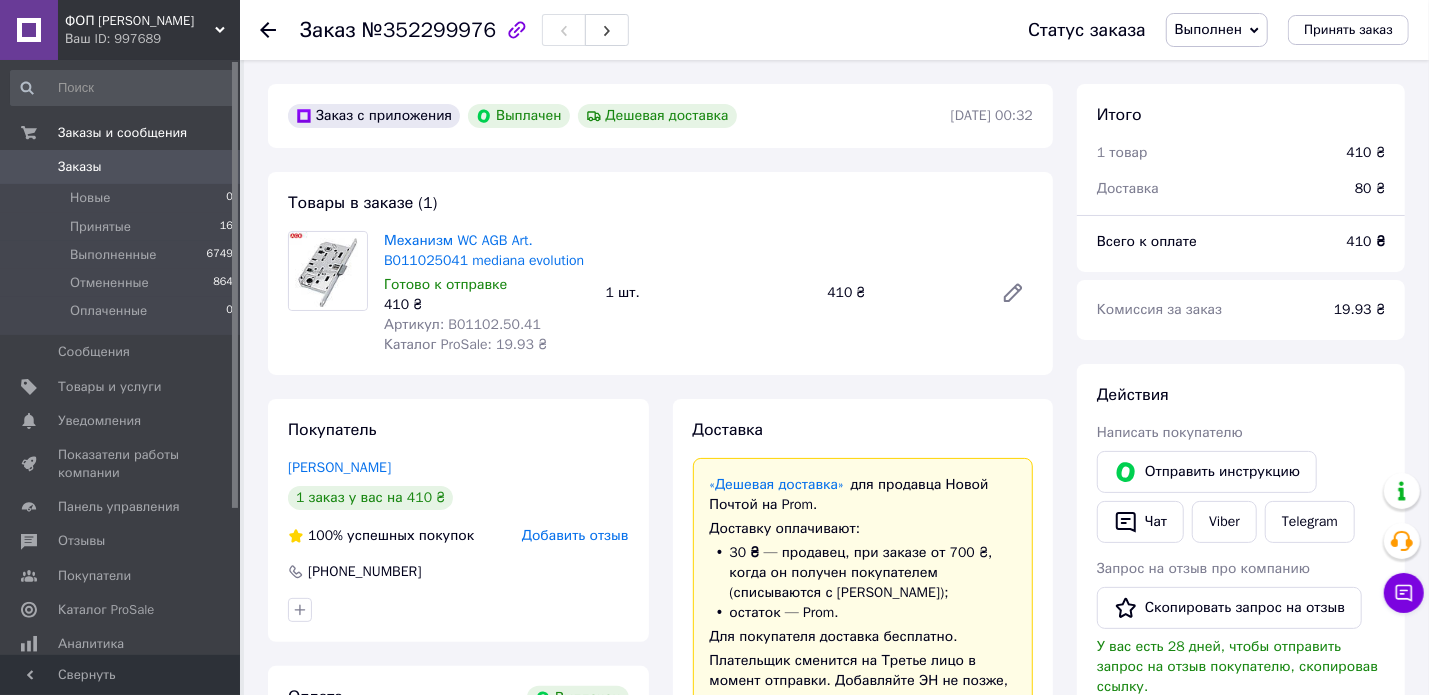 scroll, scrollTop: 300, scrollLeft: 0, axis: vertical 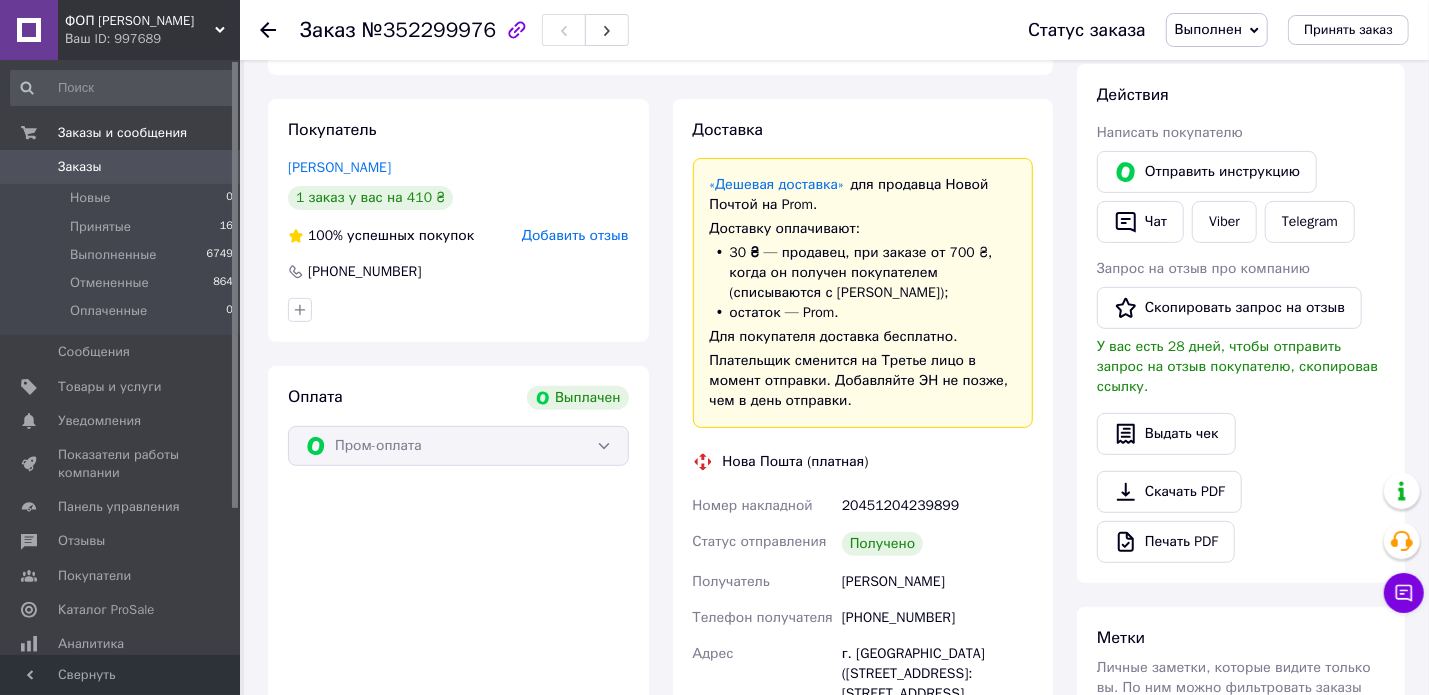 click on "Добавить отзыв" at bounding box center (575, 235) 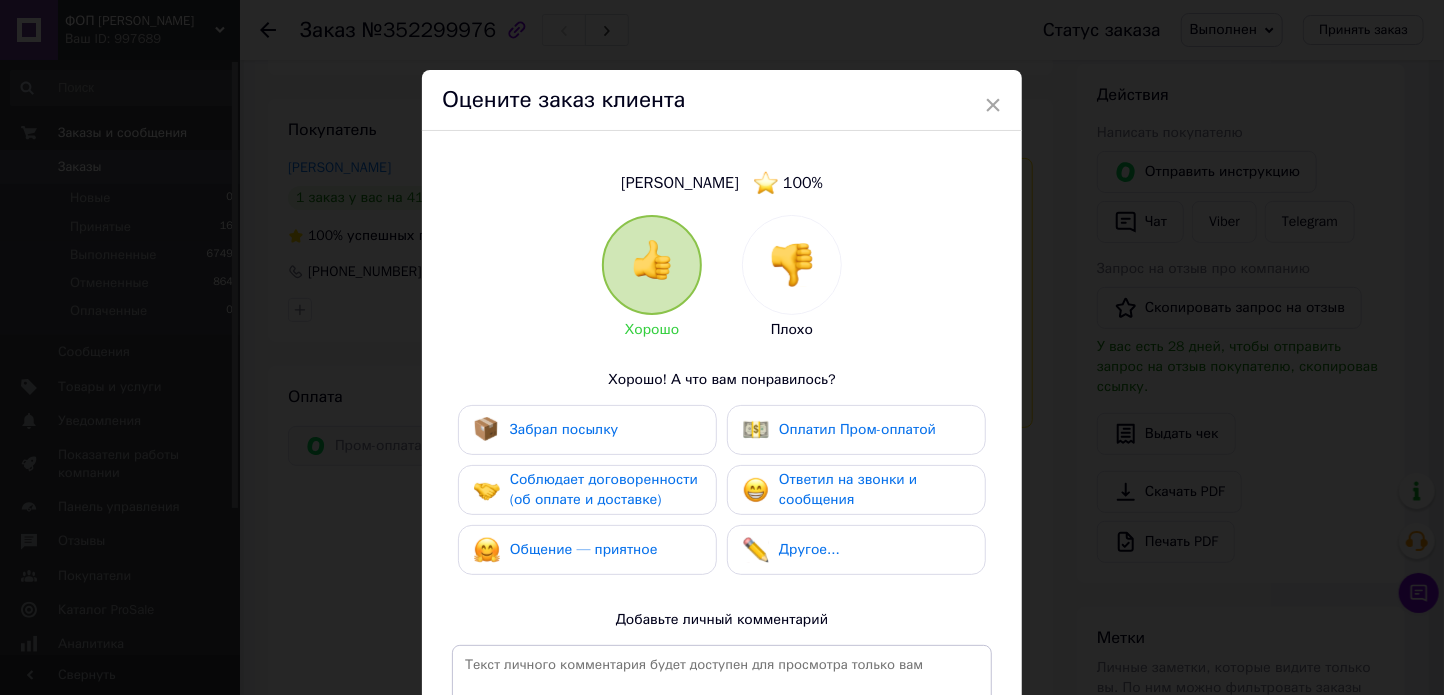 click on "Общение — приятное" at bounding box center (584, 549) 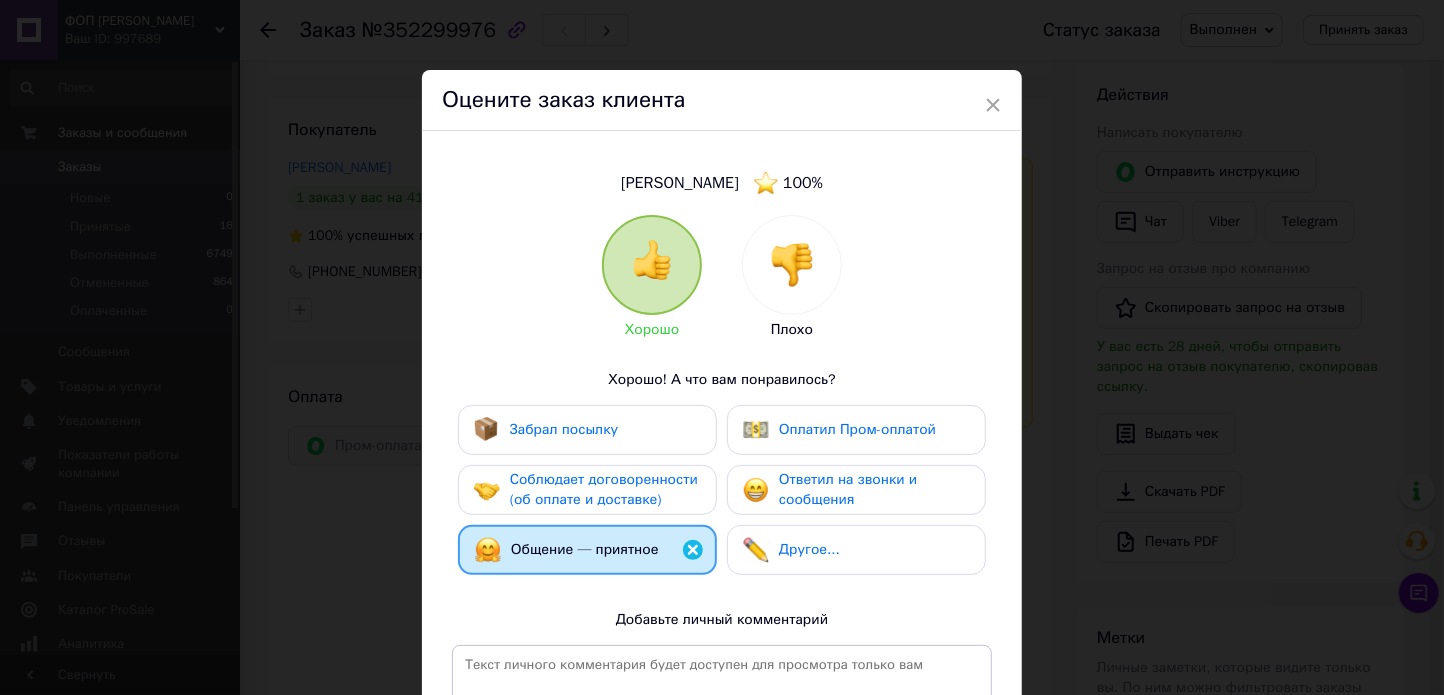 drag, startPoint x: 597, startPoint y: 480, endPoint x: 594, endPoint y: 426, distance: 54.08327 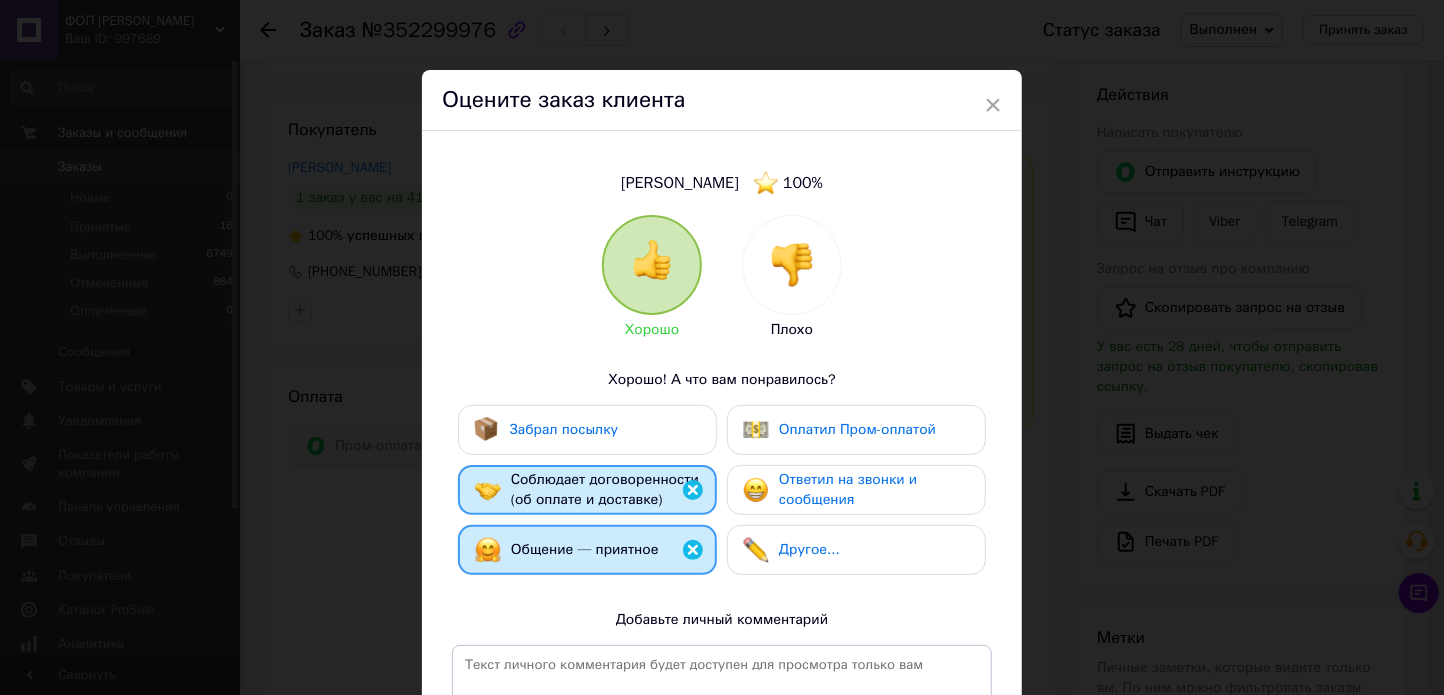 drag, startPoint x: 594, startPoint y: 426, endPoint x: 903, endPoint y: 428, distance: 309.00647 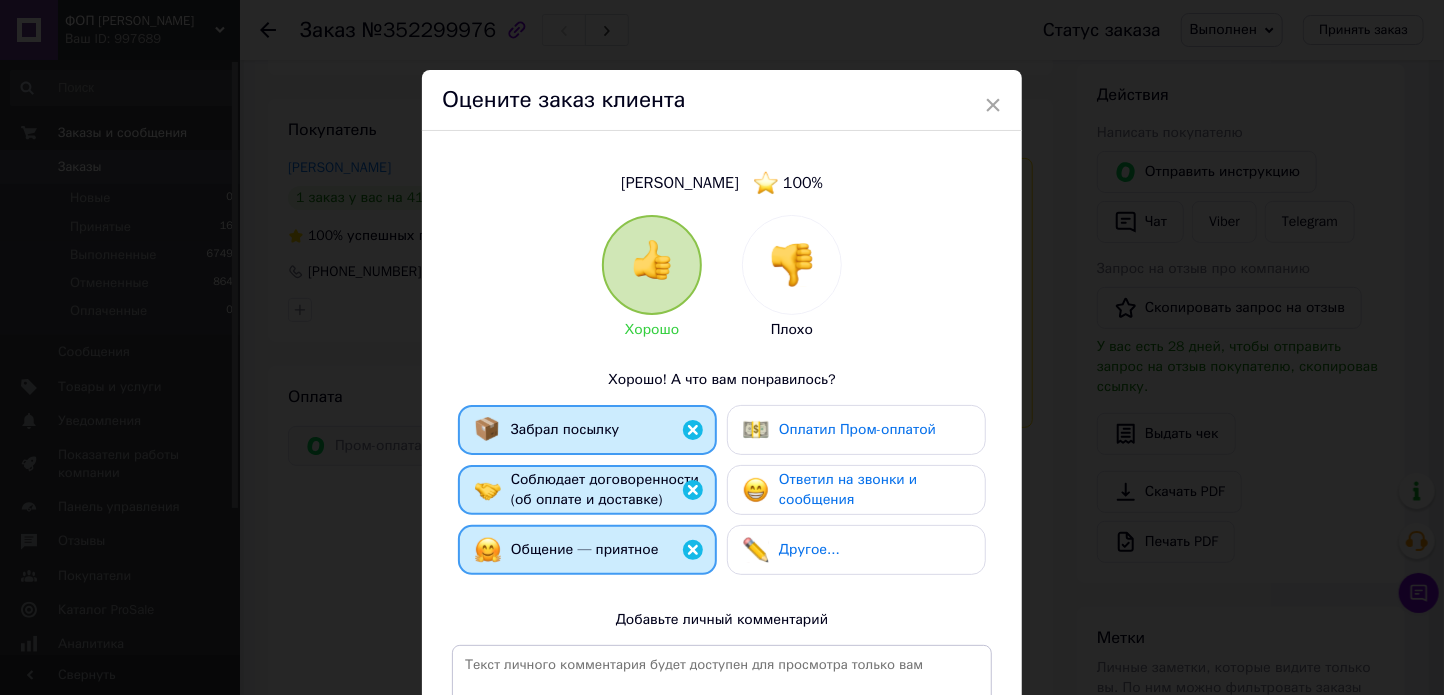 click on "Оплатил Пром-оплатой" at bounding box center (857, 429) 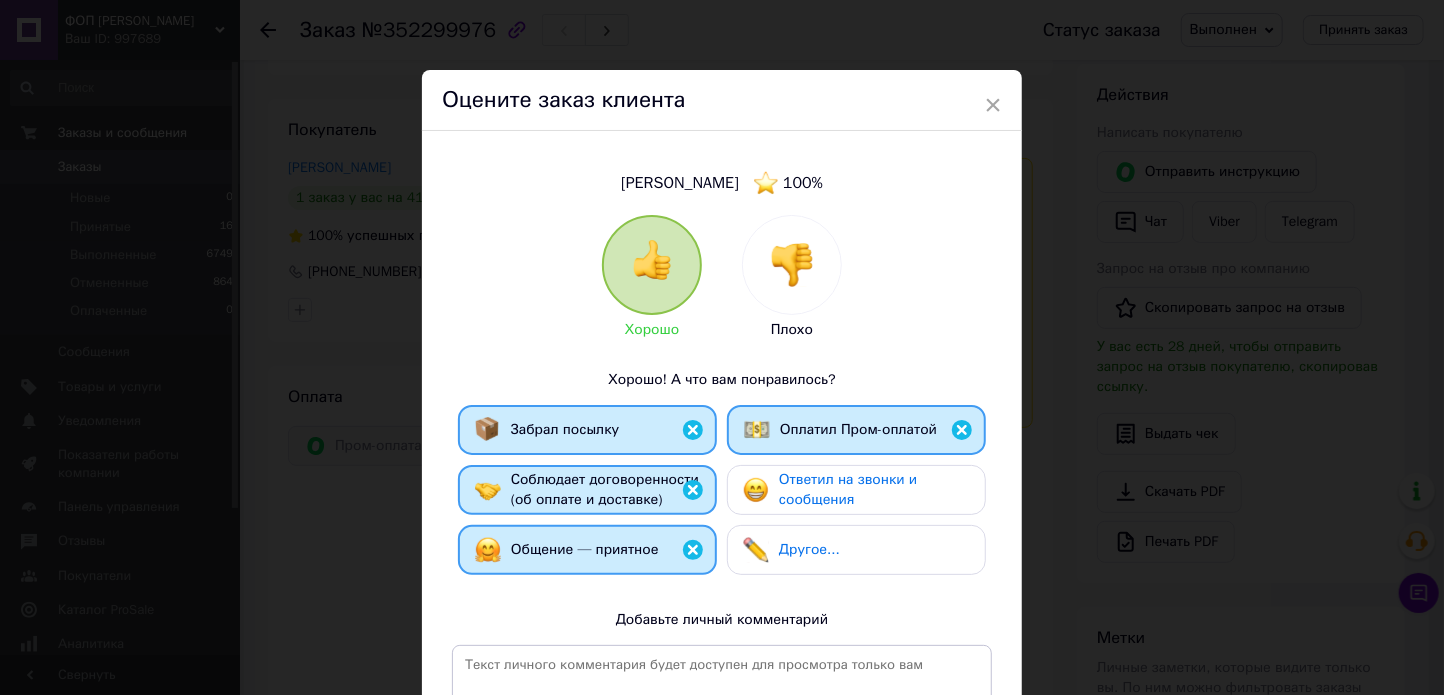 click on "Ответил на звонки и сообщения" at bounding box center [848, 489] 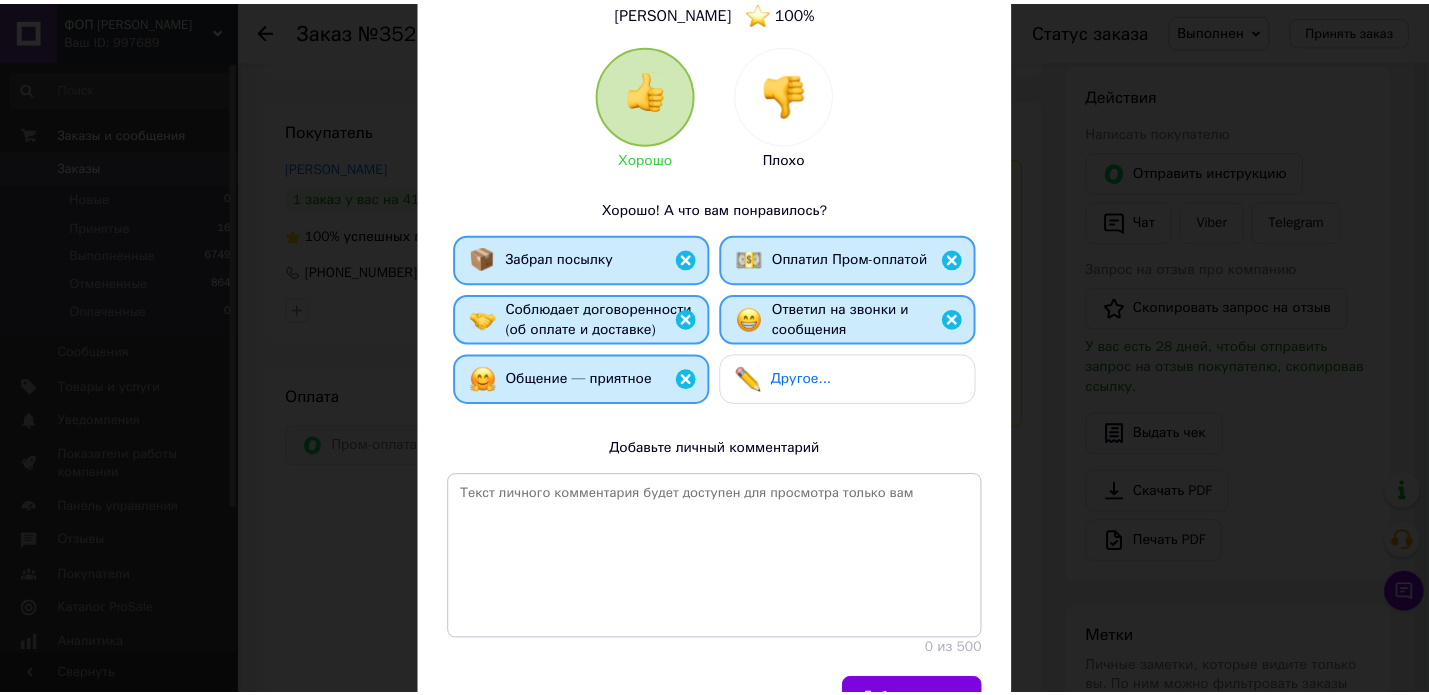 scroll, scrollTop: 278, scrollLeft: 0, axis: vertical 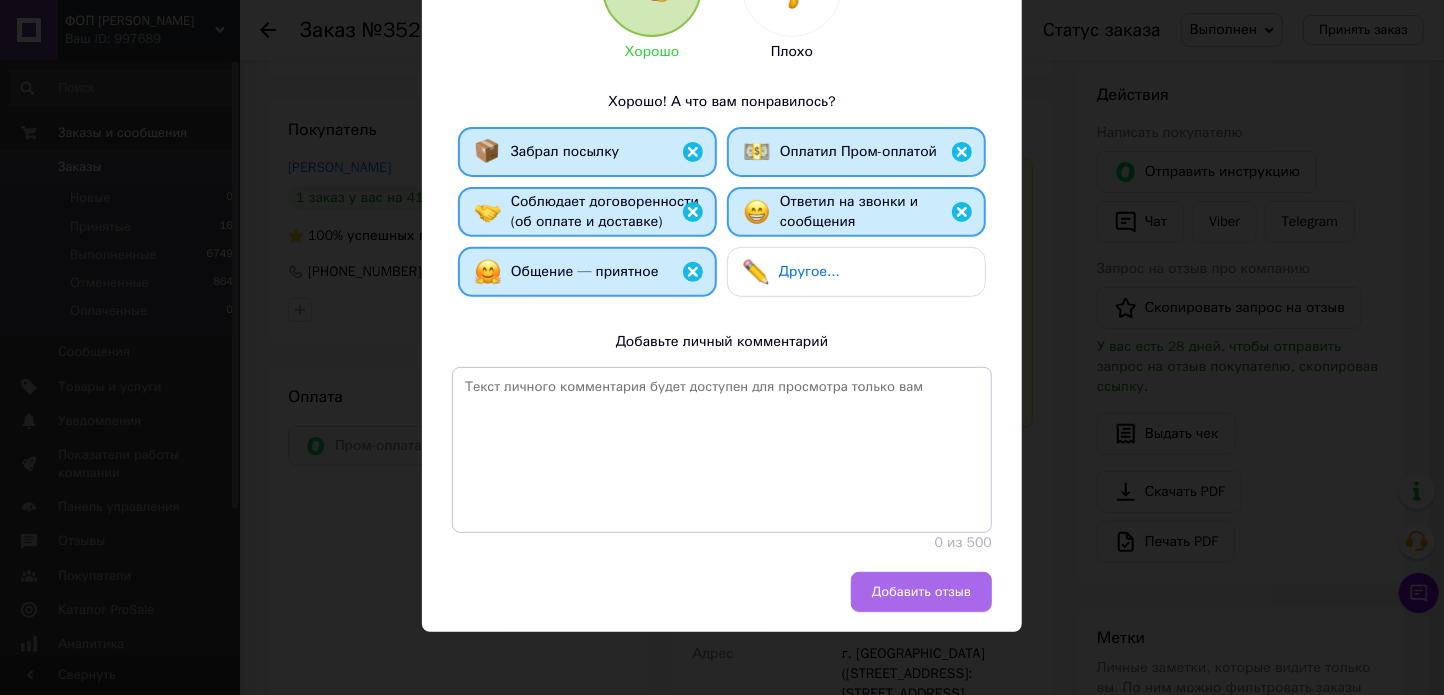 click on "Добавить отзыв" at bounding box center (921, 592) 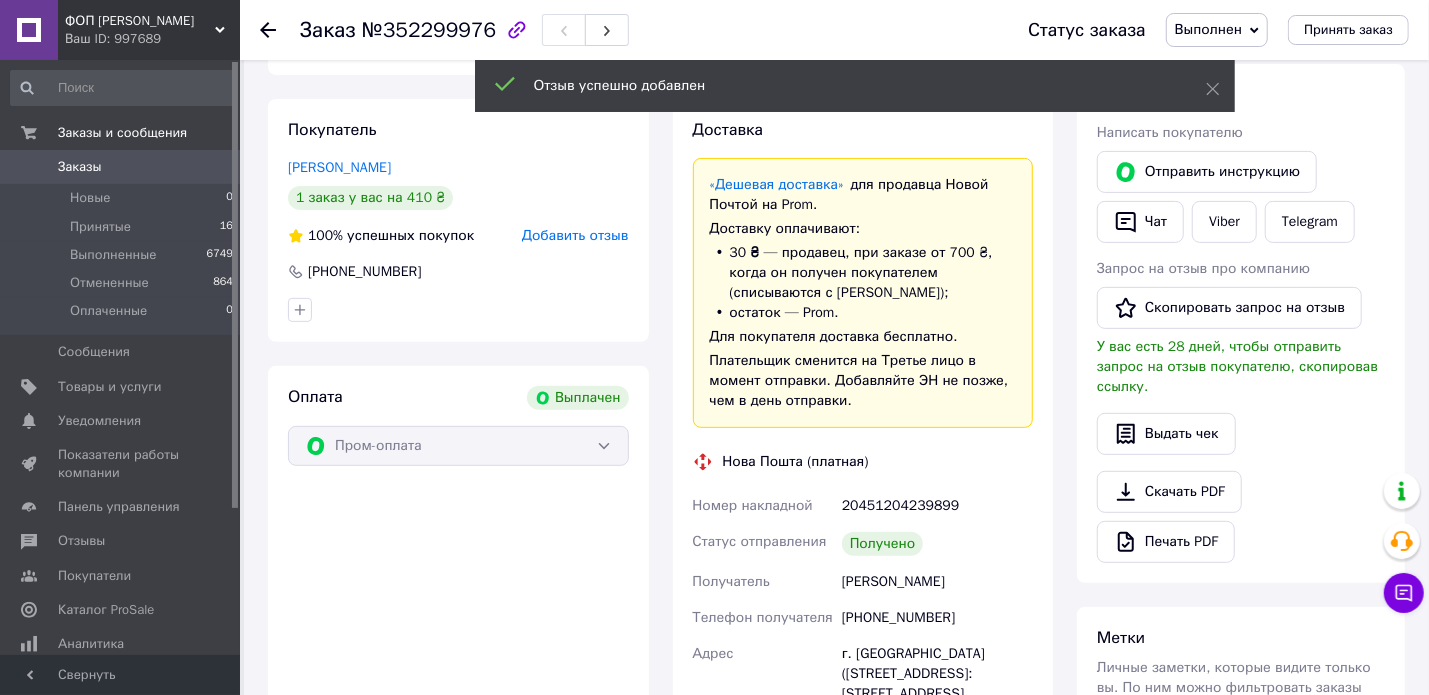 click on "Заказы" at bounding box center (80, 167) 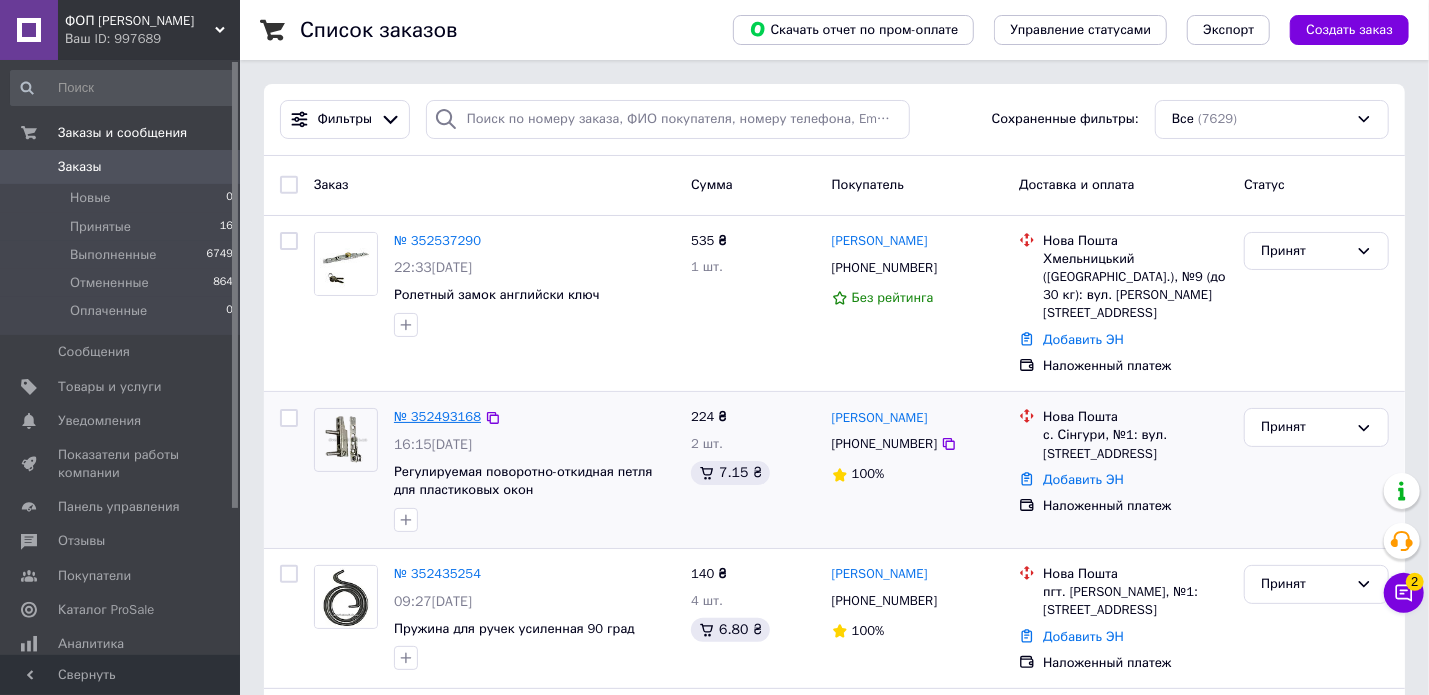 click on "№ 352493168" at bounding box center (437, 416) 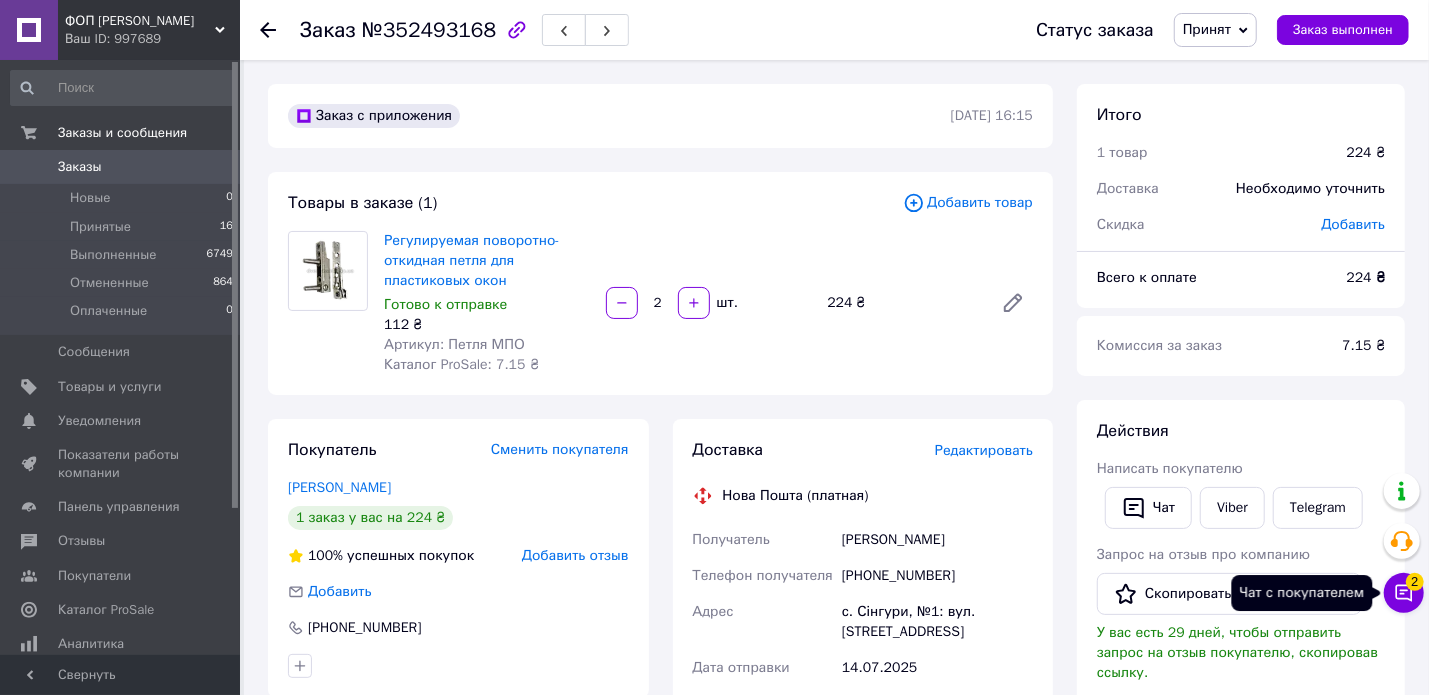 click on "2" at bounding box center (1415, 582) 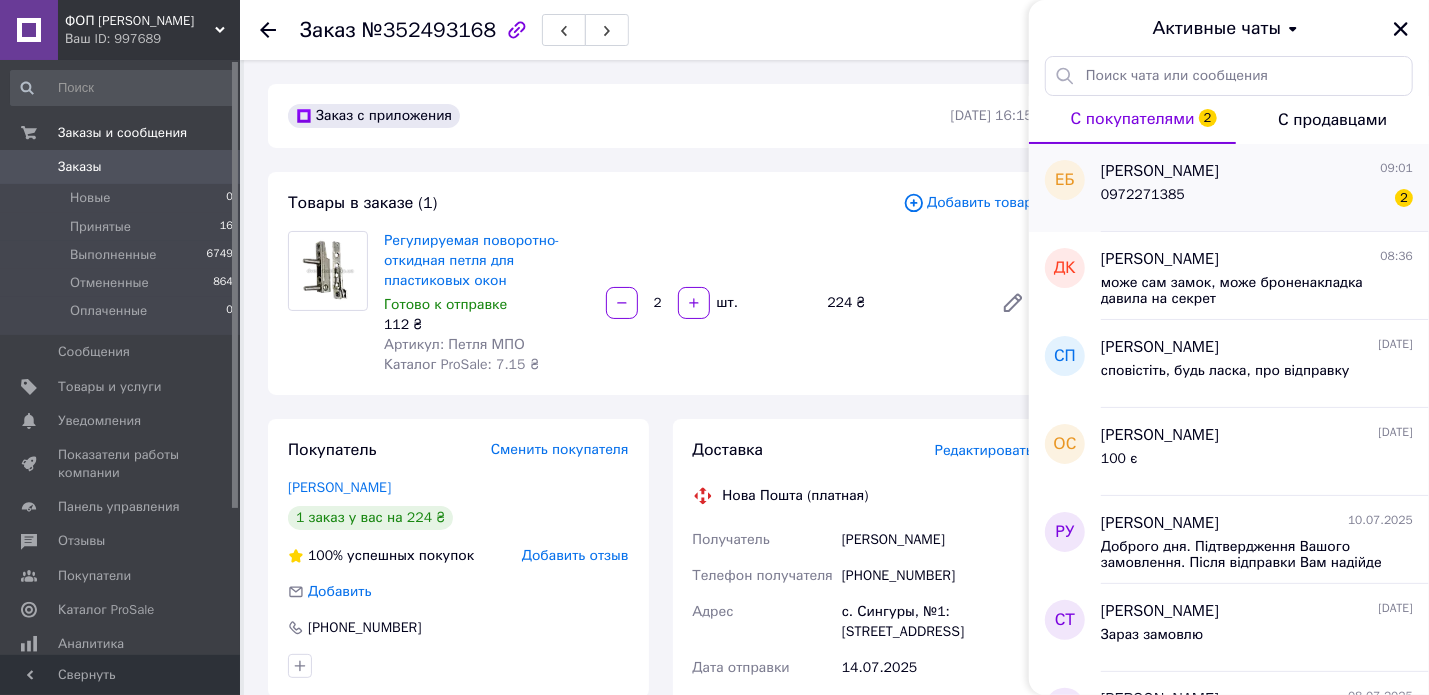 click on "[PERSON_NAME]" at bounding box center [1160, 171] 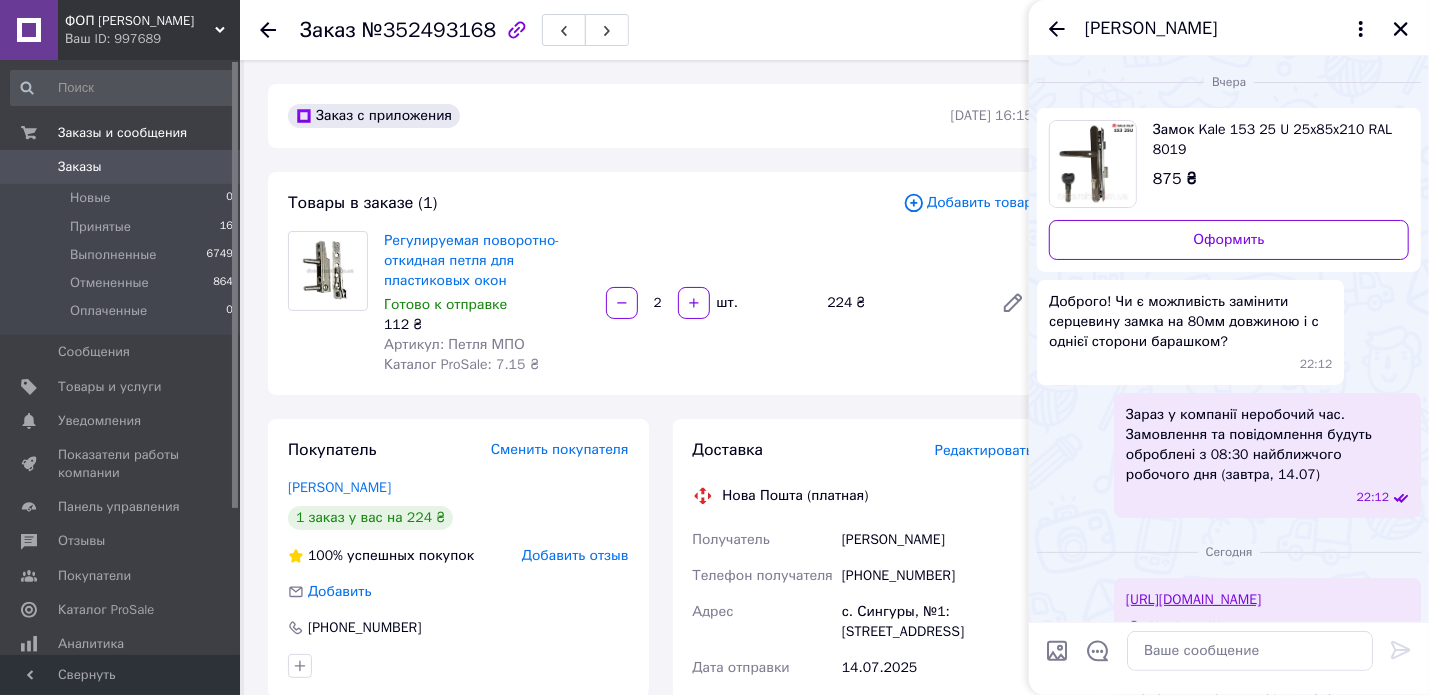 scroll, scrollTop: 0, scrollLeft: 0, axis: both 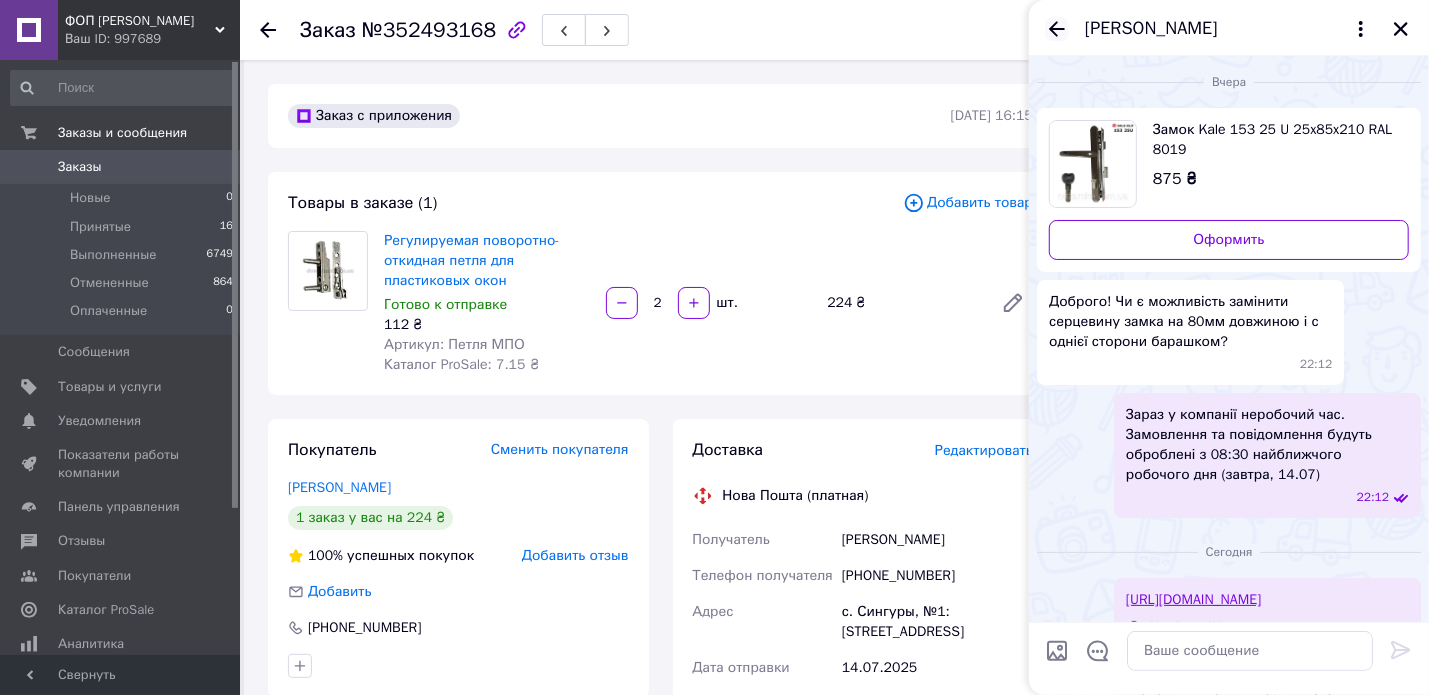 click 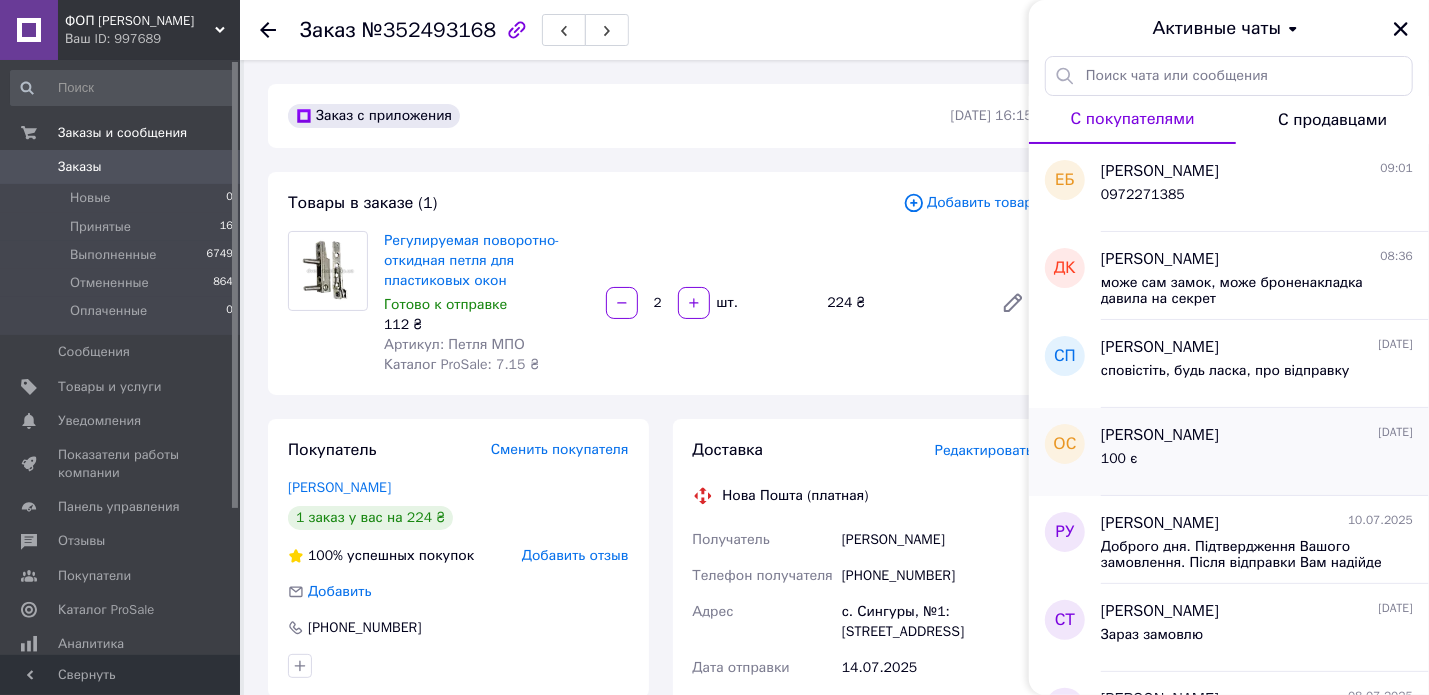 click on "[PERSON_NAME] [DATE]" at bounding box center (1257, 435) 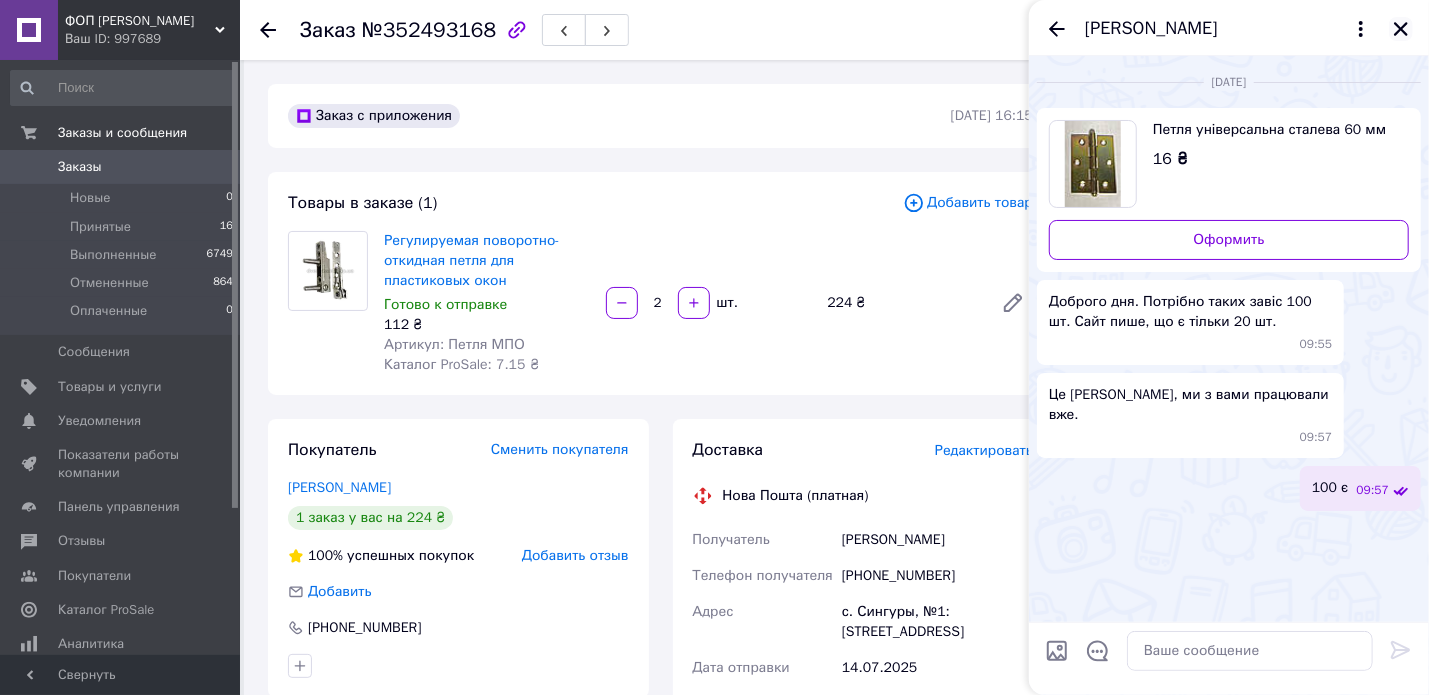 click 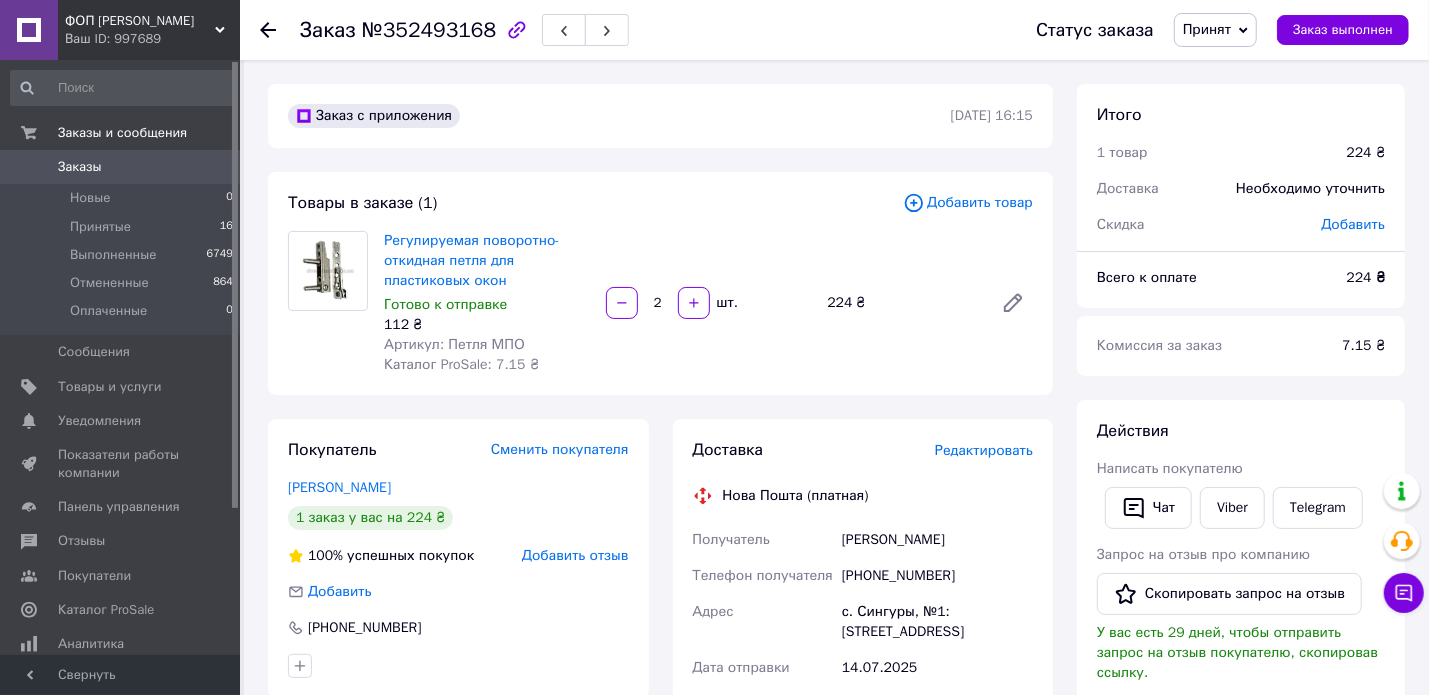 click on "Заказы" at bounding box center (121, 167) 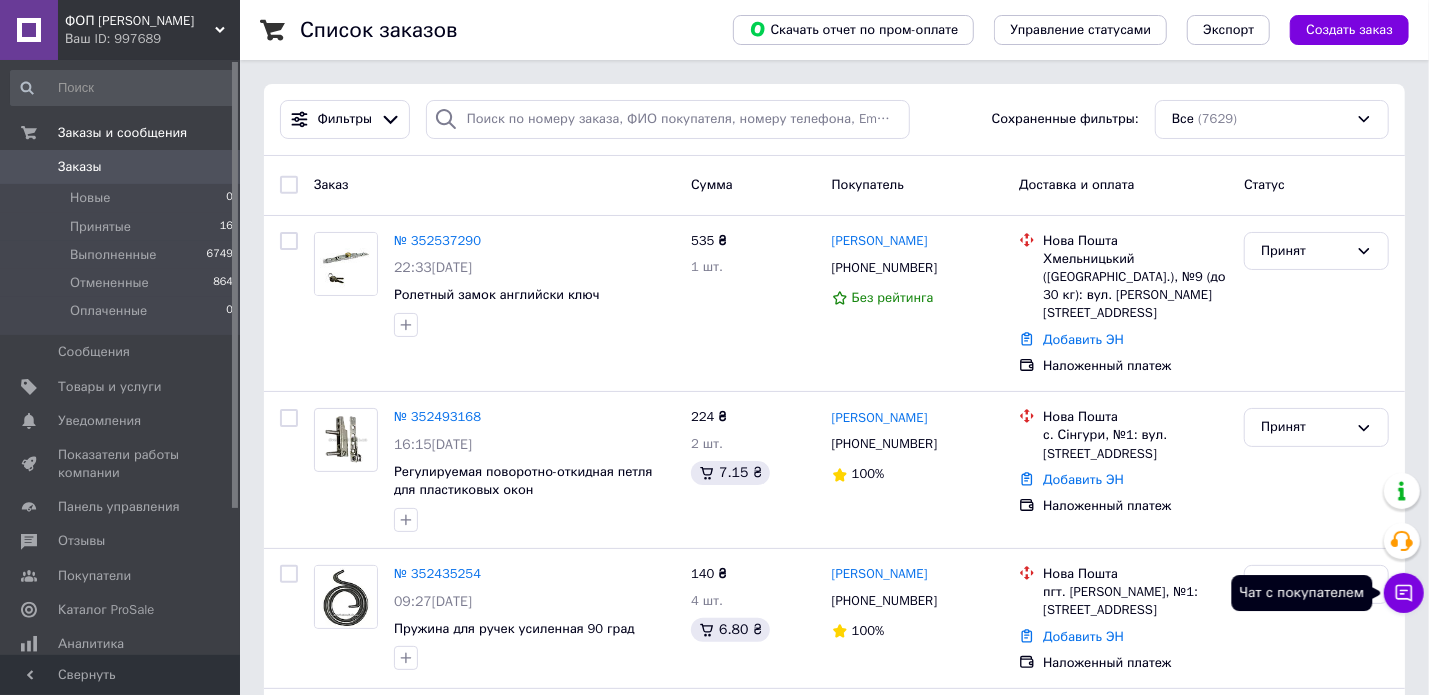 click 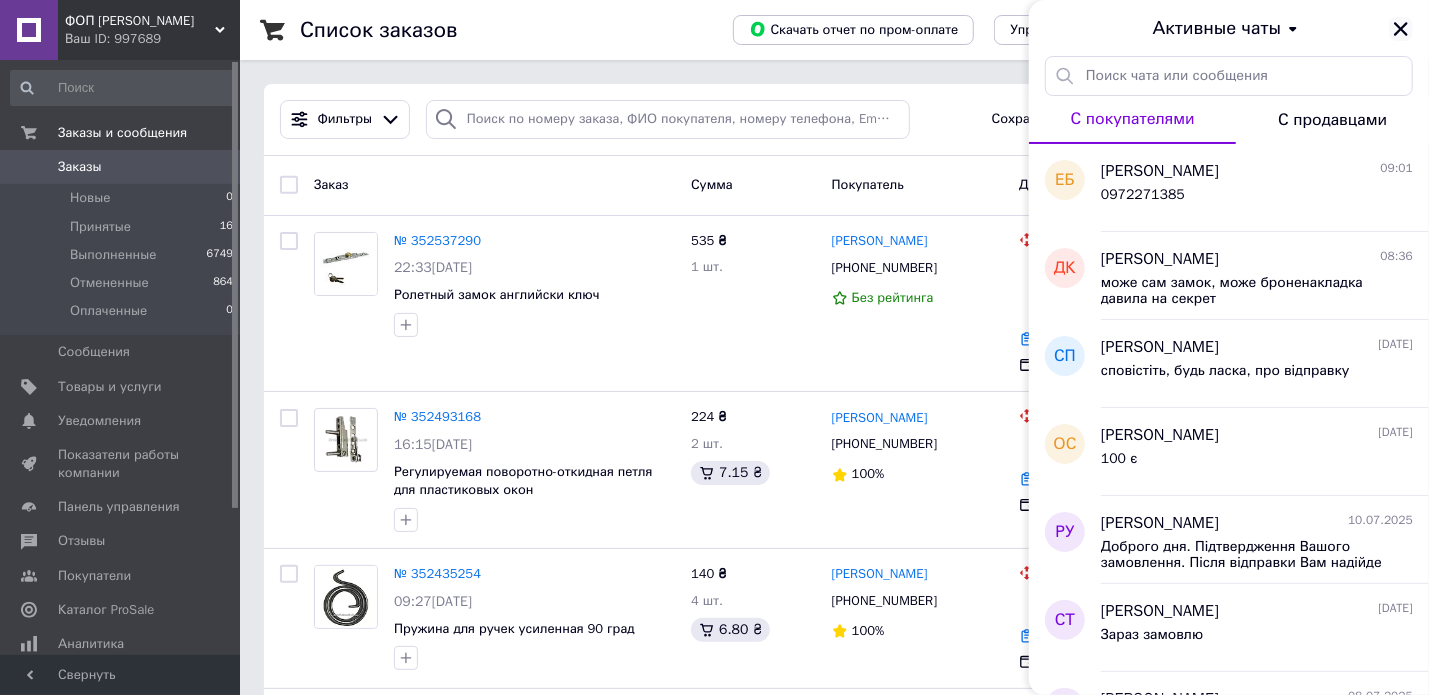 click 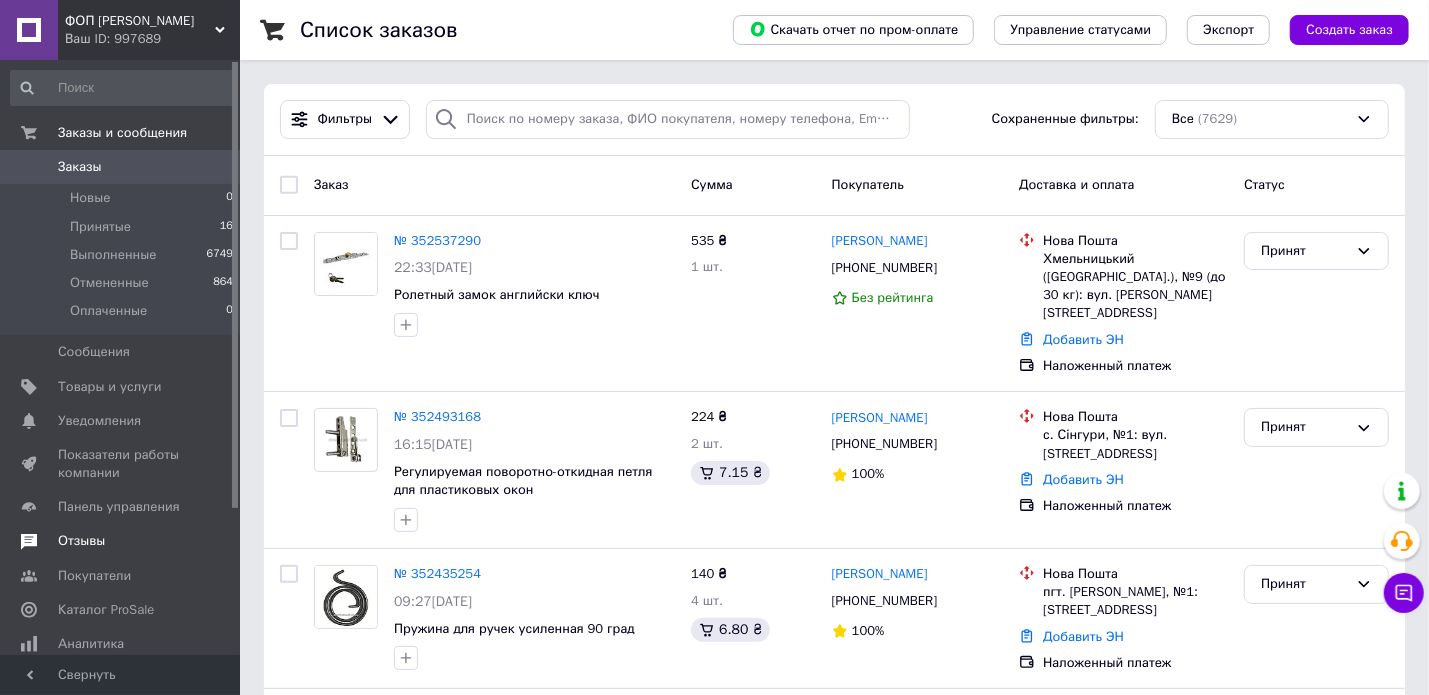 click on "Отзывы" at bounding box center (121, 541) 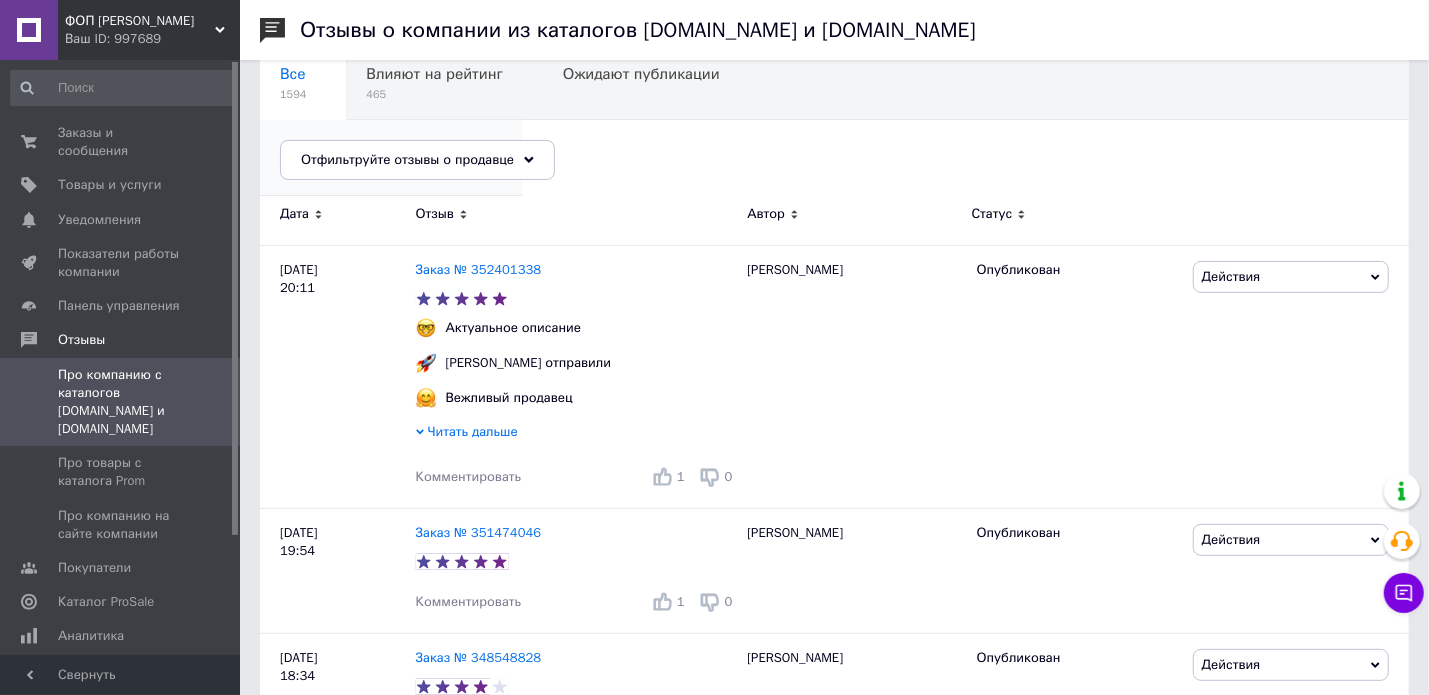 scroll, scrollTop: 400, scrollLeft: 0, axis: vertical 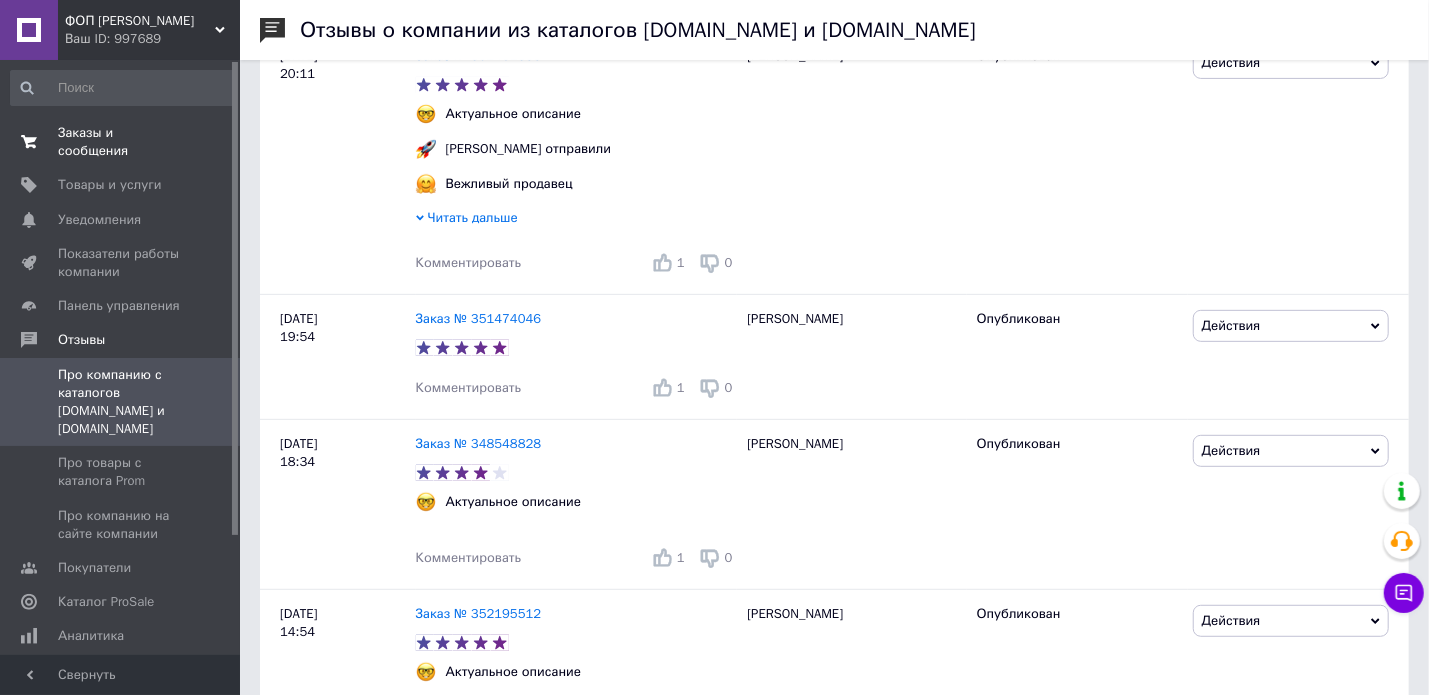 click on "Заказы и сообщения" at bounding box center [121, 142] 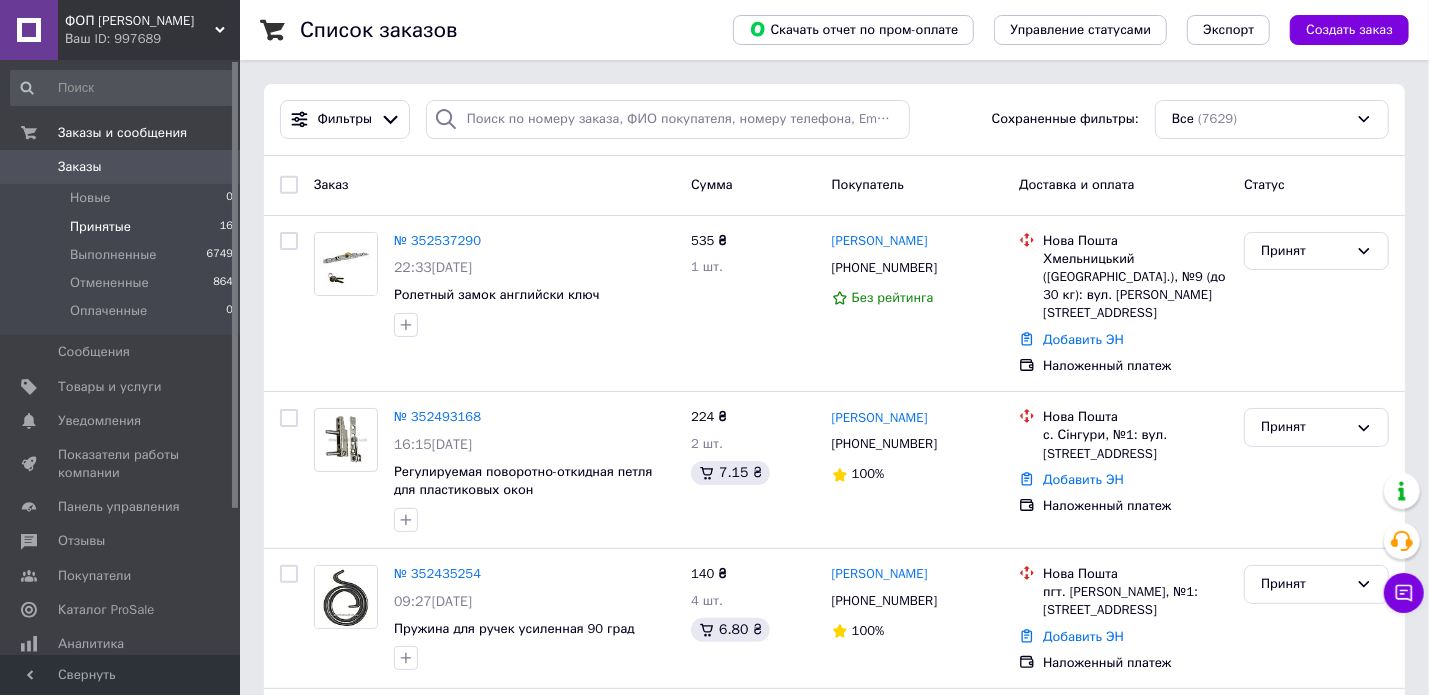 click on "Принятые" at bounding box center [100, 227] 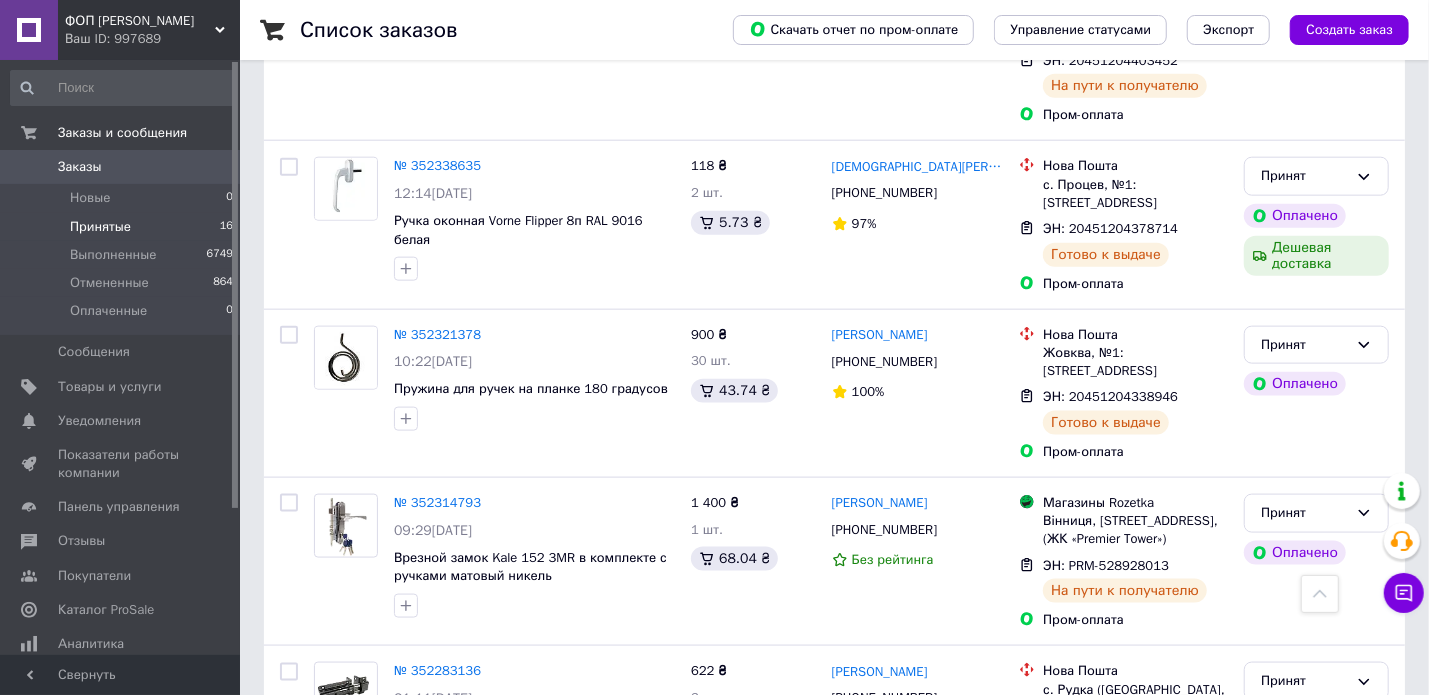 scroll, scrollTop: 1166, scrollLeft: 0, axis: vertical 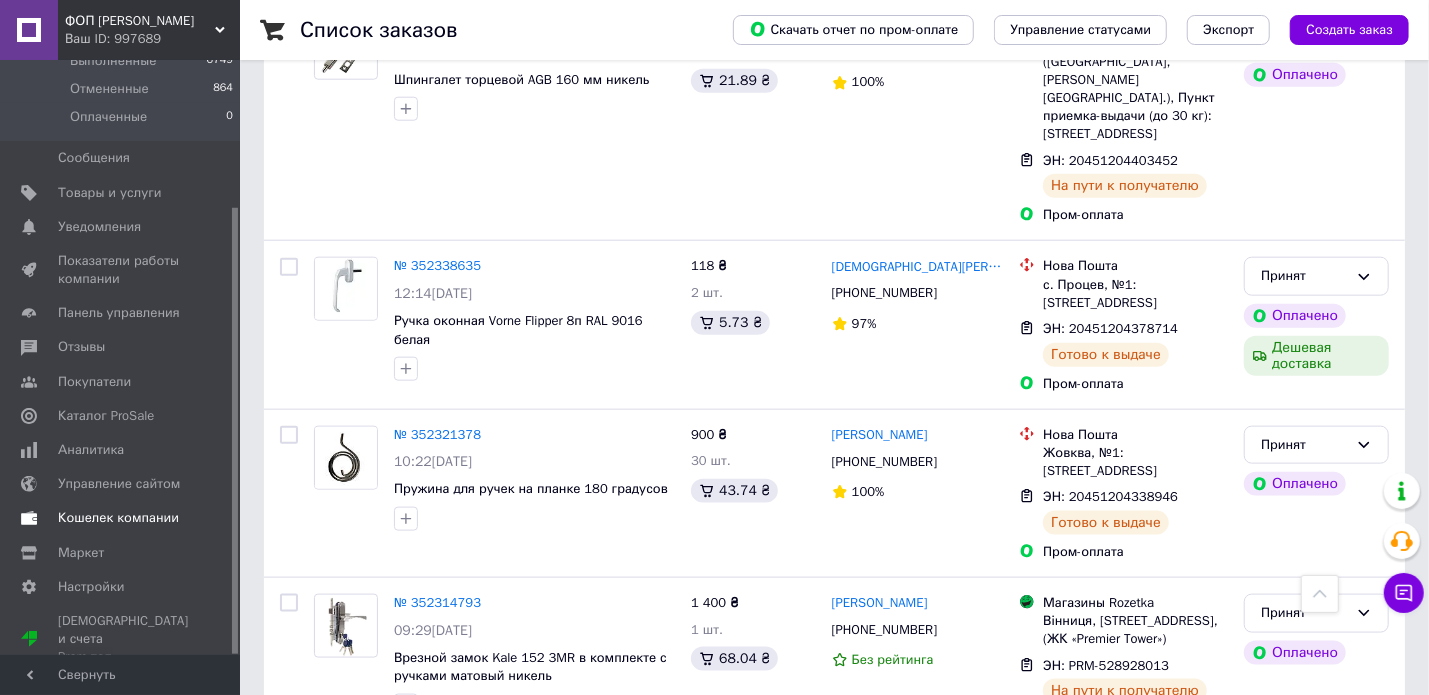 click on "Кошелек компании" at bounding box center [118, 518] 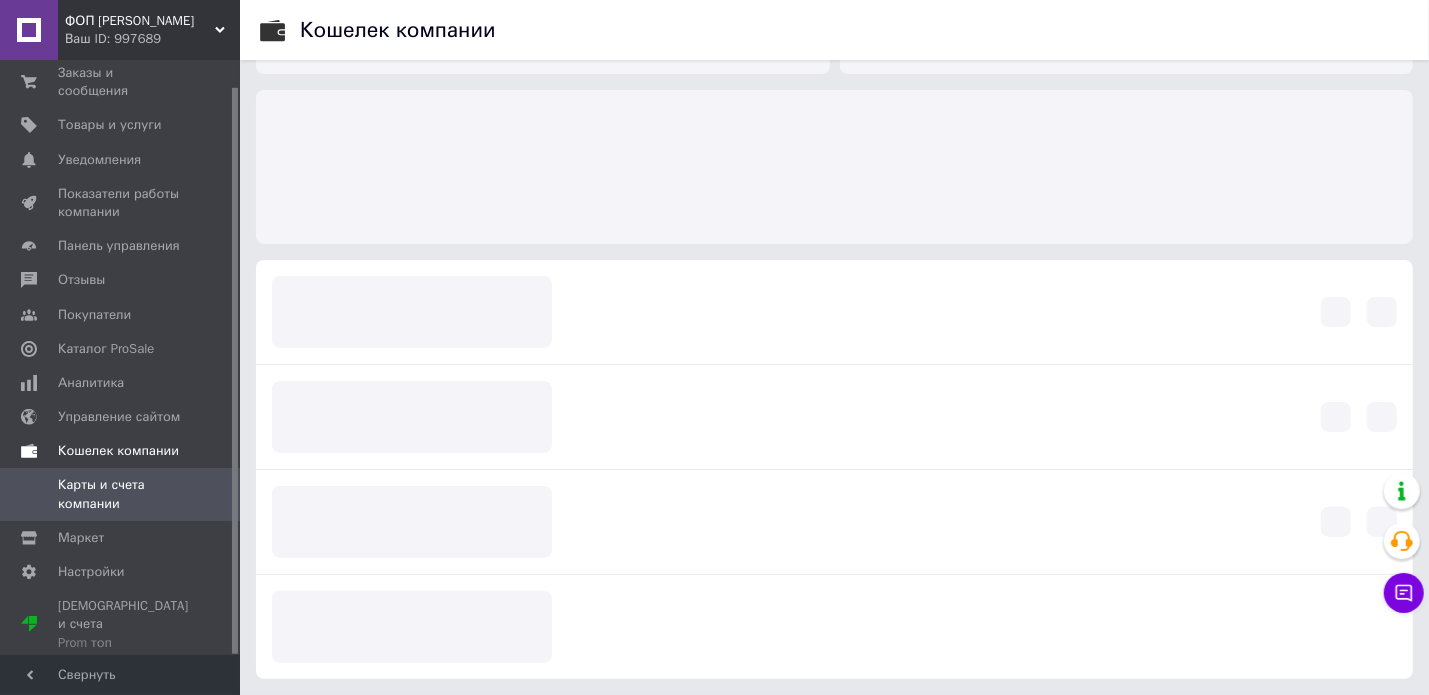 scroll, scrollTop: 27, scrollLeft: 0, axis: vertical 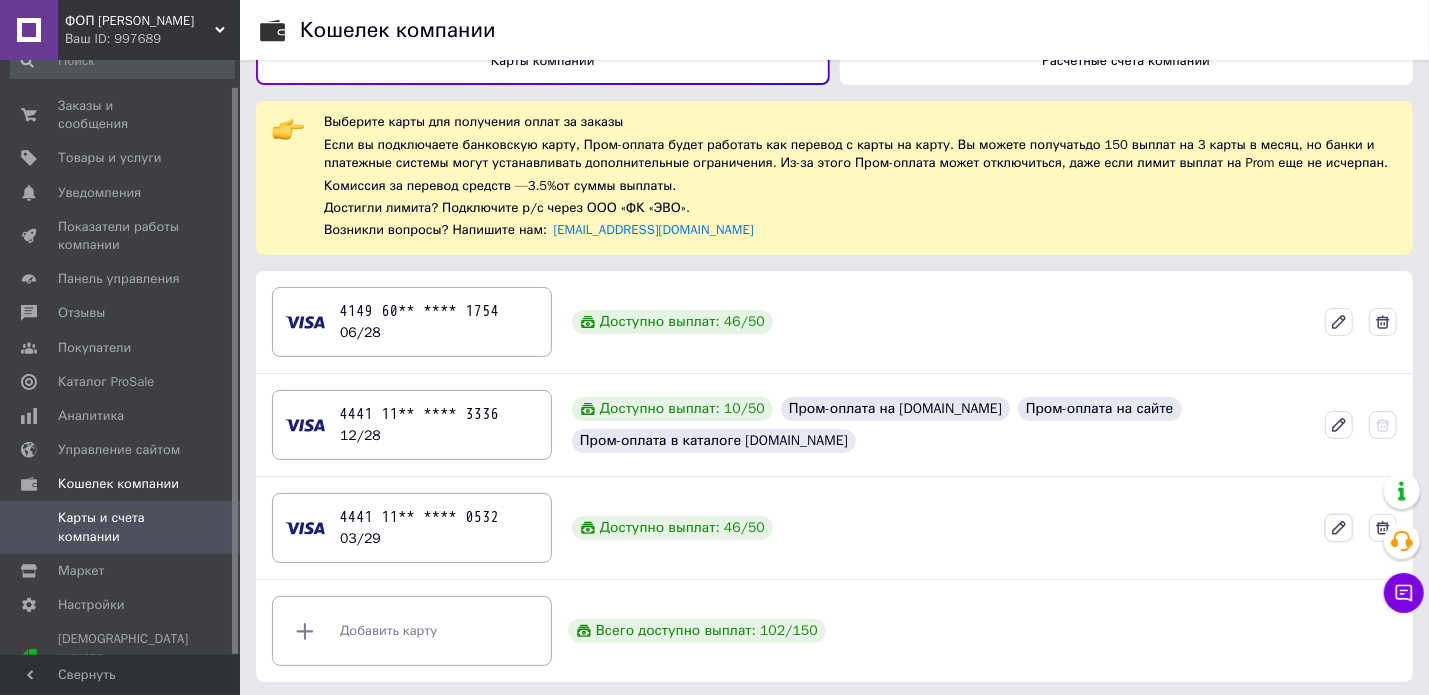 click 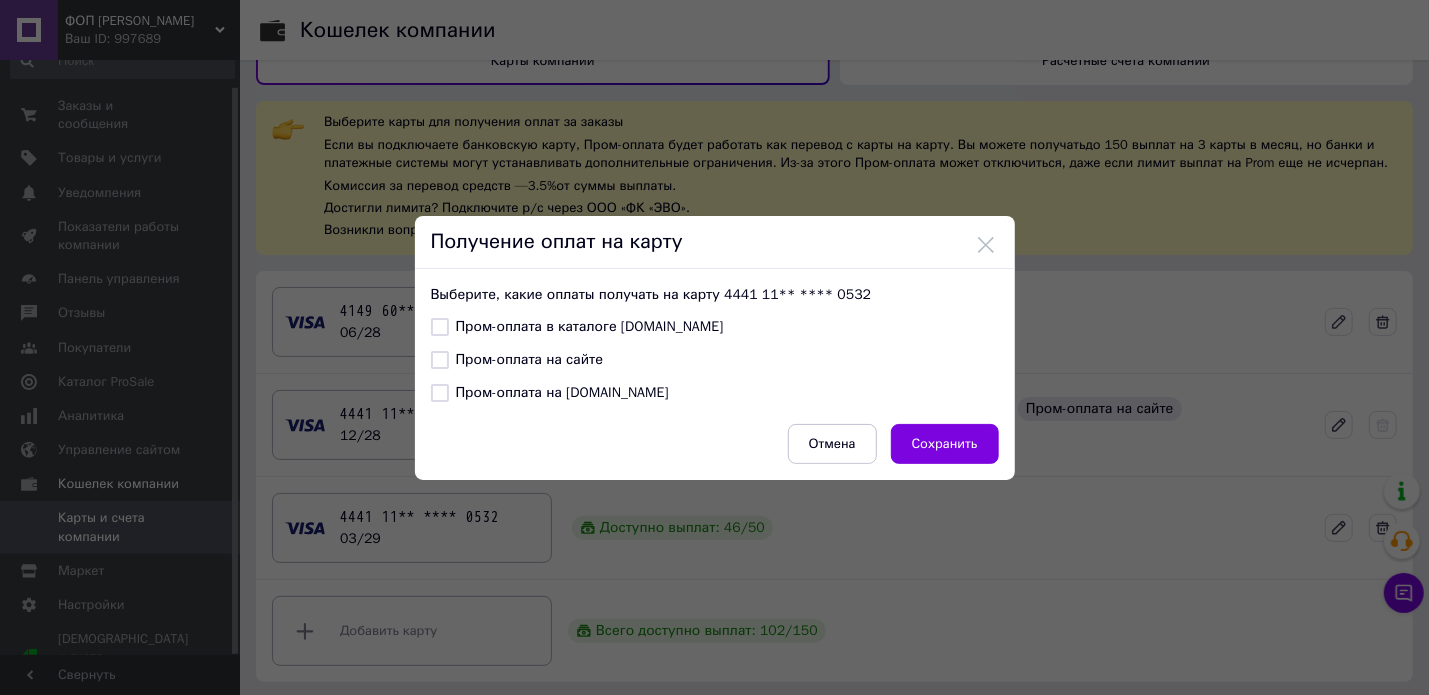 click on "Пром-оплата в каталоге [DOMAIN_NAME]" at bounding box center (440, 327) 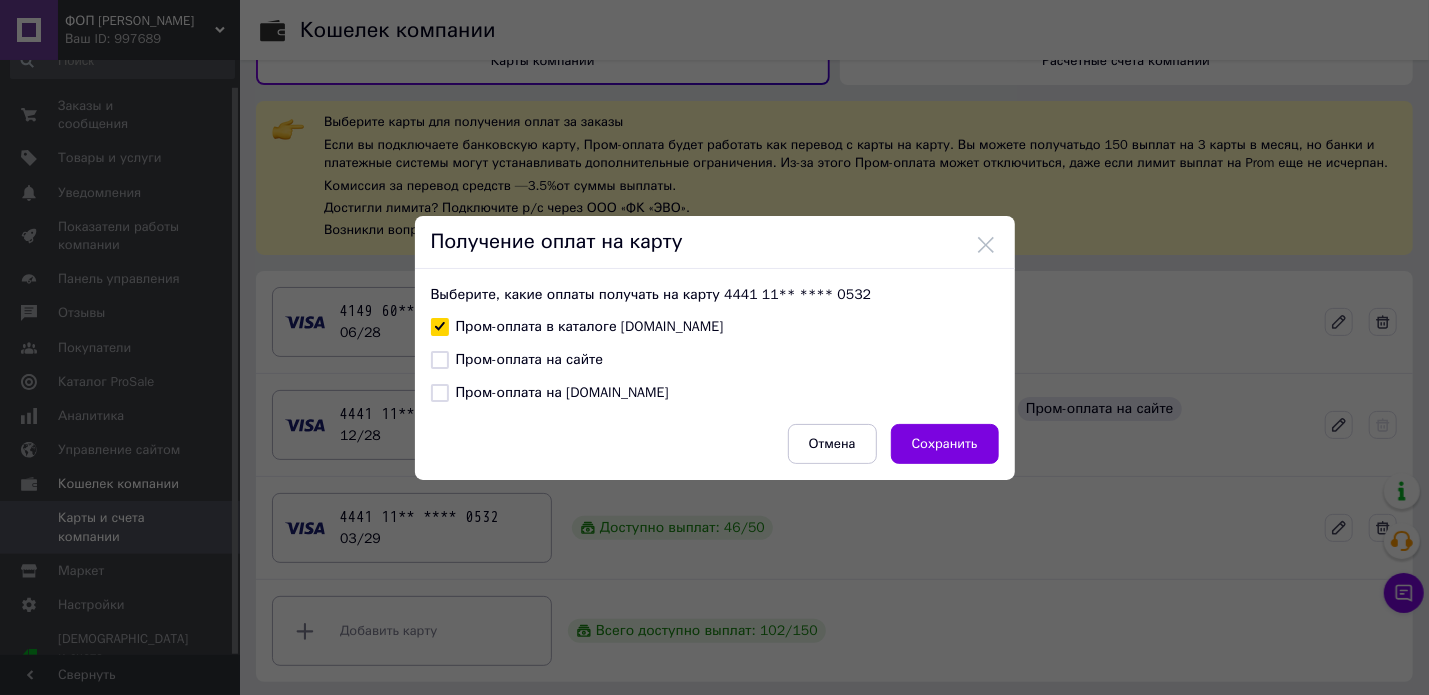 click on "Пром-оплата на сайте" at bounding box center (440, 360) 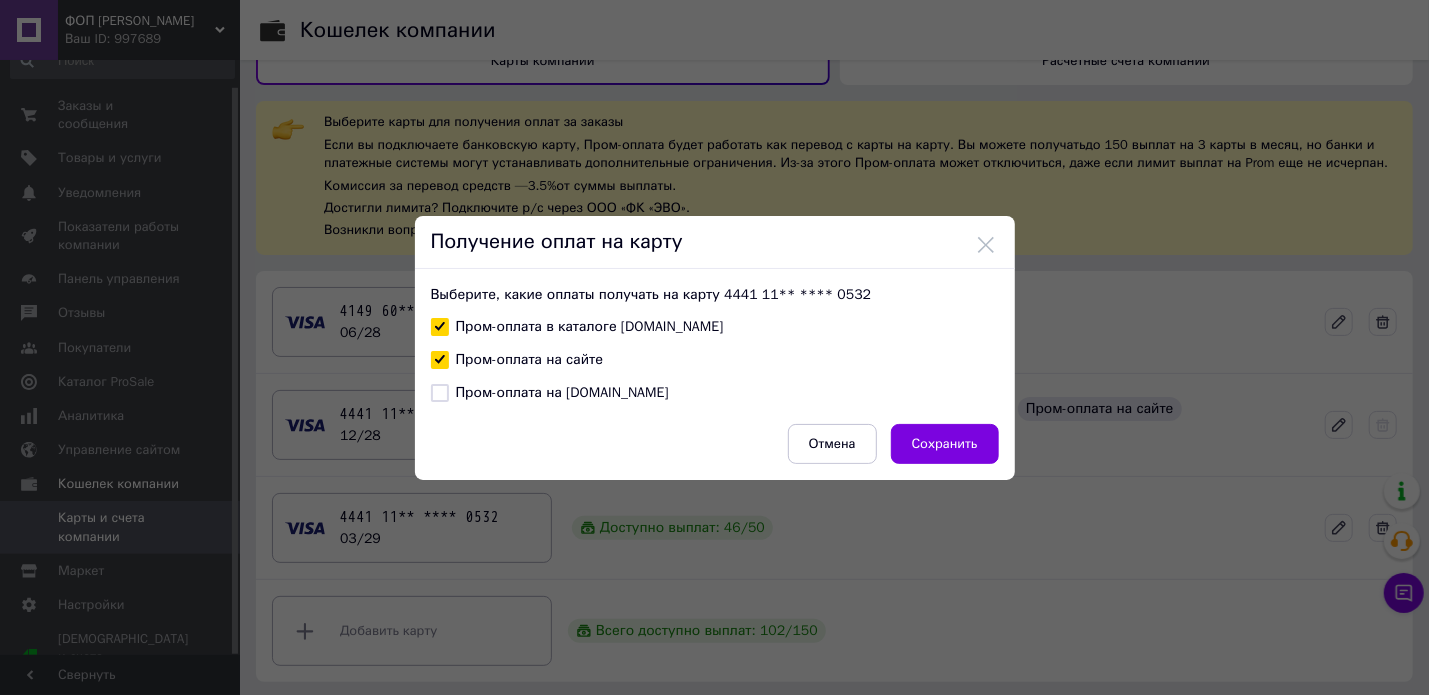 checkbox on "true" 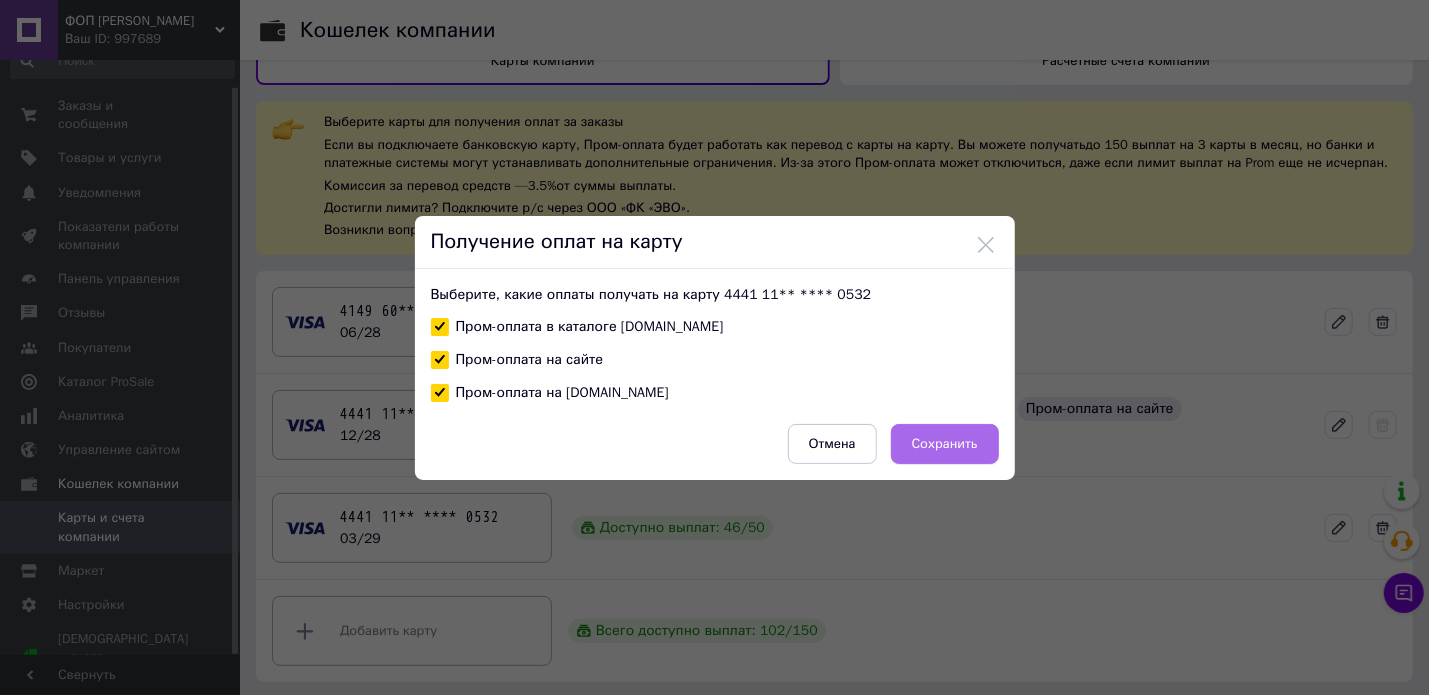 click on "Сохранить" at bounding box center [945, 444] 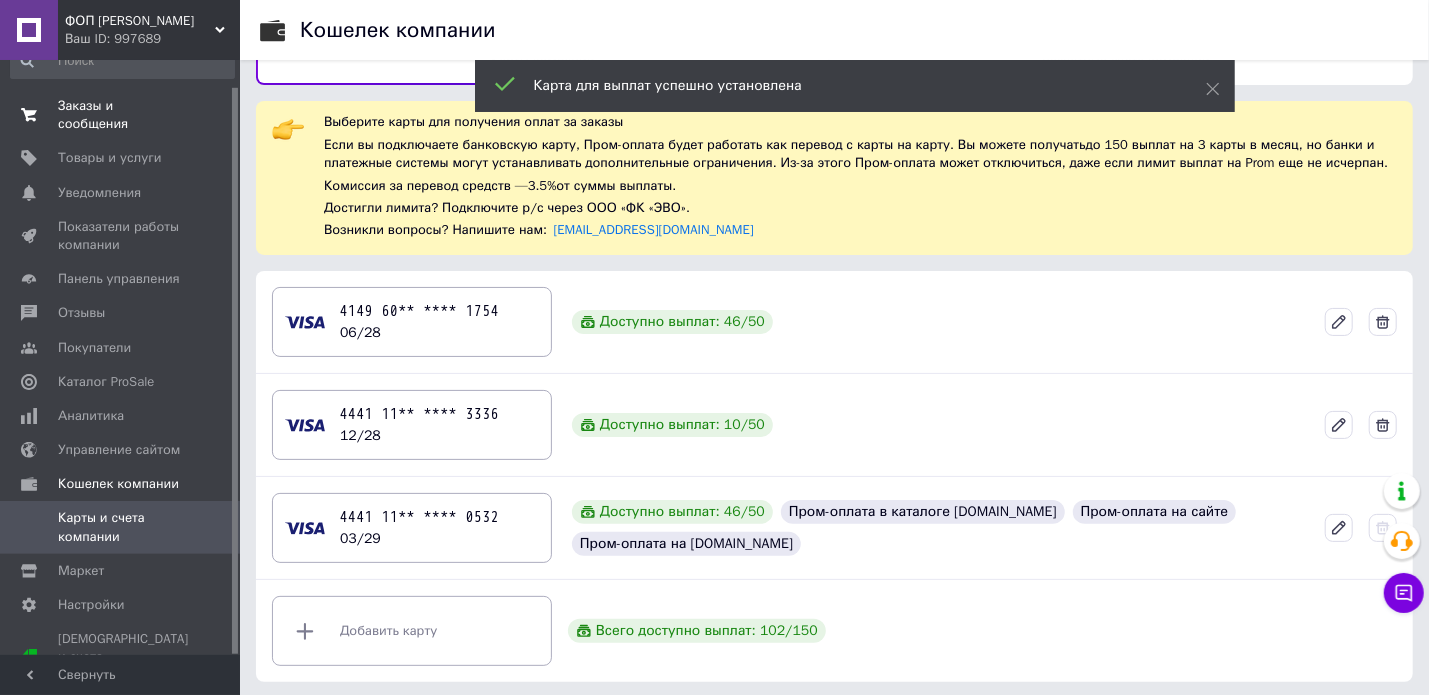 click on "Заказы и сообщения" at bounding box center (121, 115) 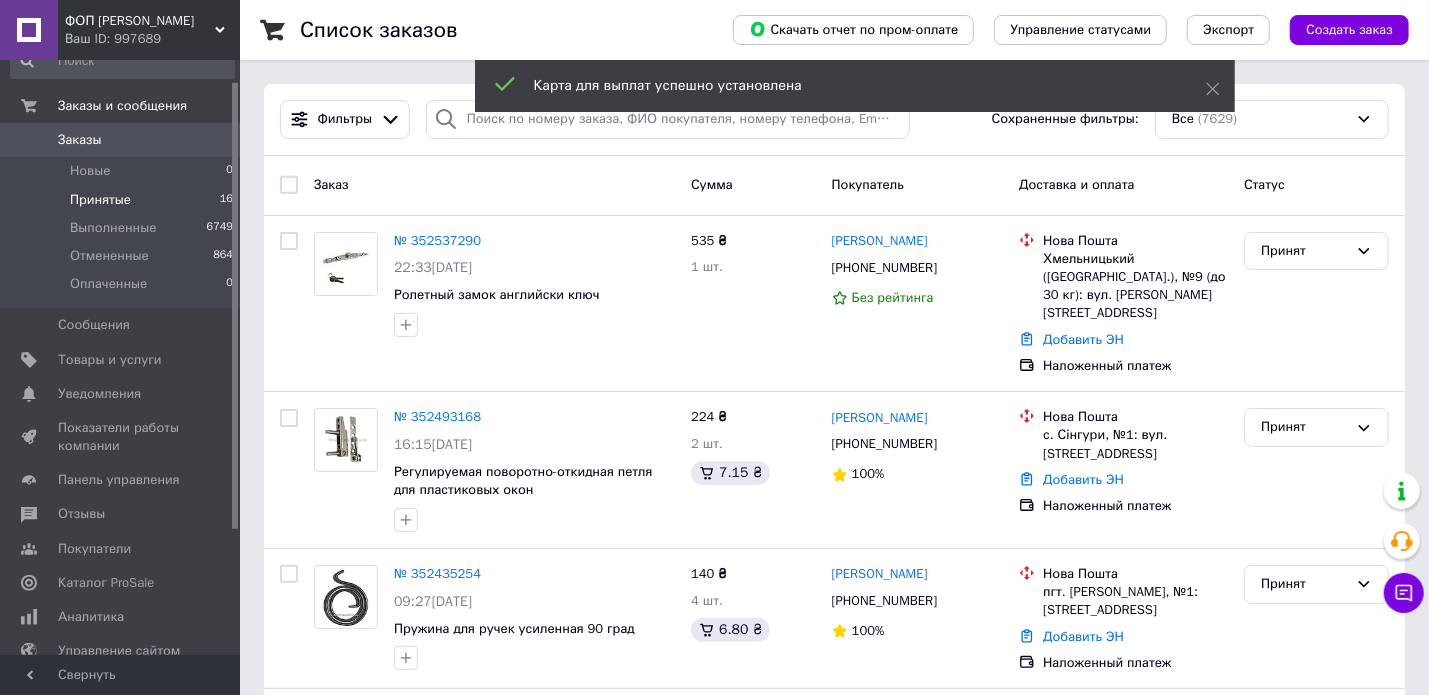 click on "Принятые" at bounding box center [100, 200] 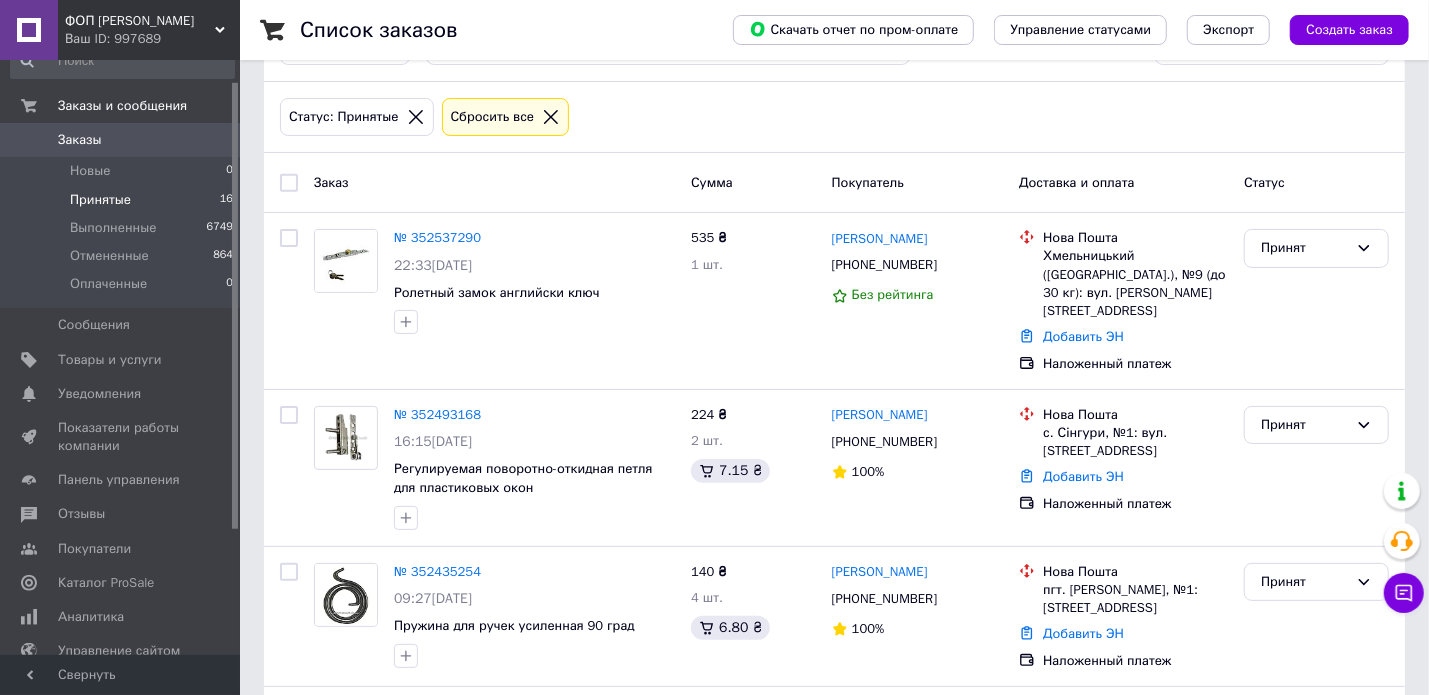 scroll, scrollTop: 66, scrollLeft: 0, axis: vertical 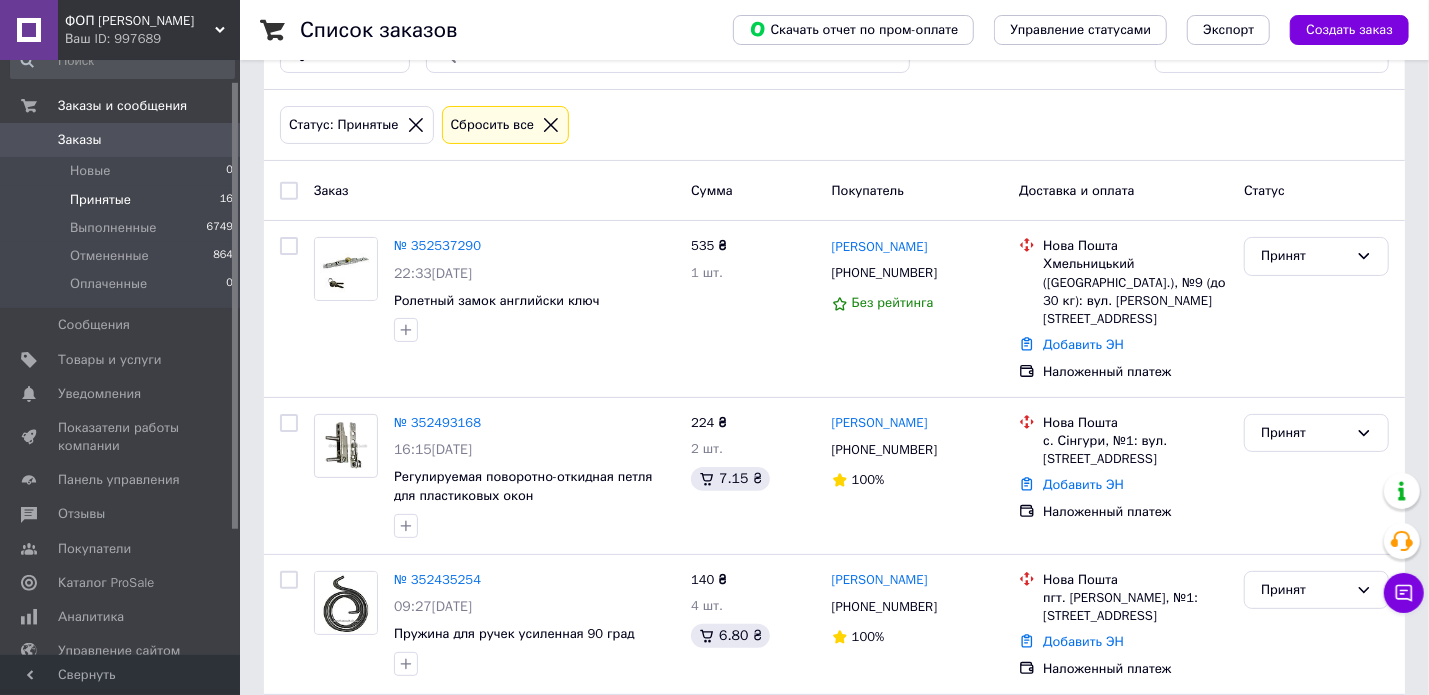 click on "Заказы" at bounding box center [80, 140] 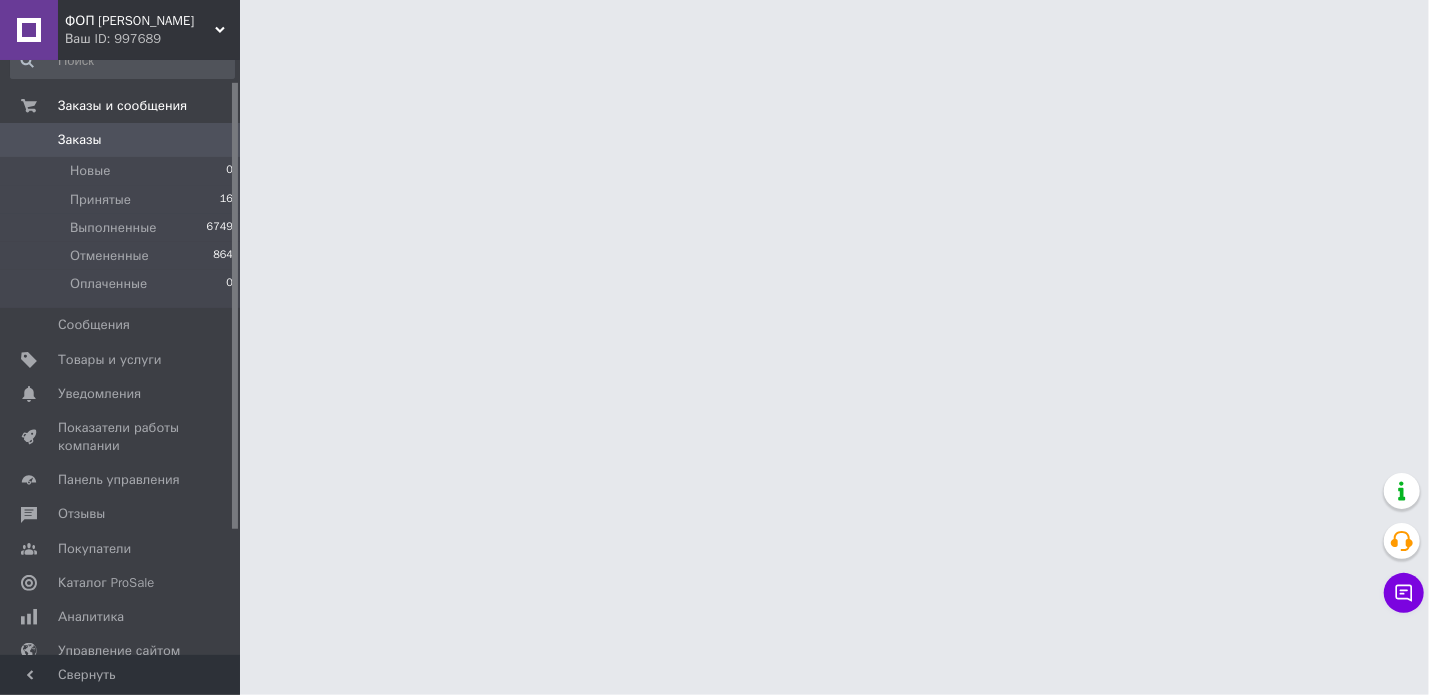 scroll, scrollTop: 0, scrollLeft: 0, axis: both 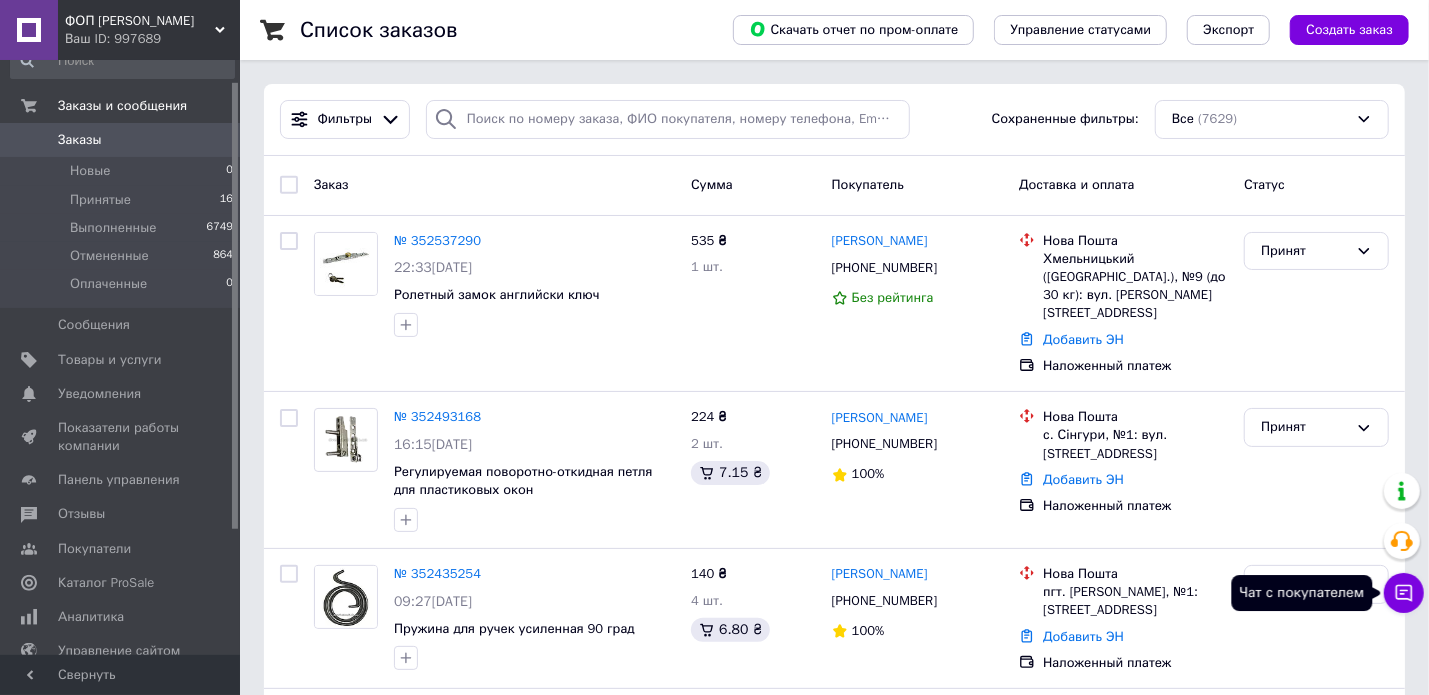 click 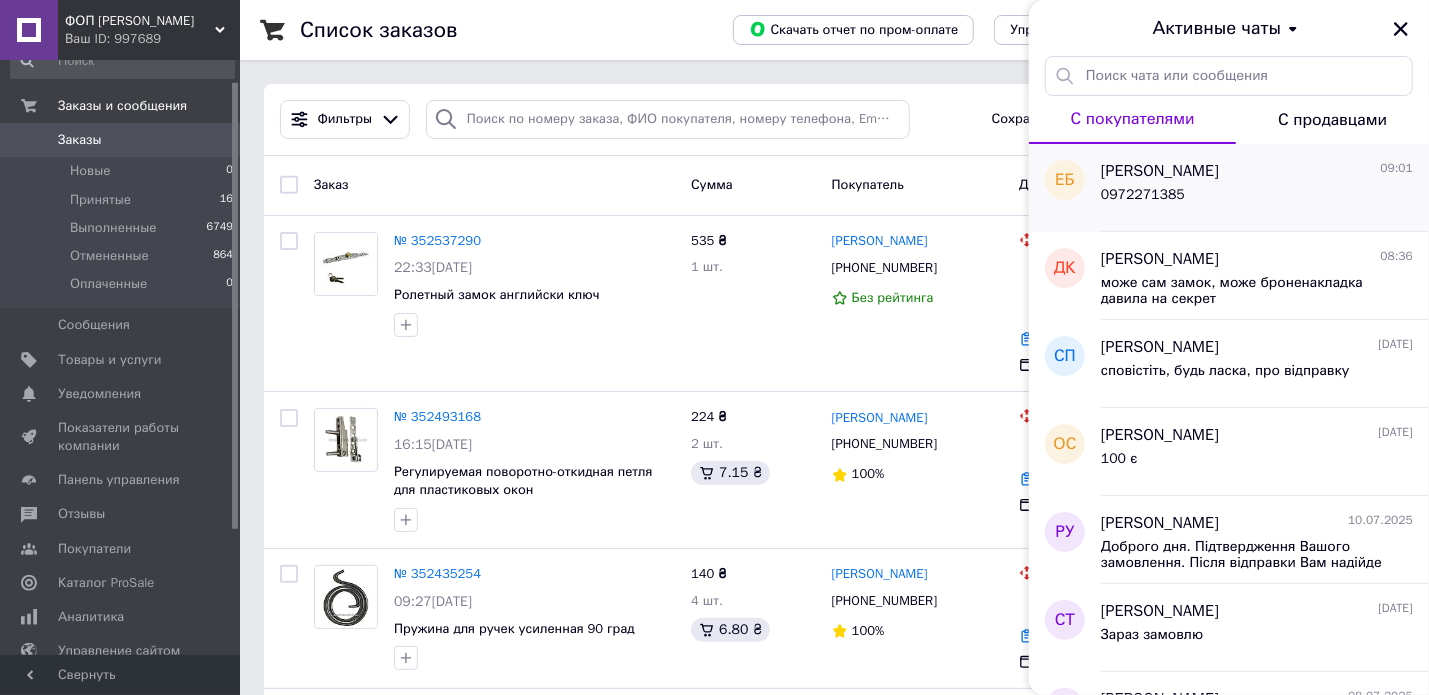 click on "0972271385" at bounding box center [1257, 199] 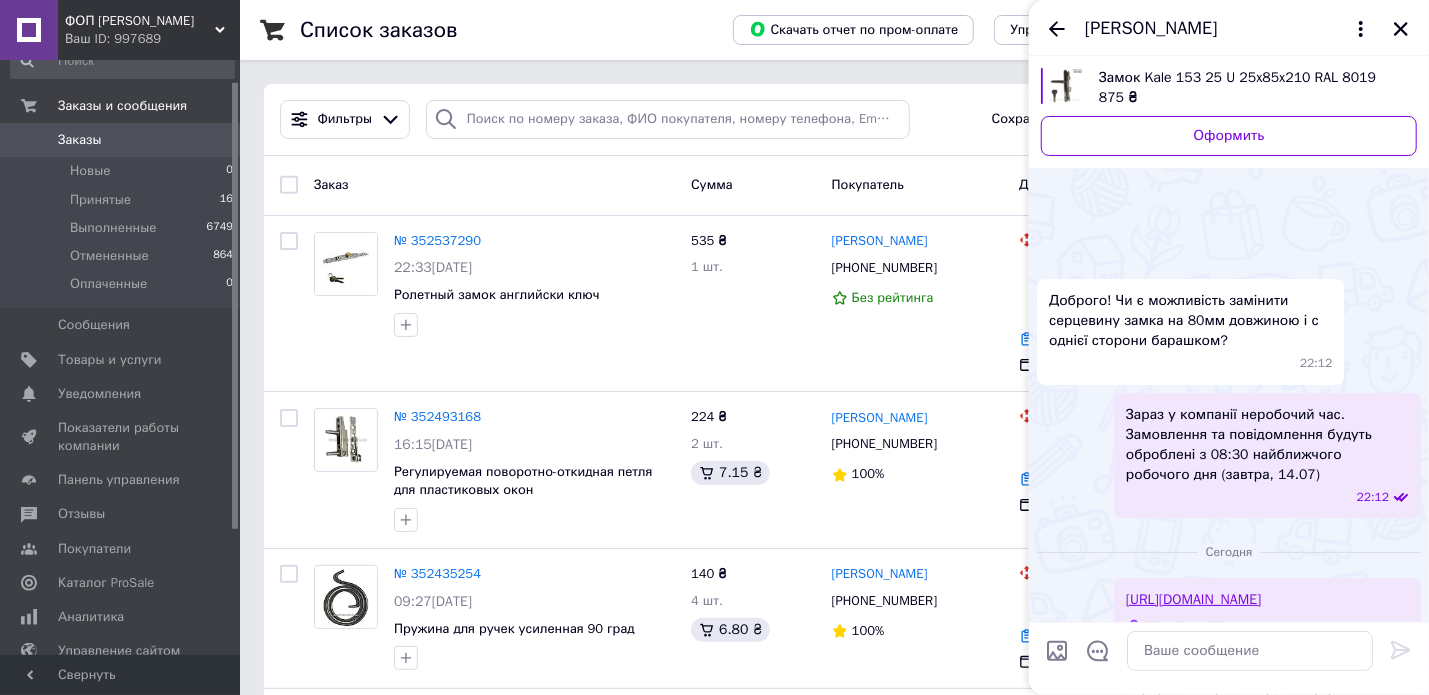 scroll, scrollTop: 913, scrollLeft: 0, axis: vertical 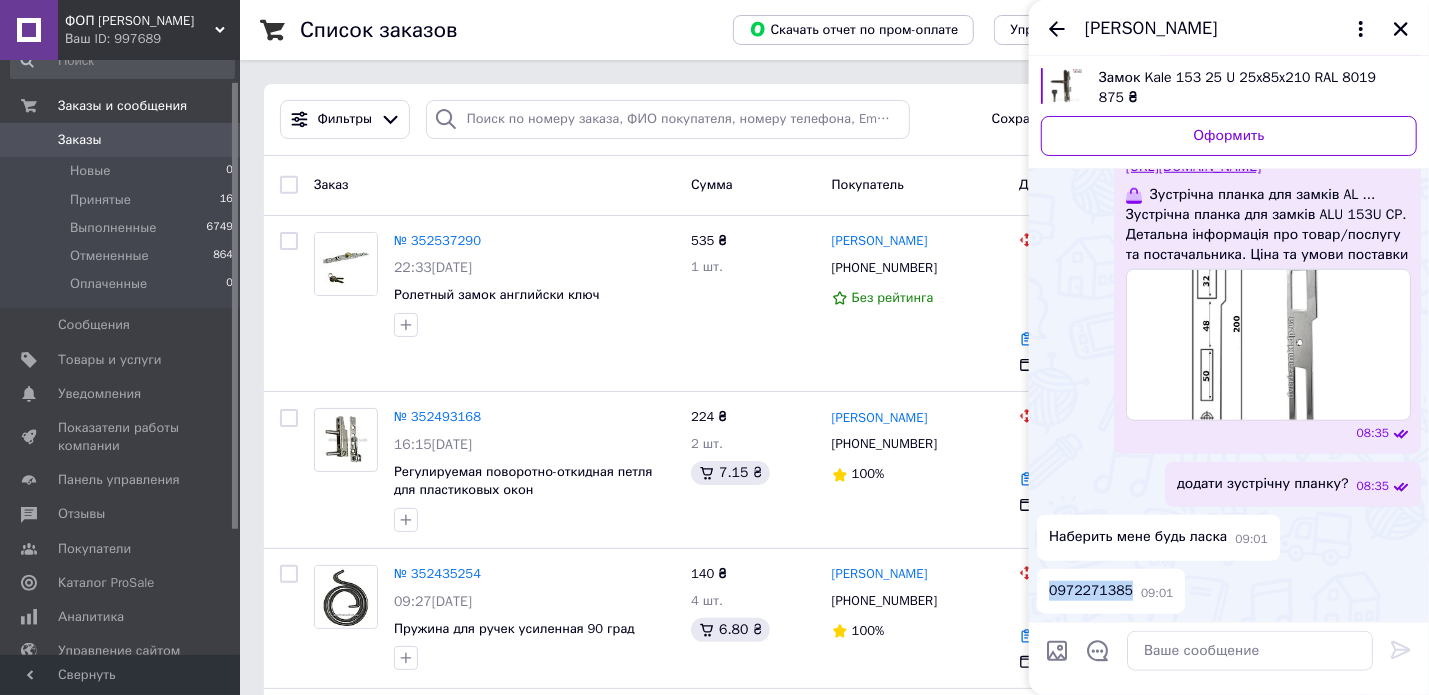 drag, startPoint x: 1121, startPoint y: 588, endPoint x: 1051, endPoint y: 594, distance: 70.256676 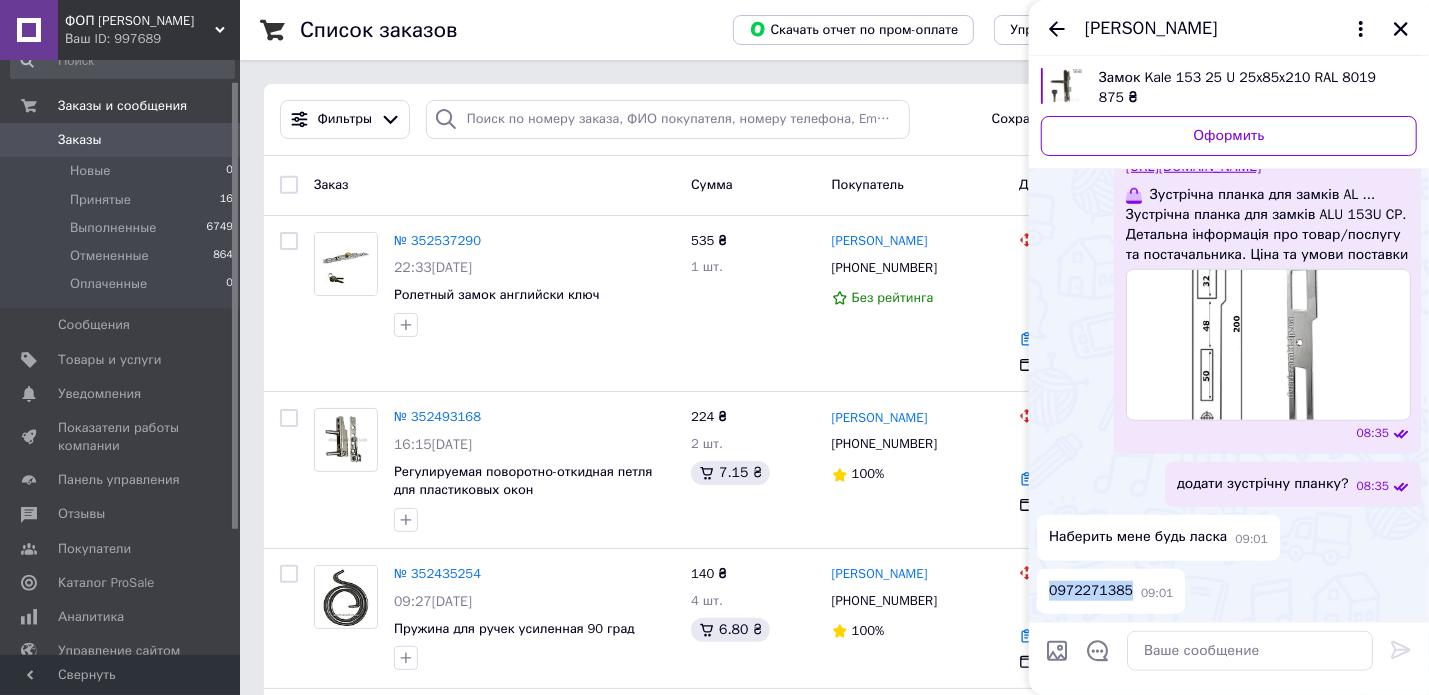 click on "0972271385" at bounding box center [1091, 591] 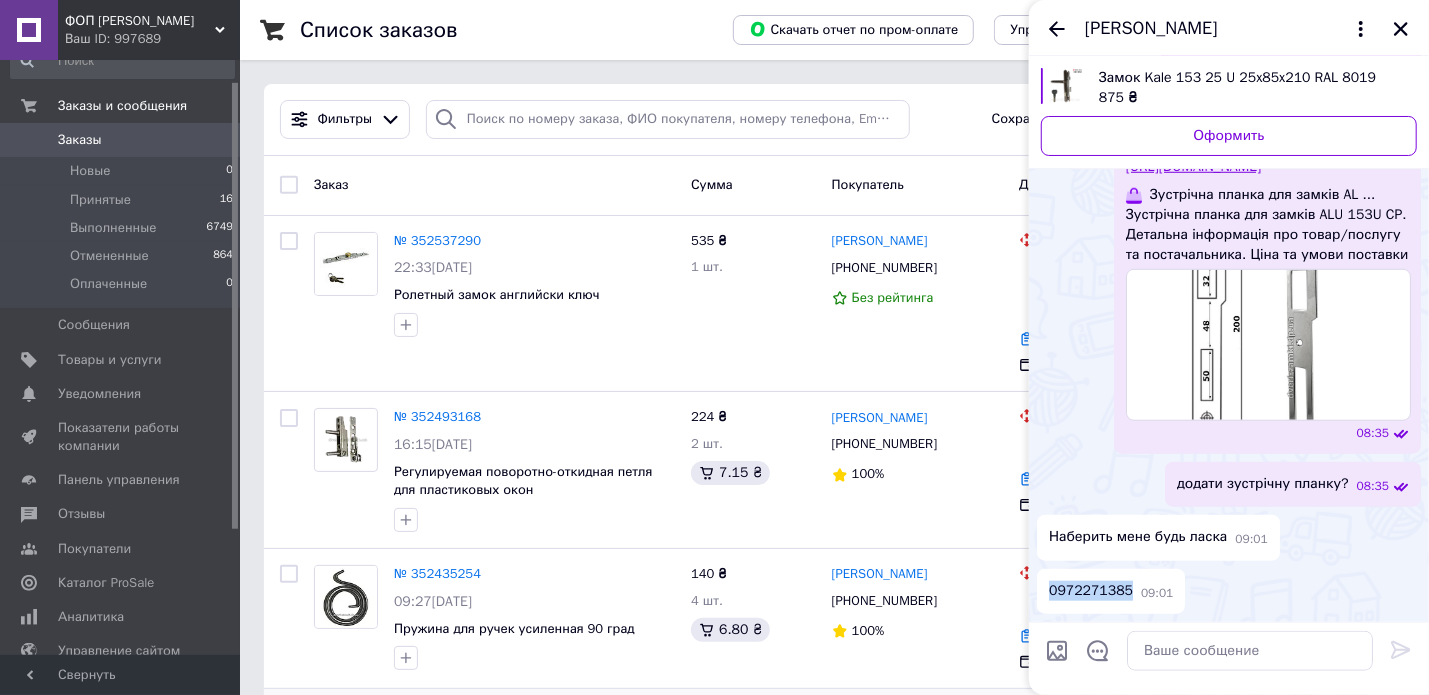copy on "0972271385" 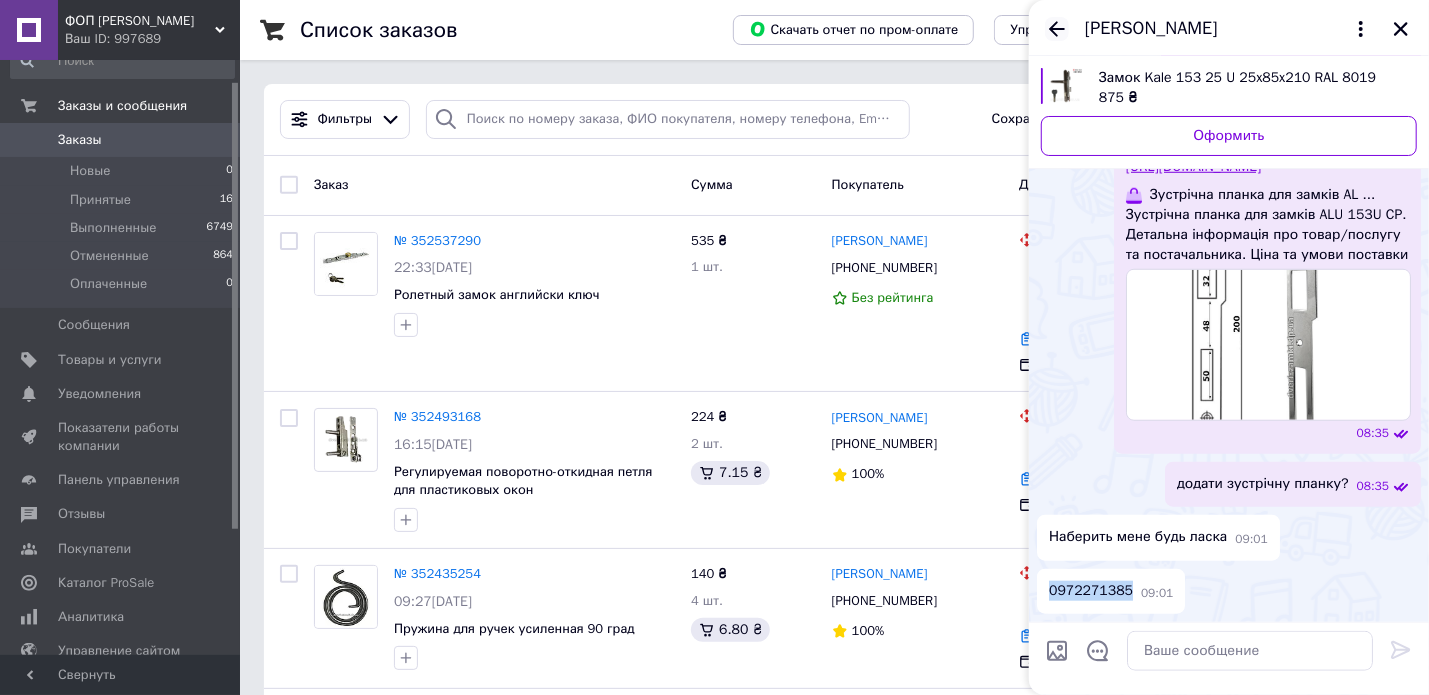 click 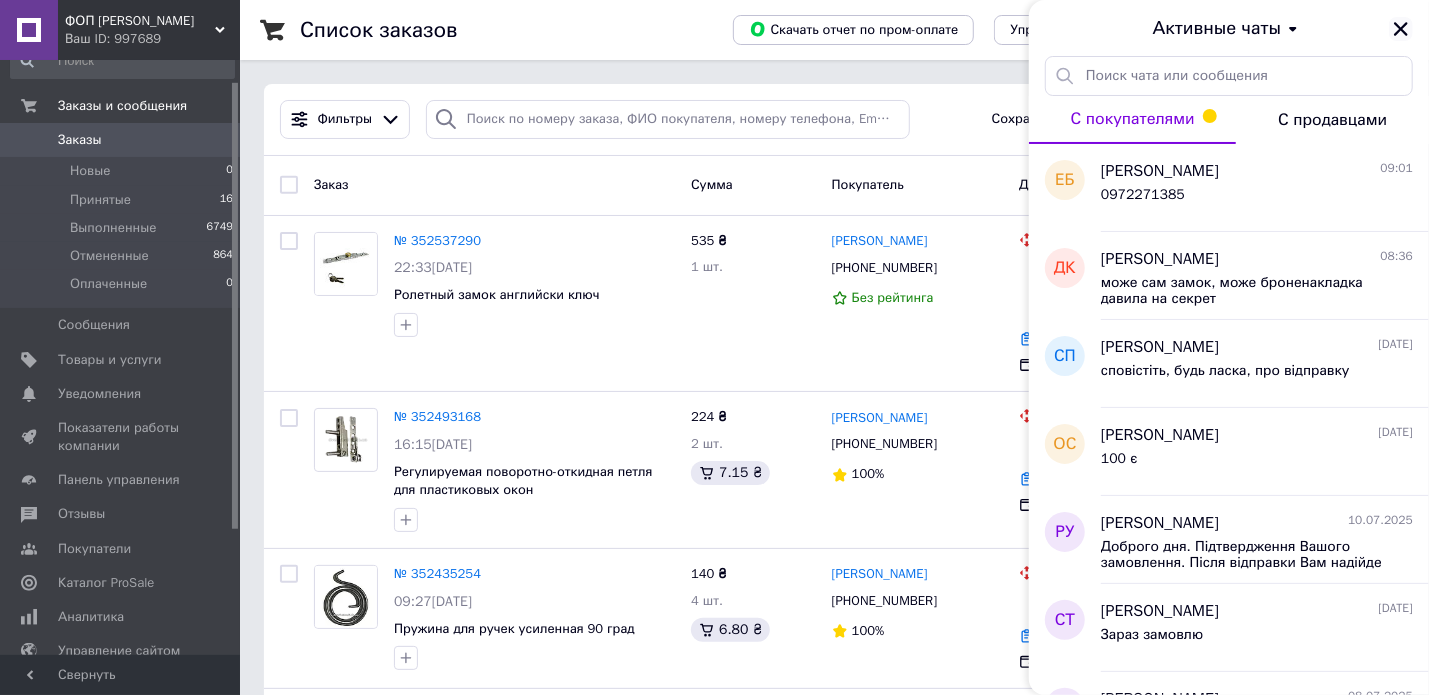 click 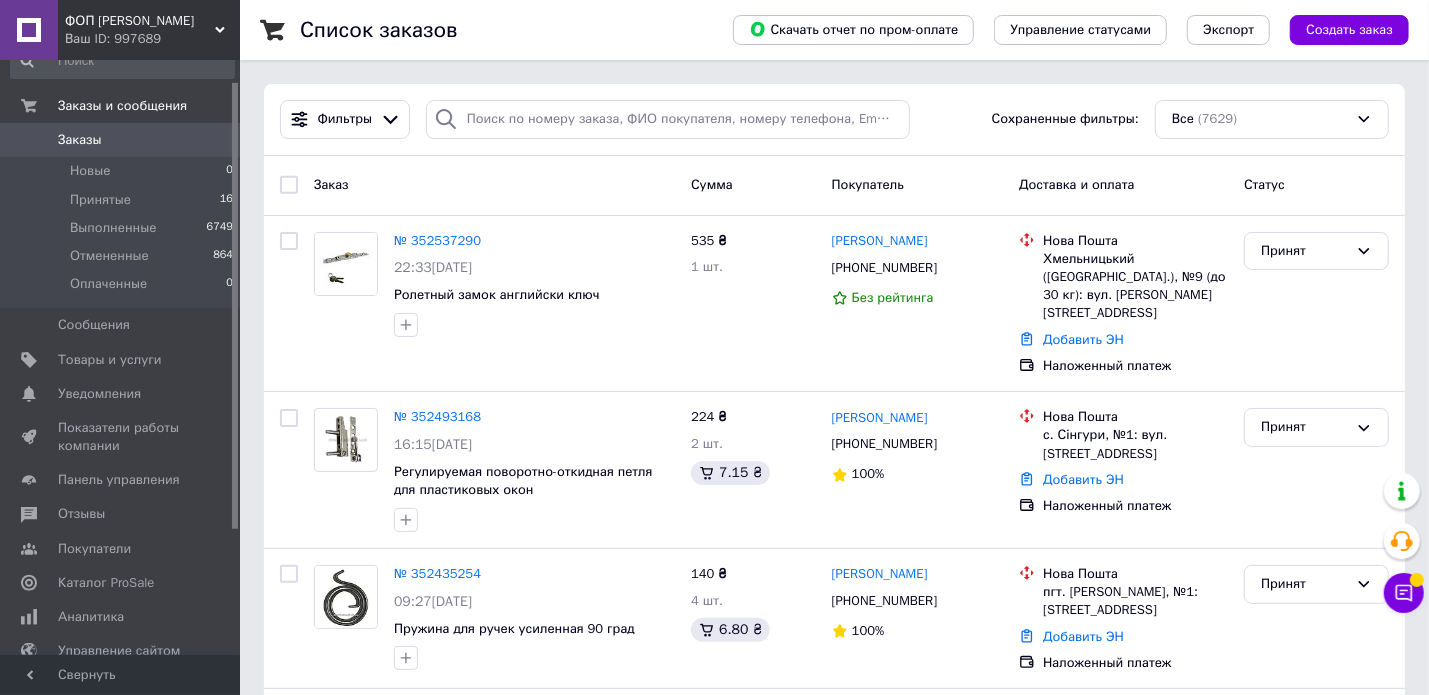 click on "Ваш ID: 997689" at bounding box center (152, 39) 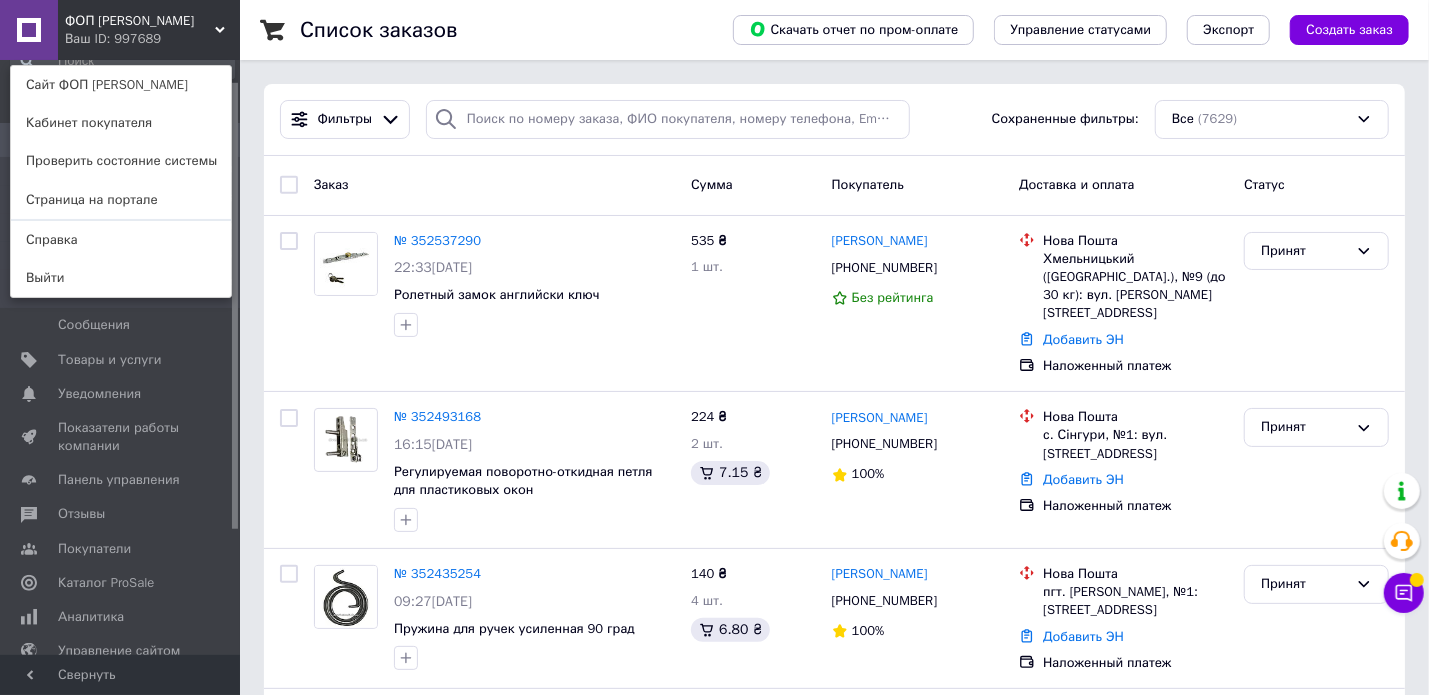 click on "Ваш ID: 997689" at bounding box center (107, 39) 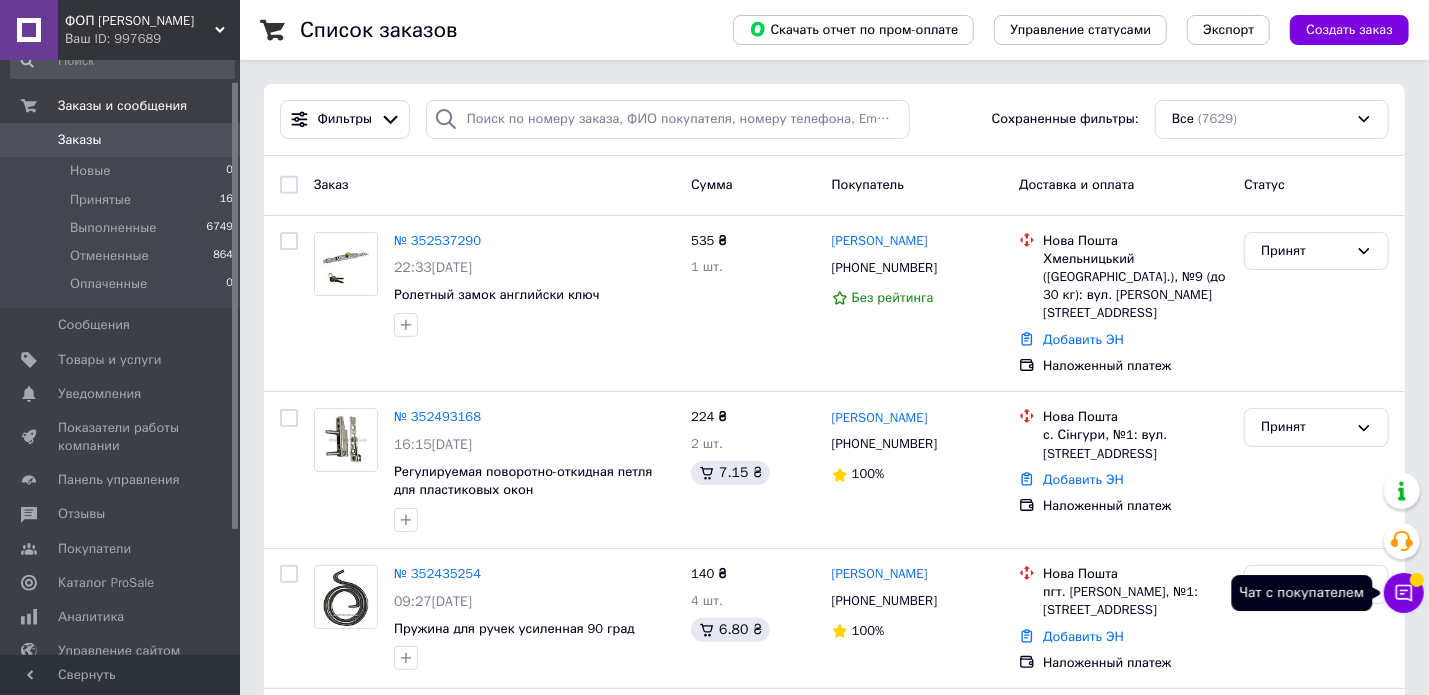 click 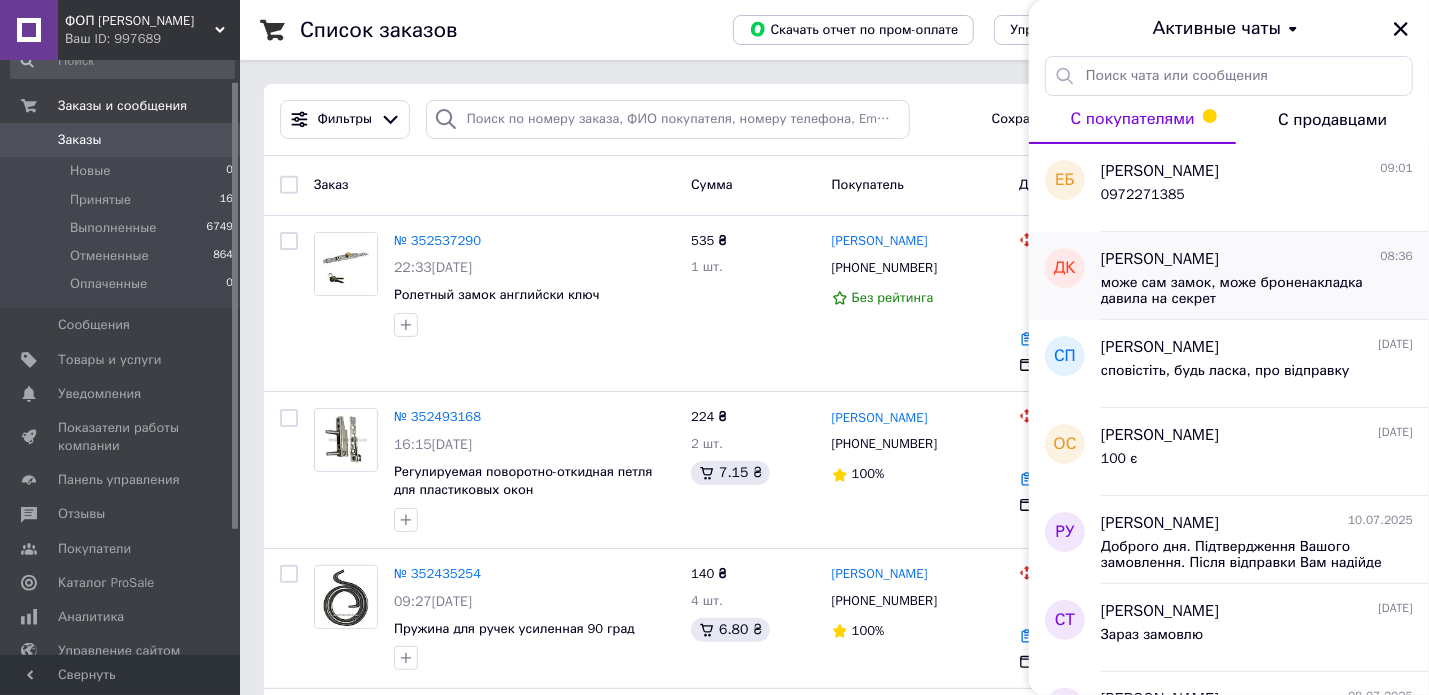 click on "[PERSON_NAME] 08:36" at bounding box center (1257, 259) 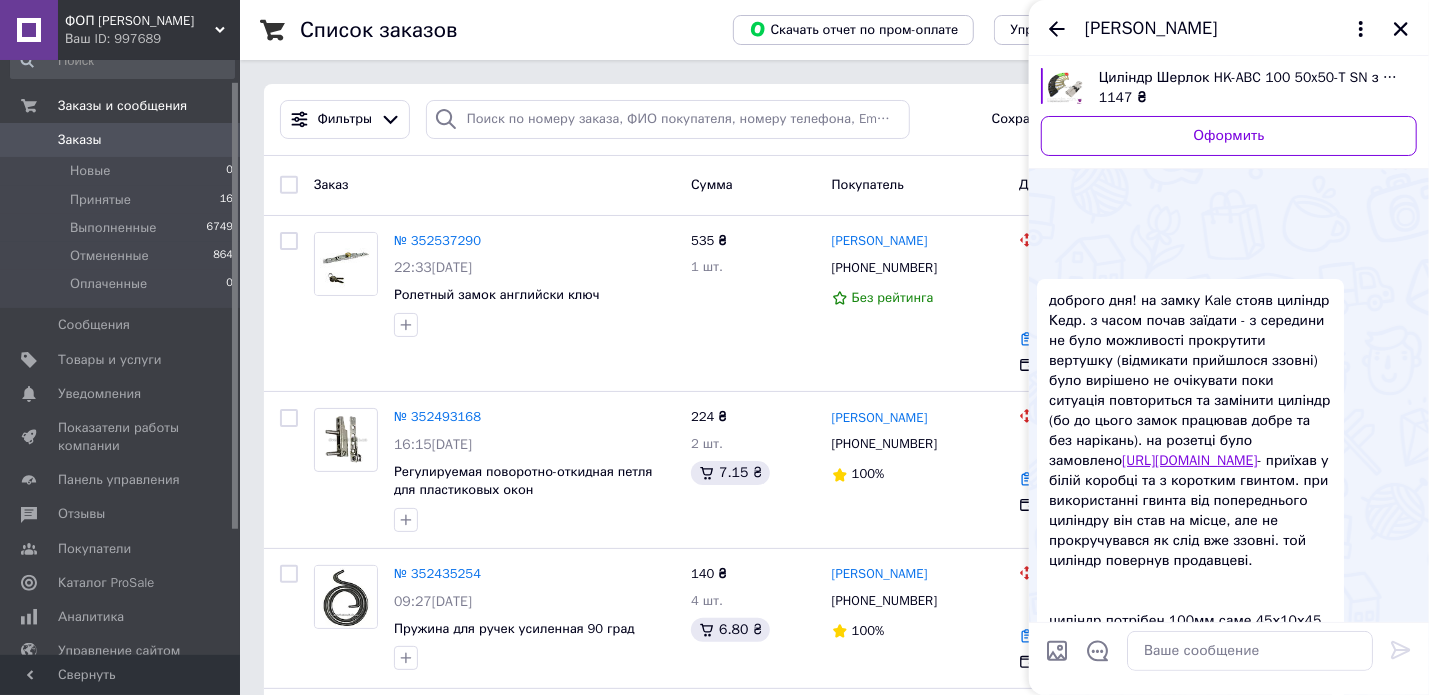 scroll, scrollTop: 1045, scrollLeft: 0, axis: vertical 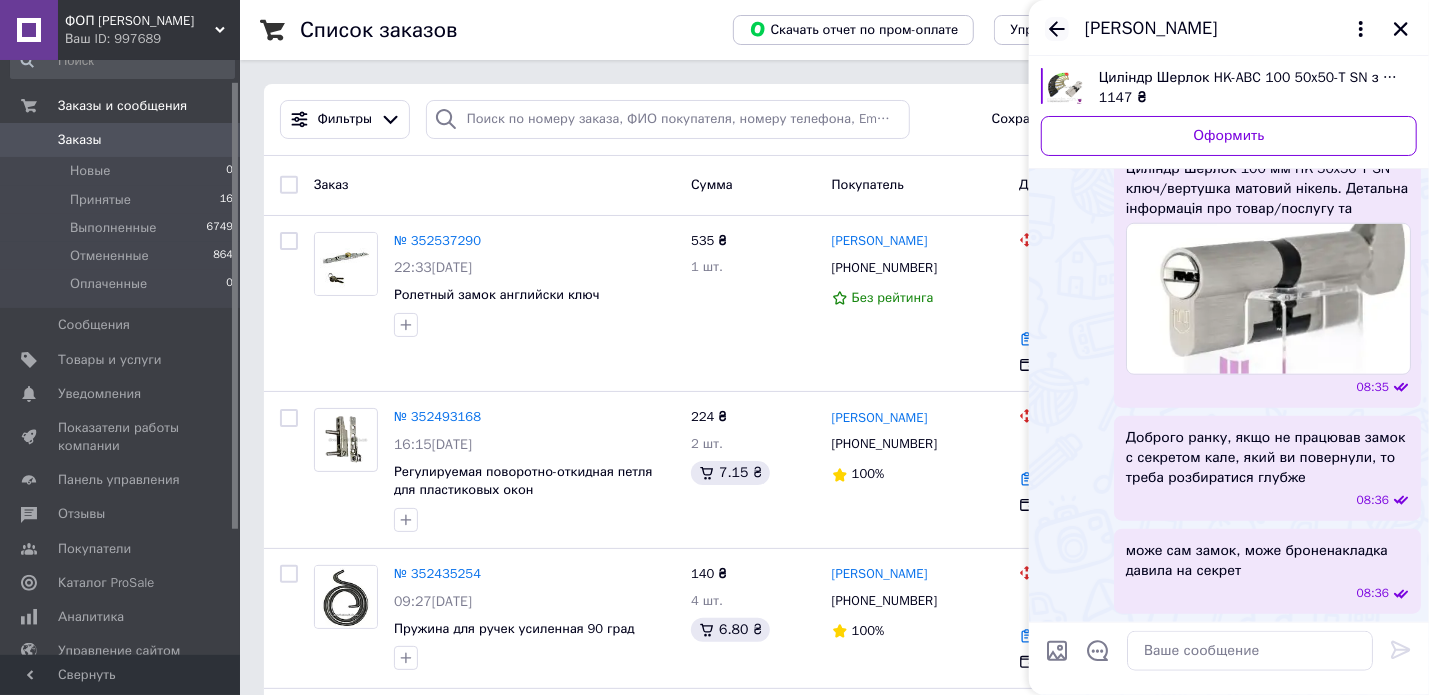 click 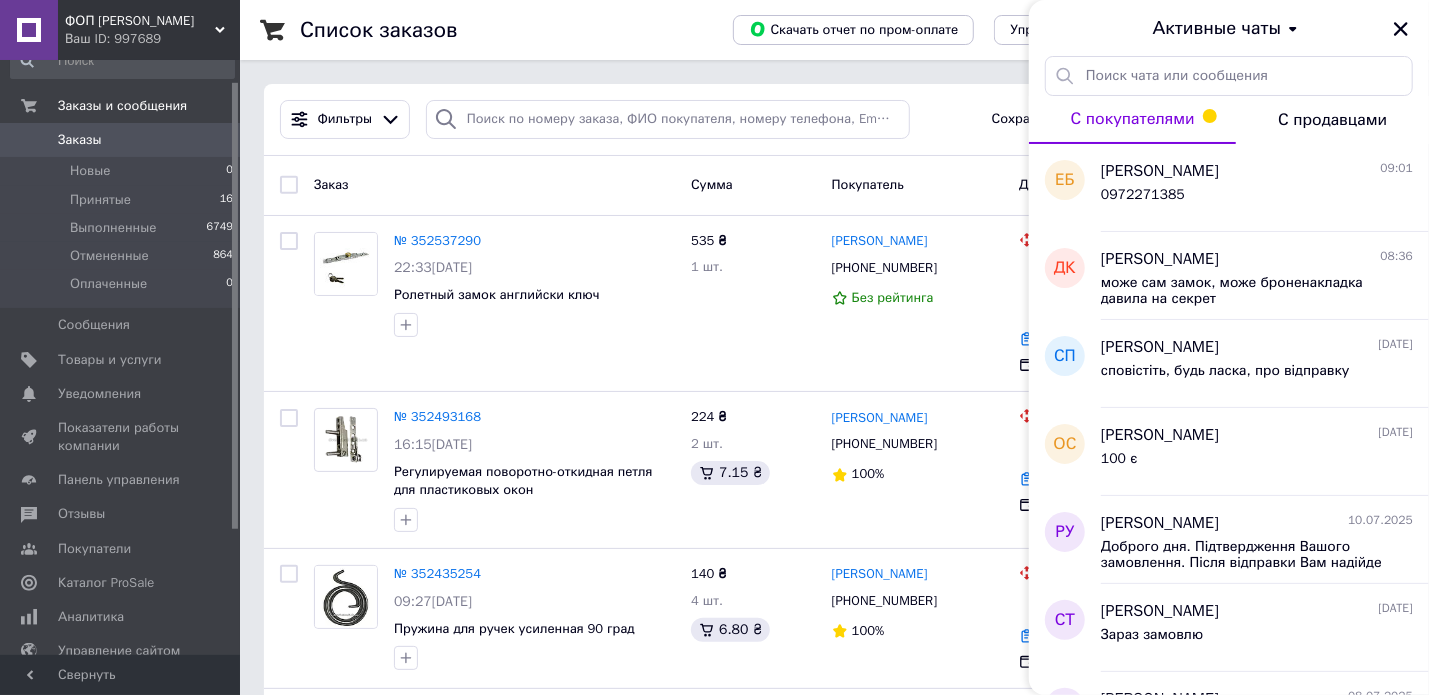 click on "Заказы" at bounding box center [121, 140] 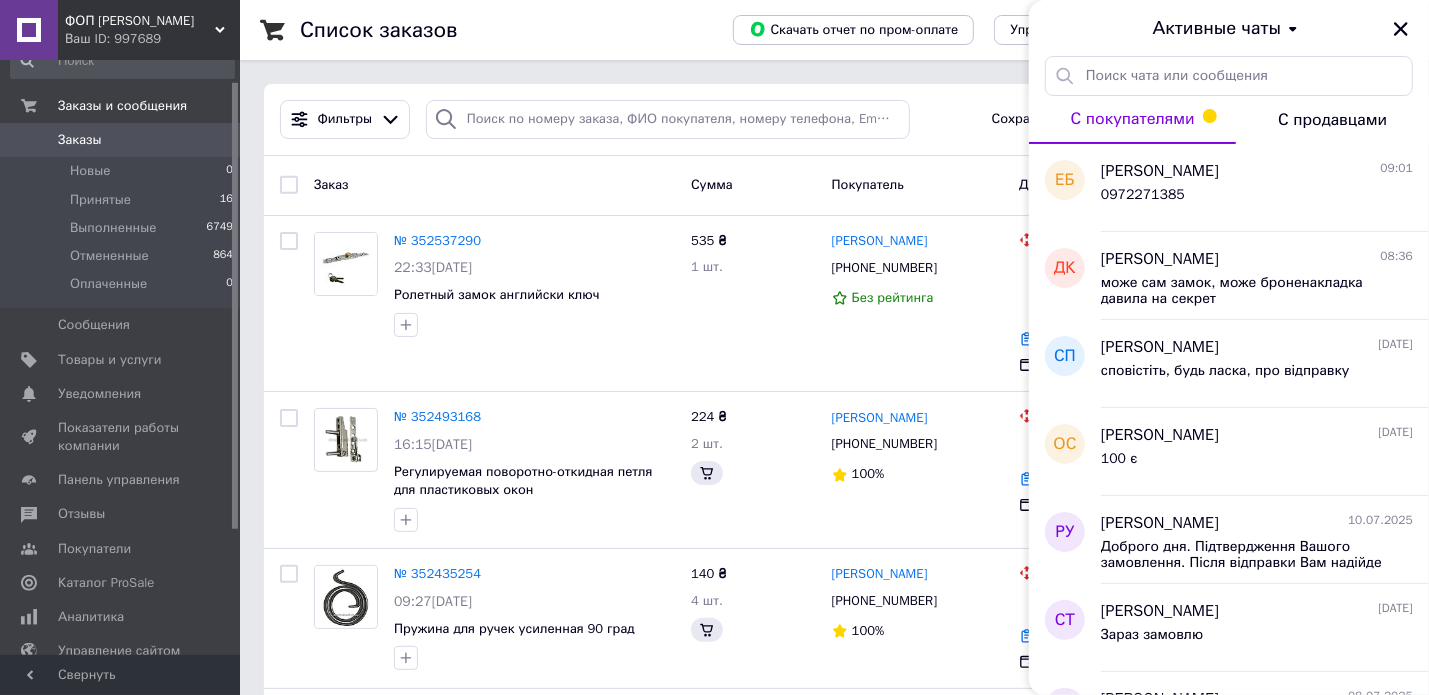 click on "Активные чаты" at bounding box center (1229, 28) 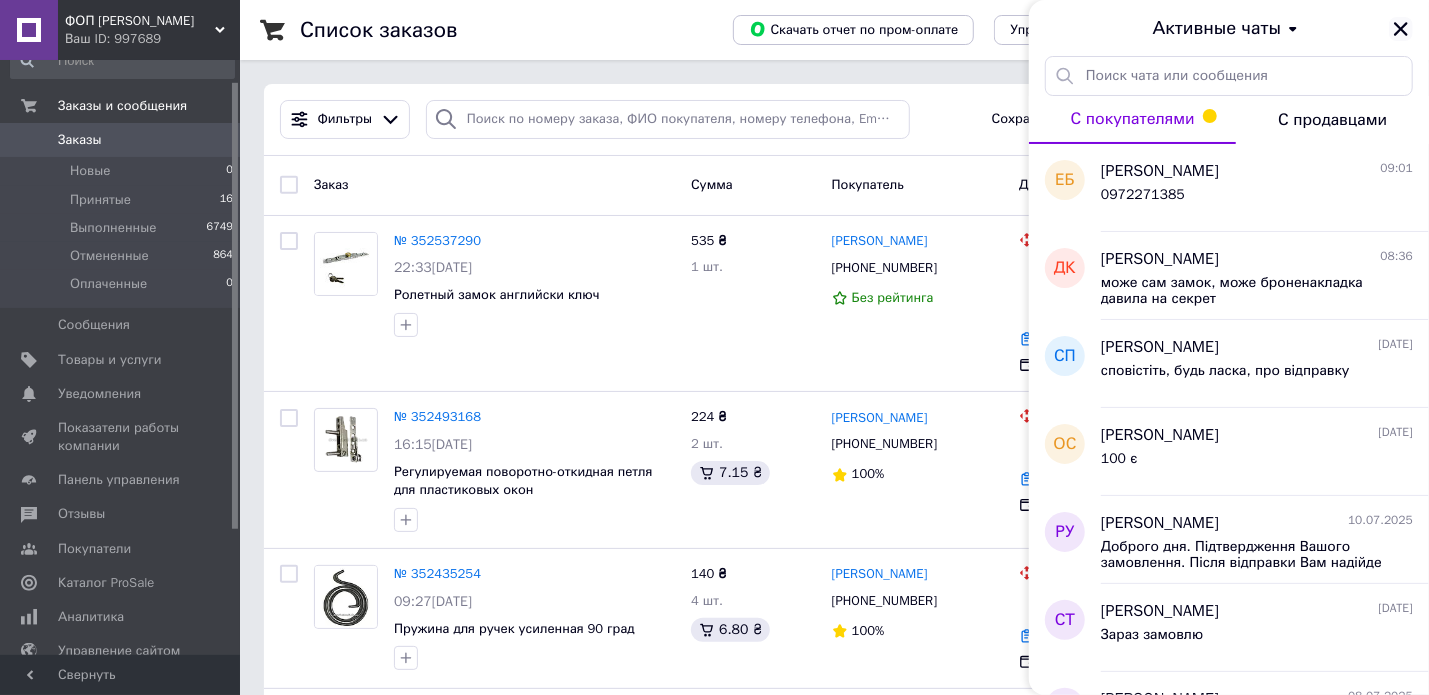 click 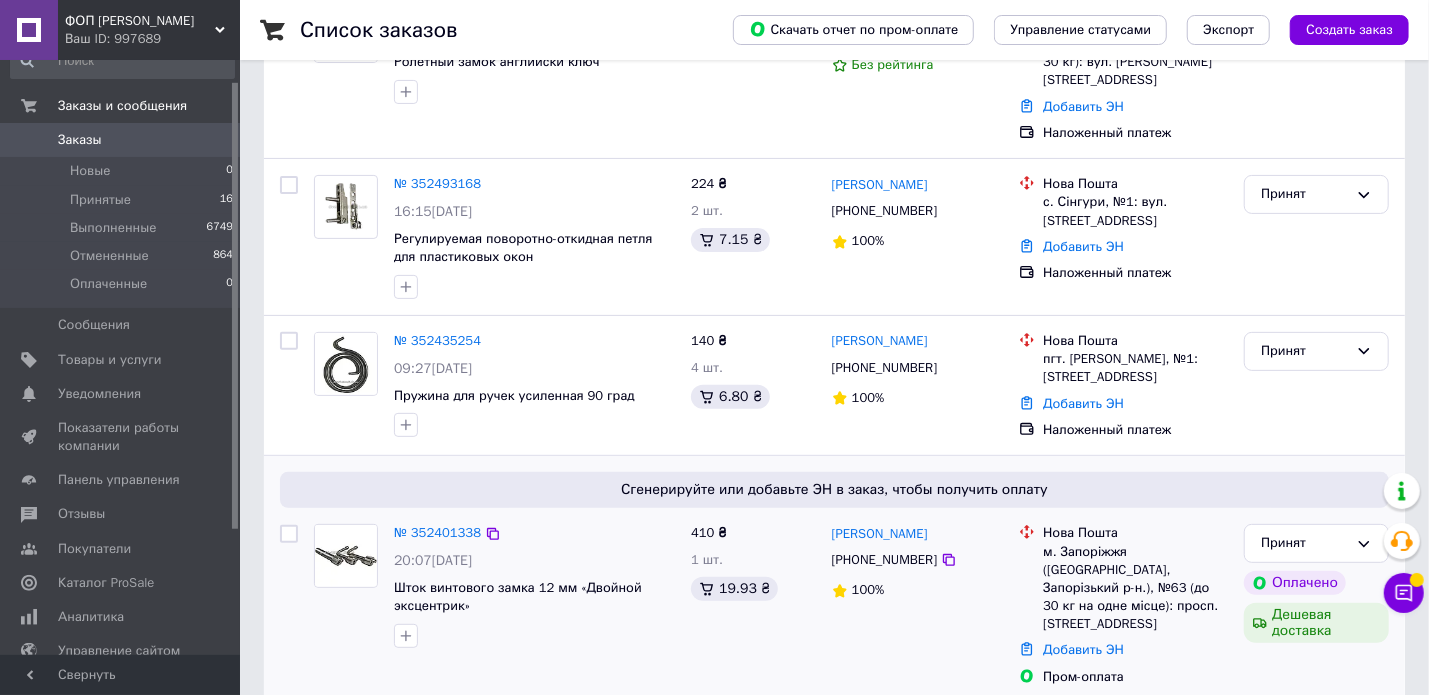 scroll, scrollTop: 400, scrollLeft: 0, axis: vertical 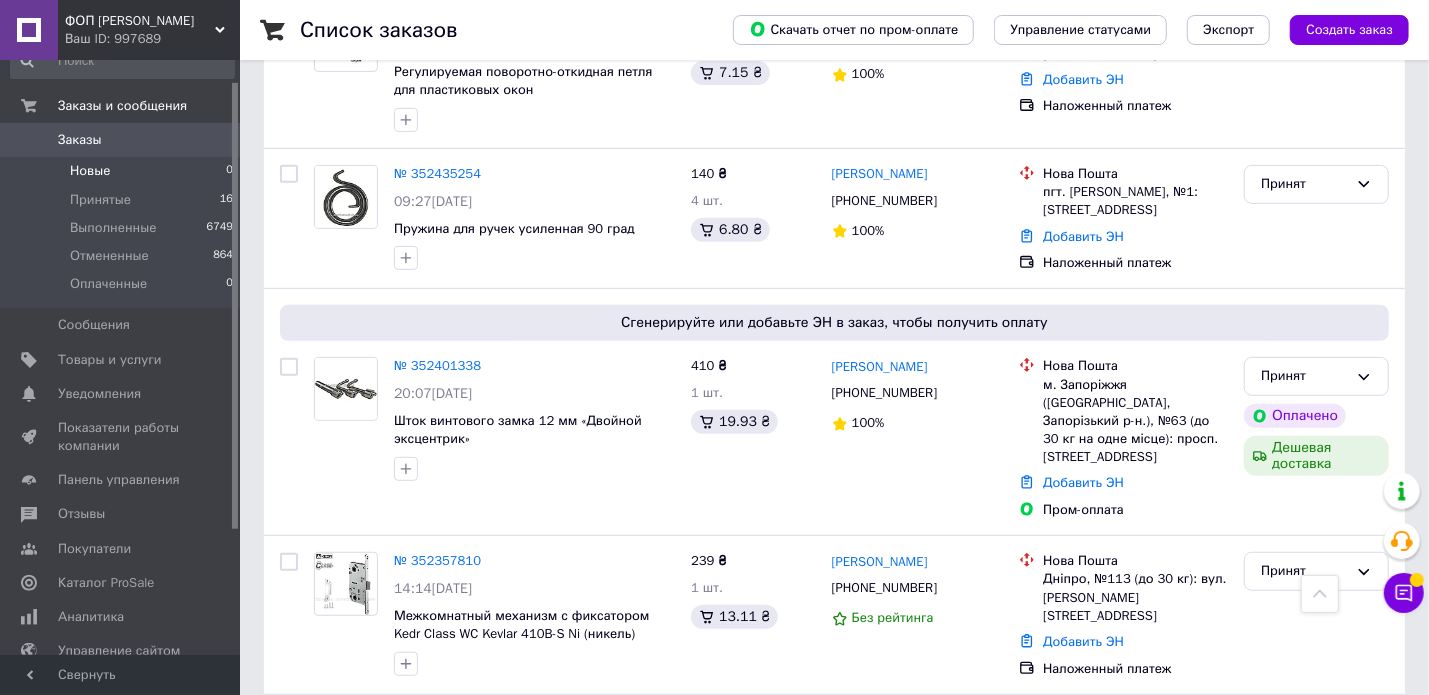 drag, startPoint x: 66, startPoint y: 128, endPoint x: 63, endPoint y: 169, distance: 41.109608 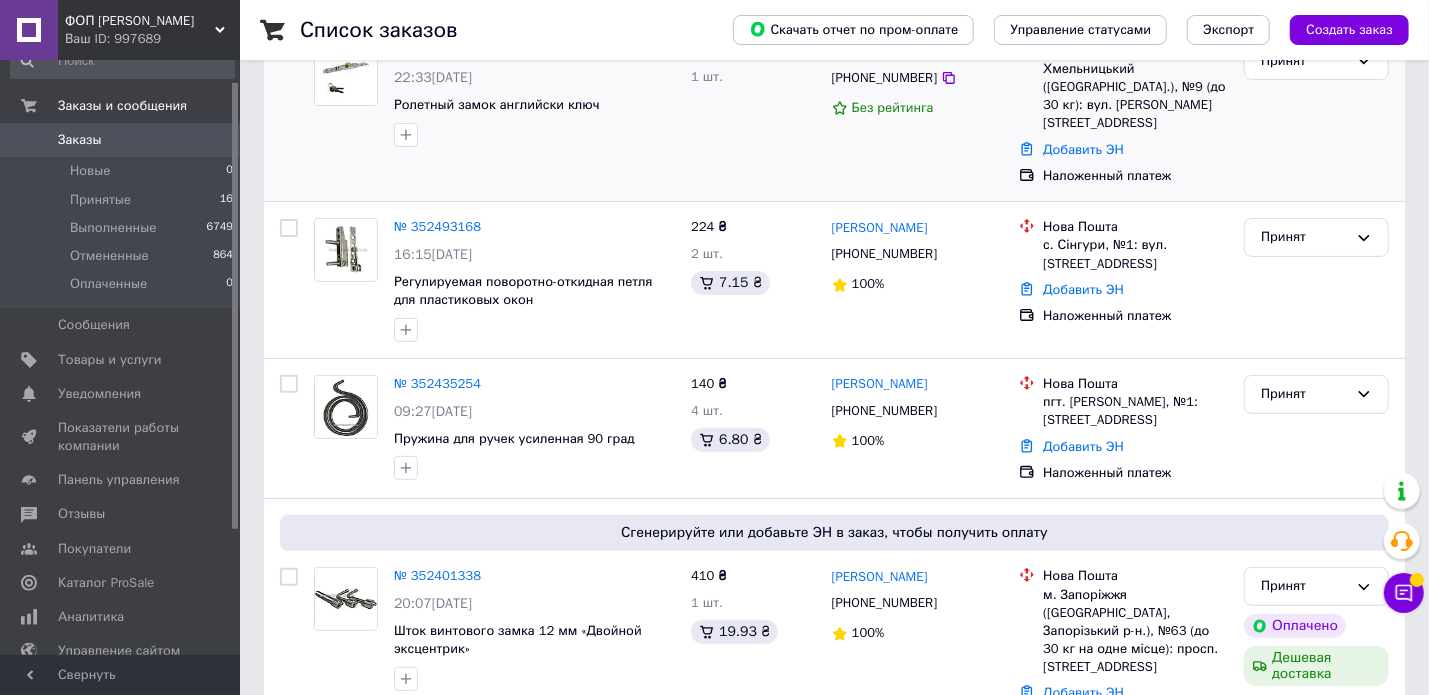 scroll, scrollTop: 200, scrollLeft: 0, axis: vertical 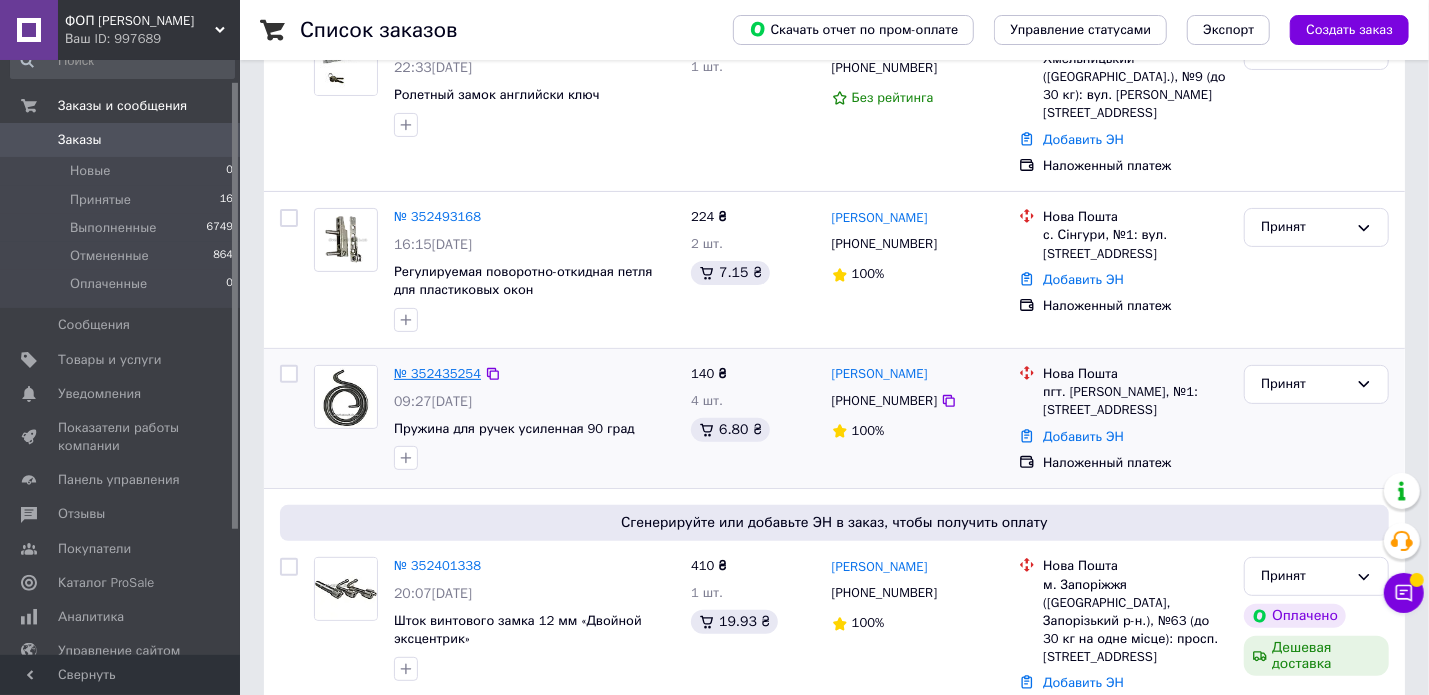 click on "№ 352435254" at bounding box center (437, 373) 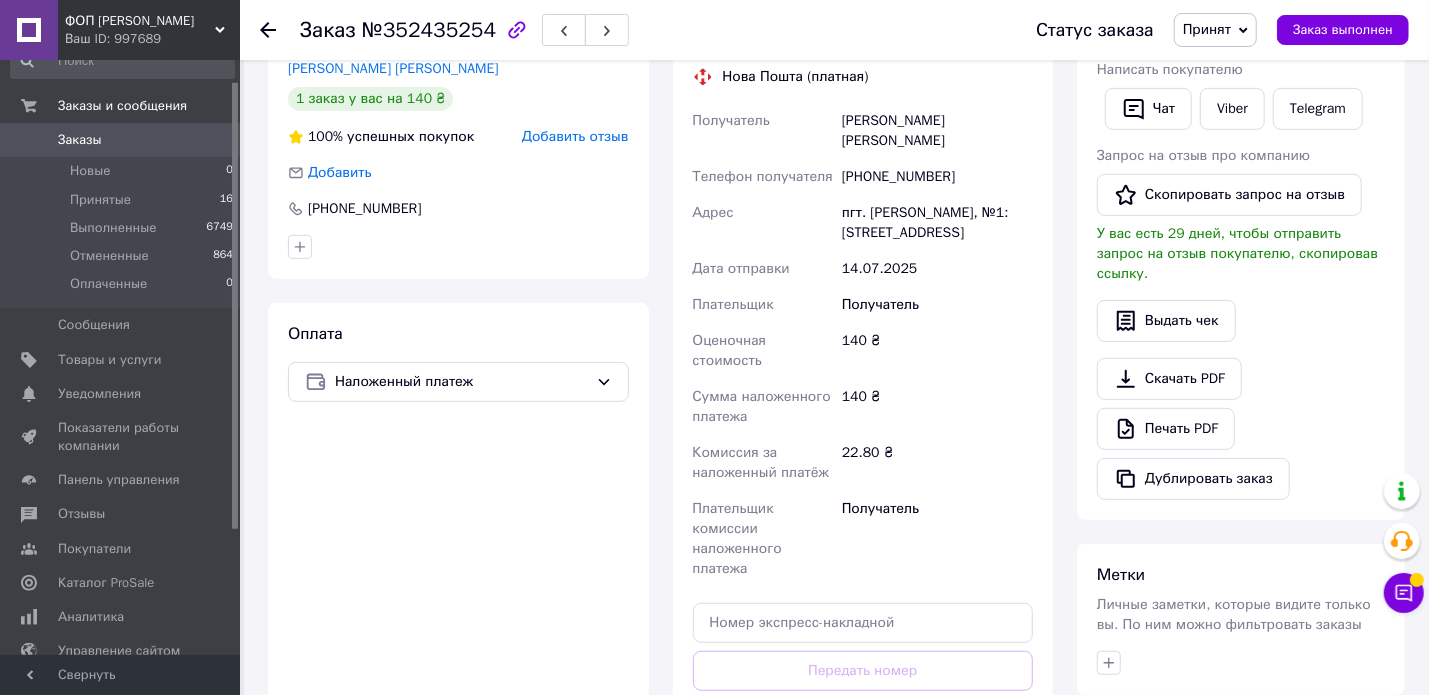 scroll, scrollTop: 400, scrollLeft: 0, axis: vertical 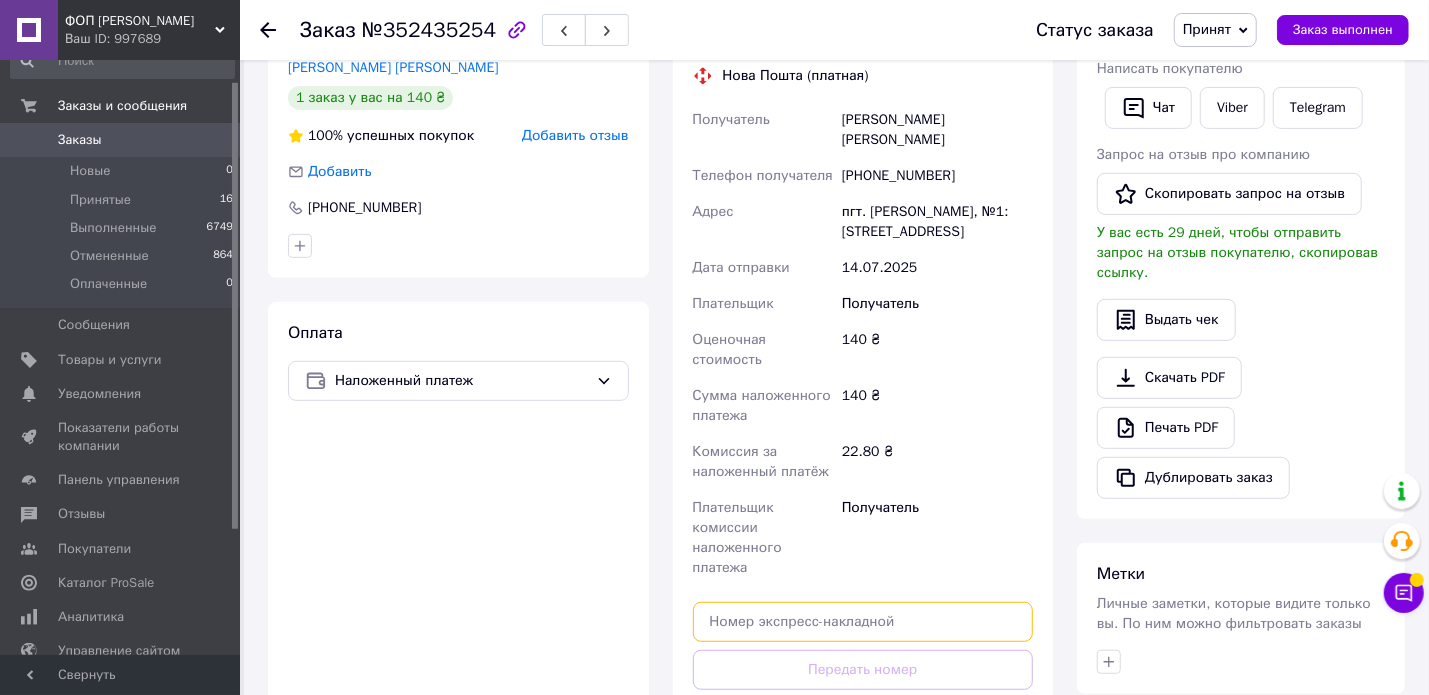click at bounding box center [863, 622] 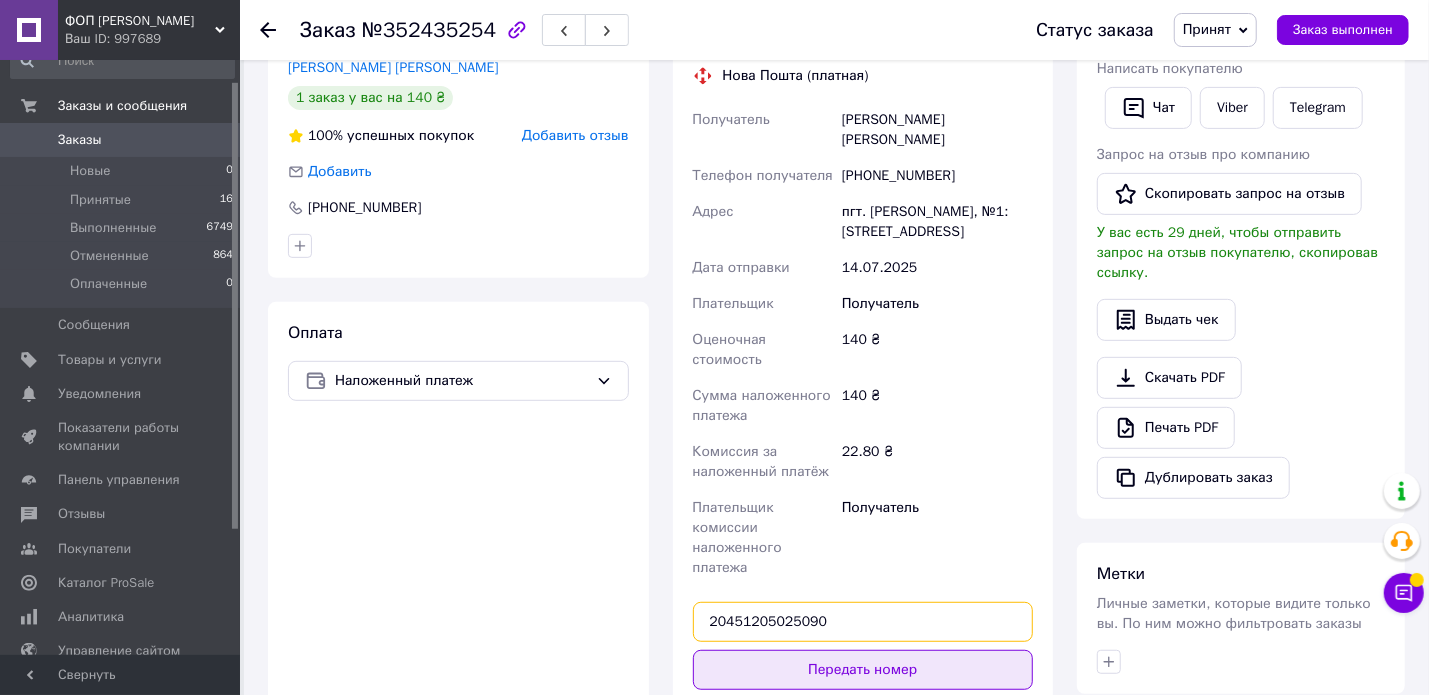type on "20451205025090" 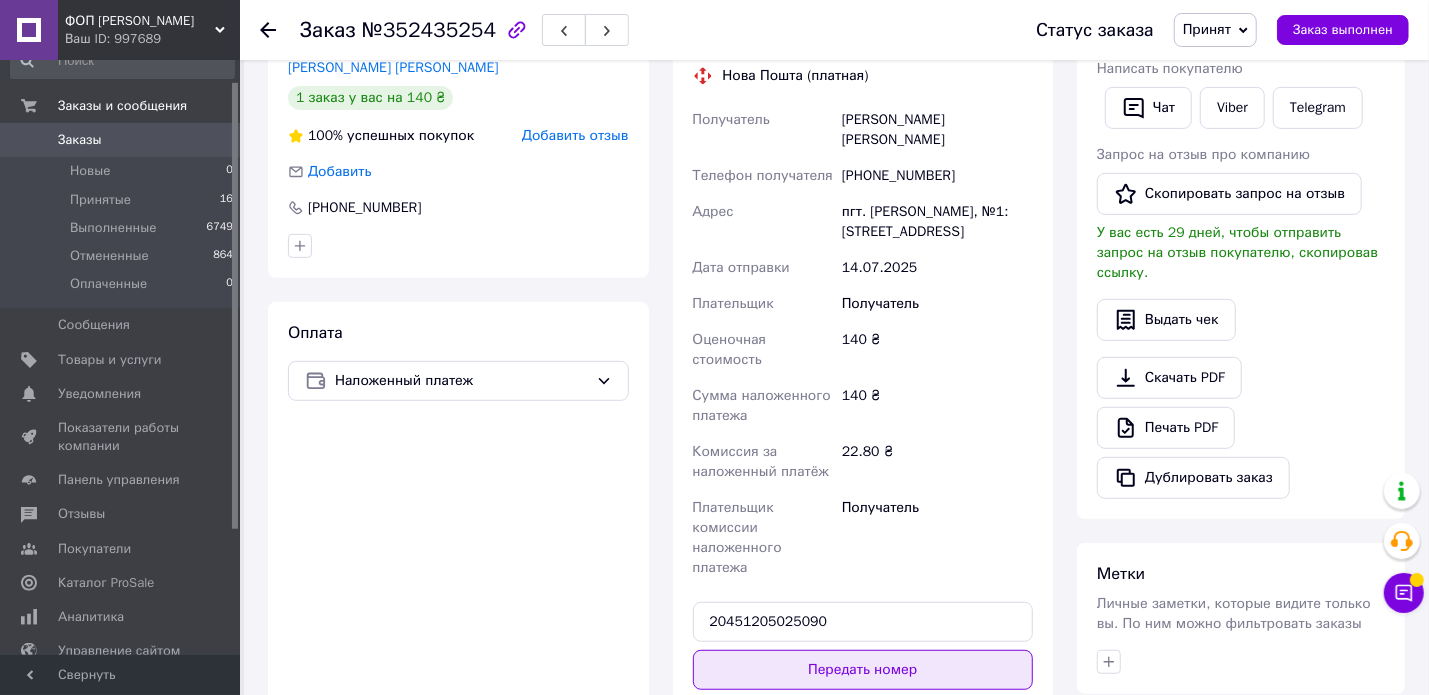 click on "Передать номер" at bounding box center (863, 670) 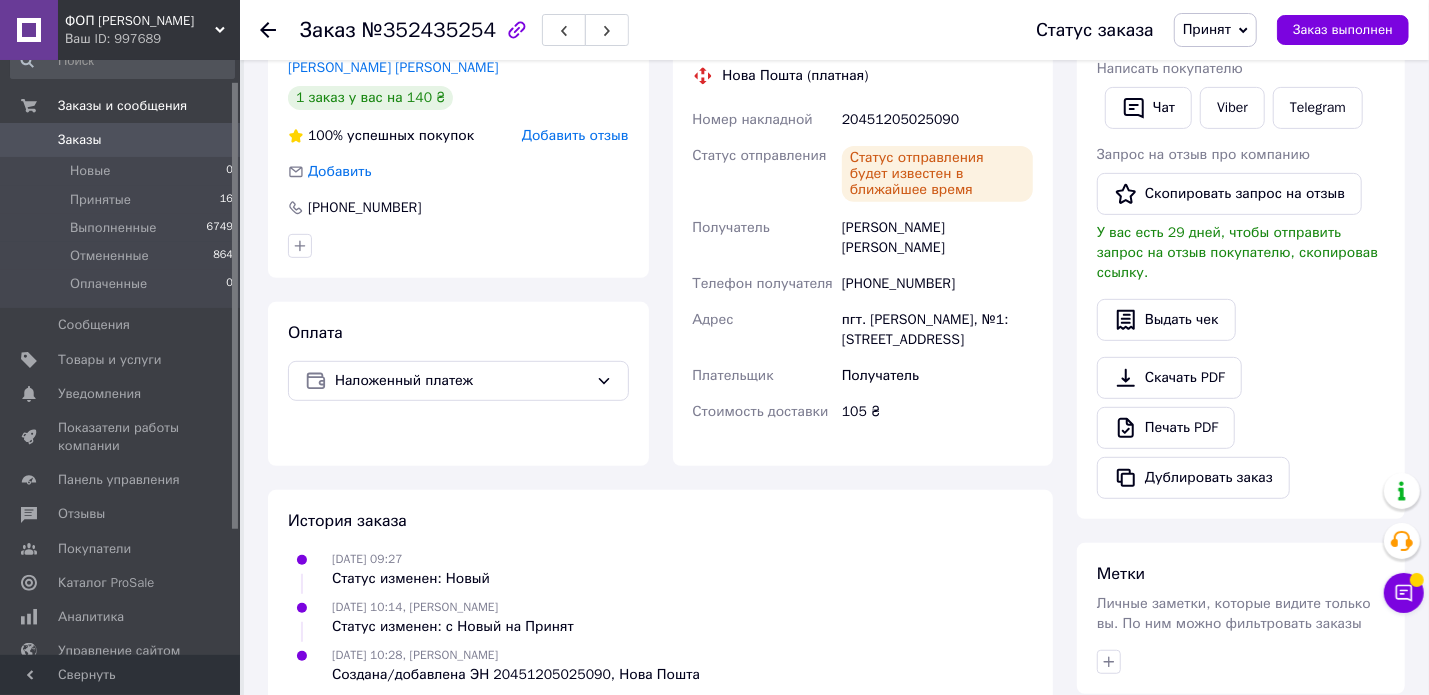 click on "Заказы 0" at bounding box center [122, 140] 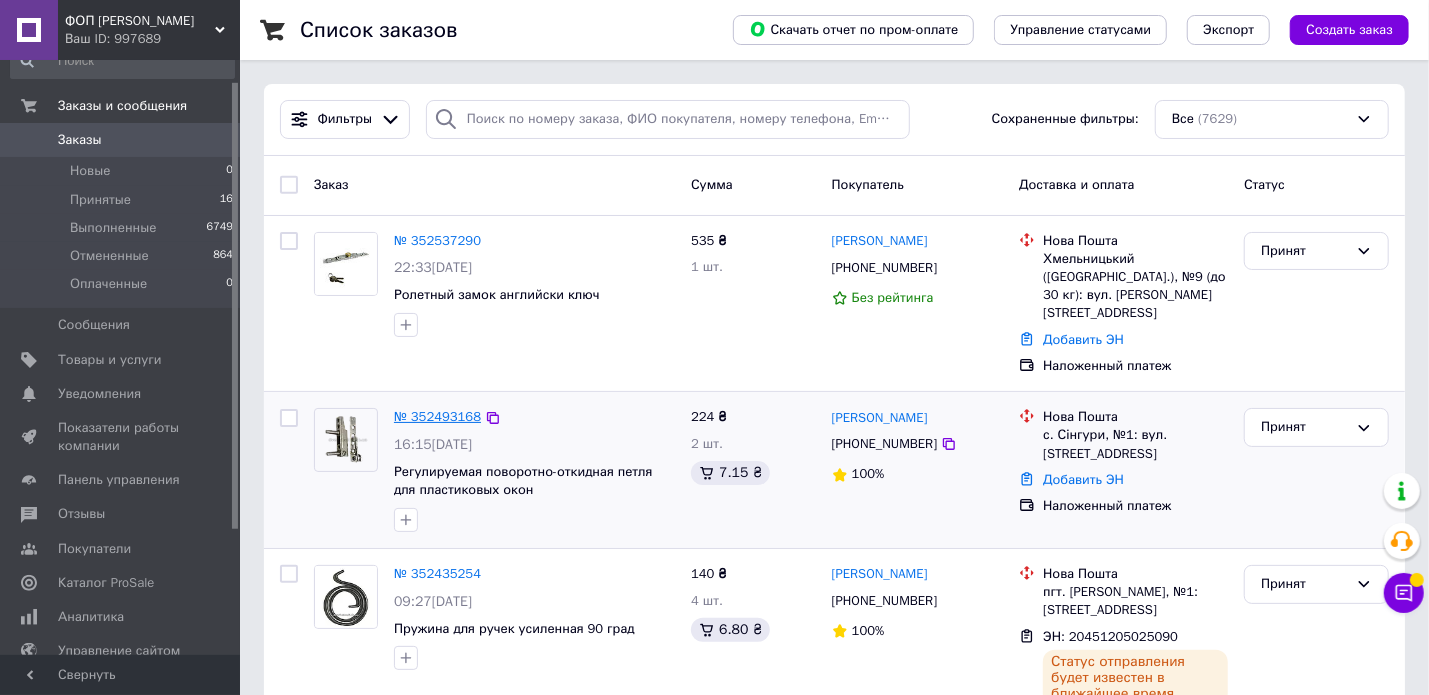 click on "№ 352493168" at bounding box center (437, 416) 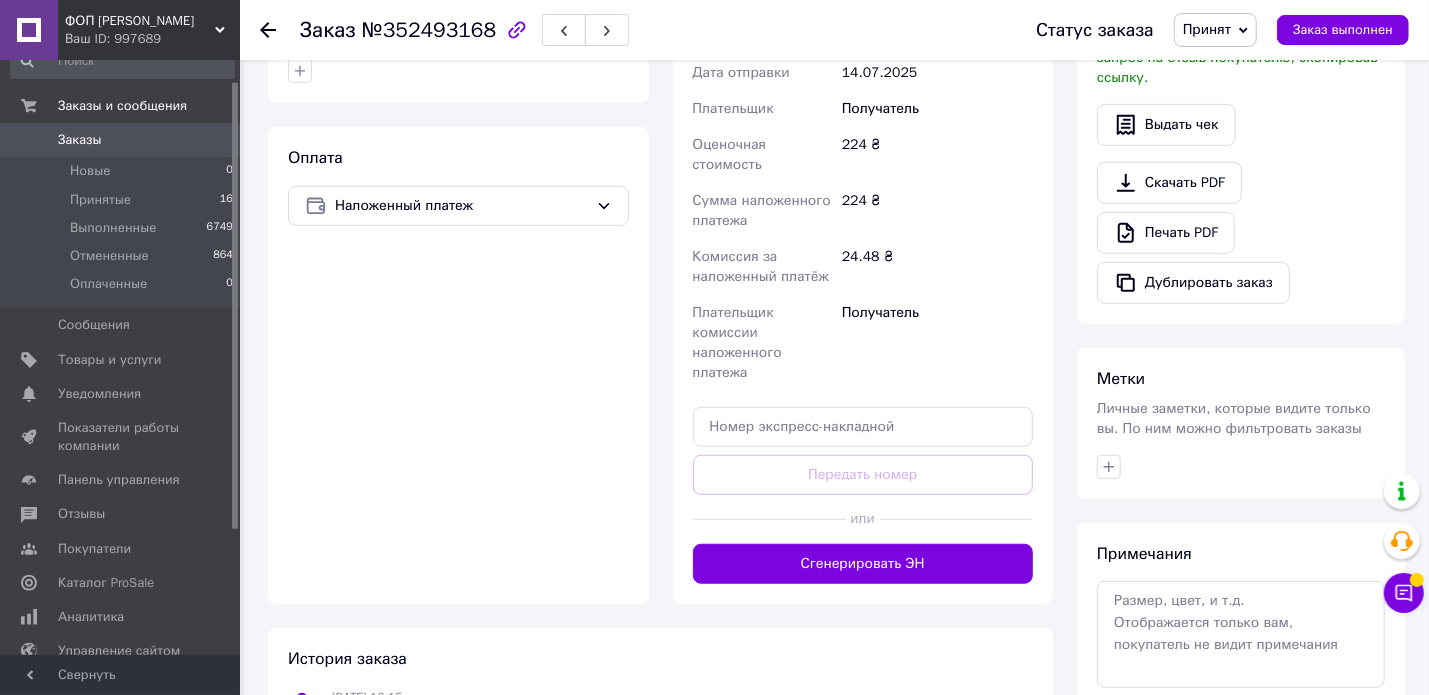 scroll, scrollTop: 596, scrollLeft: 0, axis: vertical 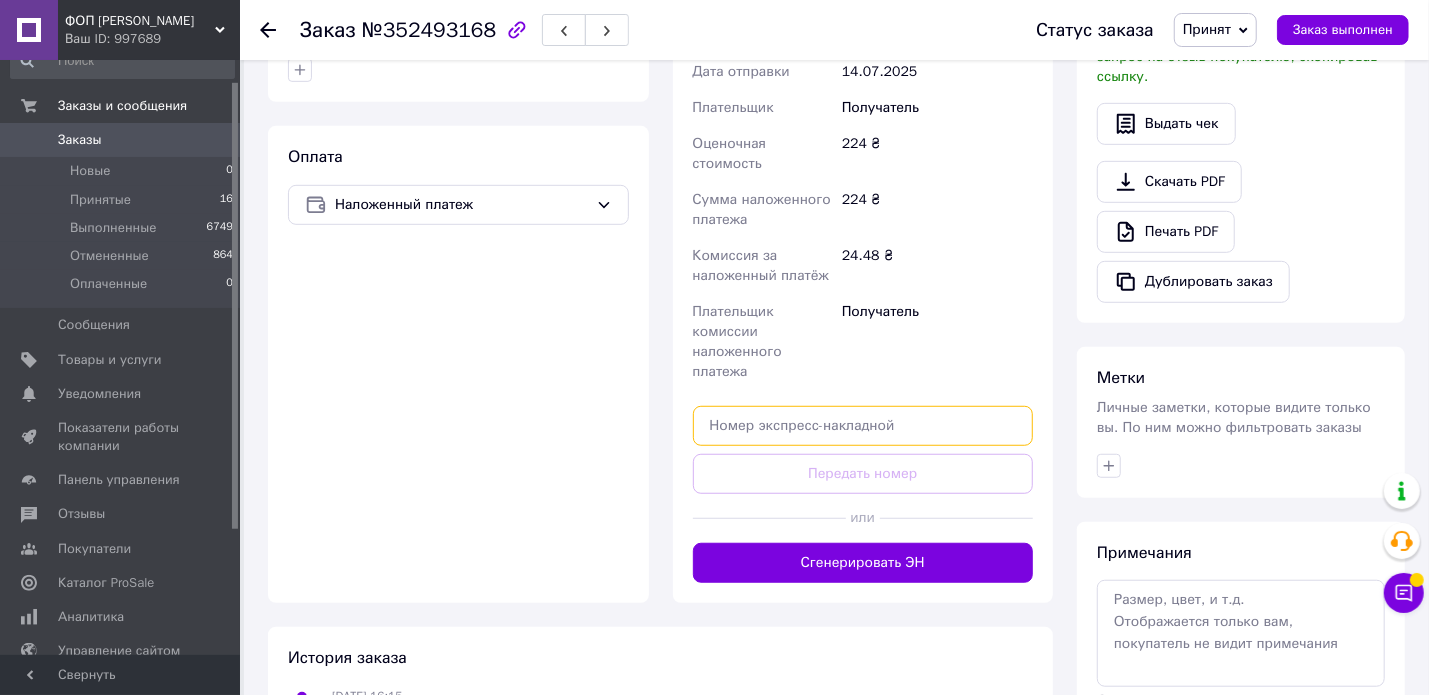 click at bounding box center [863, 426] 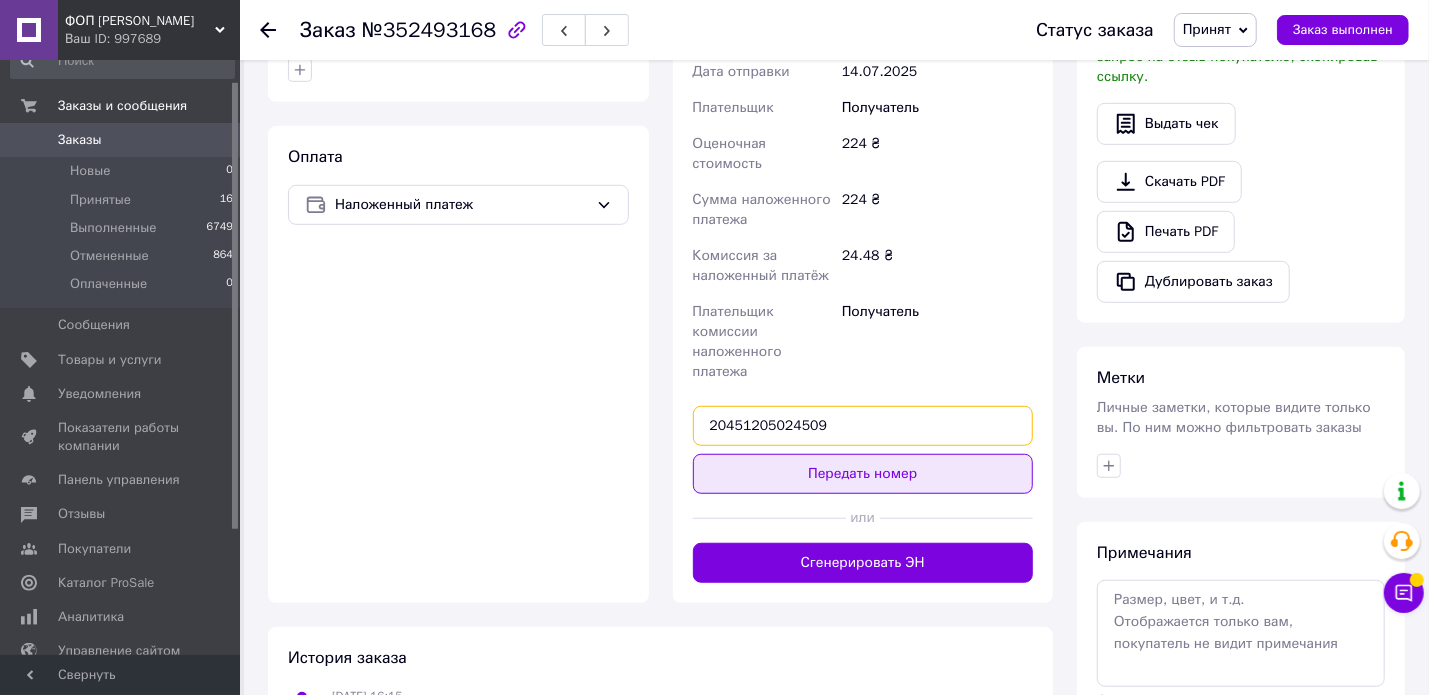 type on "20451205024509" 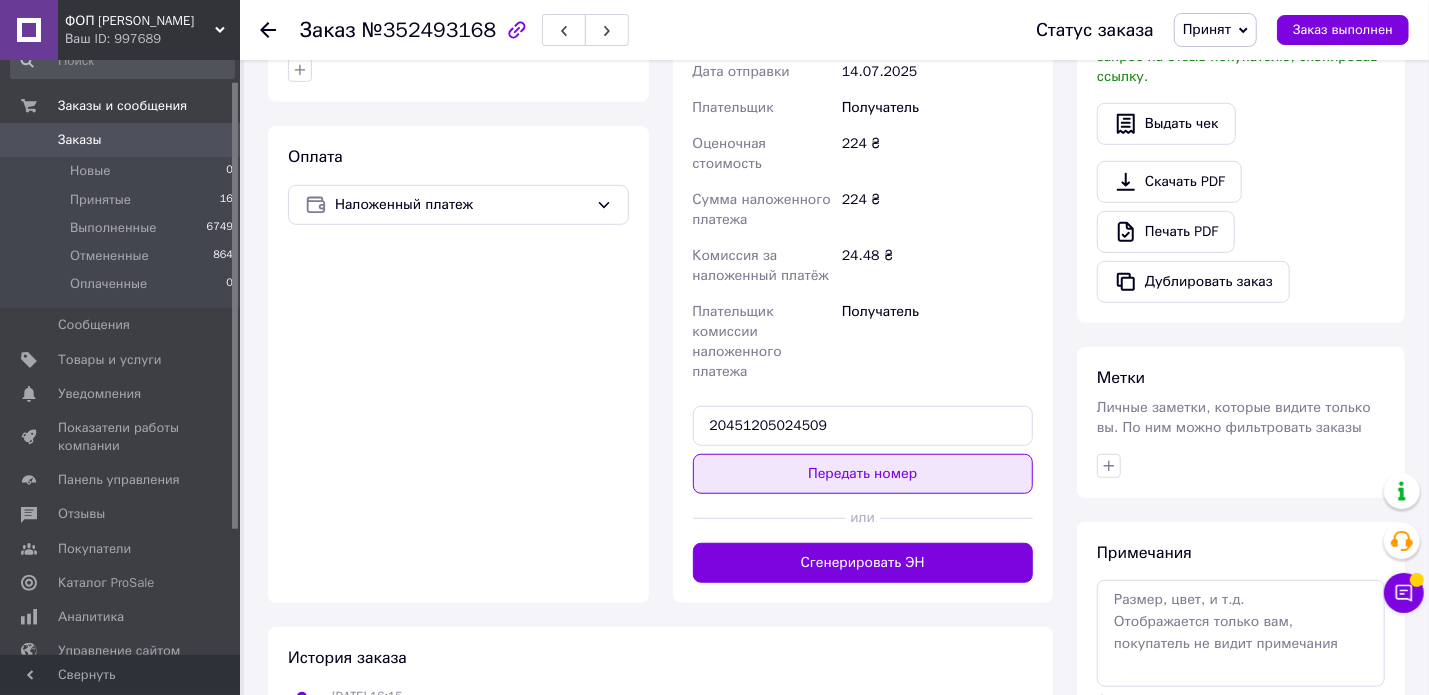 click on "Передать номер" at bounding box center [863, 474] 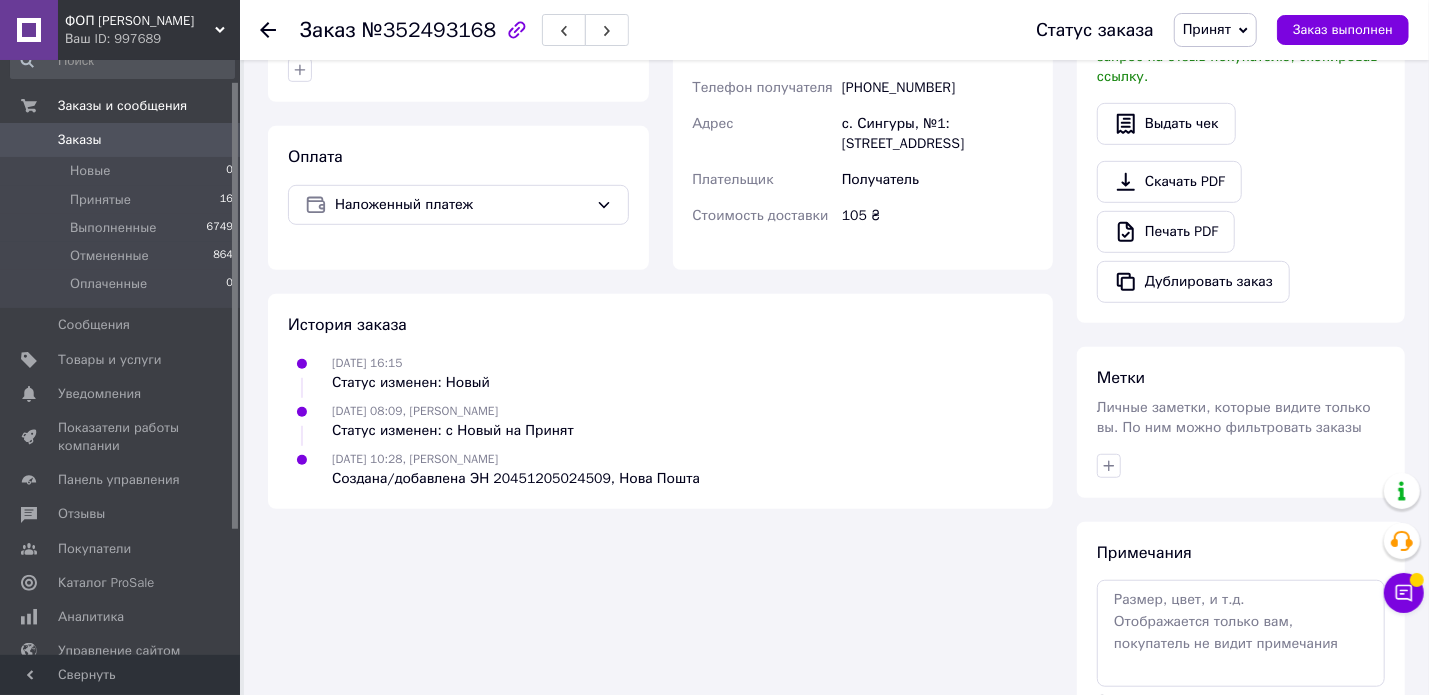 click on "Заказы" at bounding box center (121, 140) 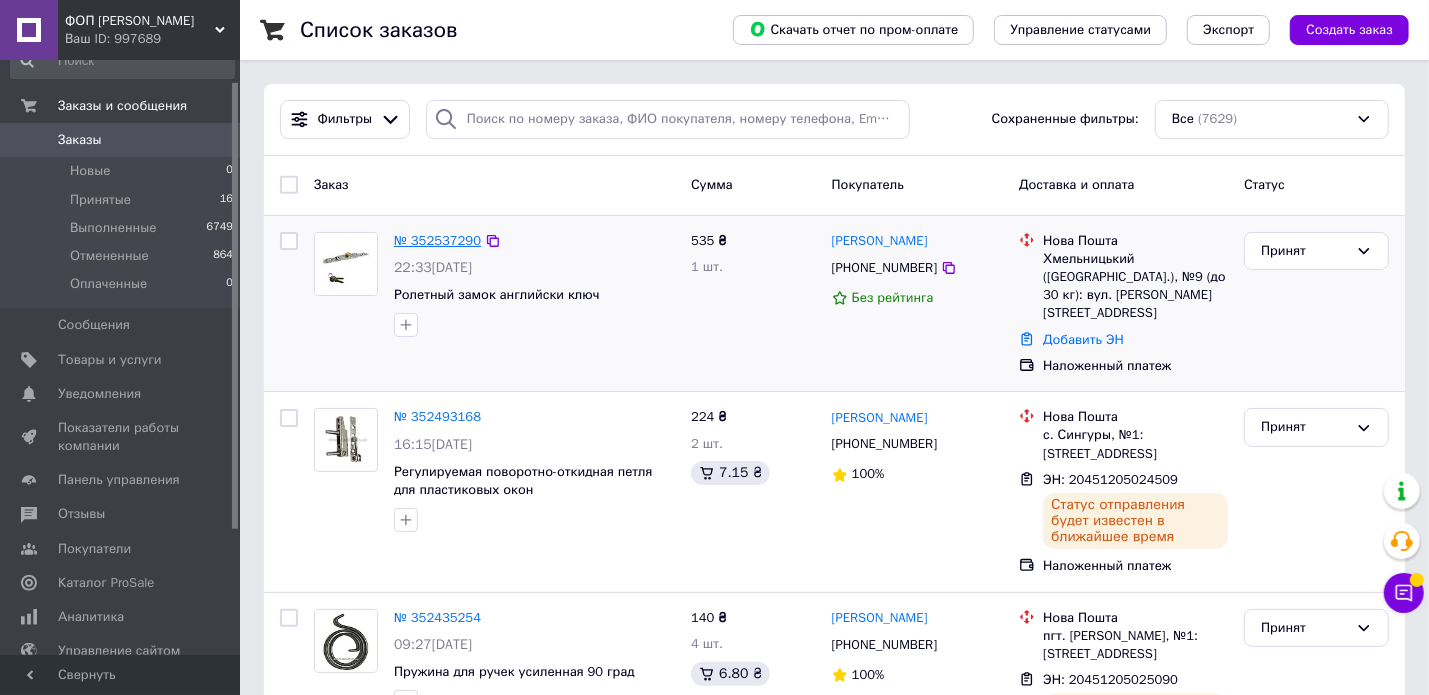 click on "№ 352537290" at bounding box center (437, 240) 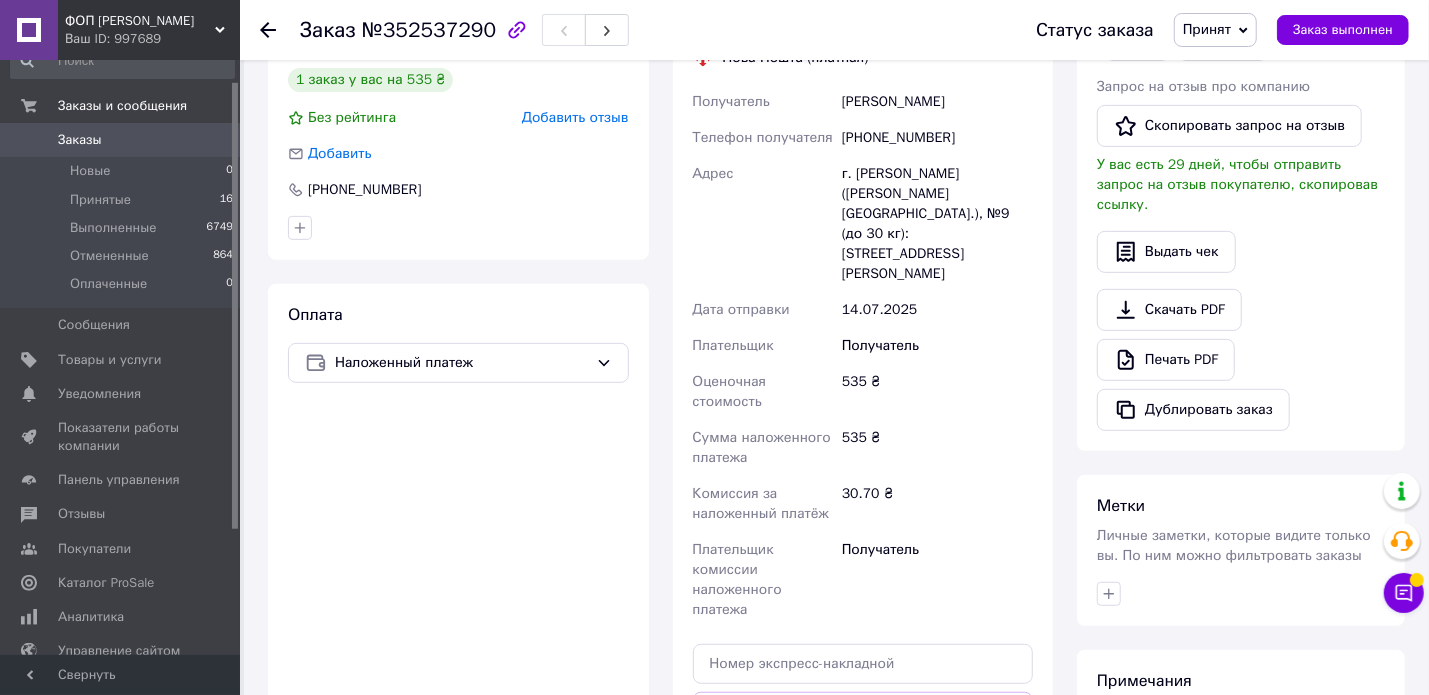scroll, scrollTop: 557, scrollLeft: 0, axis: vertical 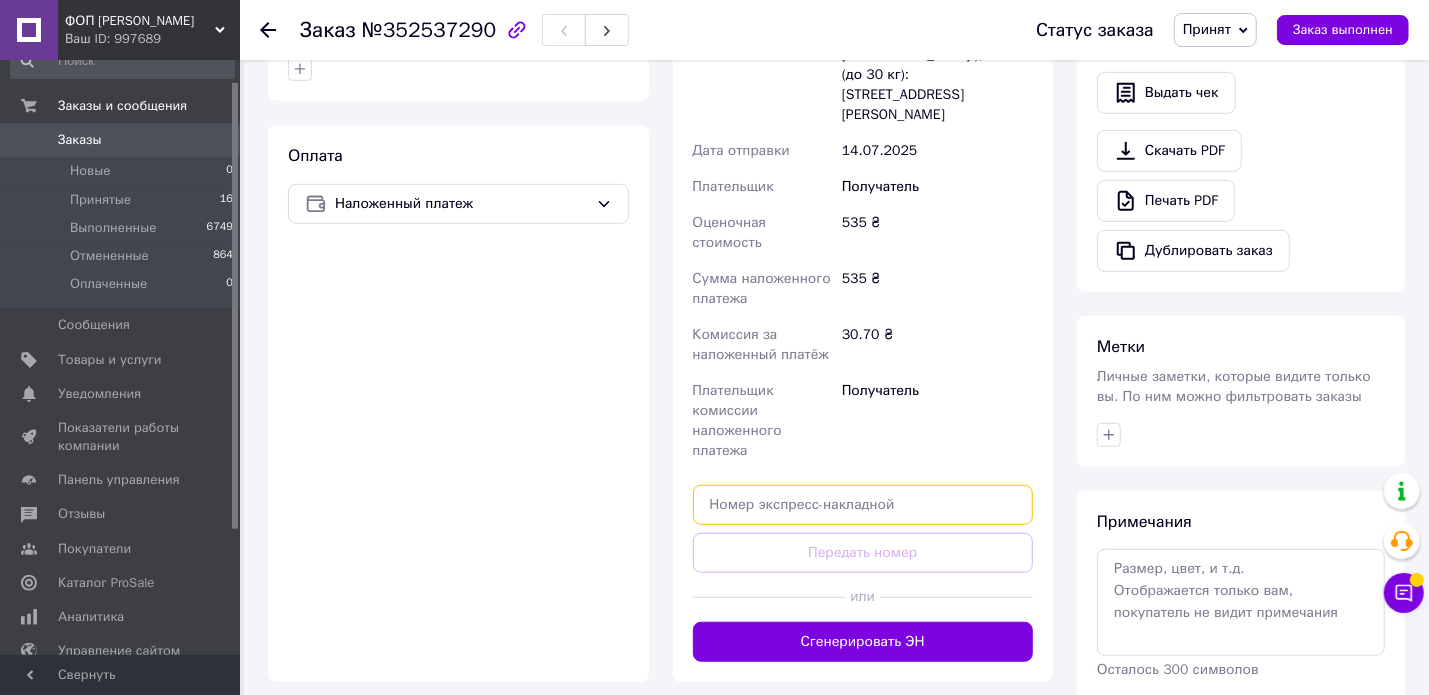 click at bounding box center [863, 505] 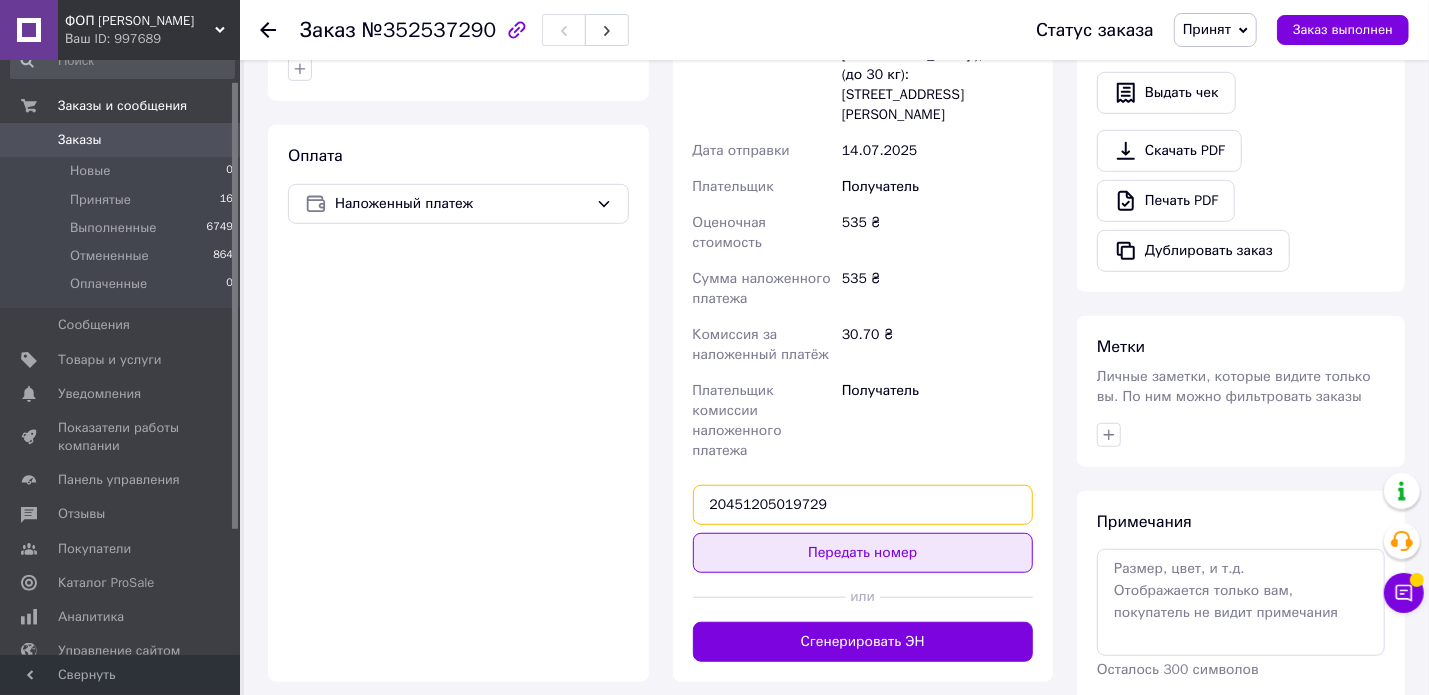 type on "20451205019729" 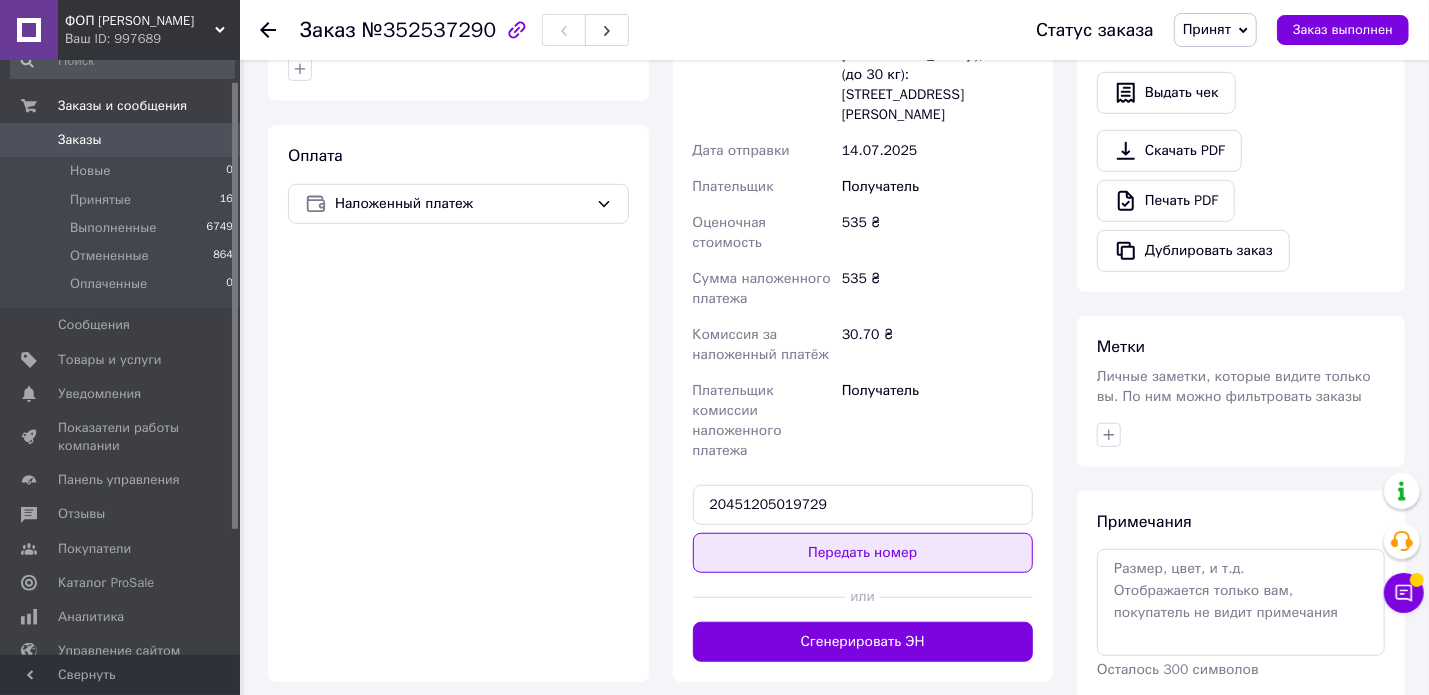 click on "Передать номер" at bounding box center [863, 553] 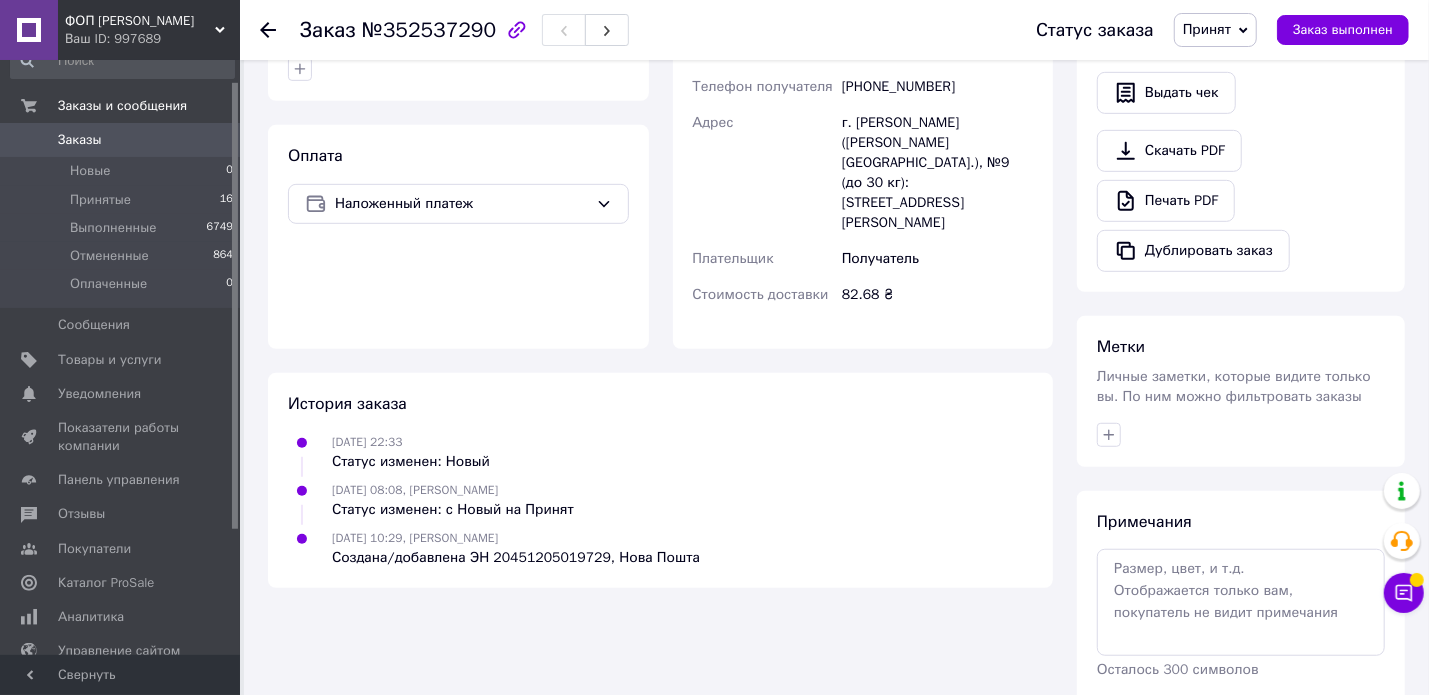 click on "Заказы" at bounding box center [80, 140] 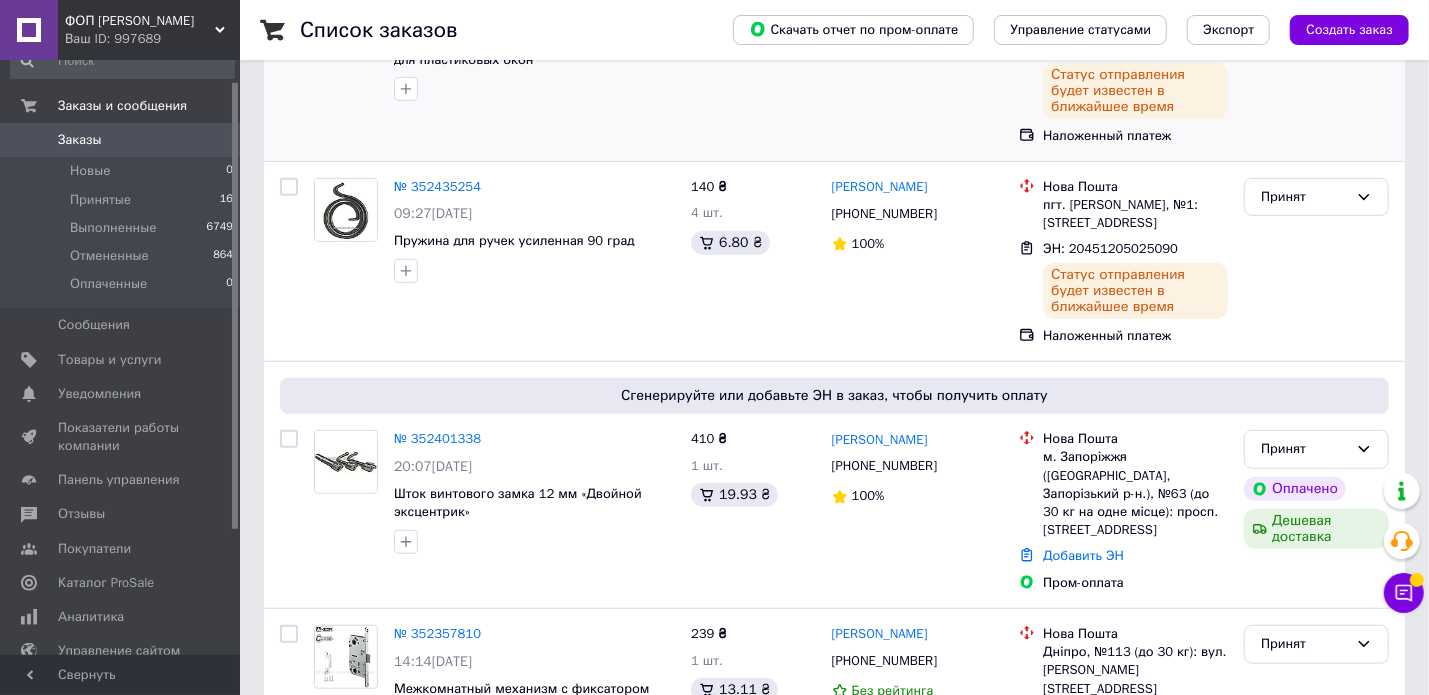 scroll, scrollTop: 700, scrollLeft: 0, axis: vertical 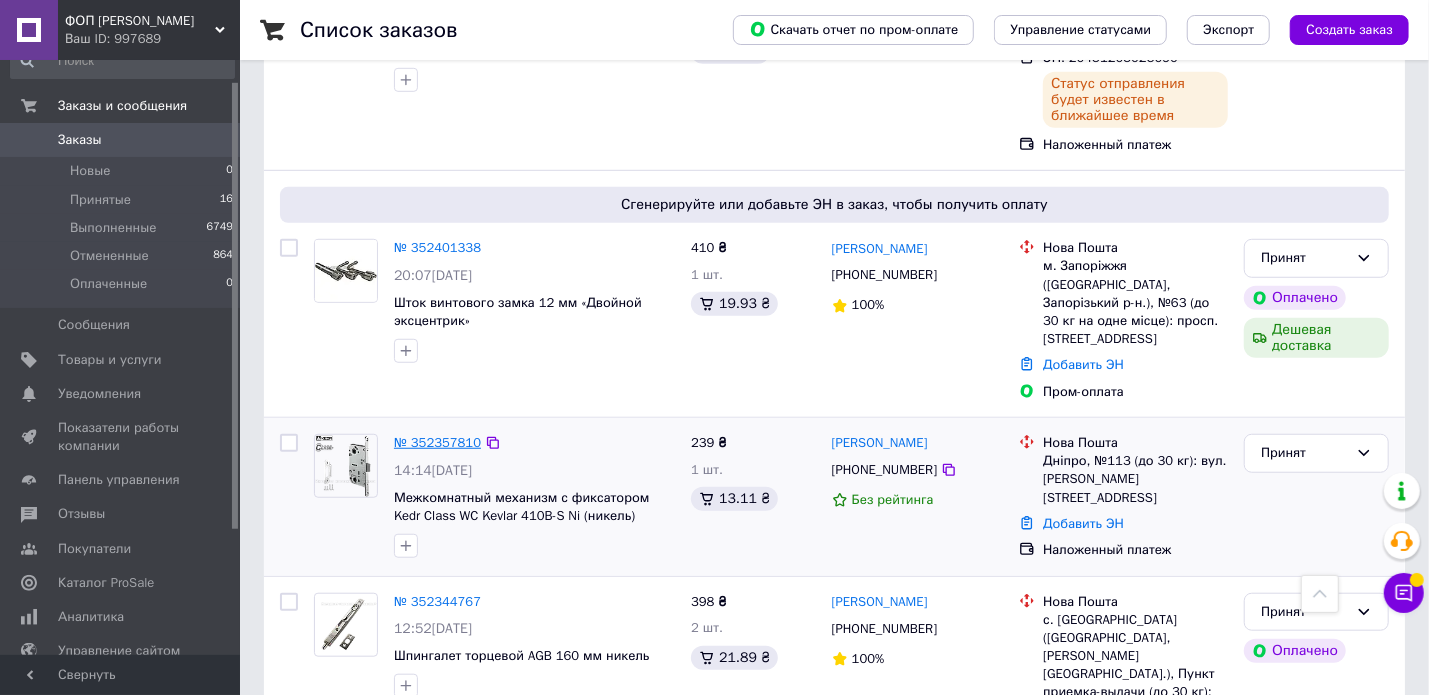 click on "№ 352357810" at bounding box center [437, 442] 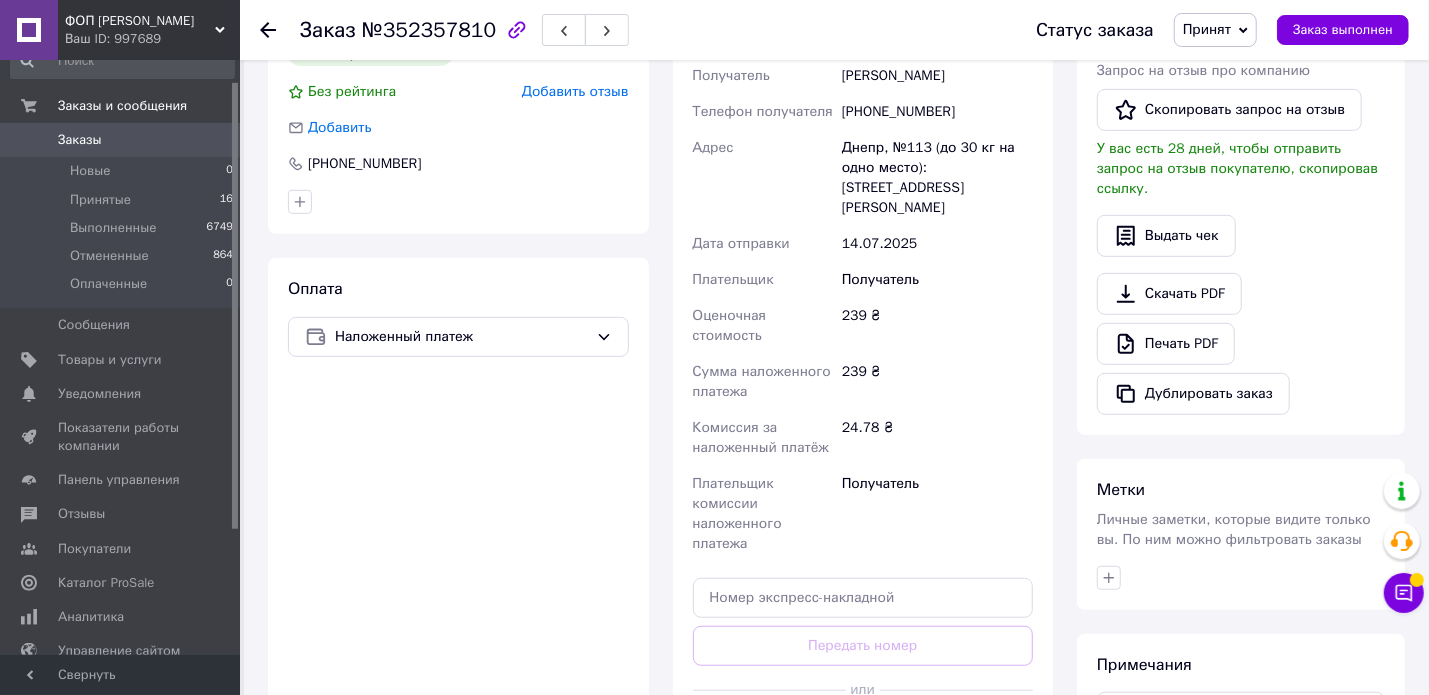scroll, scrollTop: 756, scrollLeft: 0, axis: vertical 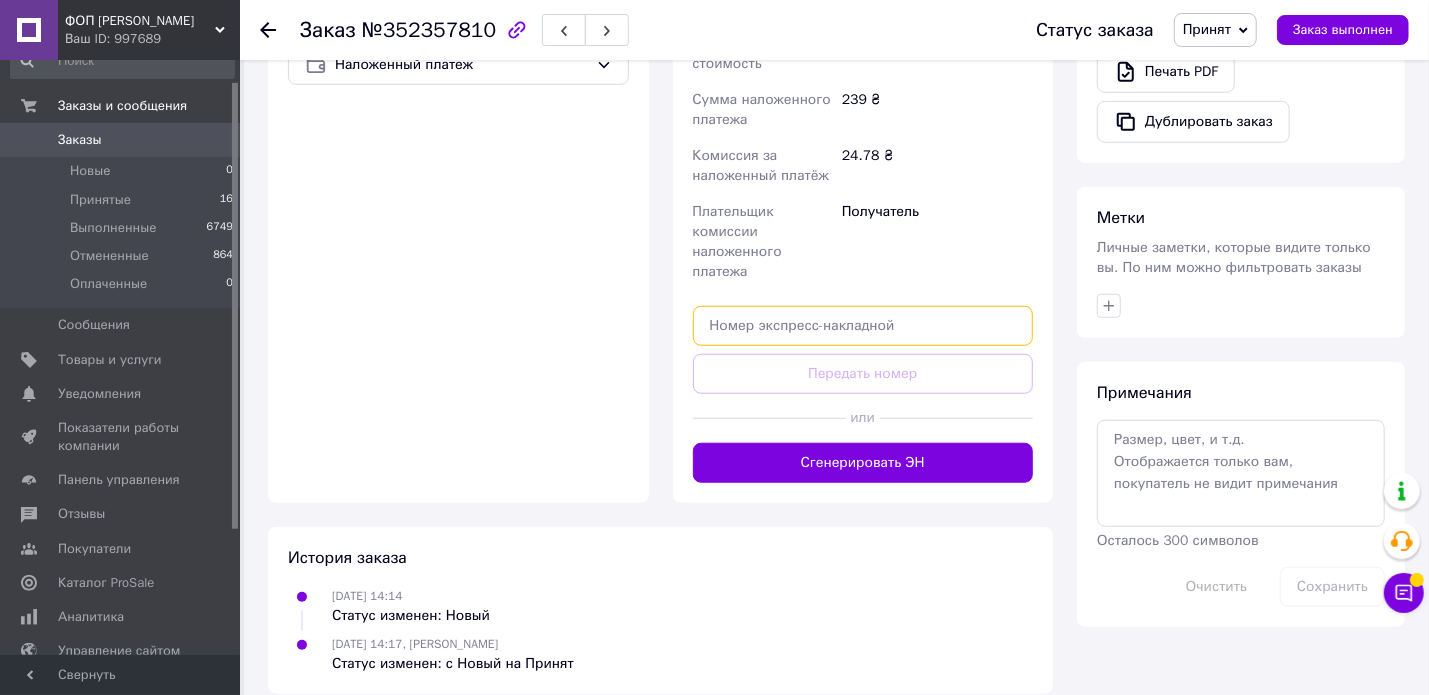 click at bounding box center [863, 326] 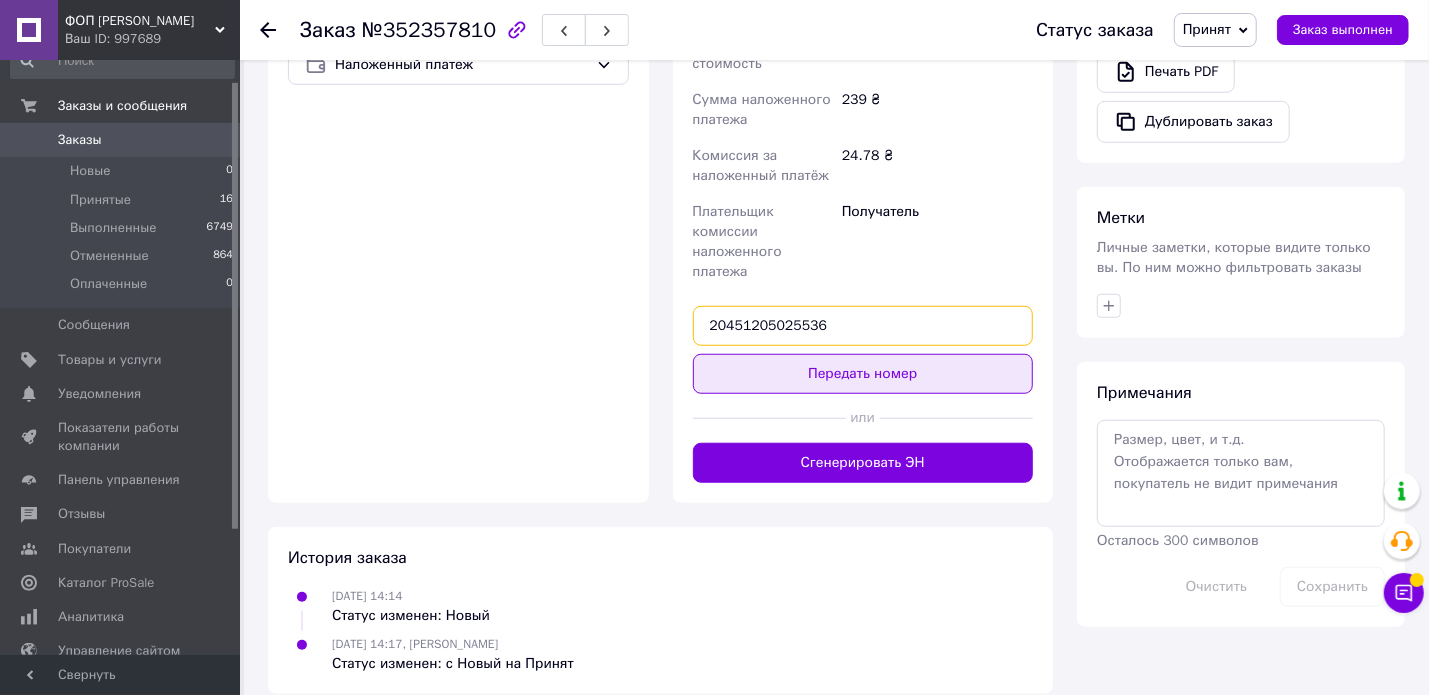 type on "20451205025536" 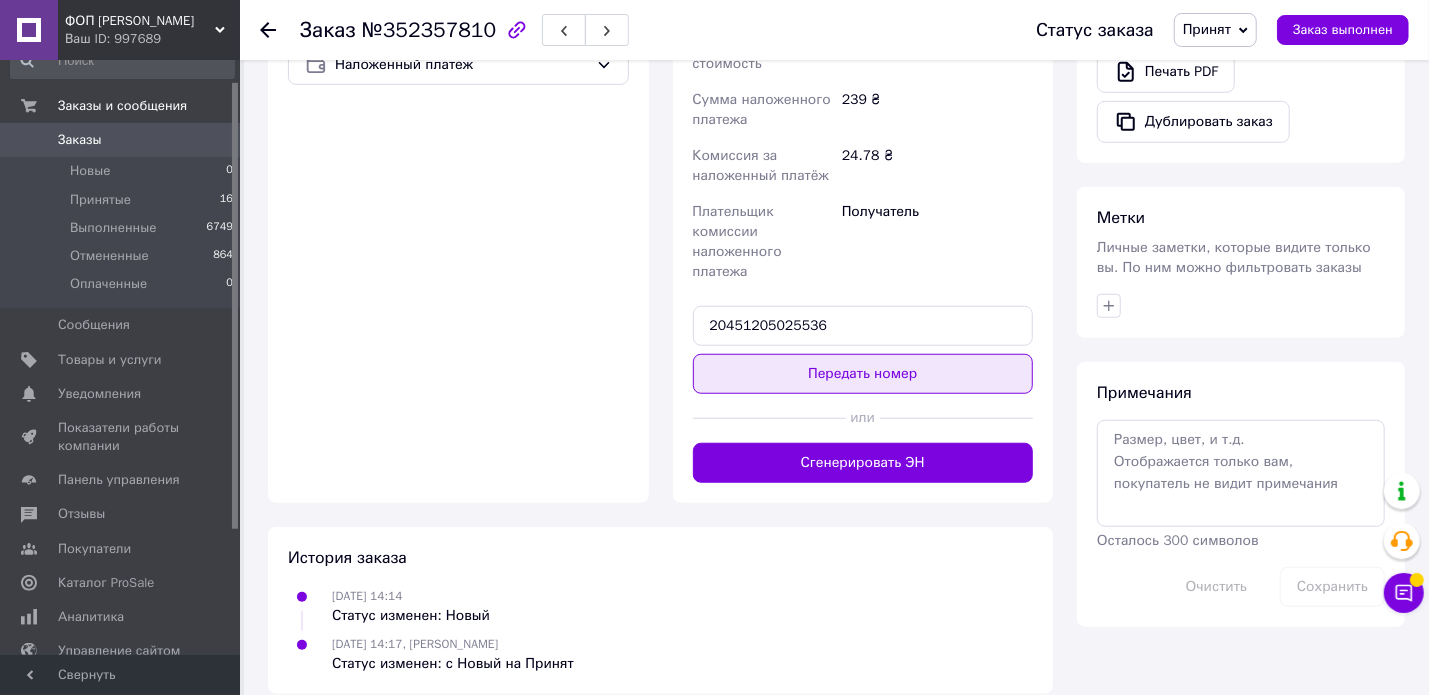 click on "Передать номер" at bounding box center [863, 374] 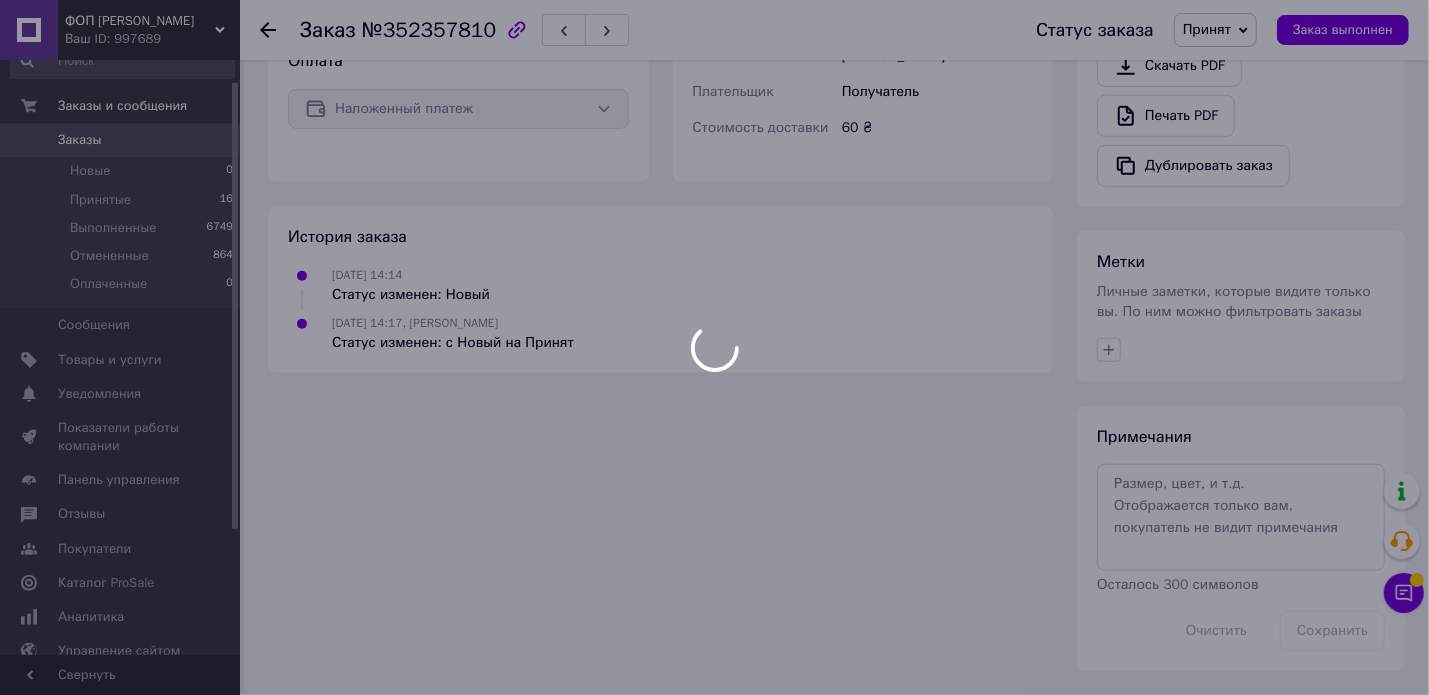 scroll, scrollTop: 687, scrollLeft: 0, axis: vertical 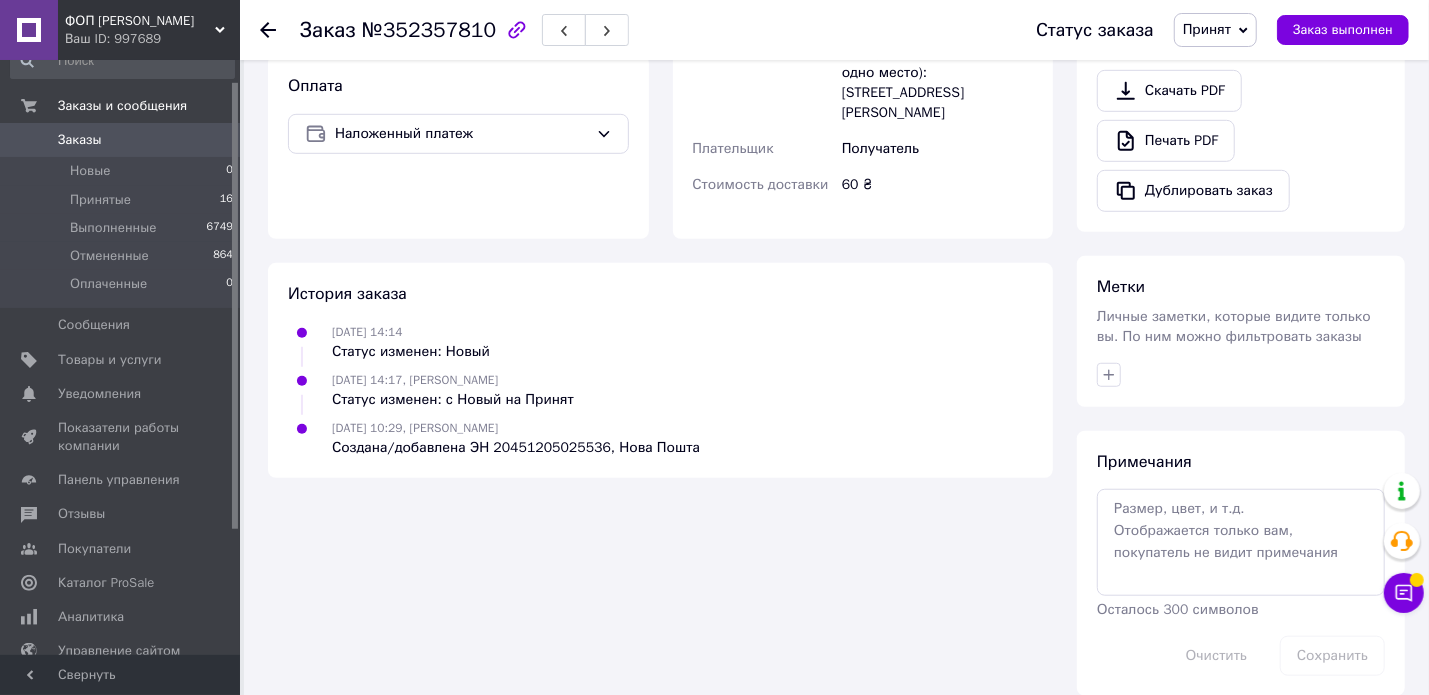click on "Заказы 0" at bounding box center (122, 140) 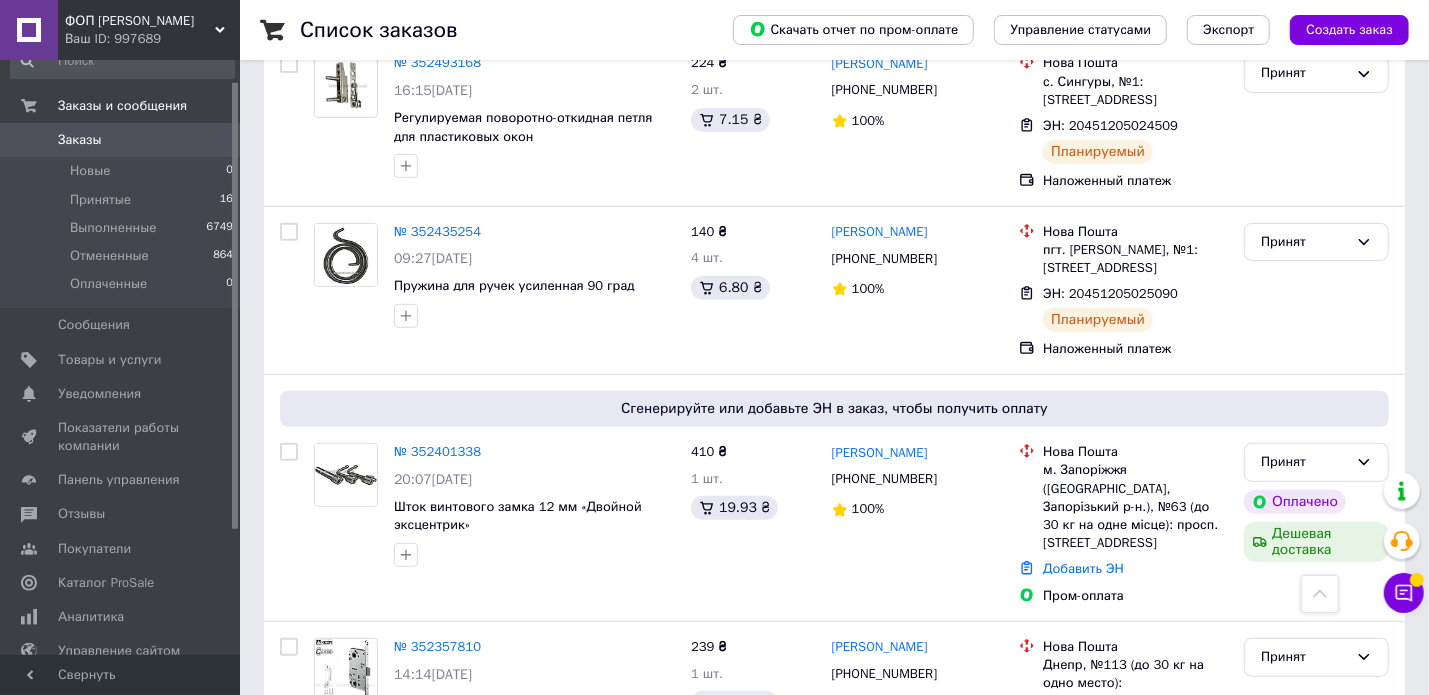 scroll, scrollTop: 600, scrollLeft: 0, axis: vertical 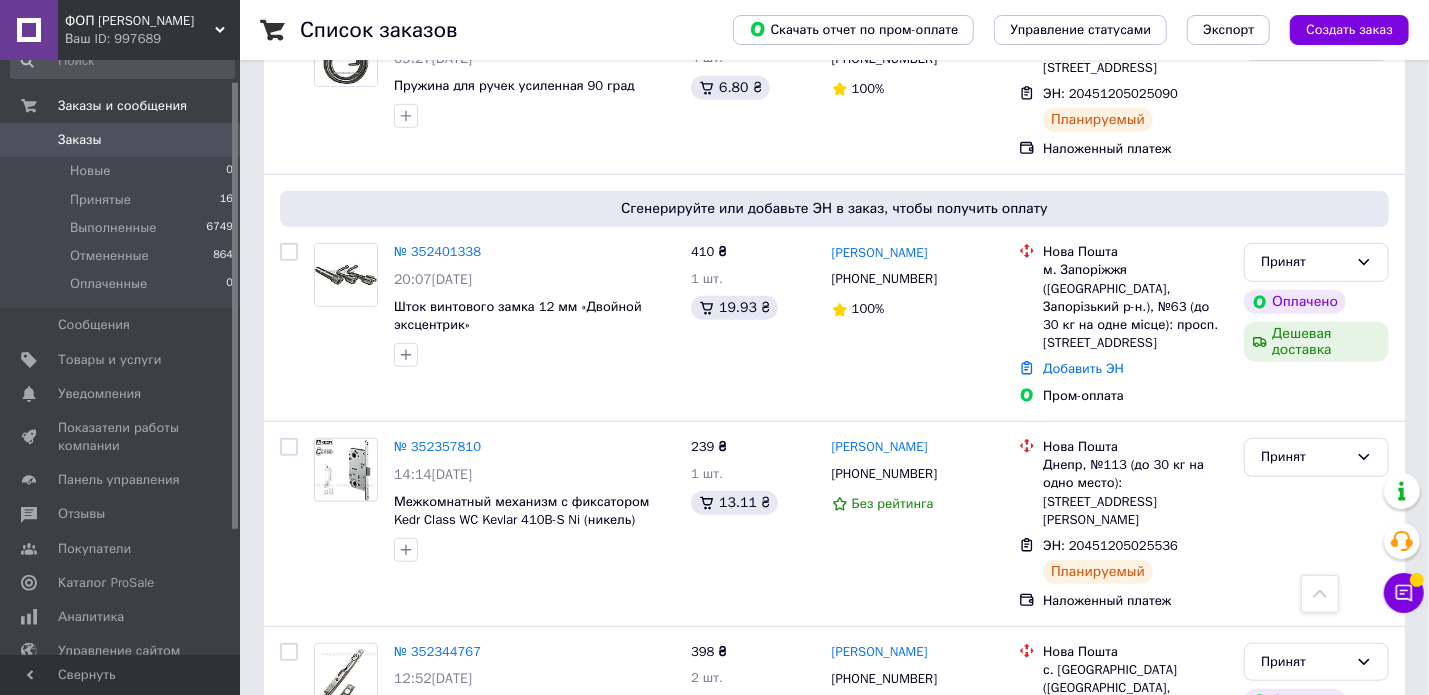 click on "Заказы" at bounding box center (121, 140) 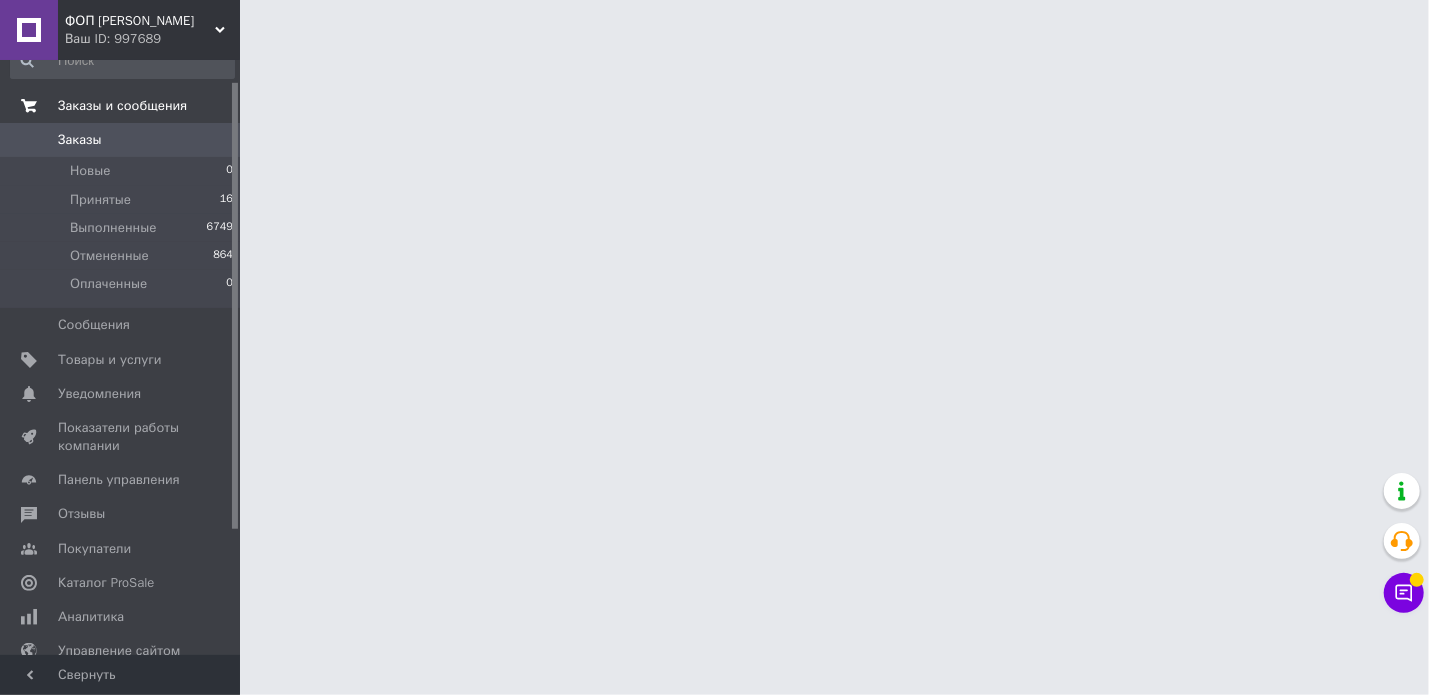 scroll, scrollTop: 0, scrollLeft: 0, axis: both 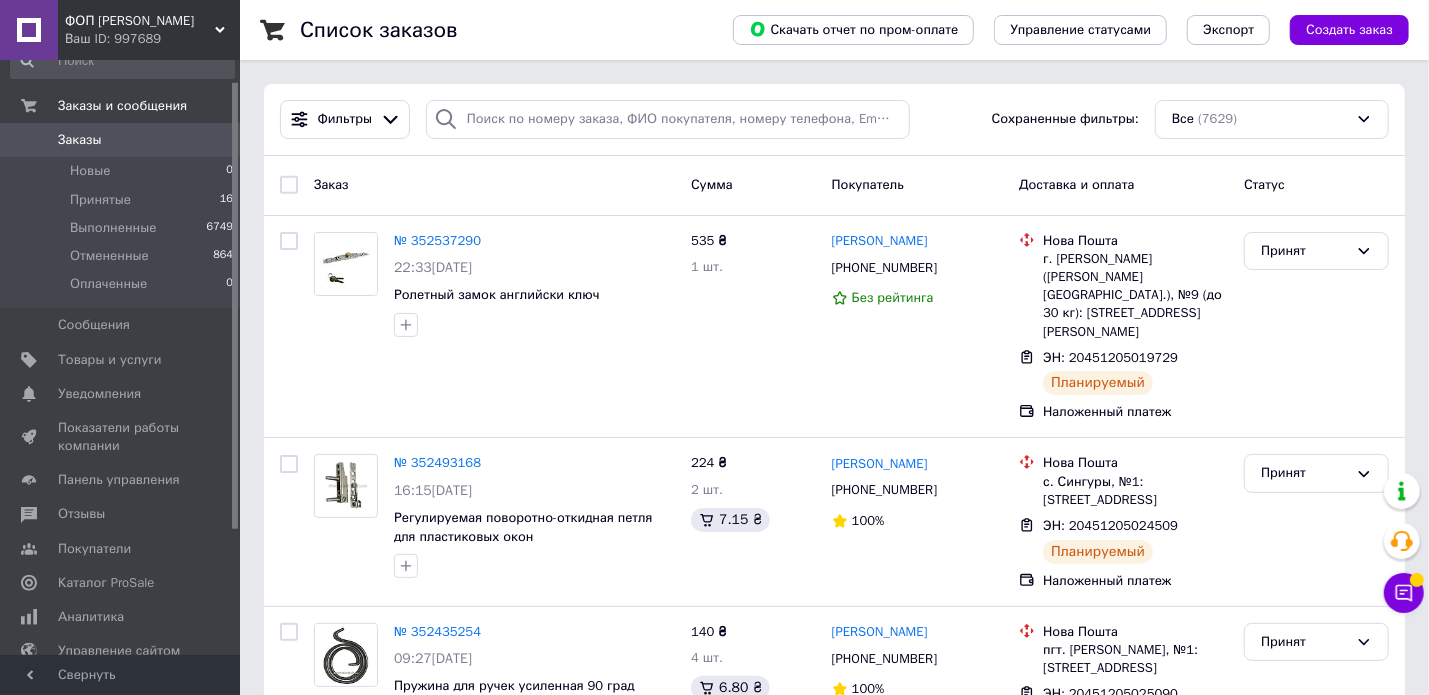 click on "Заказы" at bounding box center [121, 140] 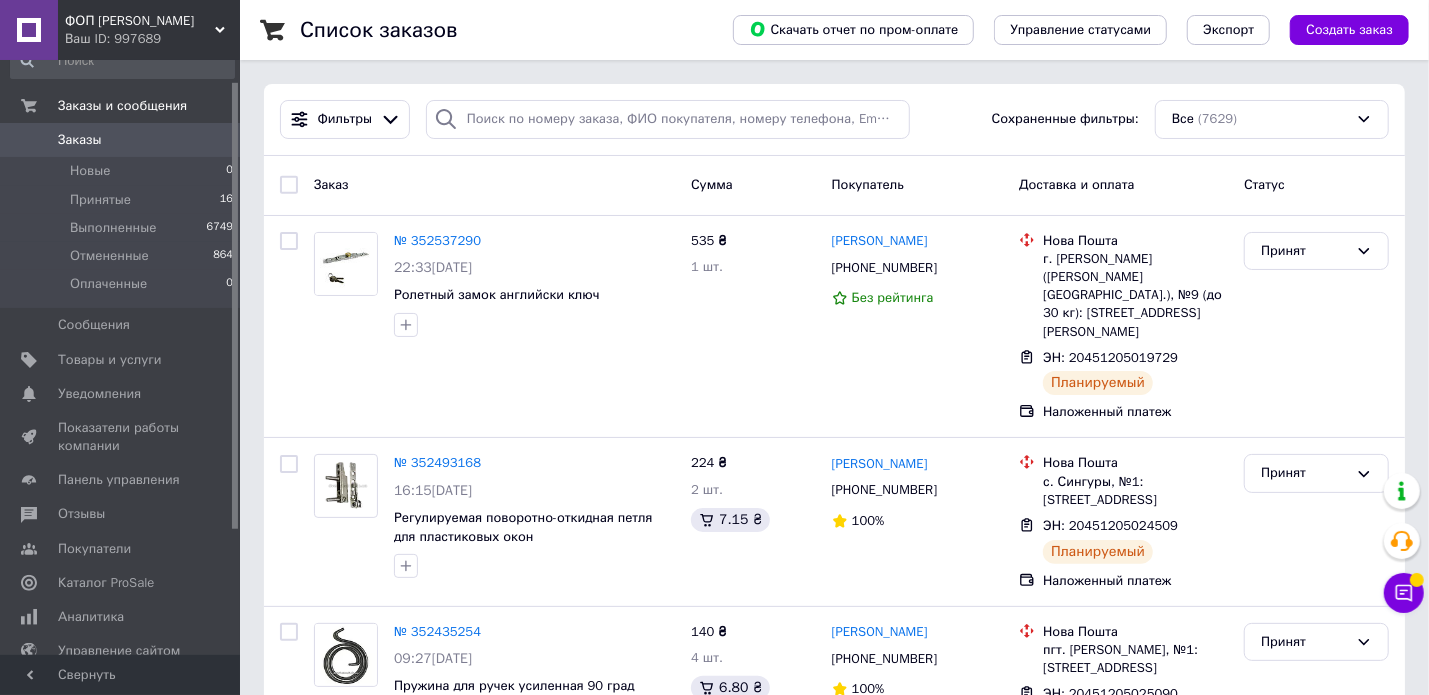 click on "Заказы" at bounding box center (121, 140) 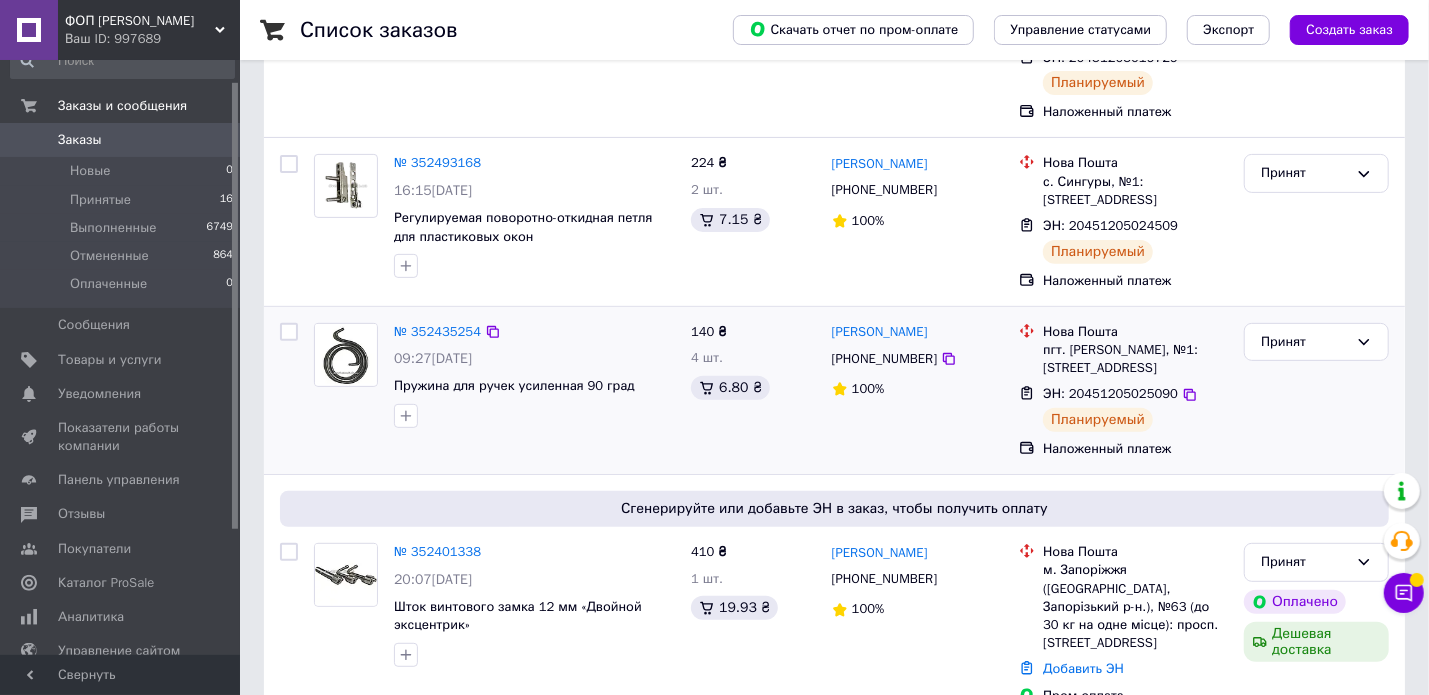 scroll, scrollTop: 499, scrollLeft: 0, axis: vertical 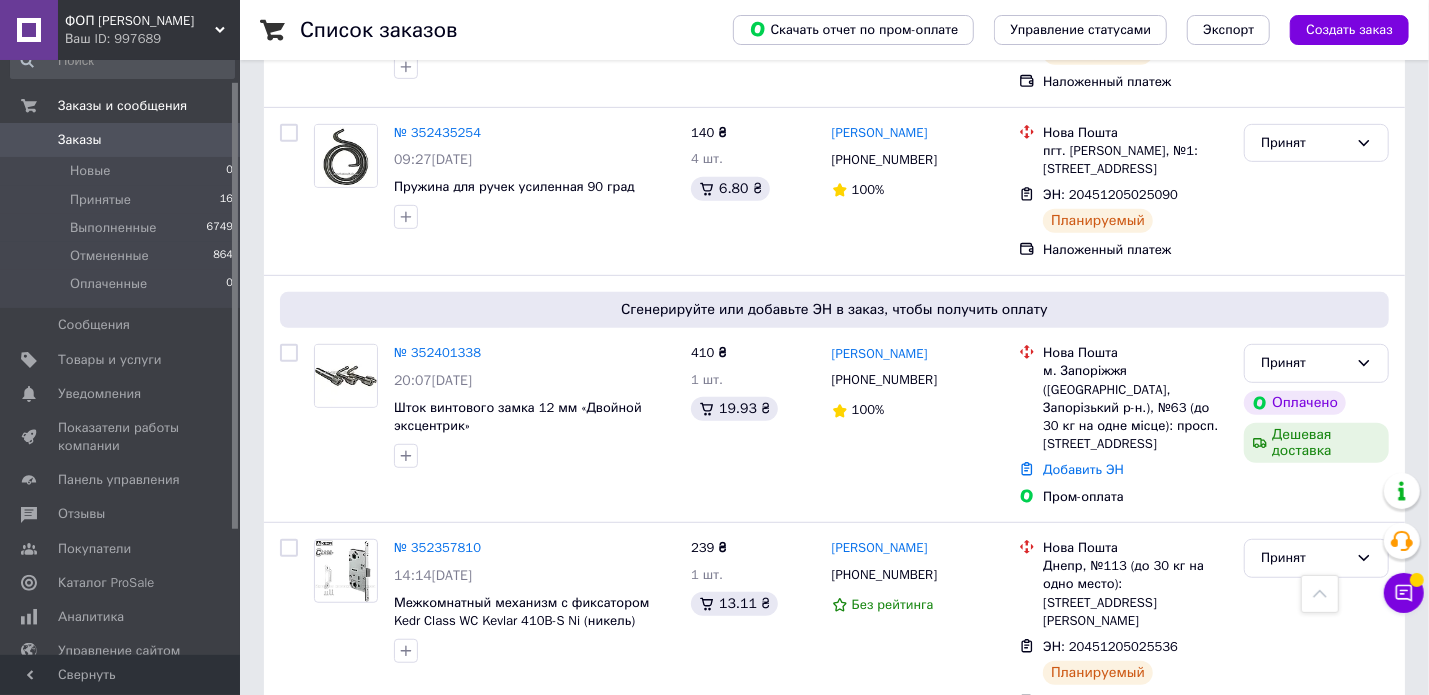 click on "Заказы" at bounding box center (121, 140) 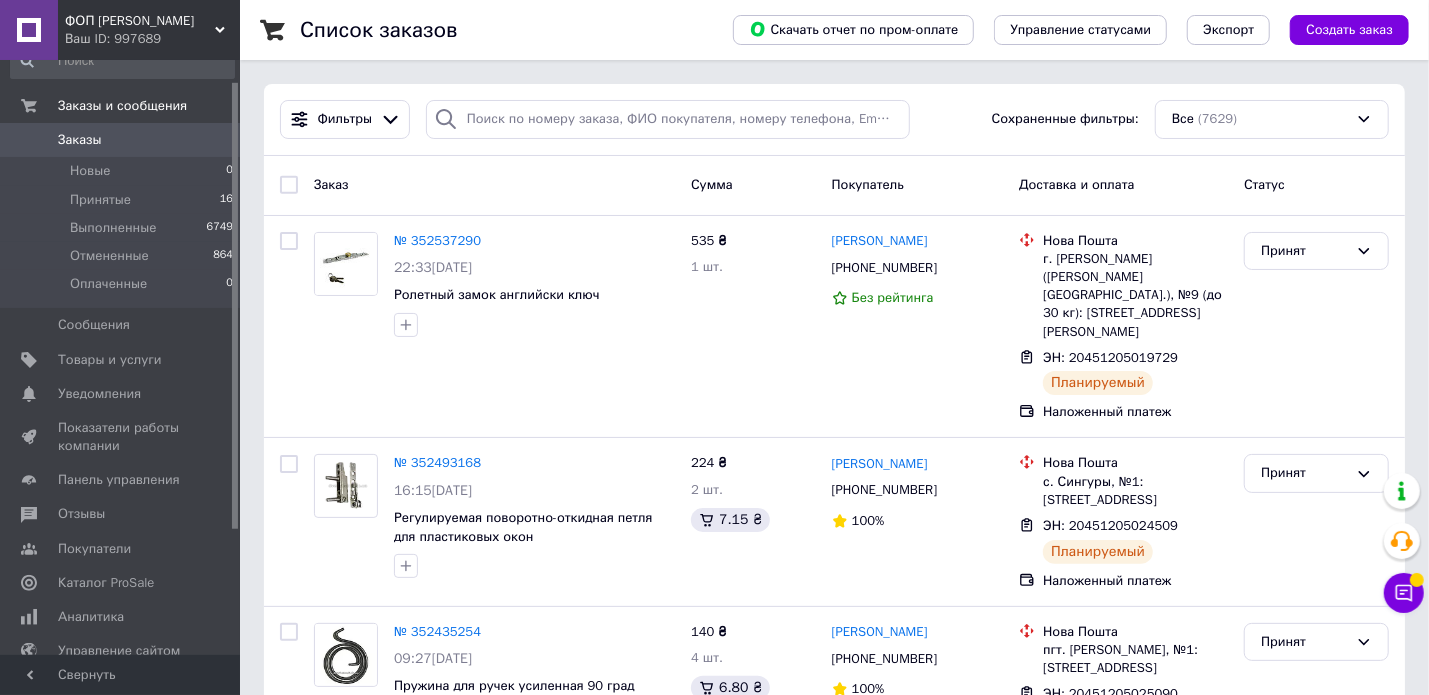 click on "Заказы" at bounding box center (80, 140) 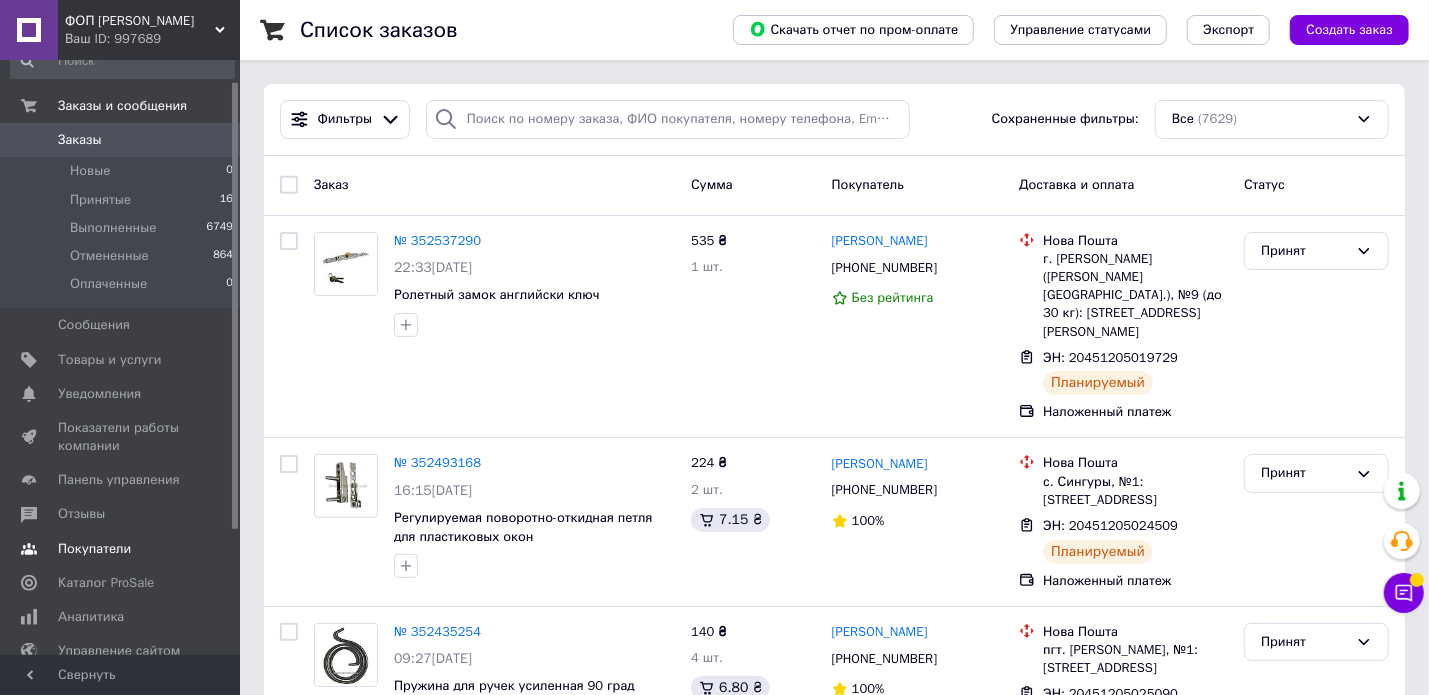 drag, startPoint x: 64, startPoint y: 517, endPoint x: 66, endPoint y: 501, distance: 16.124516 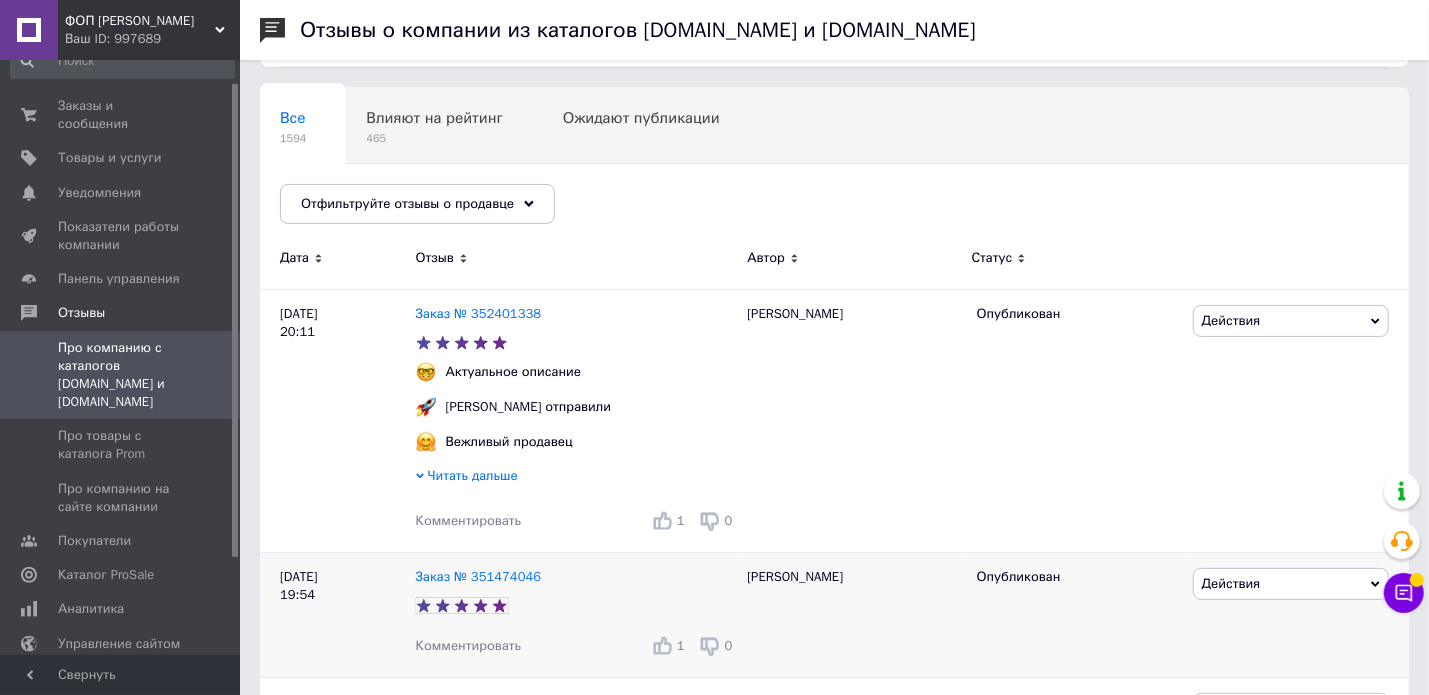 scroll, scrollTop: 400, scrollLeft: 0, axis: vertical 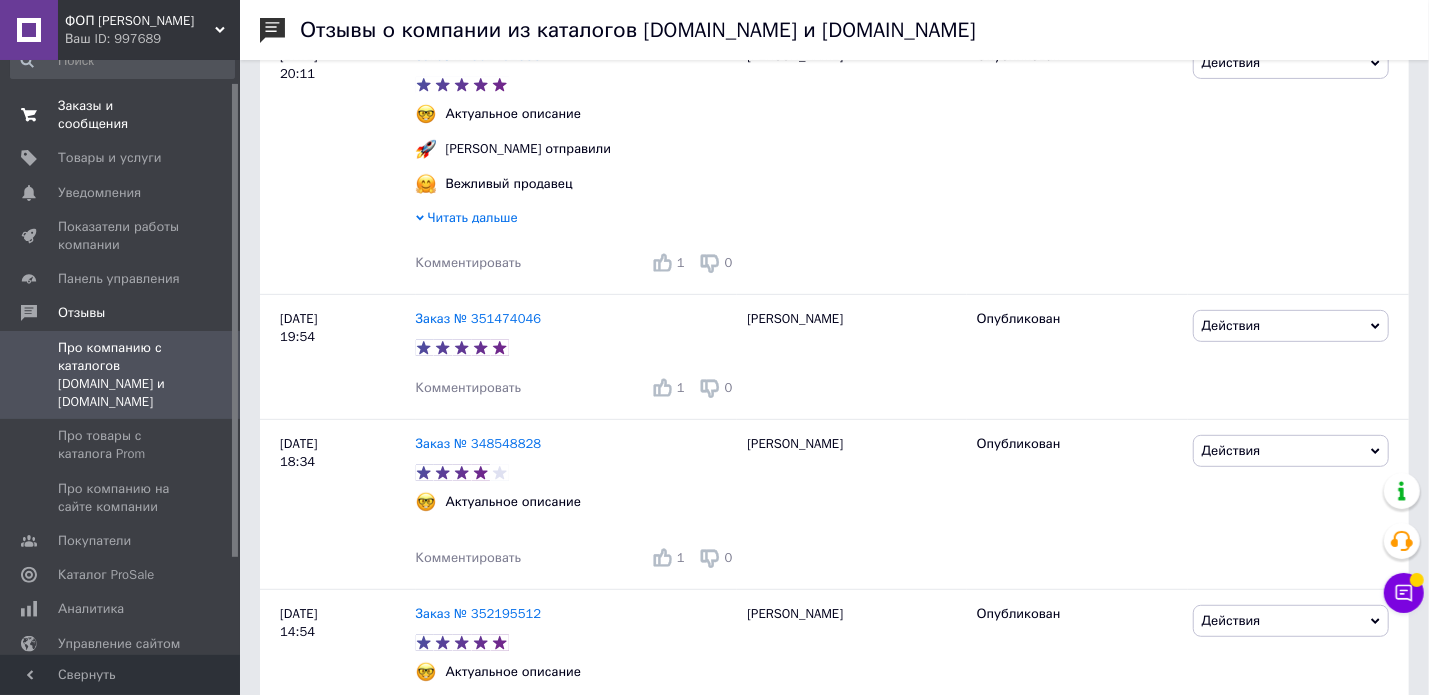 click on "Заказы и сообщения" at bounding box center [121, 115] 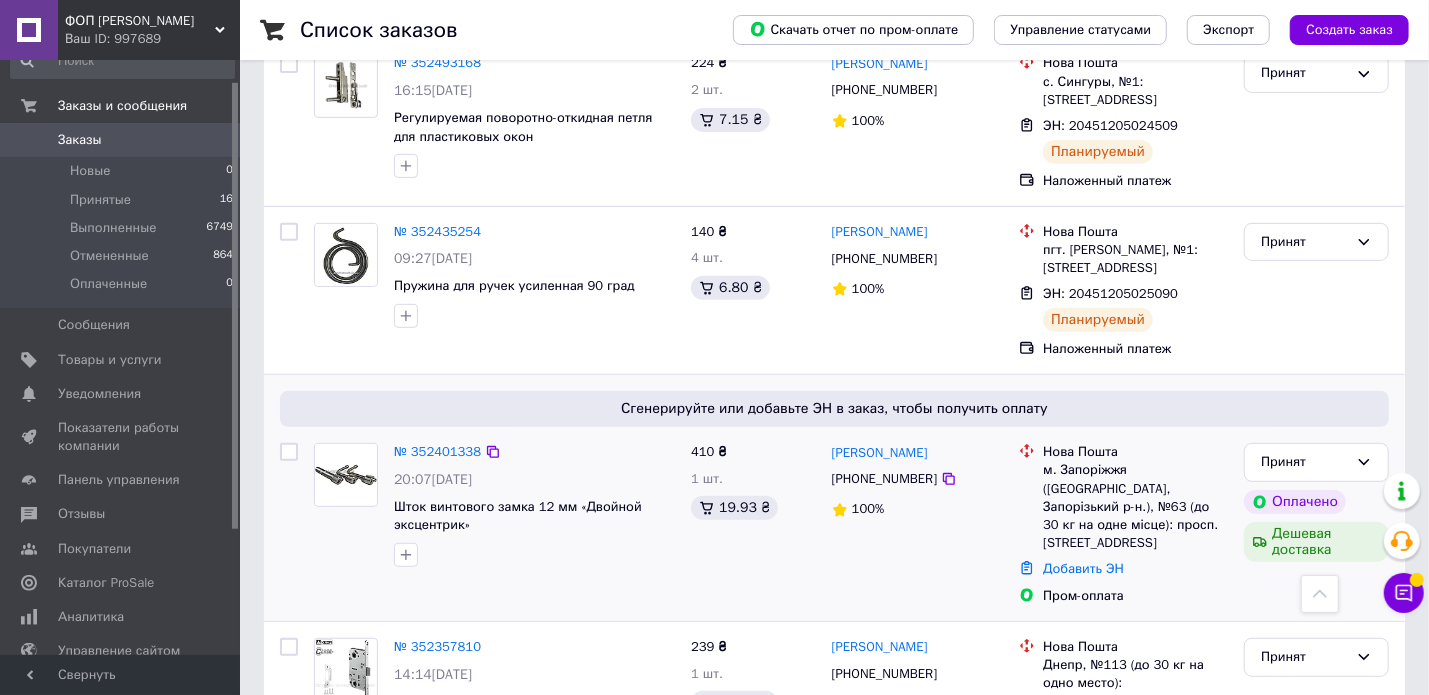 scroll, scrollTop: 800, scrollLeft: 0, axis: vertical 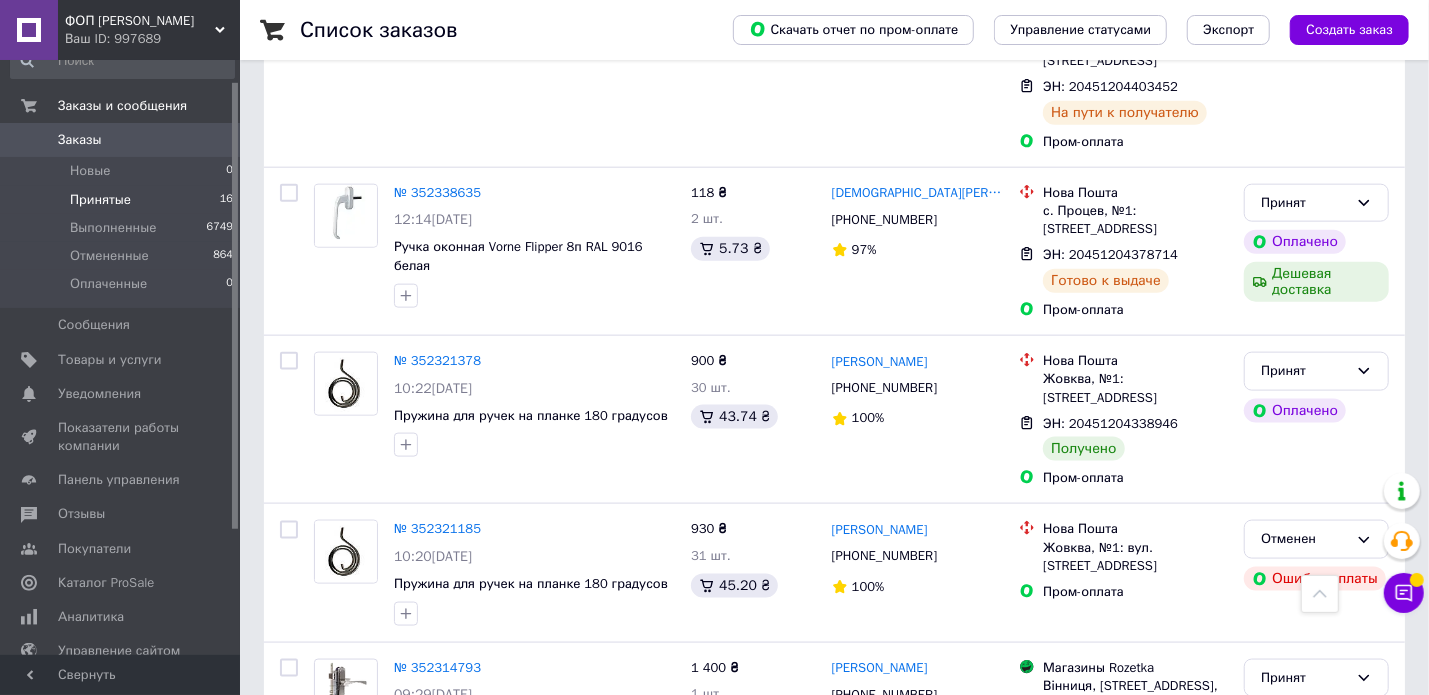 click on "Принятые" at bounding box center [100, 200] 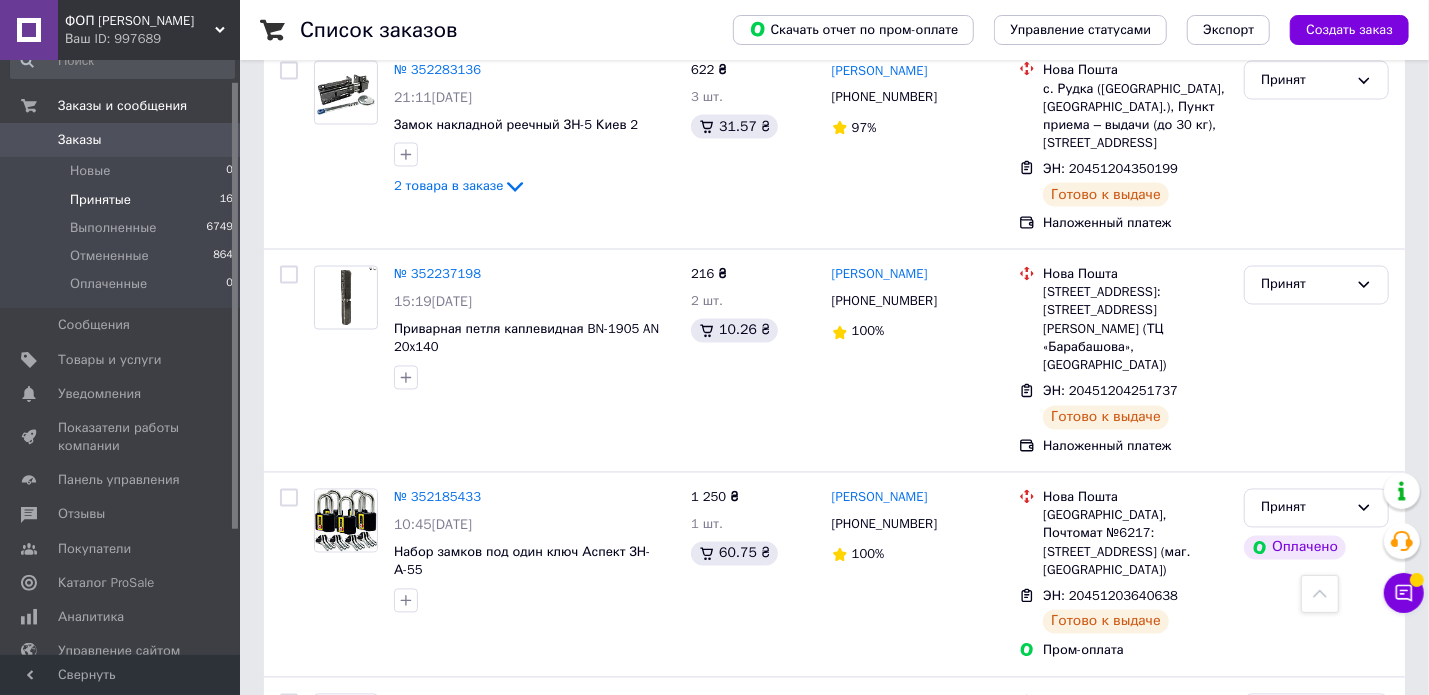 scroll, scrollTop: 2200, scrollLeft: 0, axis: vertical 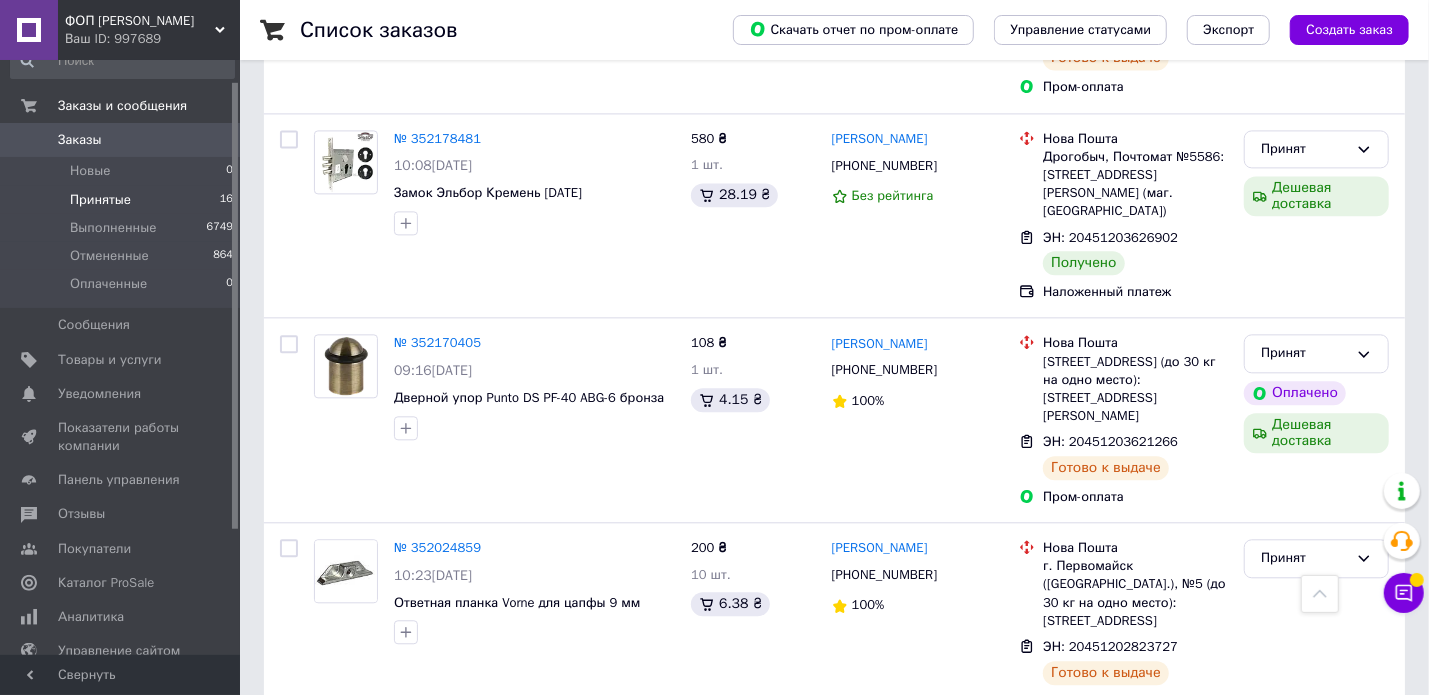 click on "№ 352008271 08:26[DATE] Замок Kale153 25 U 25x85x195 RAL 8019" at bounding box center [534, 796] 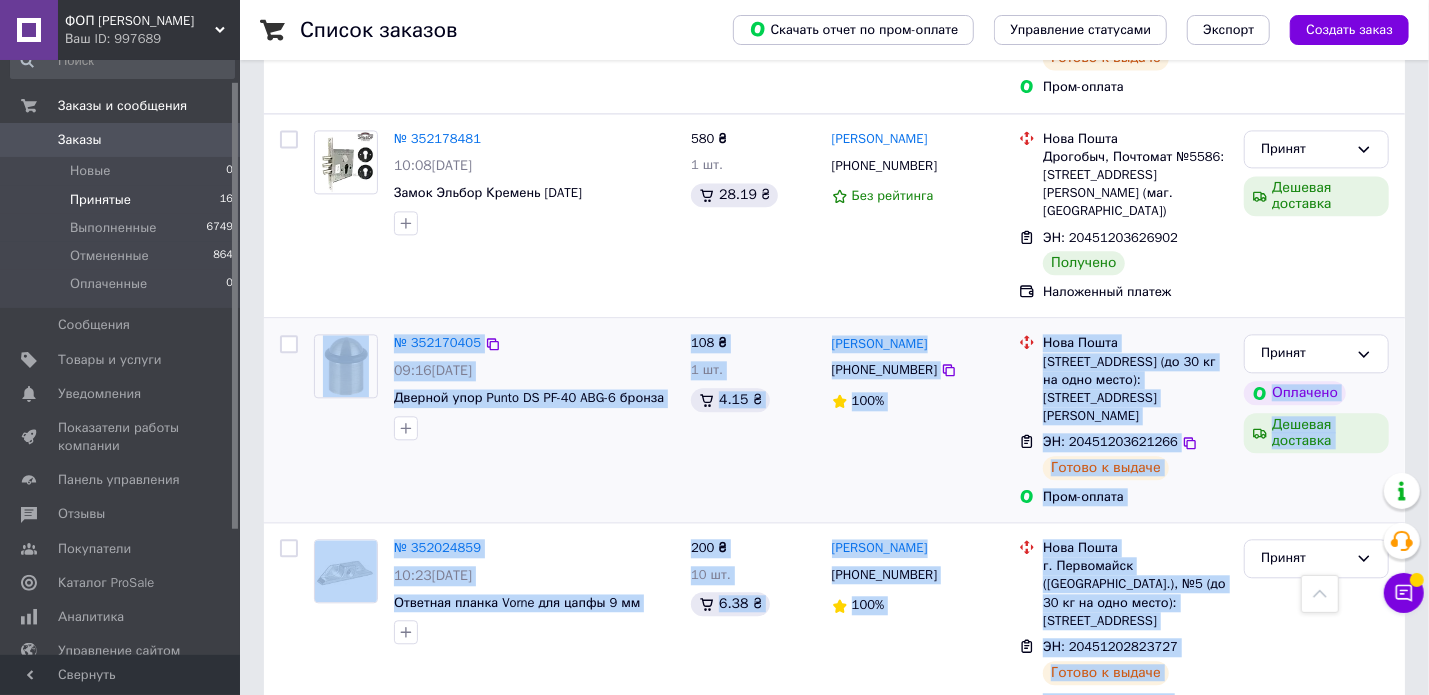 drag, startPoint x: 1124, startPoint y: 651, endPoint x: 274, endPoint y: 303, distance: 918.4792 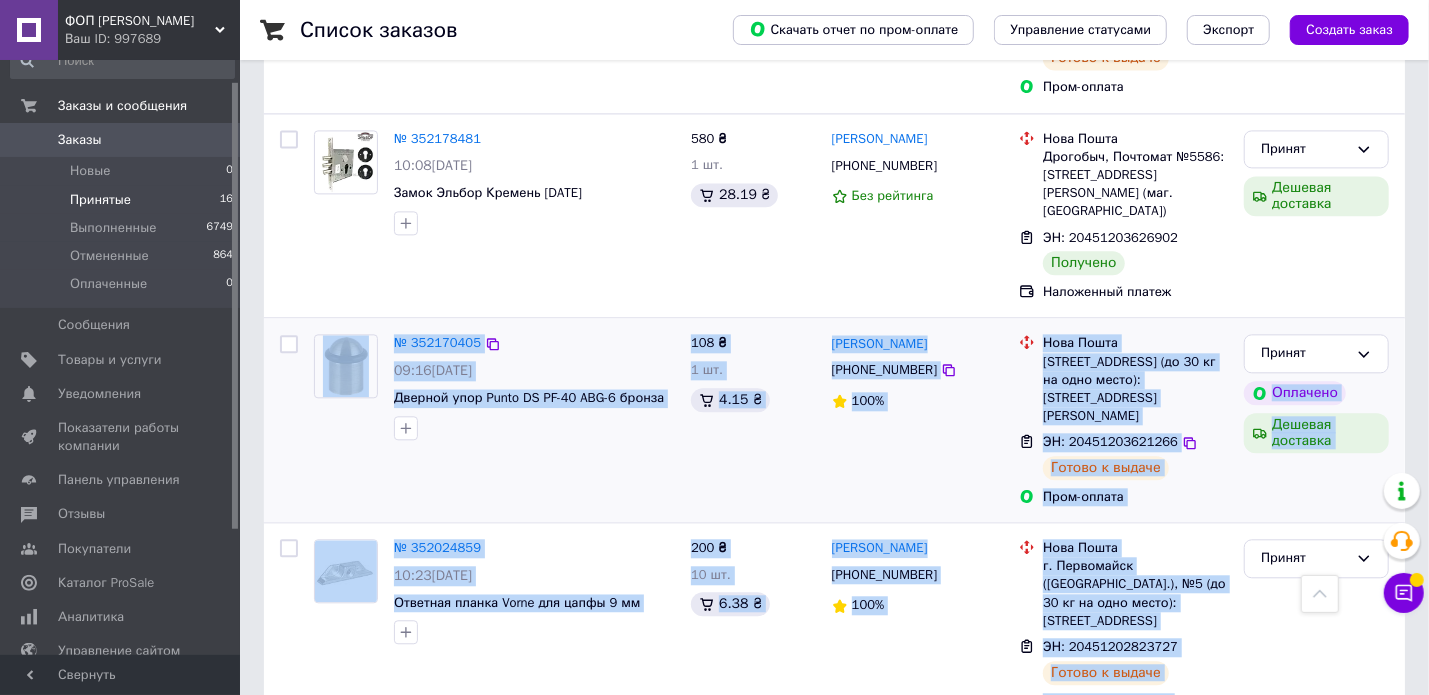 click on "Заказ Сумма Покупатель Доставка и оплата Статус № 352537290 22:33[DATE] Ролетный замок английски ключ 535 ₴ 1 шт. [PERSON_NAME] [PHONE_NUMBER] Без рейтинга Нова Пошта г. [PERSON_NAME] ([PERSON_NAME][GEOGRAPHIC_DATA].), №9 (до 30 кг): [STREET_ADDRESS][PERSON_NAME] ЭН: 20451205019729 Планируемый Наложенный платеж Принят № 352493168 16:15[DATE] Регулируемая поворотно-откидная петля для пластиковых окон 224 ₴ 2 шт. 7.15 ₴ [PERSON_NAME] [PHONE_NUMBER] 100% Нова Пошта с. Сингуры, №1: [STREET_ADDRESS] ЭН: 20451205024509 Планируемый Наложенный платеж Принят № 352435254 09:27[DATE] Пружина для ручек усиленная 90 град 140 ₴ 4 шт. 6.80 ₴ [PERSON_NAME] 97%" at bounding box center [834, -721] 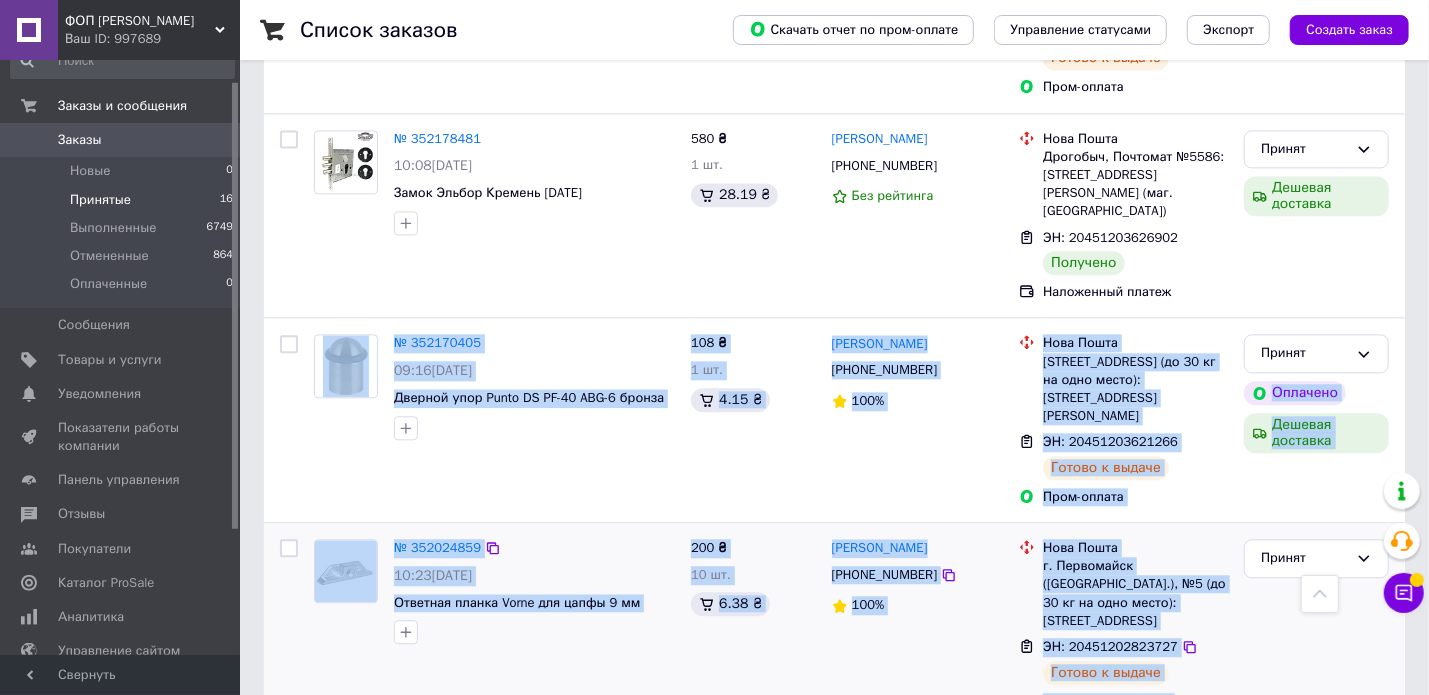 click on "№ 352024859 10:23[DATE] Ответная планка Vorne для цапфы 9 мм" at bounding box center (494, 625) 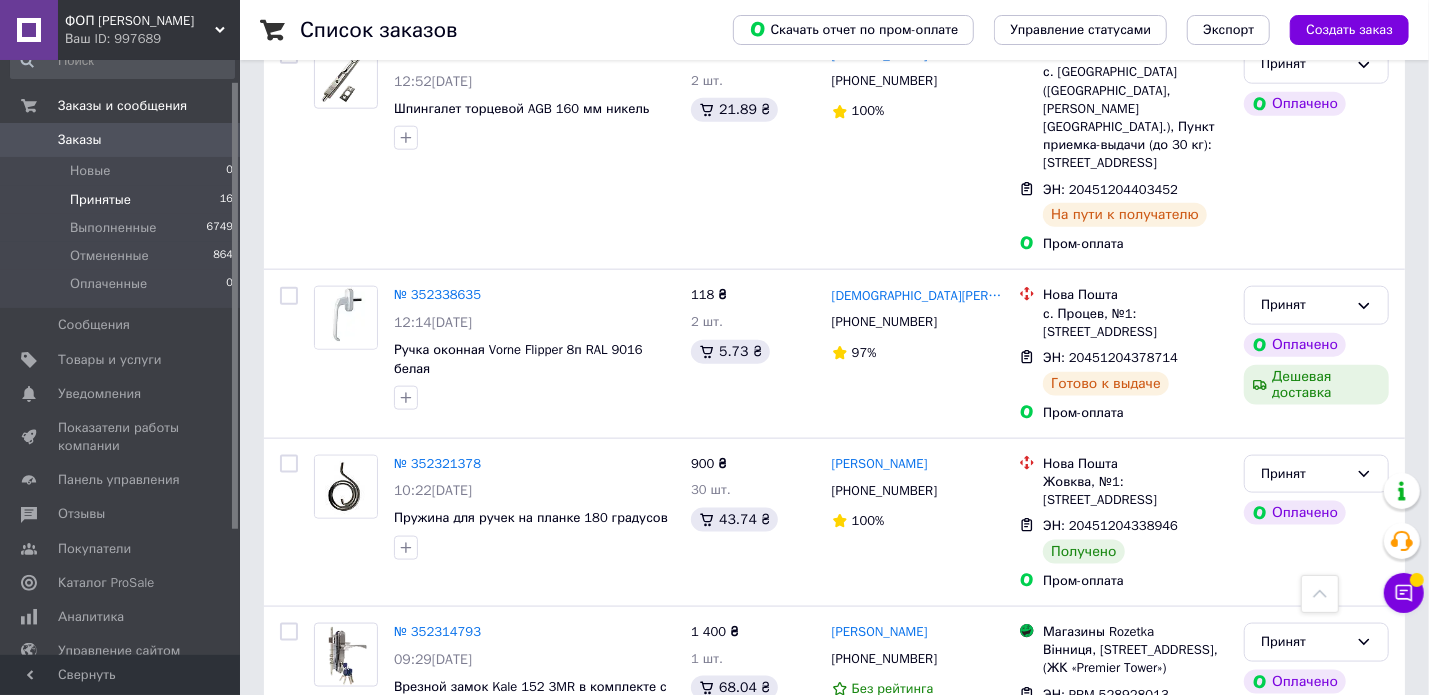 scroll, scrollTop: 1263, scrollLeft: 0, axis: vertical 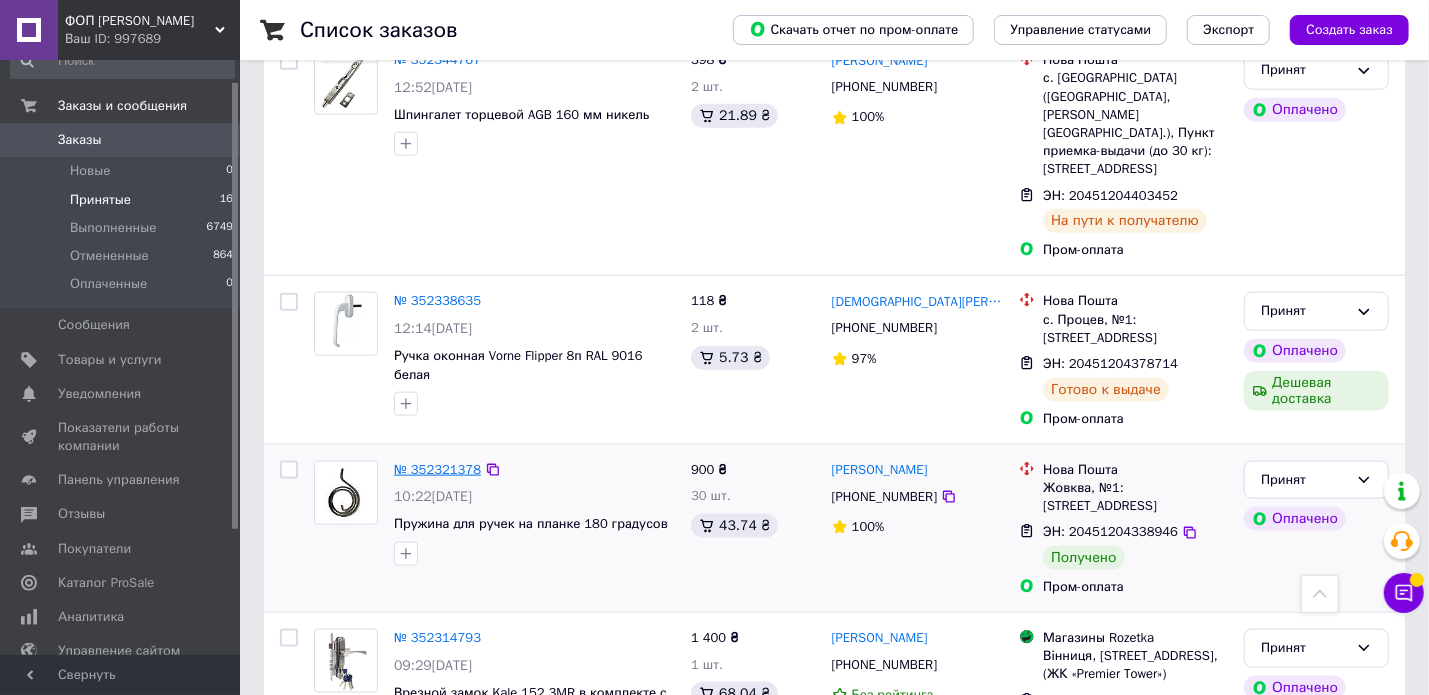 click on "№ 352321378" at bounding box center (437, 469) 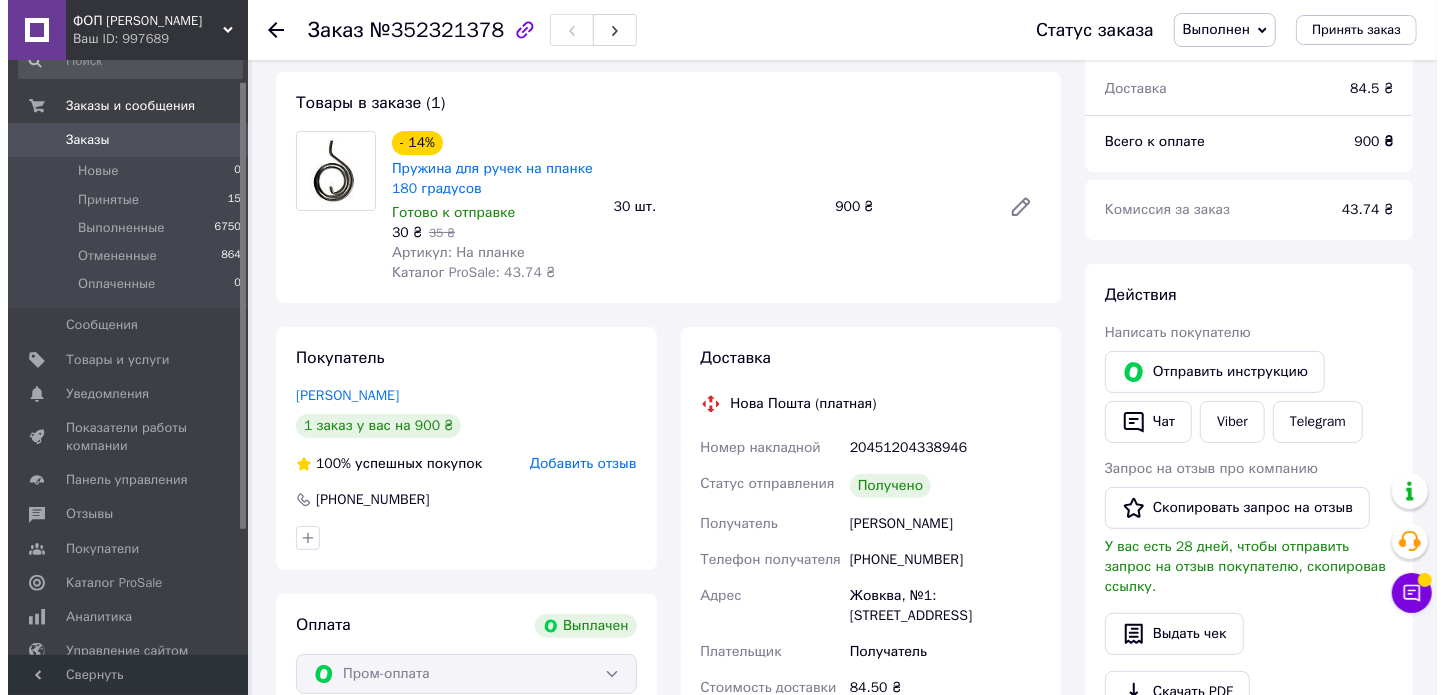 scroll, scrollTop: 0, scrollLeft: 0, axis: both 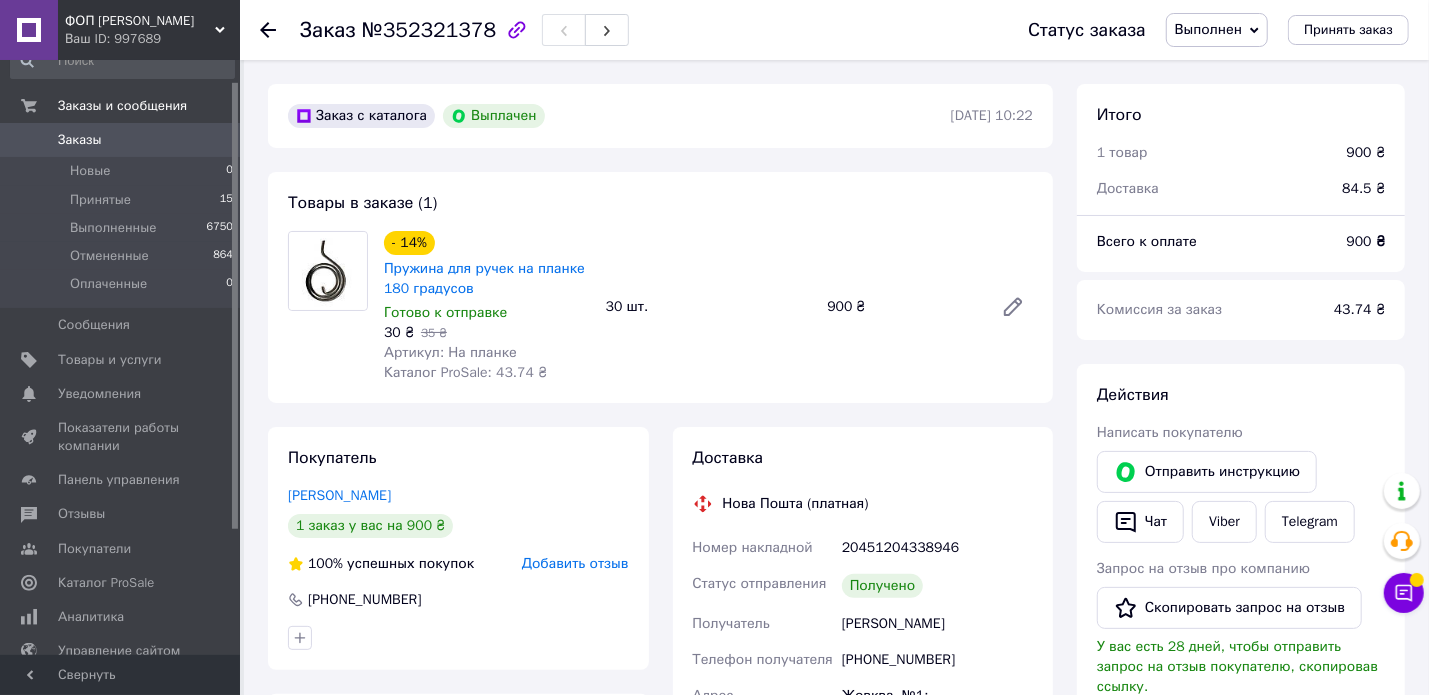 click on "Покупатель [PERSON_NAME] [PERSON_NAME] 1 заказ у вас на 900 ₴ 100%   успешных покупок Добавить отзыв [PHONE_NUMBER]" at bounding box center (458, 548) 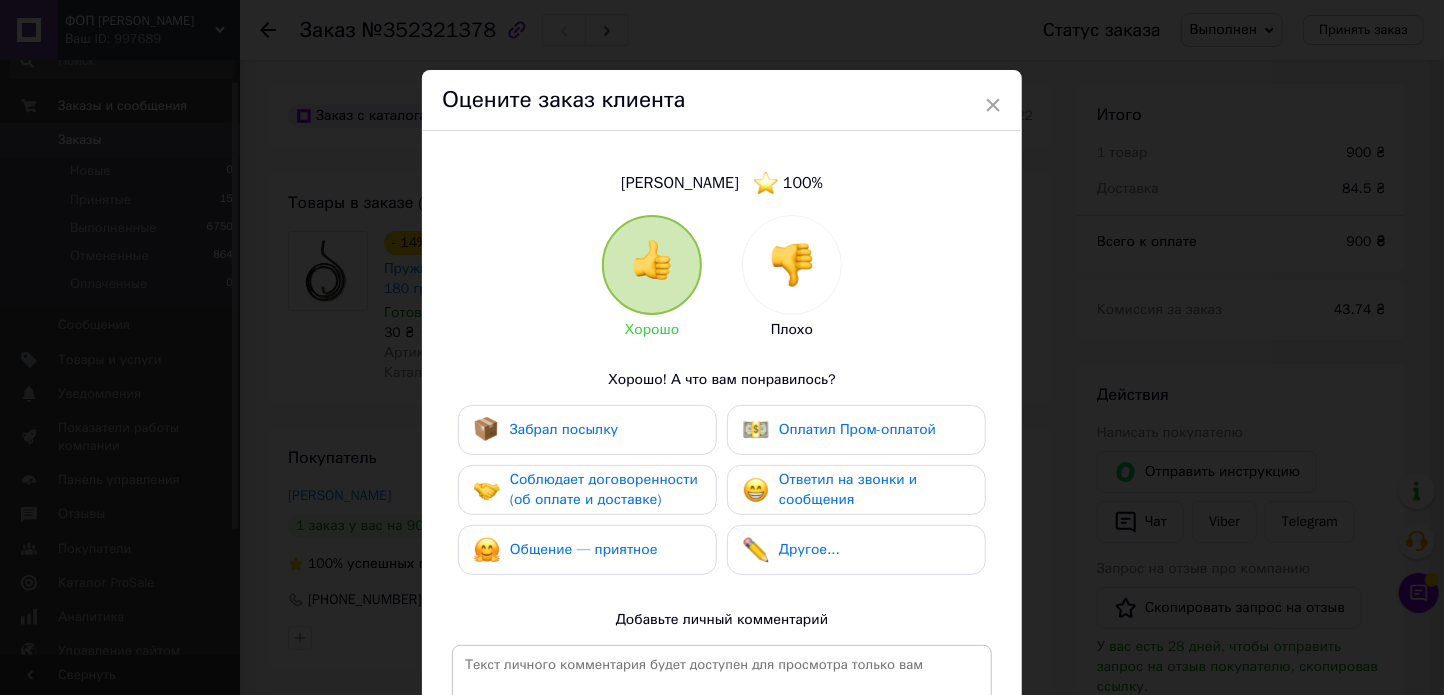 drag, startPoint x: 591, startPoint y: 554, endPoint x: 592, endPoint y: 500, distance: 54.00926 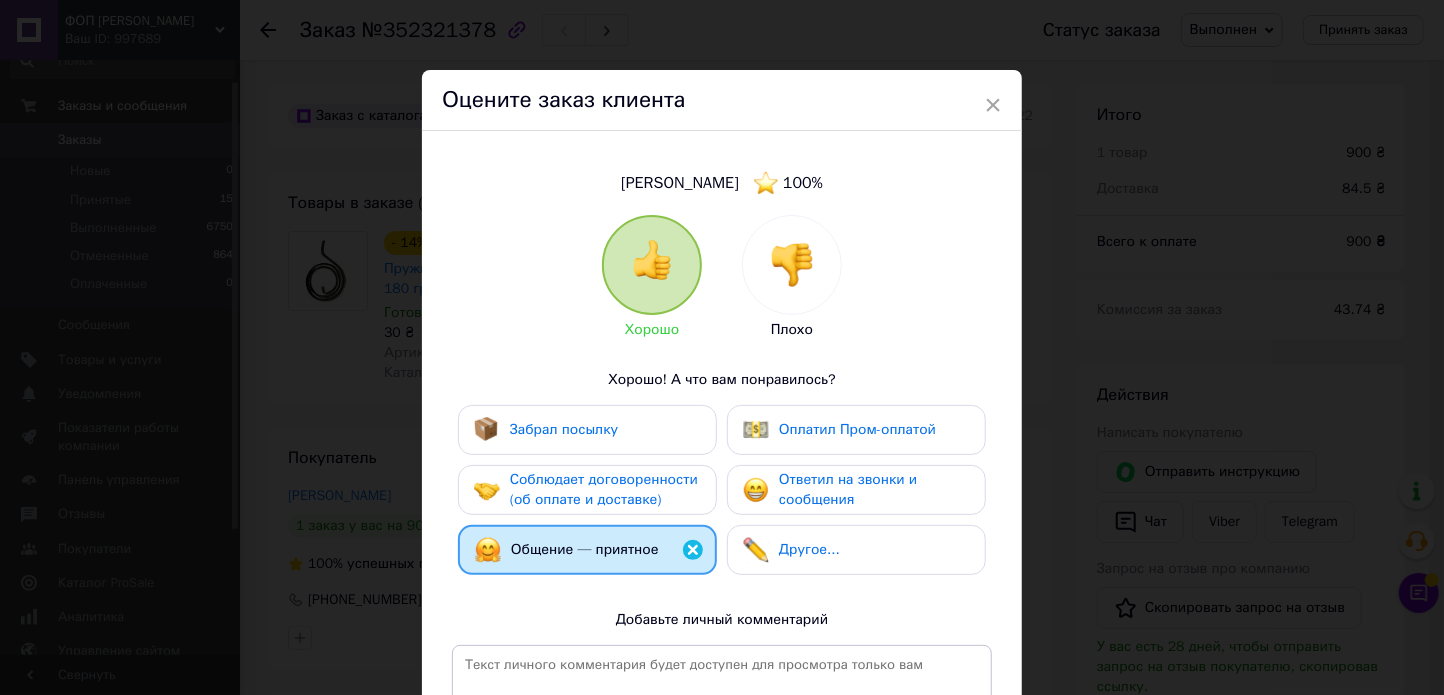 drag, startPoint x: 592, startPoint y: 500, endPoint x: 592, endPoint y: 439, distance: 61 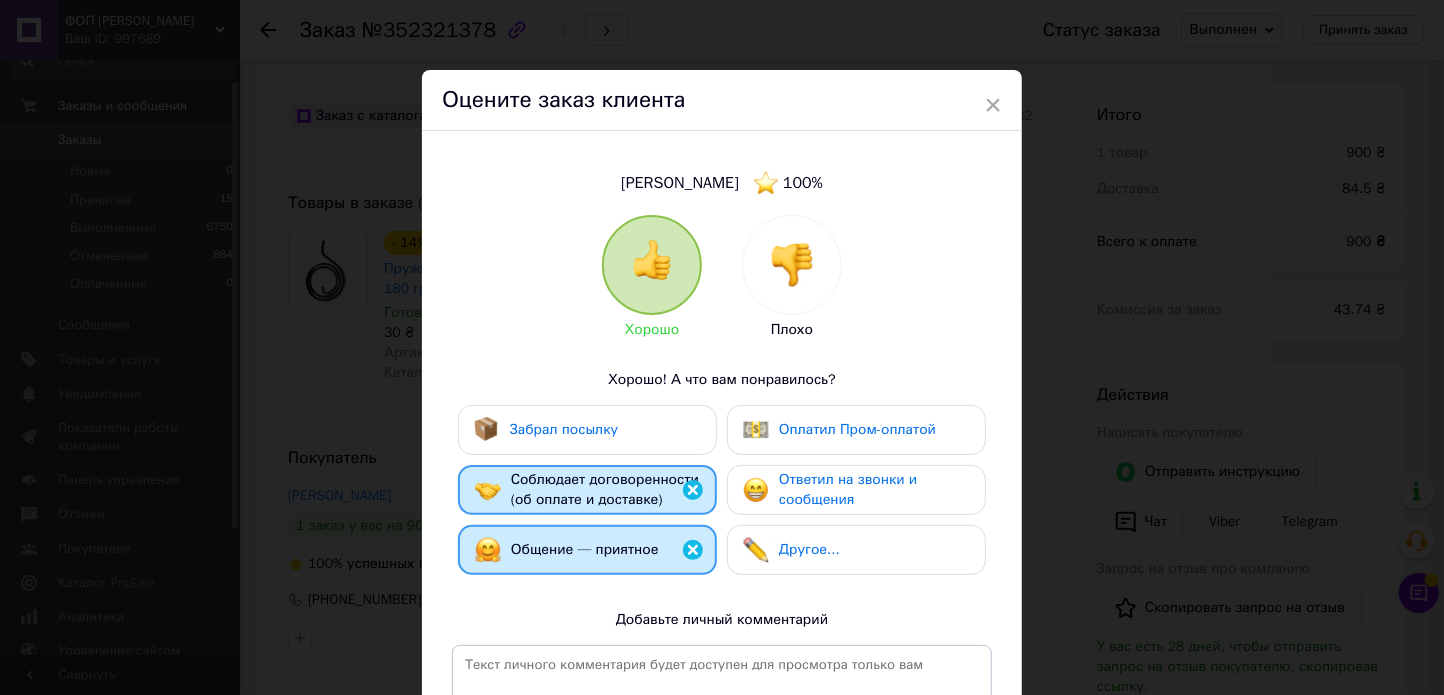drag, startPoint x: 592, startPoint y: 438, endPoint x: 824, endPoint y: 440, distance: 232.00862 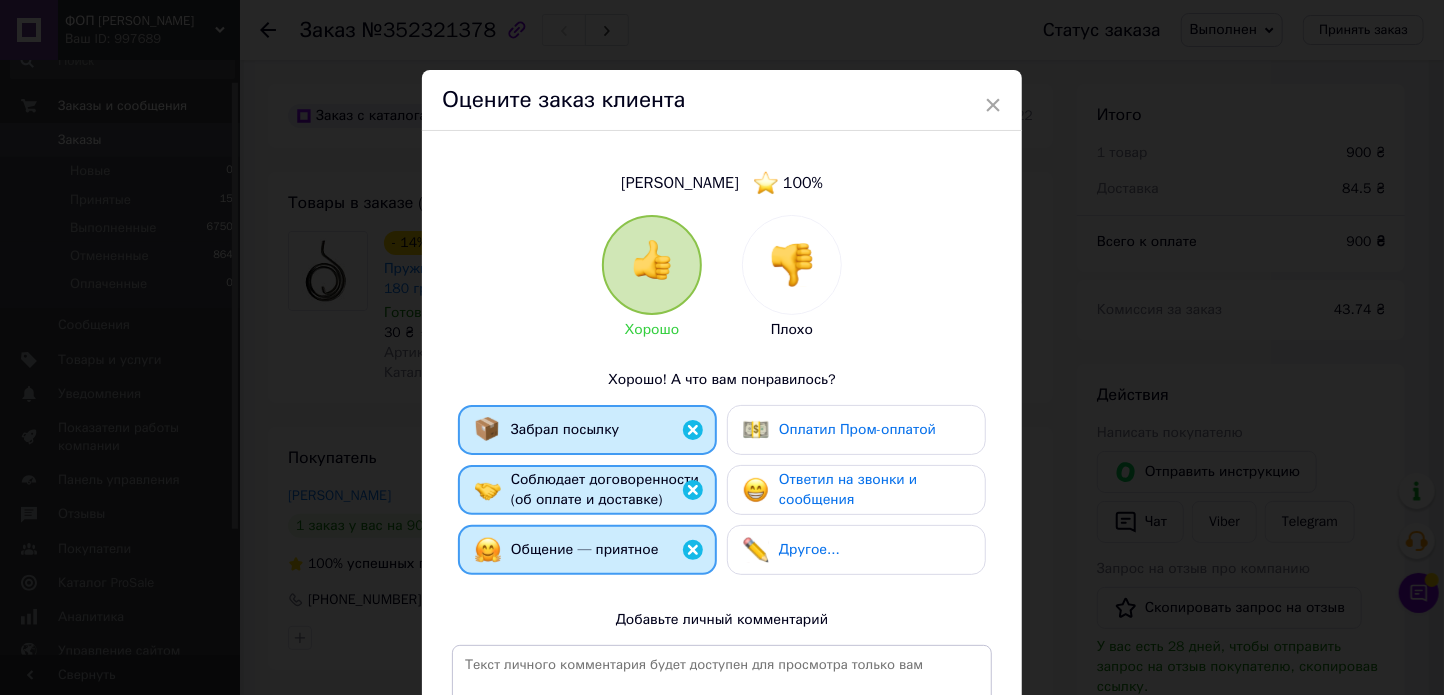 drag, startPoint x: 841, startPoint y: 437, endPoint x: 838, endPoint y: 477, distance: 40.112343 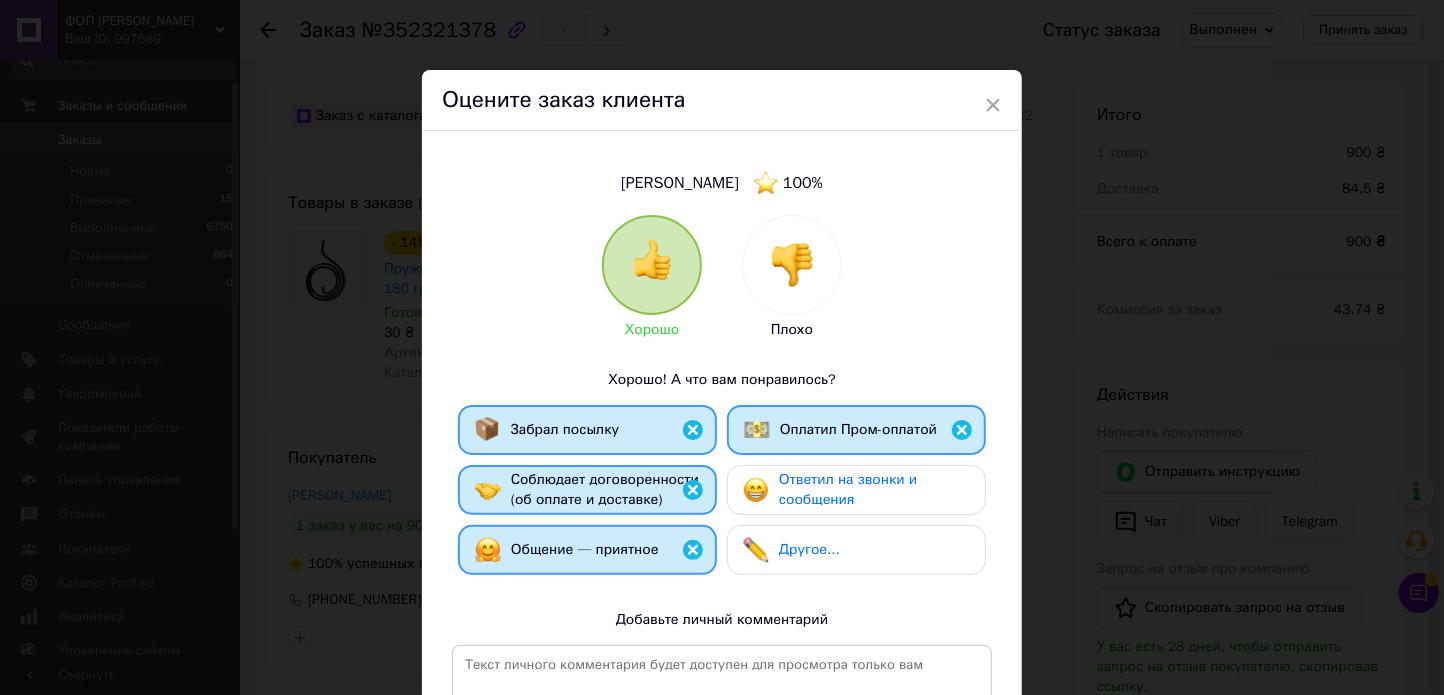 click on "Ответил на звонки и сообщения" at bounding box center (848, 489) 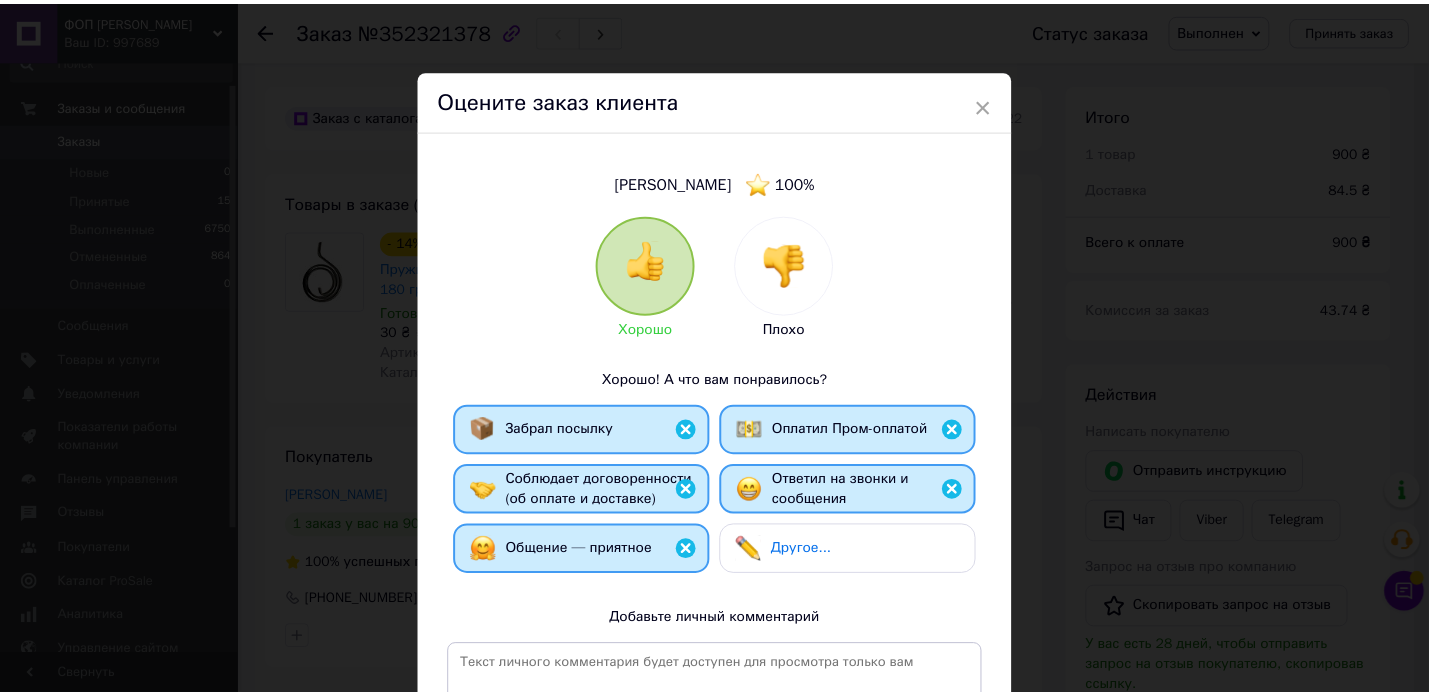 scroll, scrollTop: 278, scrollLeft: 0, axis: vertical 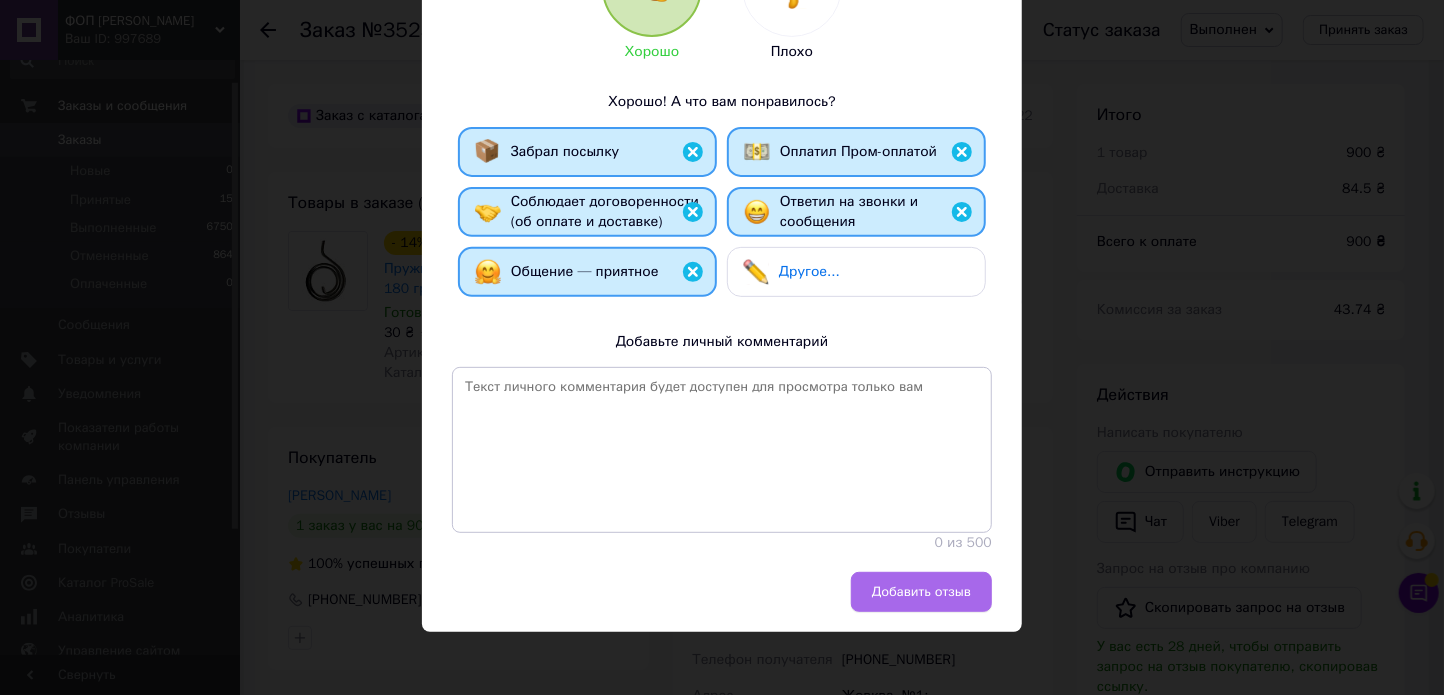 click on "Добавить отзыв" at bounding box center (921, 592) 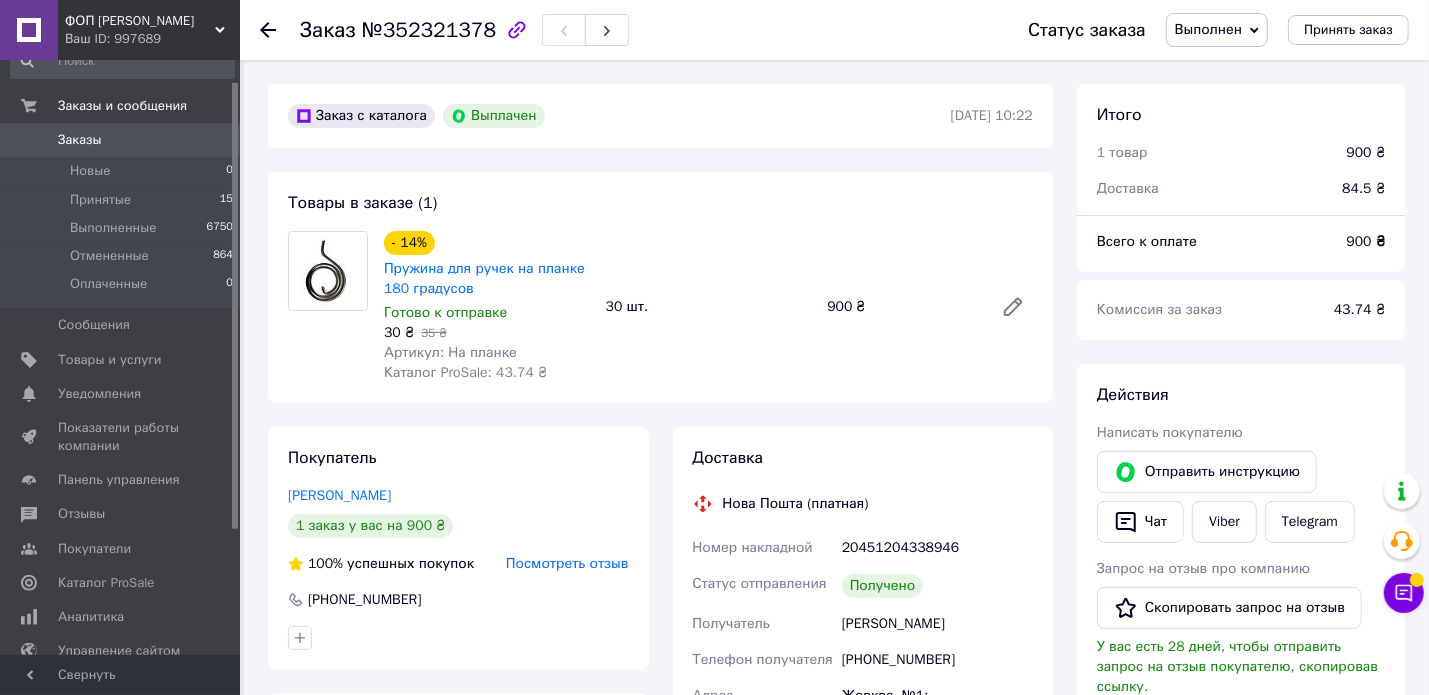 click on "Заказы" at bounding box center [121, 140] 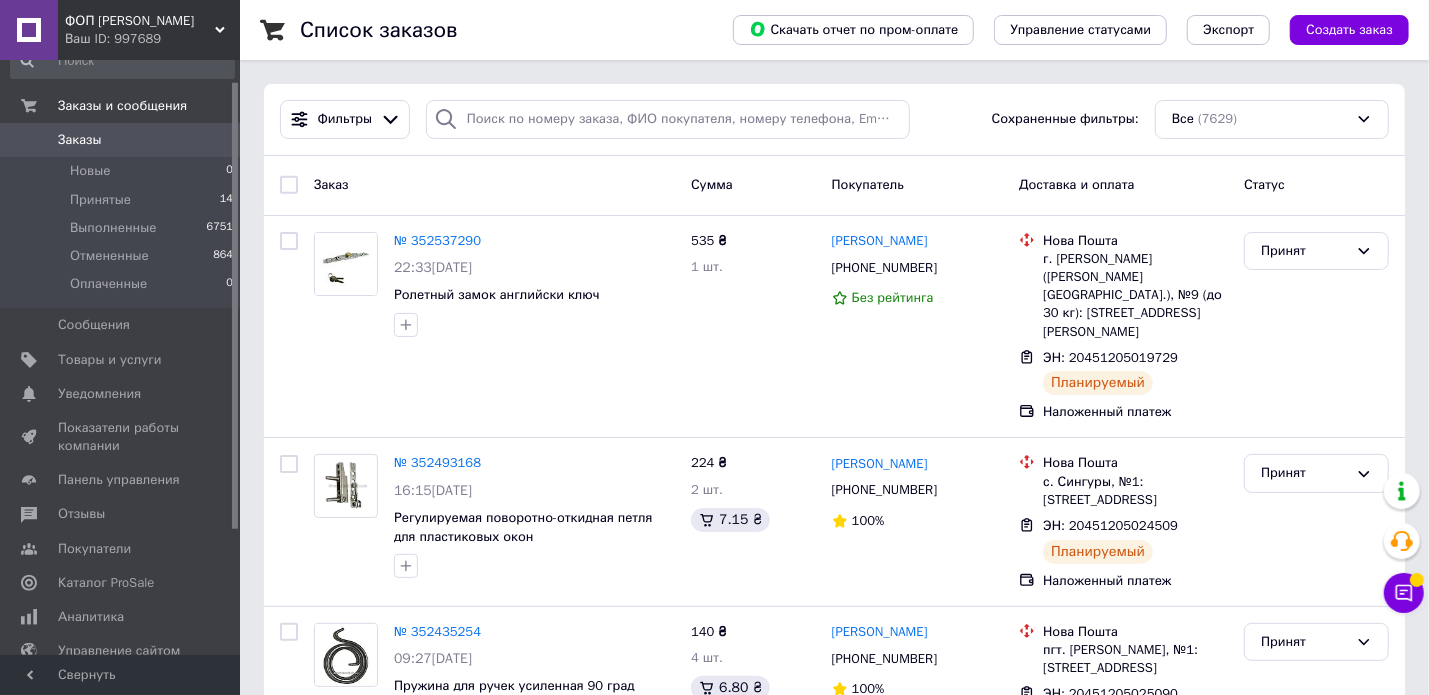 click on "Заказы" at bounding box center [80, 140] 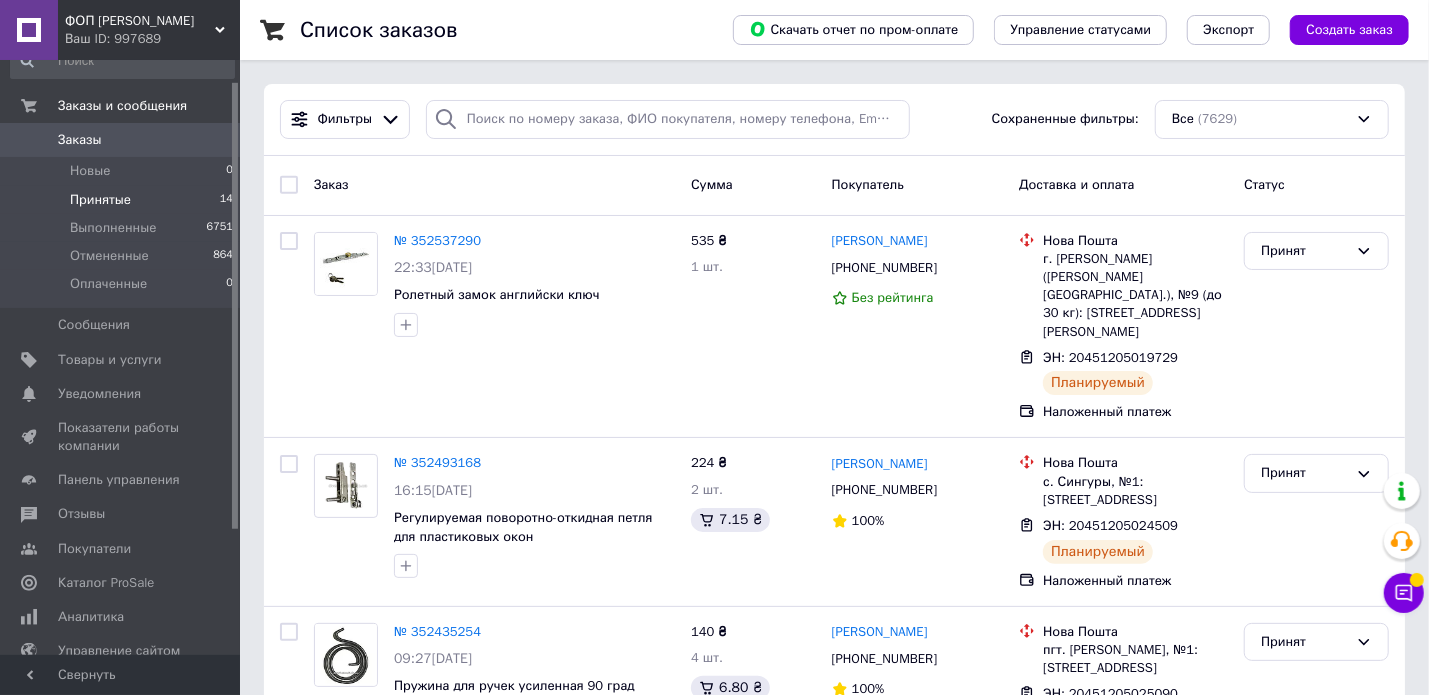 click on "Принятые" at bounding box center (100, 200) 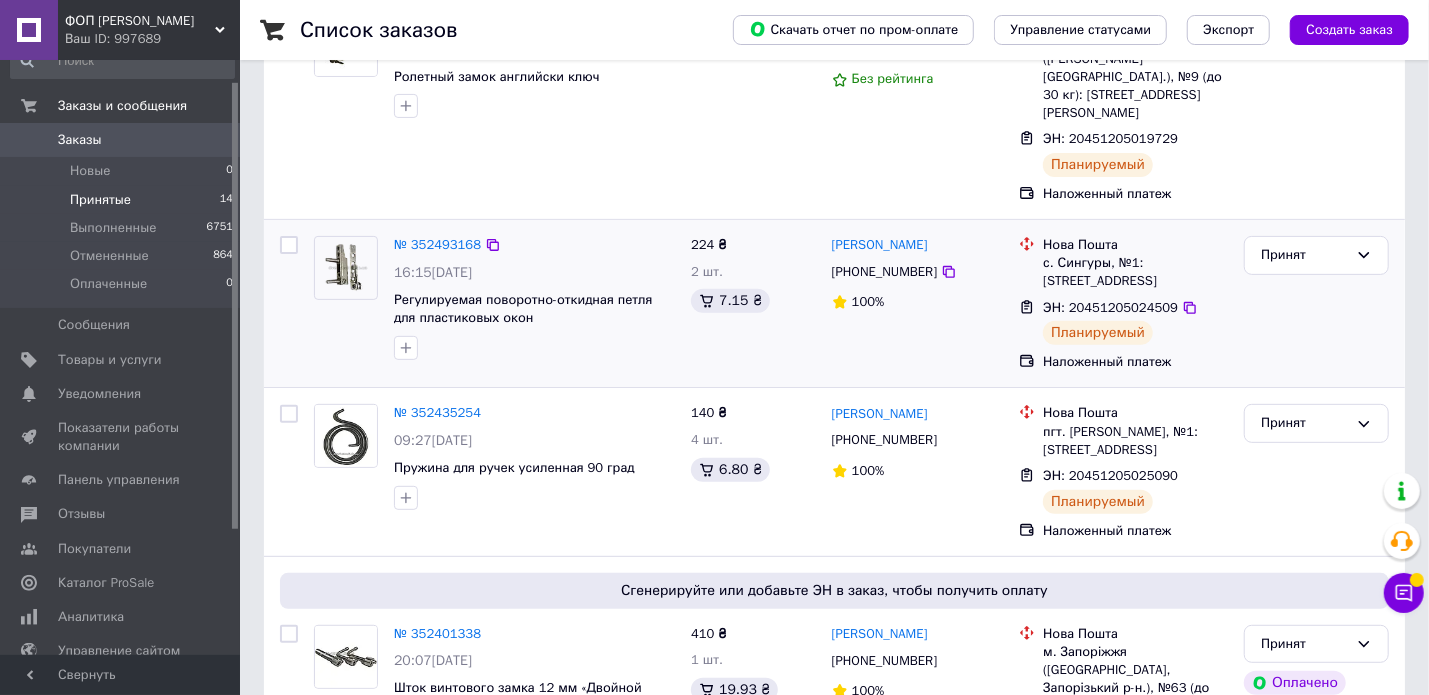 scroll, scrollTop: 499, scrollLeft: 0, axis: vertical 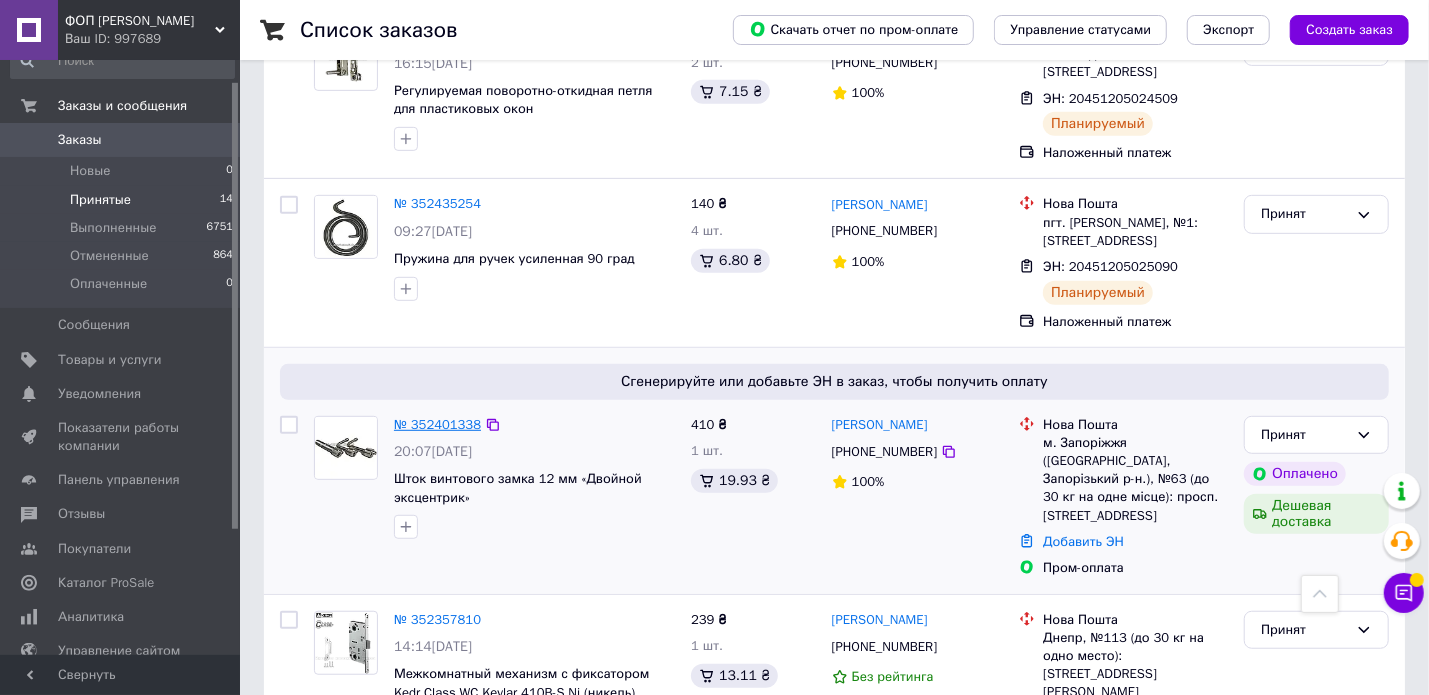 click on "№ 352401338" at bounding box center [437, 424] 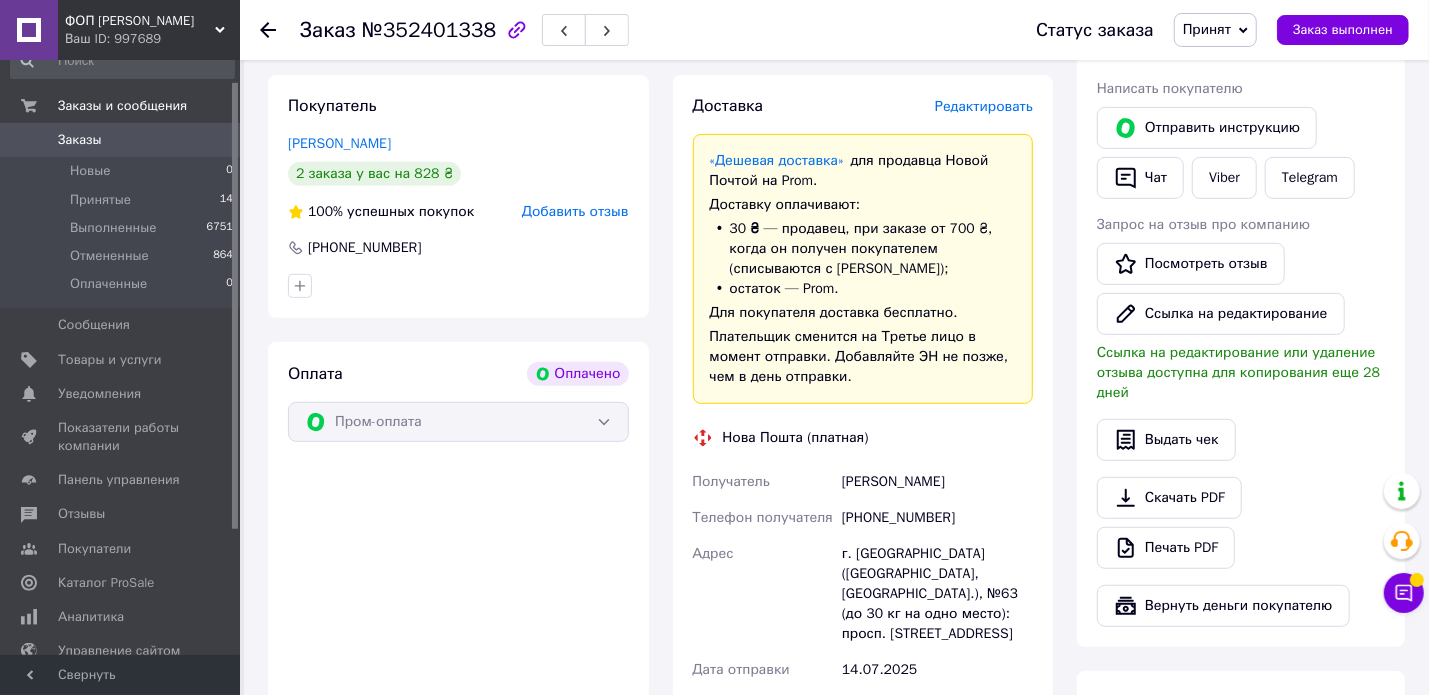 scroll, scrollTop: 800, scrollLeft: 0, axis: vertical 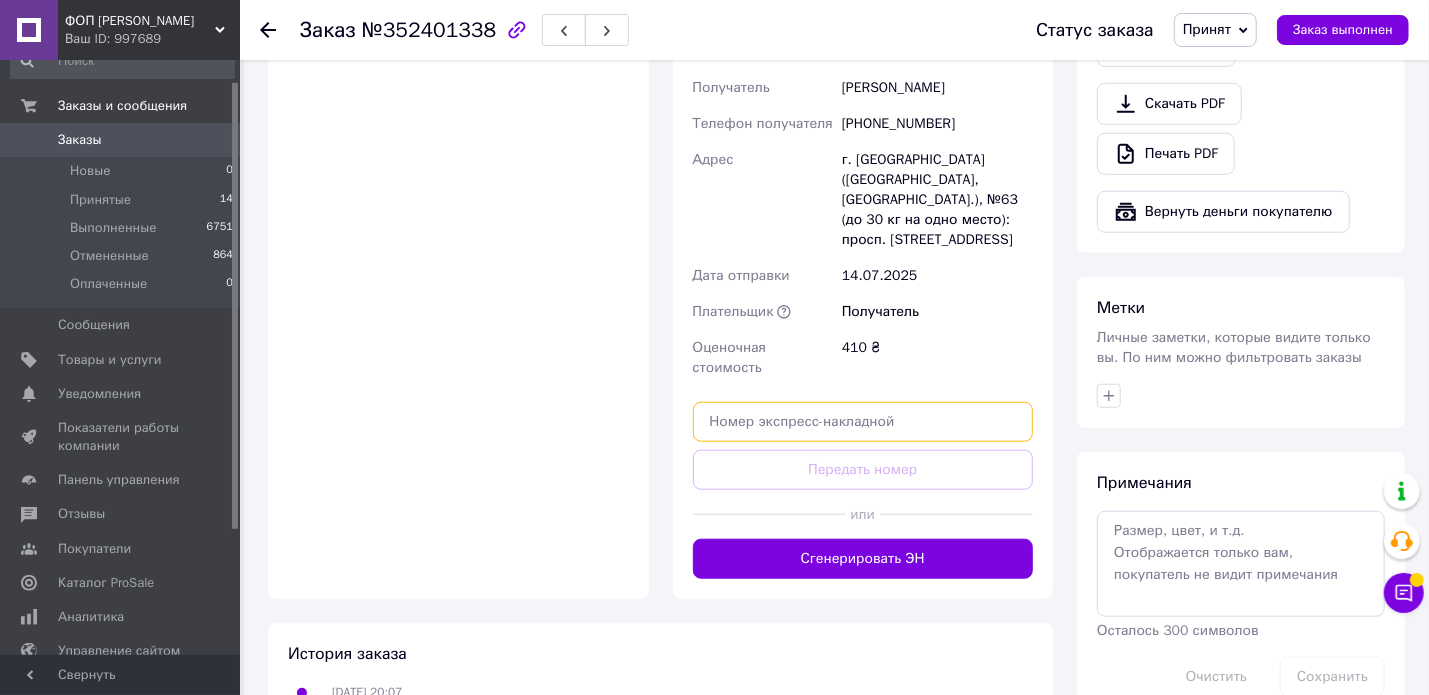 click at bounding box center [863, 422] 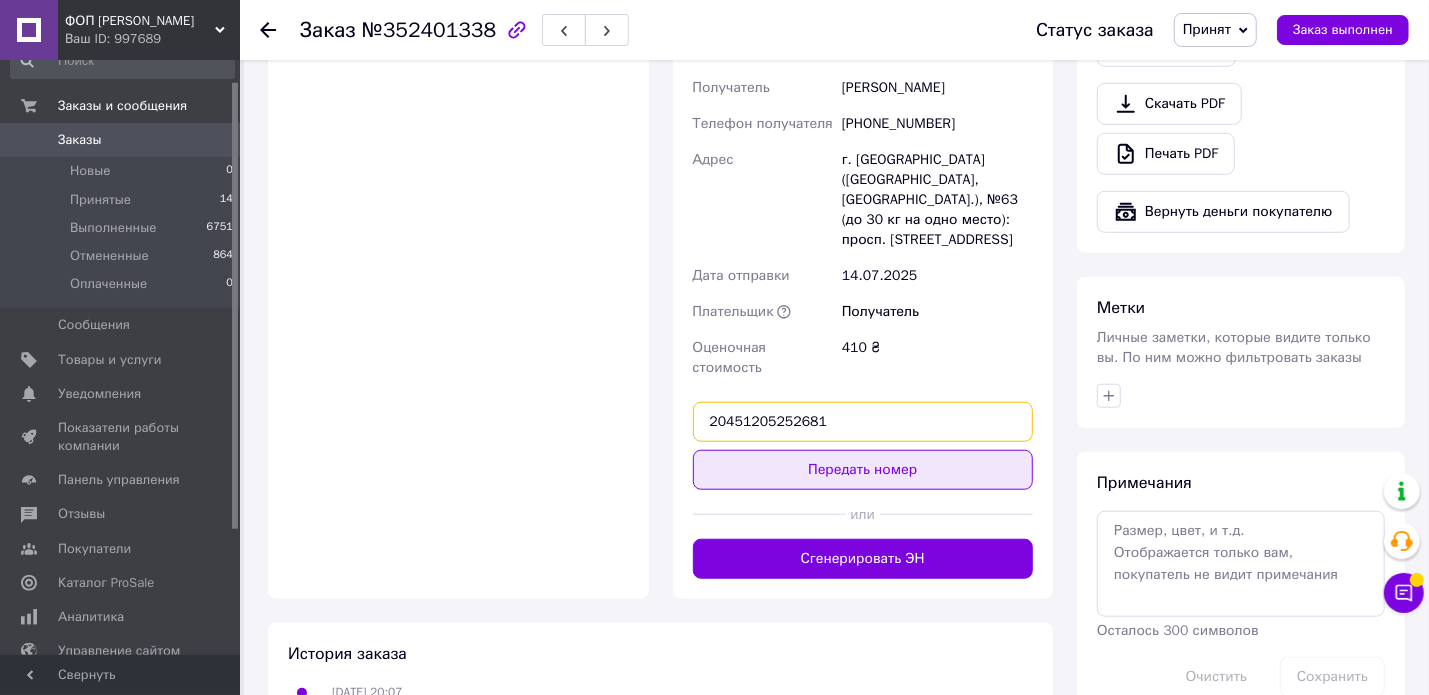 type on "20451205252681" 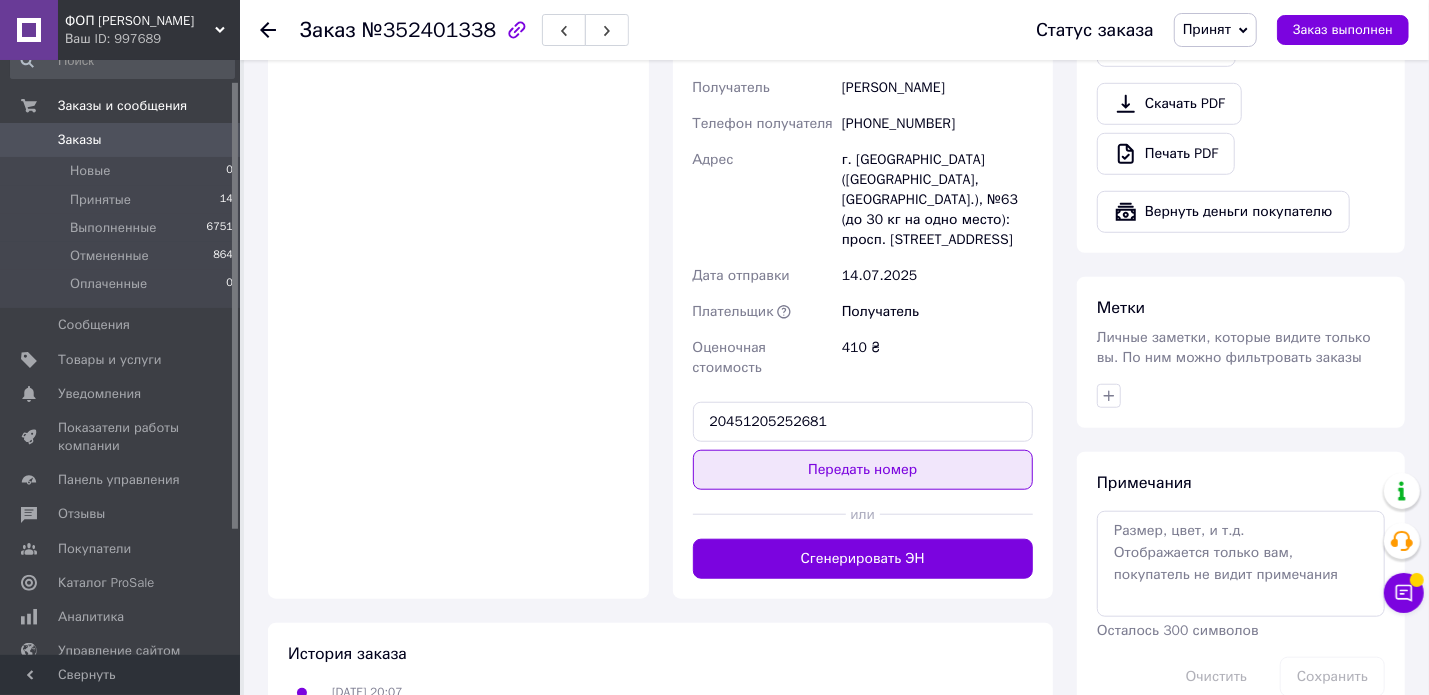 click on "Передать номер" at bounding box center [863, 470] 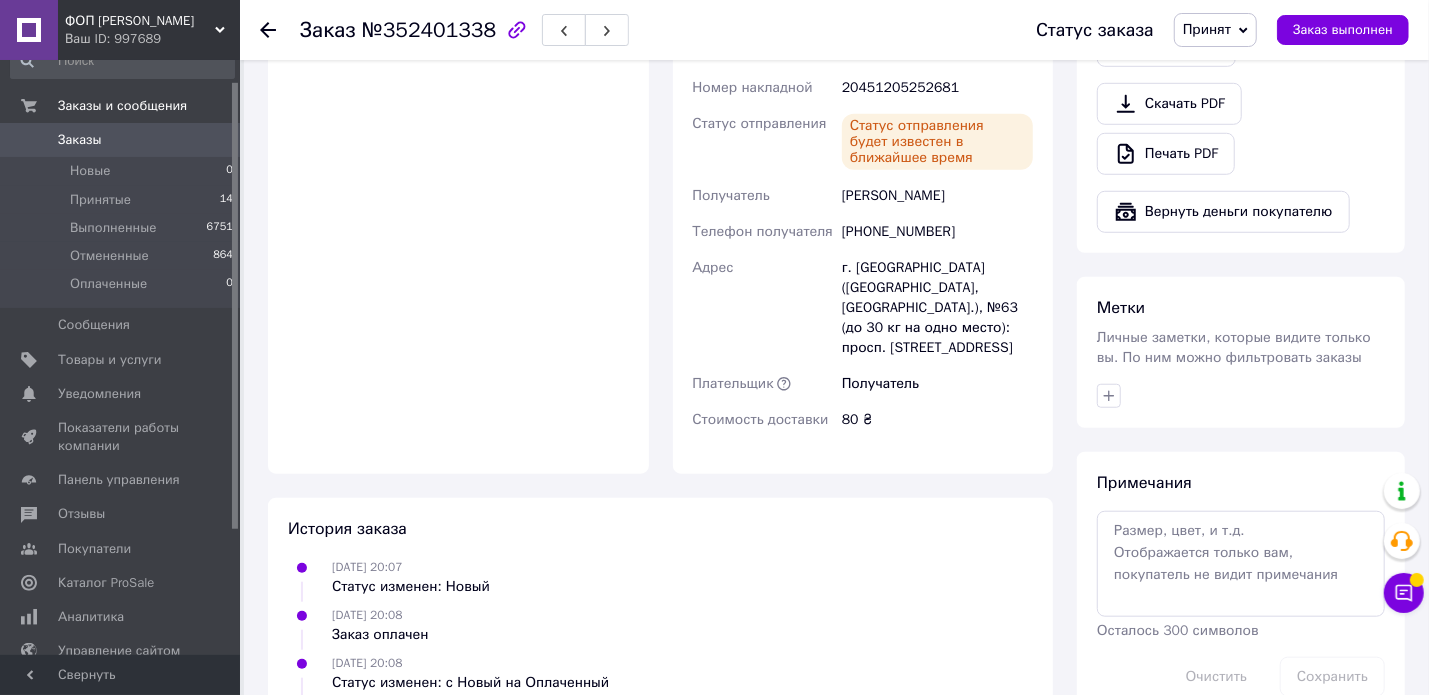 drag, startPoint x: 50, startPoint y: 135, endPoint x: 80, endPoint y: 125, distance: 31.622776 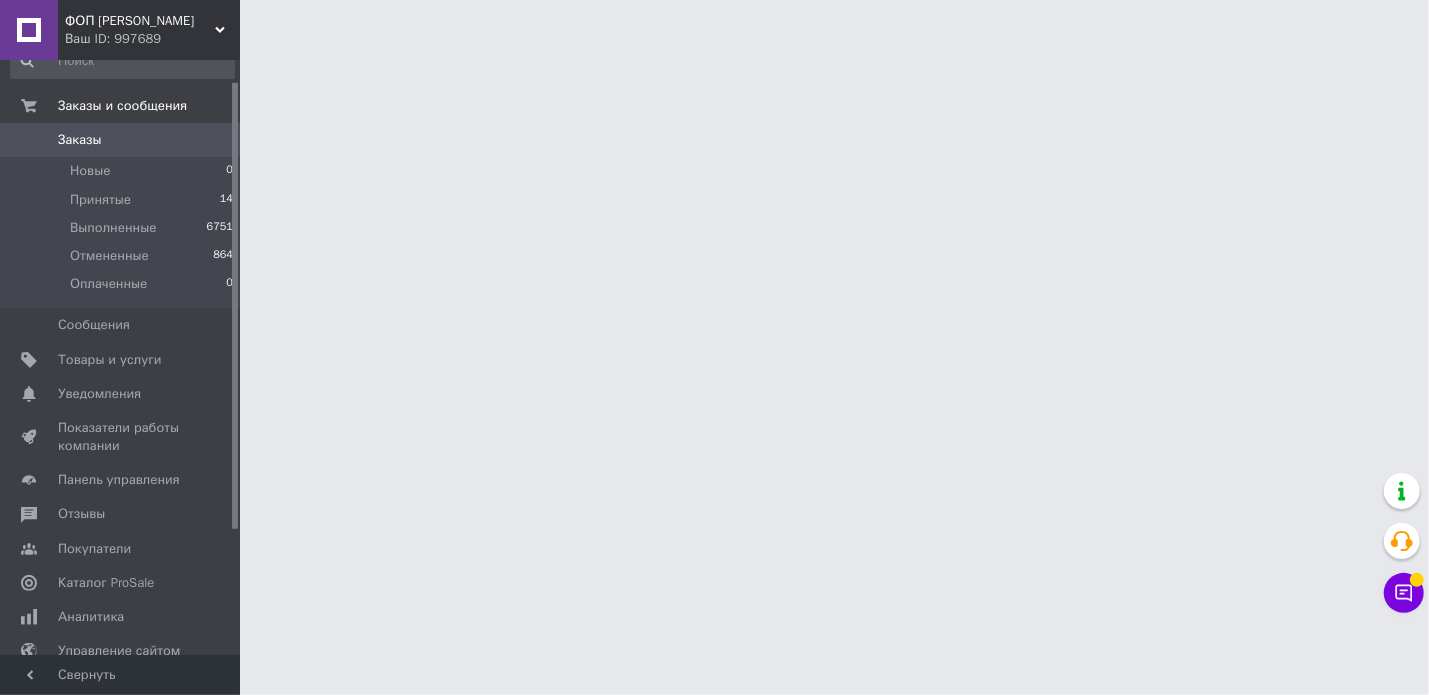 scroll, scrollTop: 0, scrollLeft: 0, axis: both 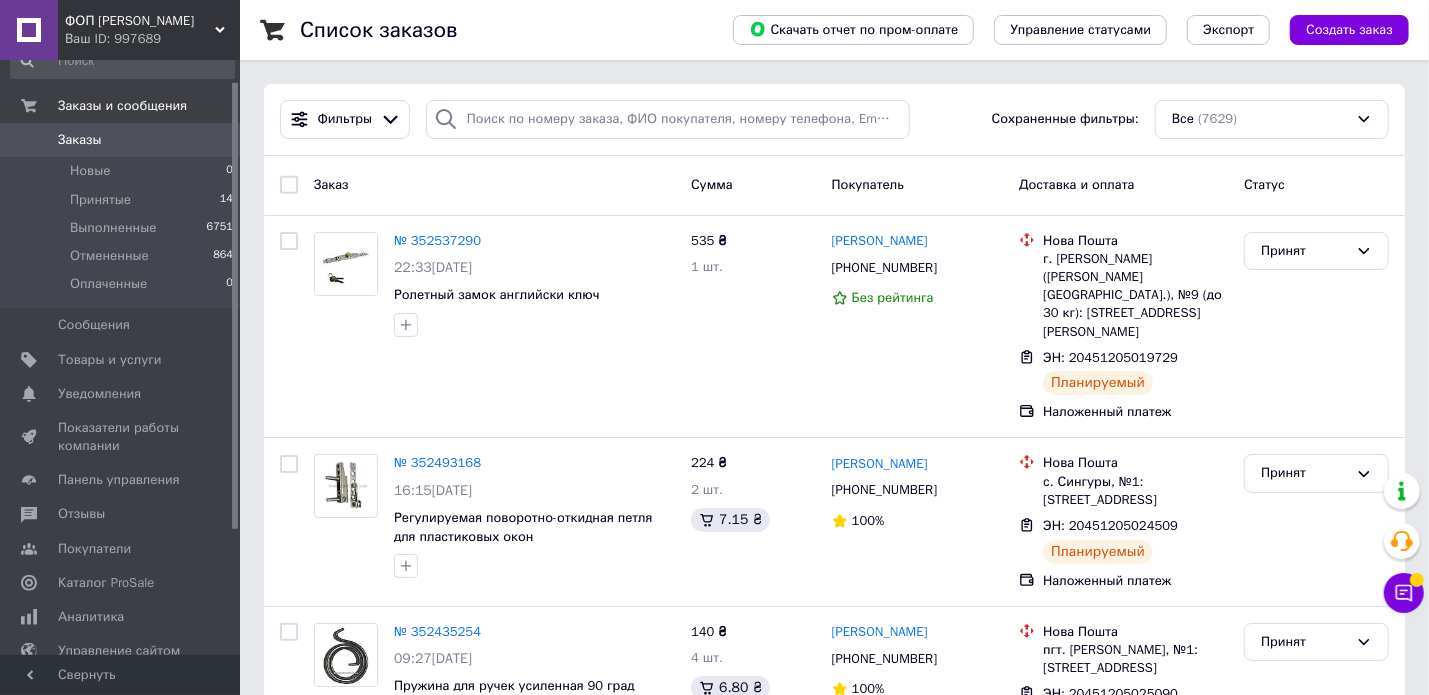 click on "Заказы" at bounding box center (80, 140) 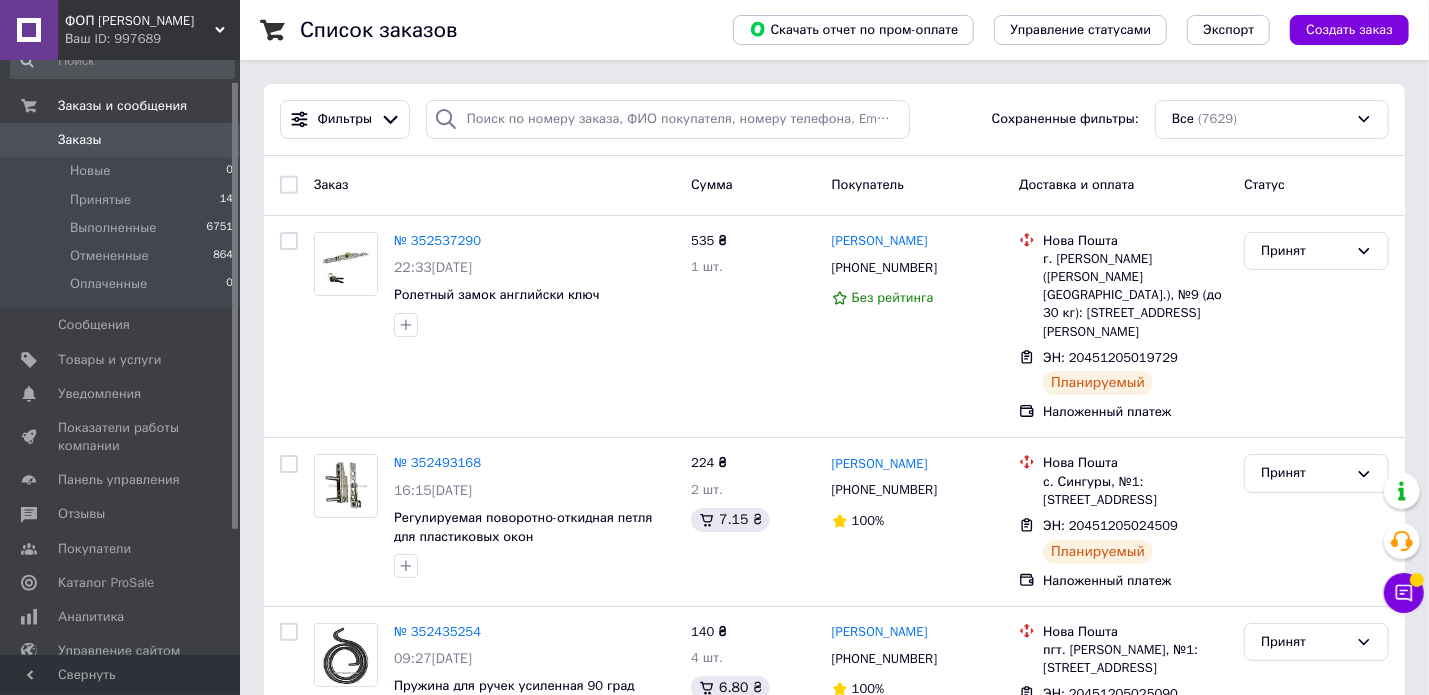 click on "Заказы" at bounding box center [121, 140] 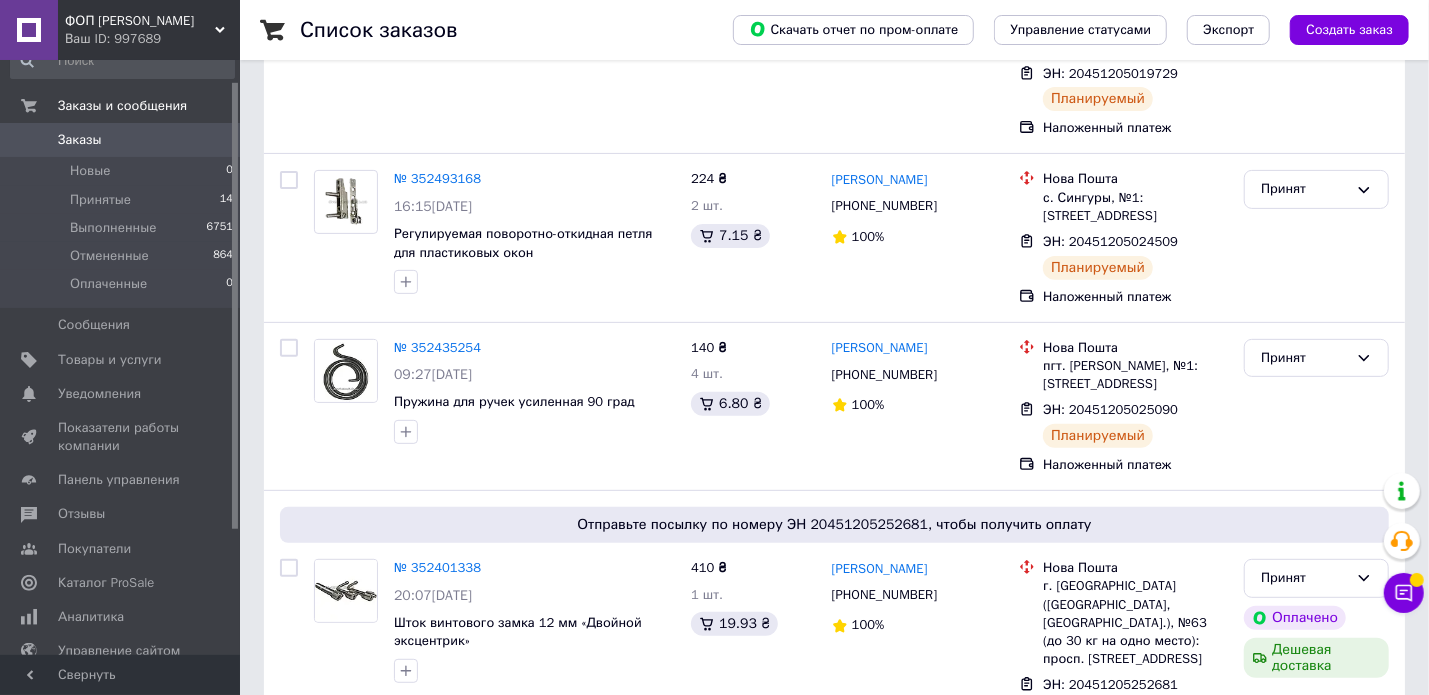 scroll, scrollTop: 300, scrollLeft: 0, axis: vertical 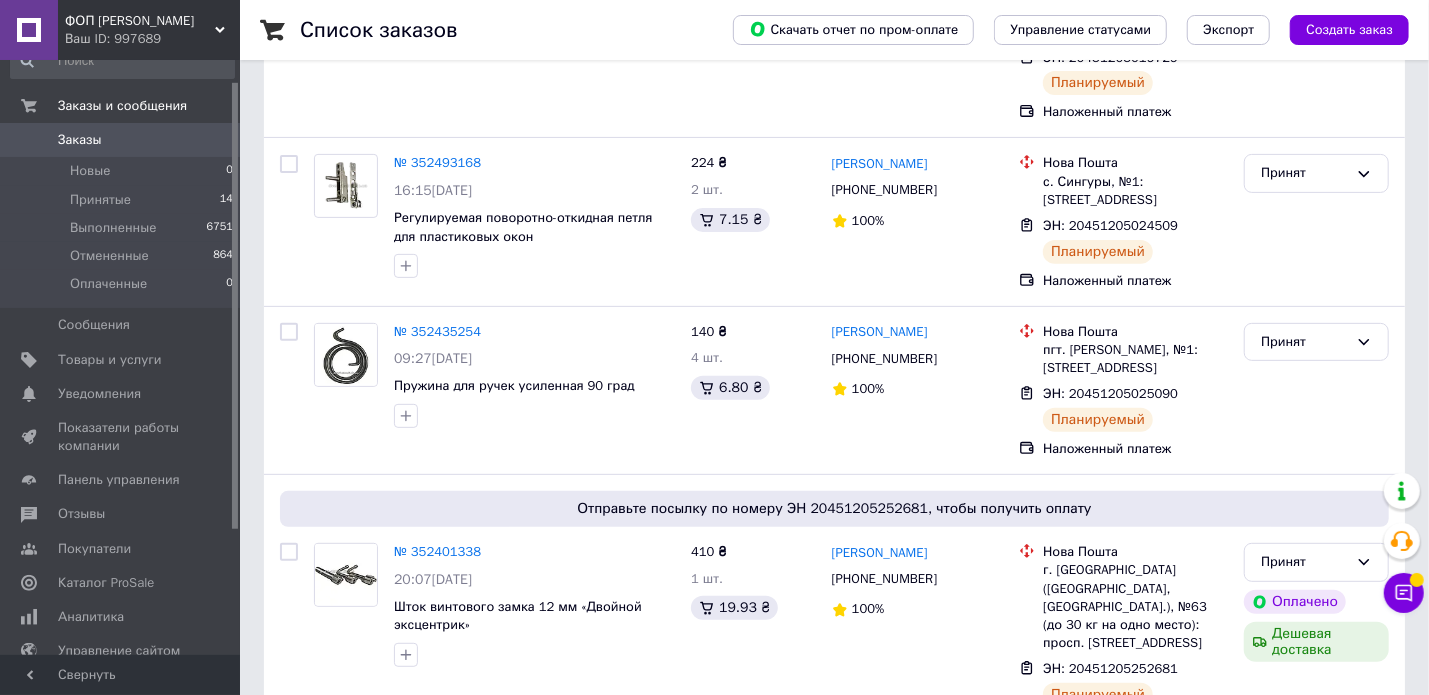 click on "Заказы 0" at bounding box center [120, 140] 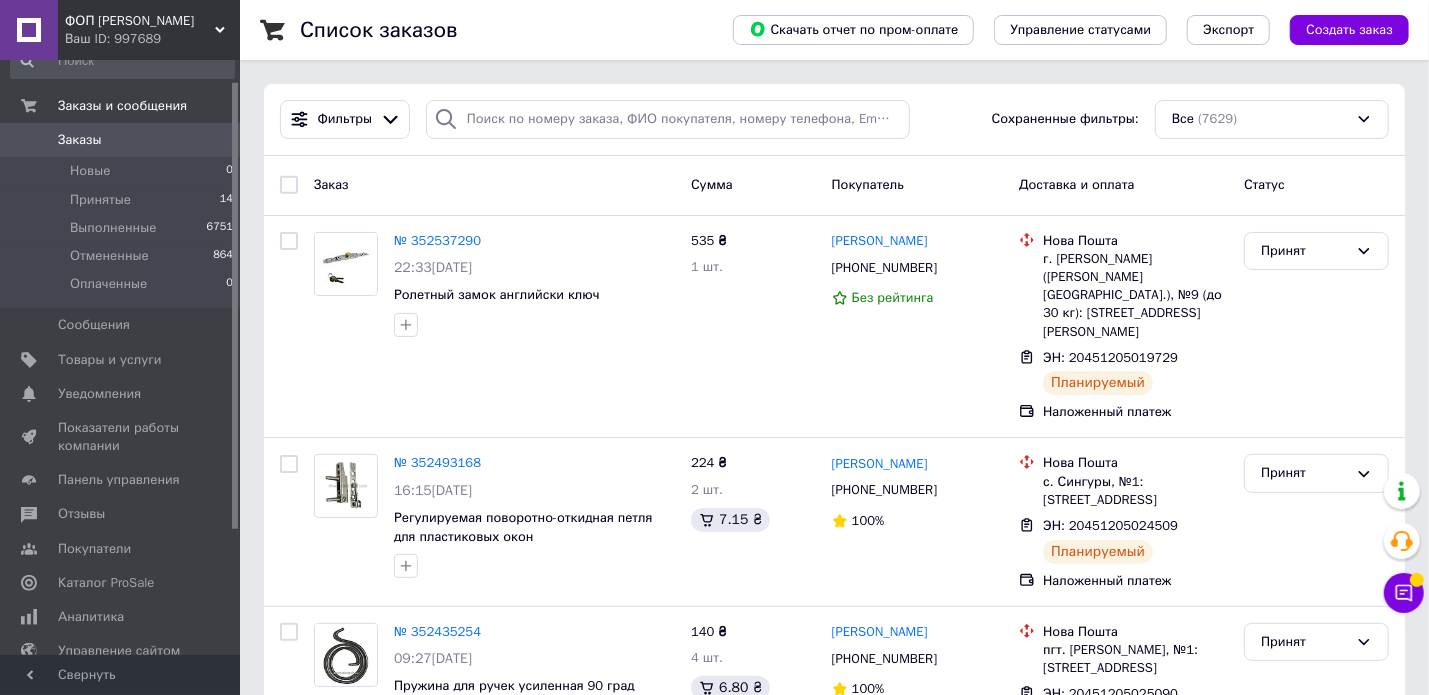 click on "Заказы" at bounding box center [121, 140] 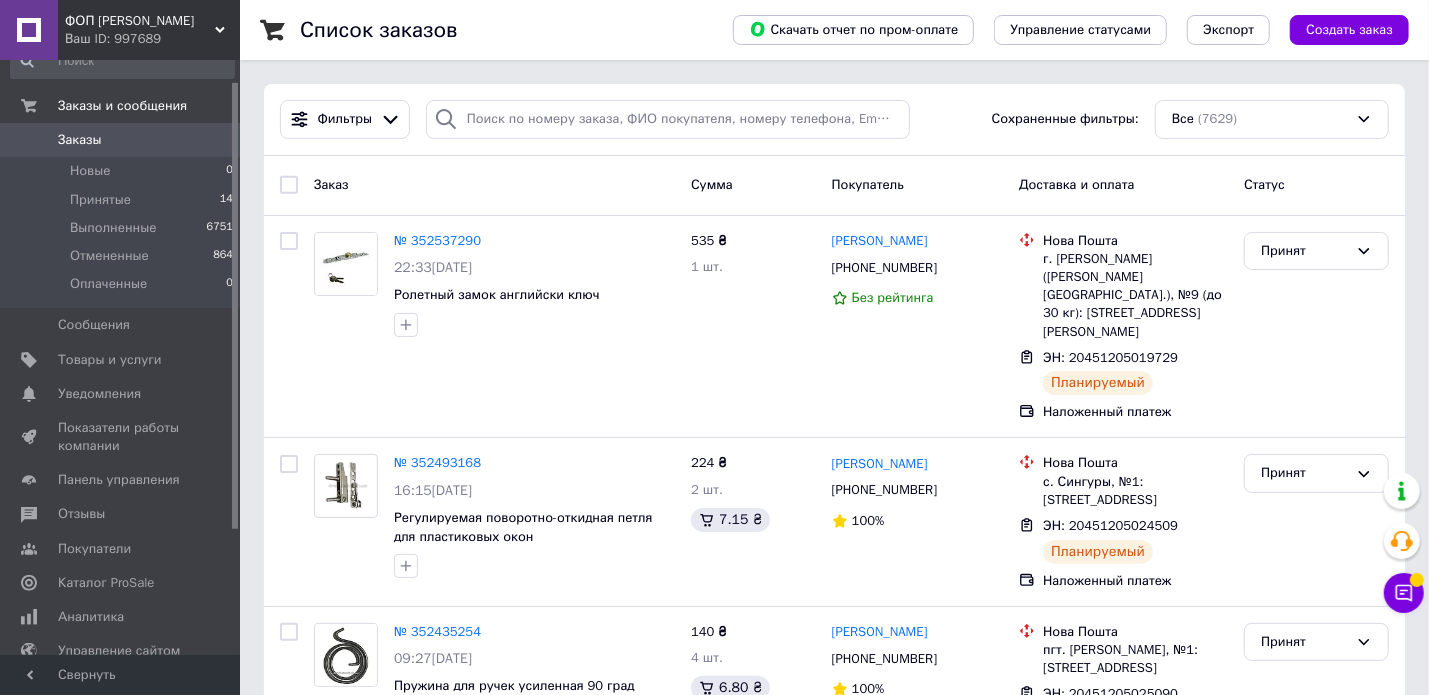click on "Заказы" at bounding box center [121, 140] 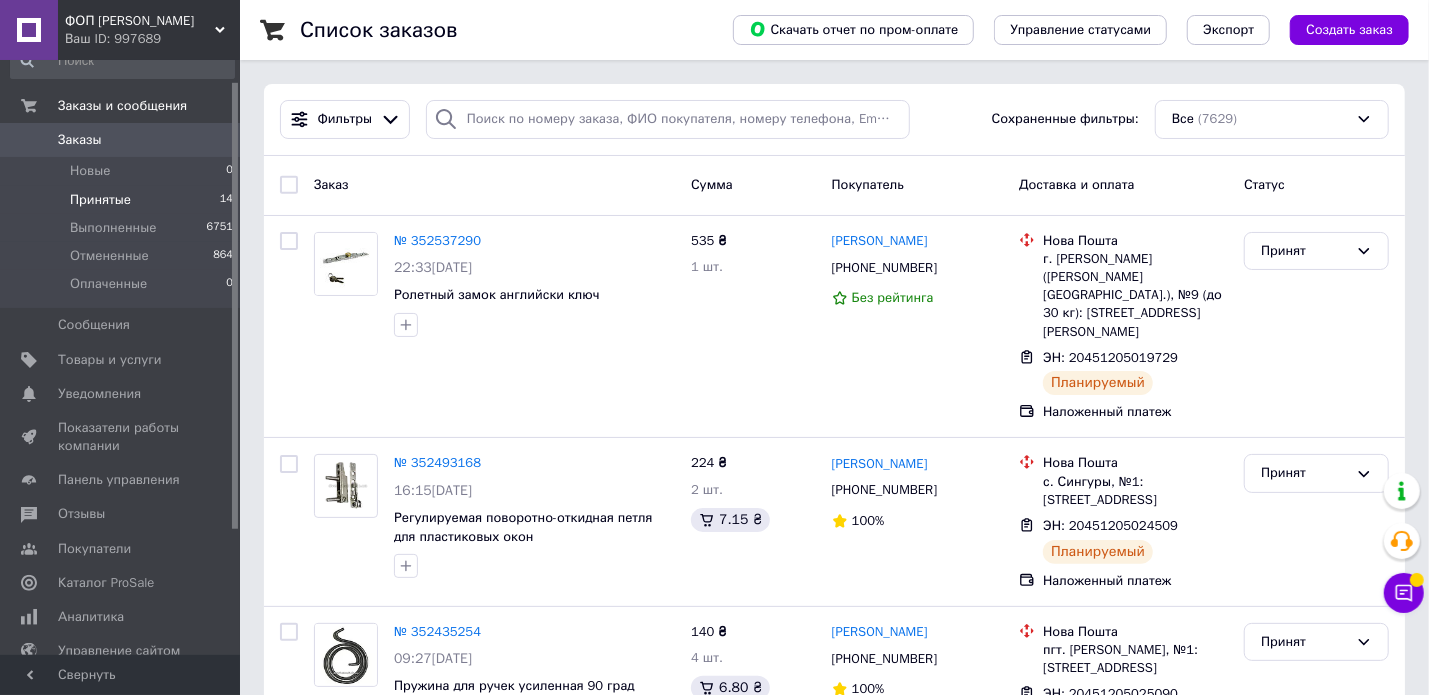click on "Принятые 14" at bounding box center [122, 200] 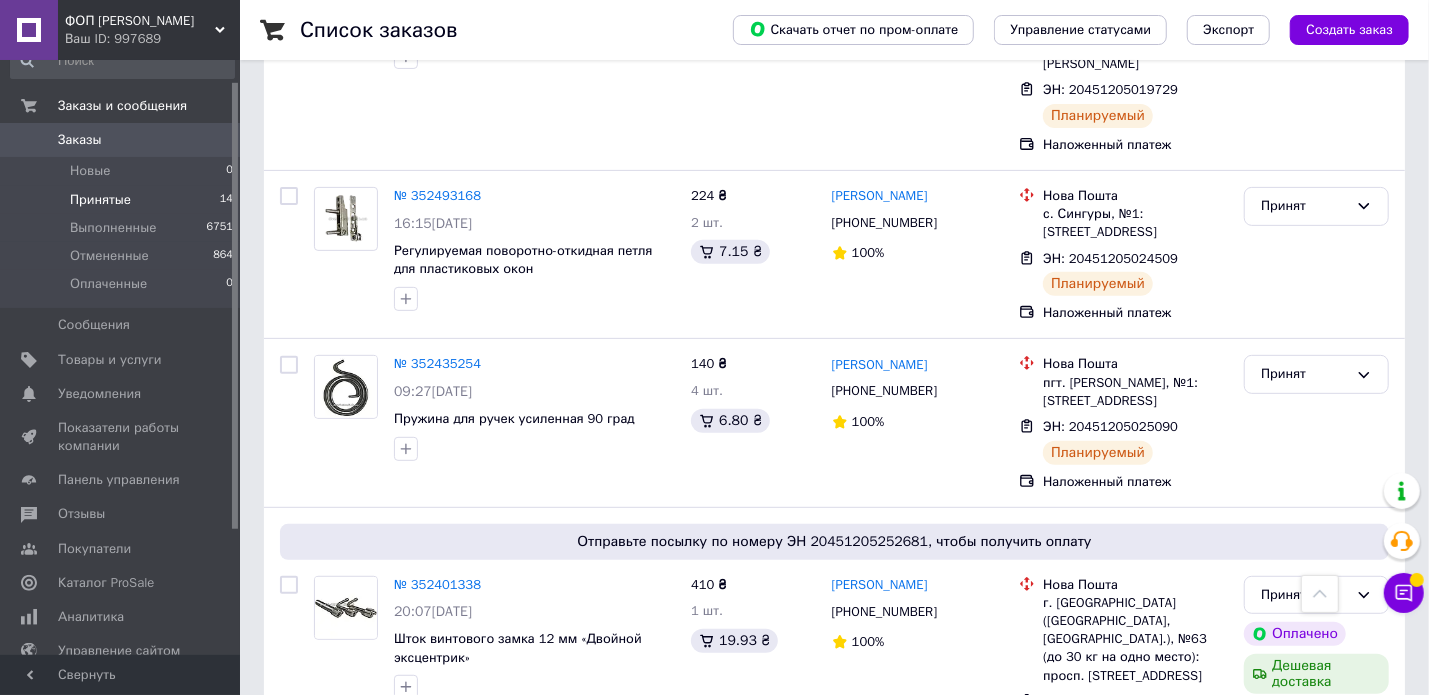 scroll, scrollTop: 0, scrollLeft: 0, axis: both 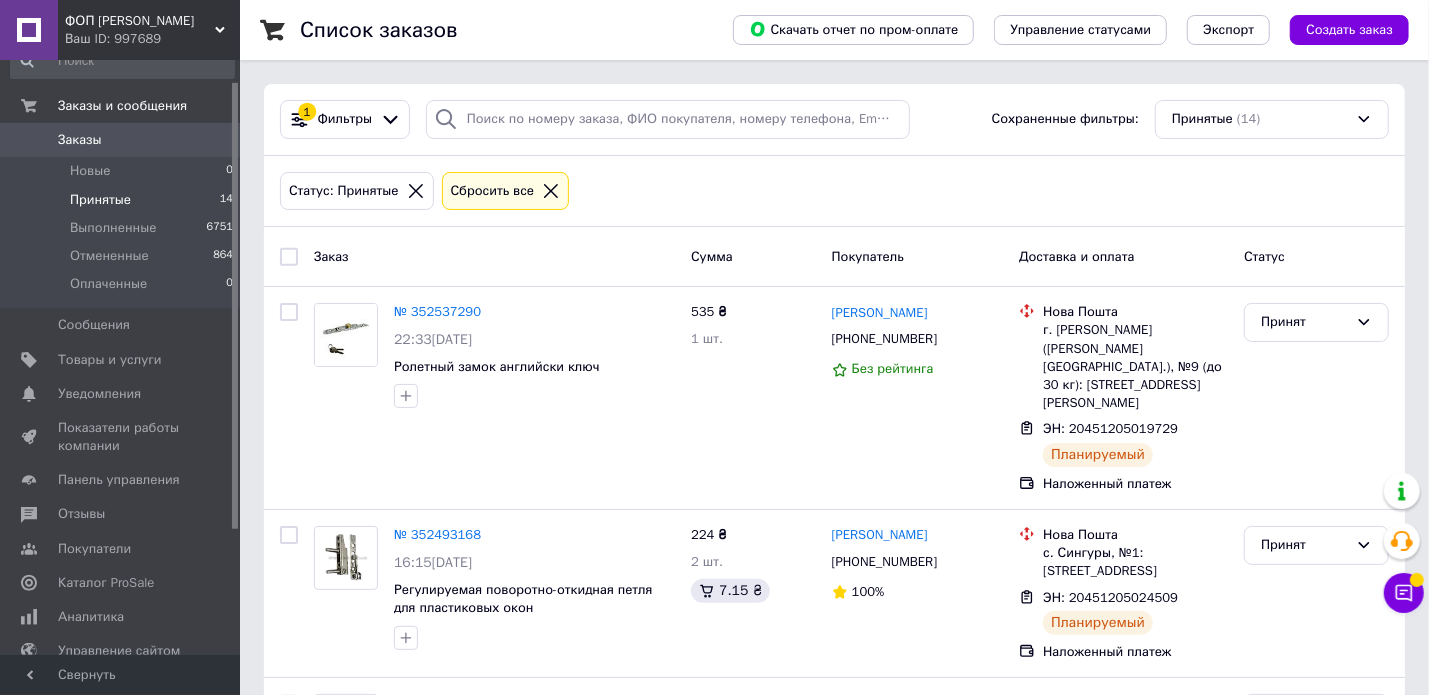 click on "Статус: Принятые Сбросить все" at bounding box center [834, 192] 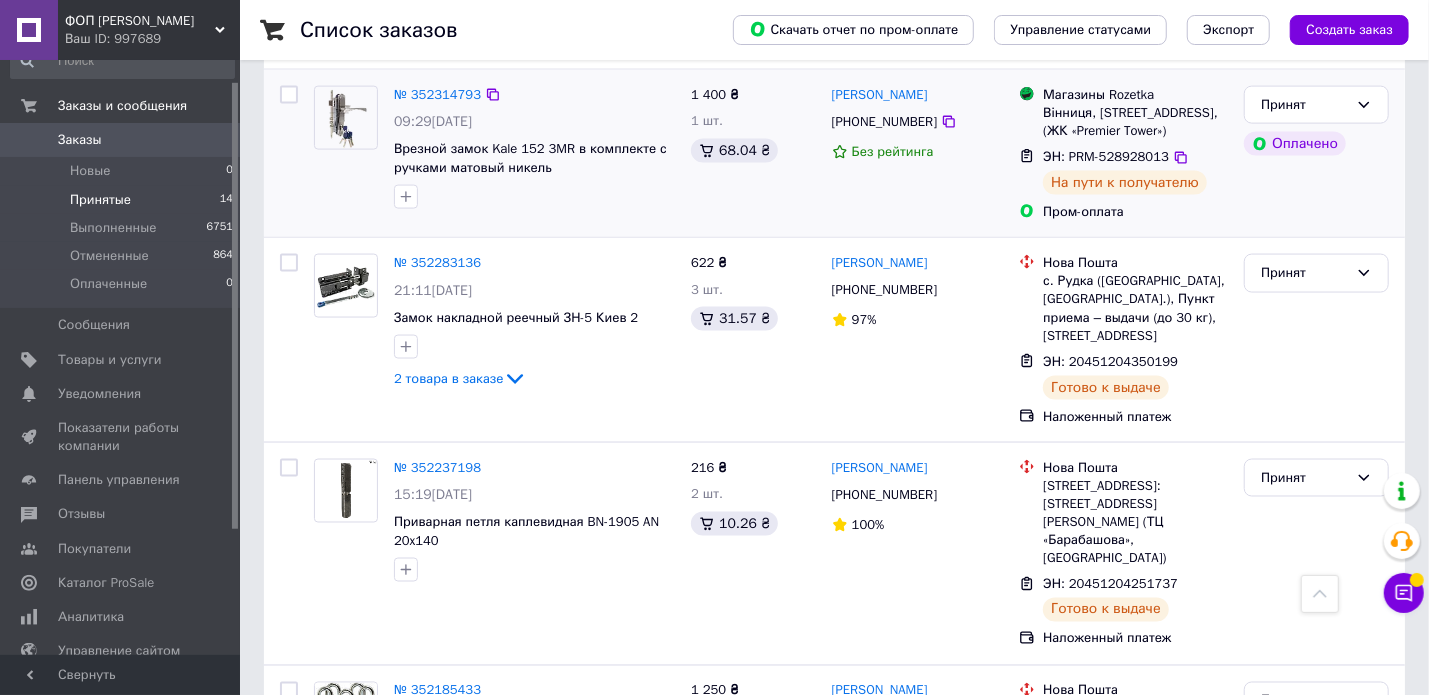 scroll, scrollTop: 1800, scrollLeft: 0, axis: vertical 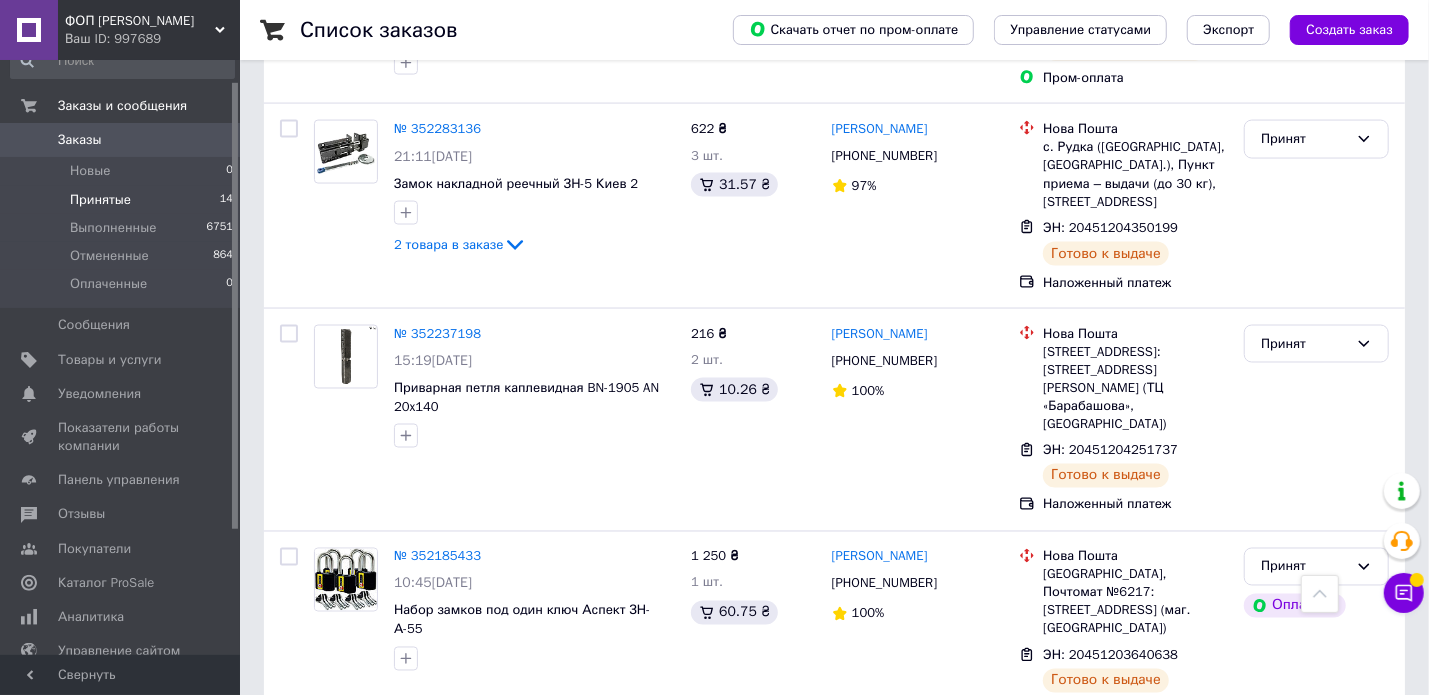 click on "Заказы" at bounding box center [80, 140] 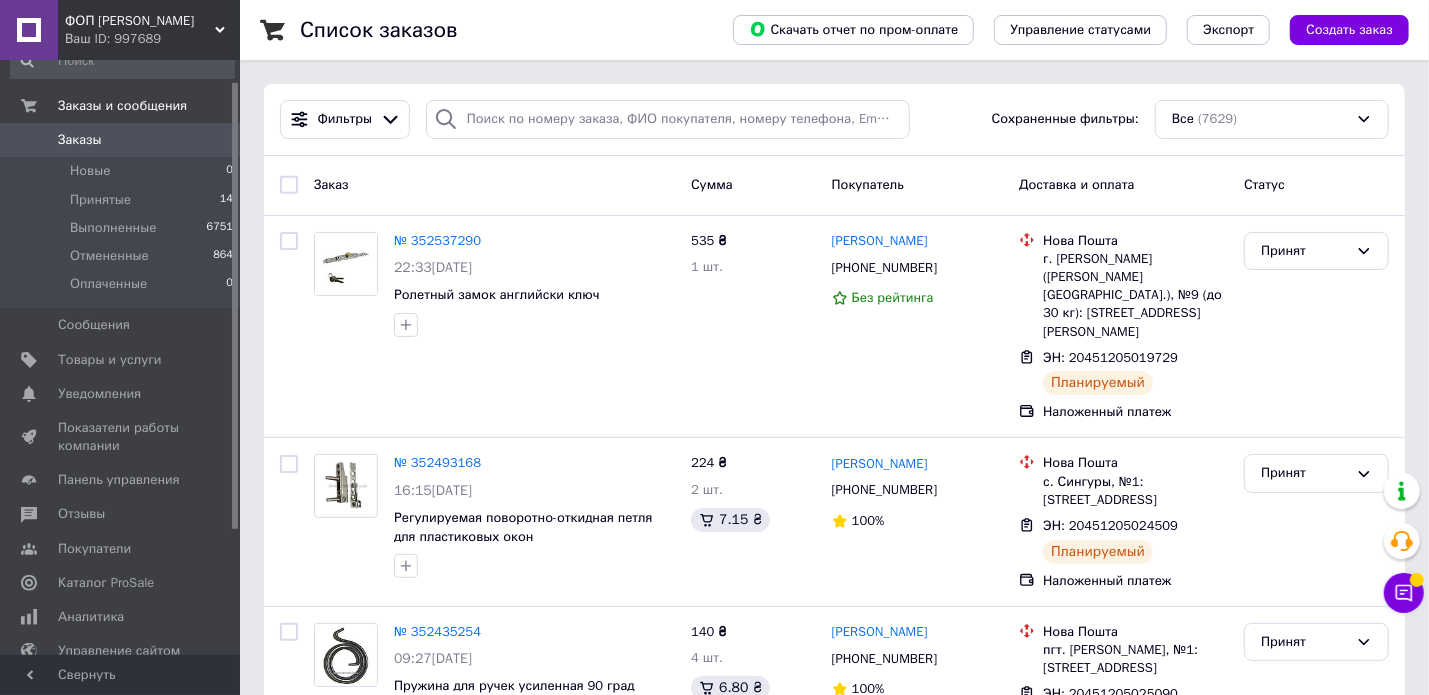 click on "Заказы" at bounding box center [80, 140] 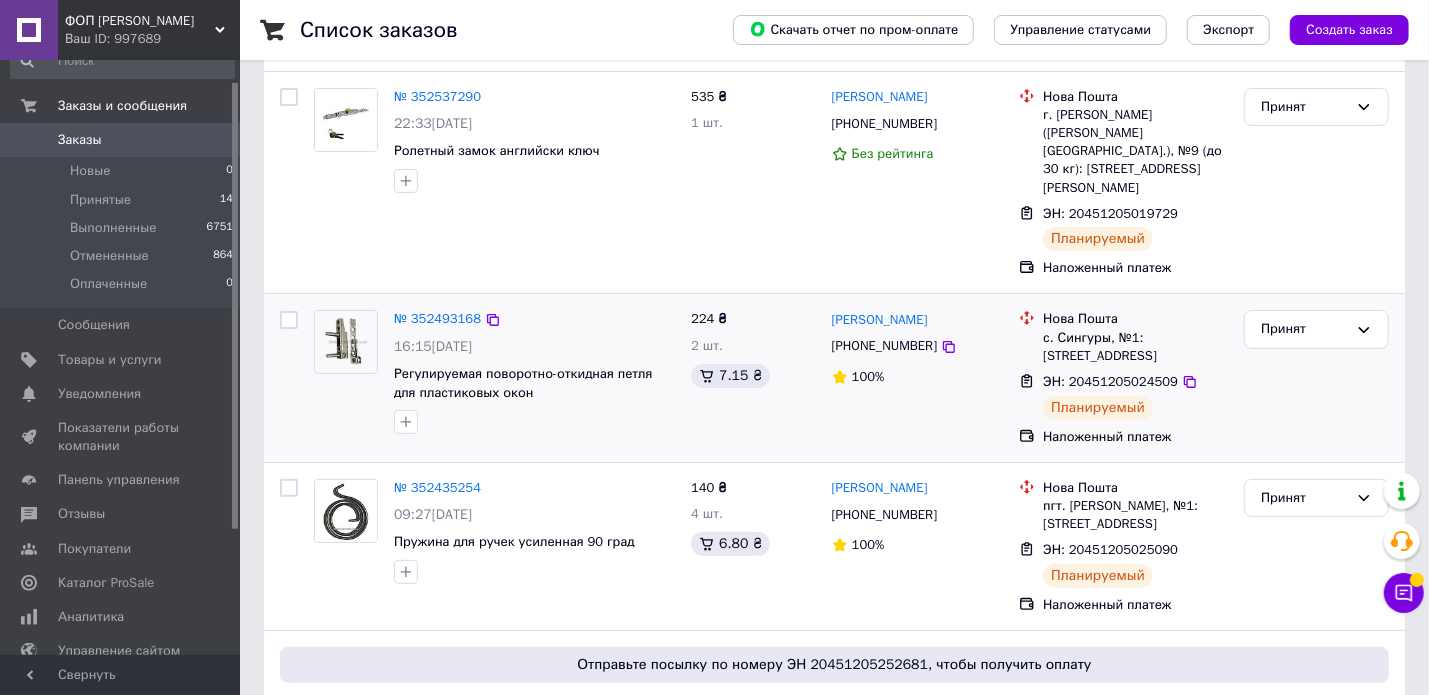 scroll, scrollTop: 300, scrollLeft: 0, axis: vertical 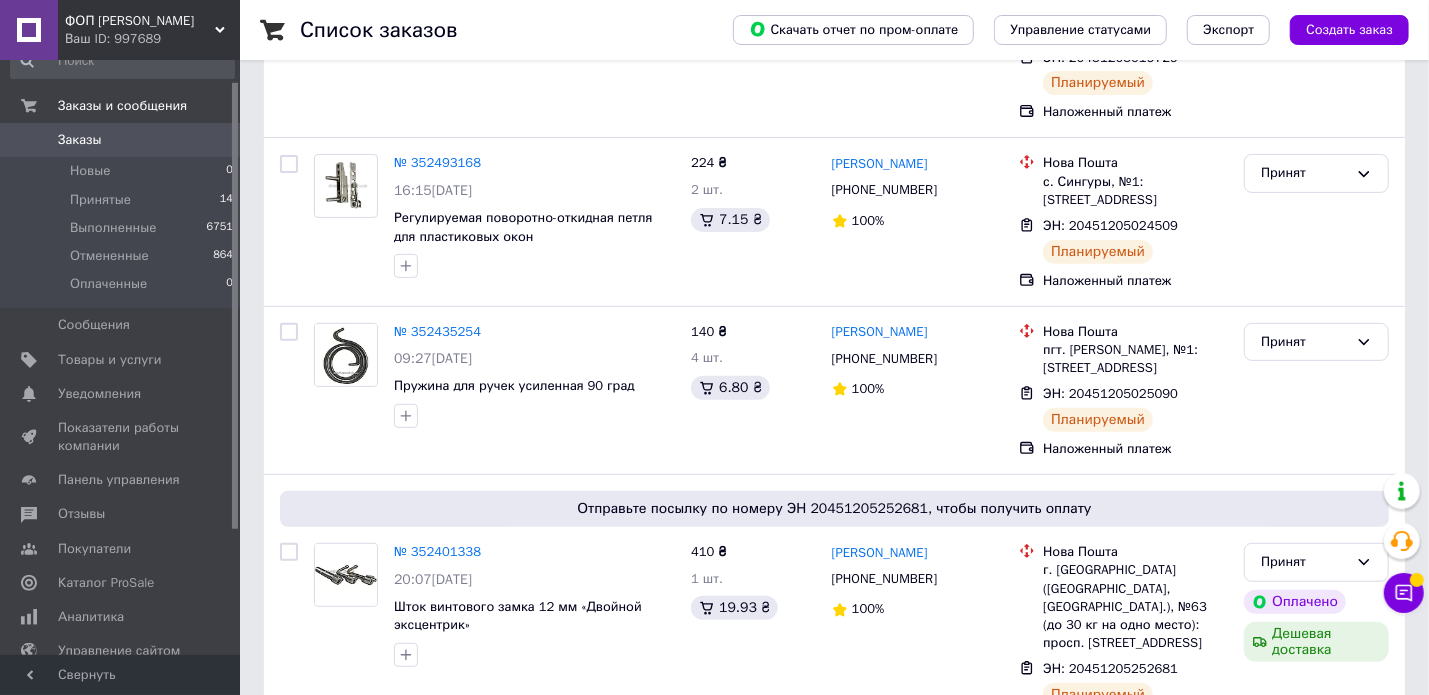drag, startPoint x: 106, startPoint y: 137, endPoint x: 118, endPoint y: 126, distance: 16.27882 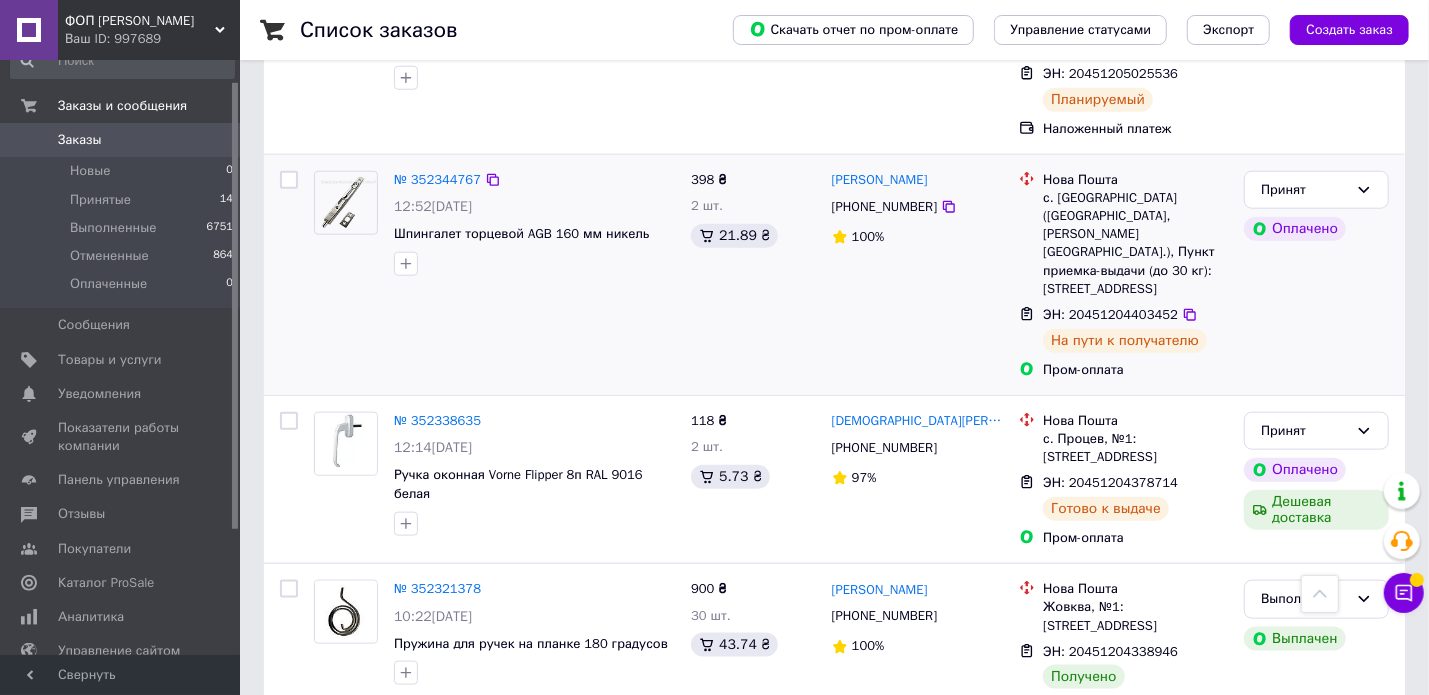 scroll, scrollTop: 1400, scrollLeft: 0, axis: vertical 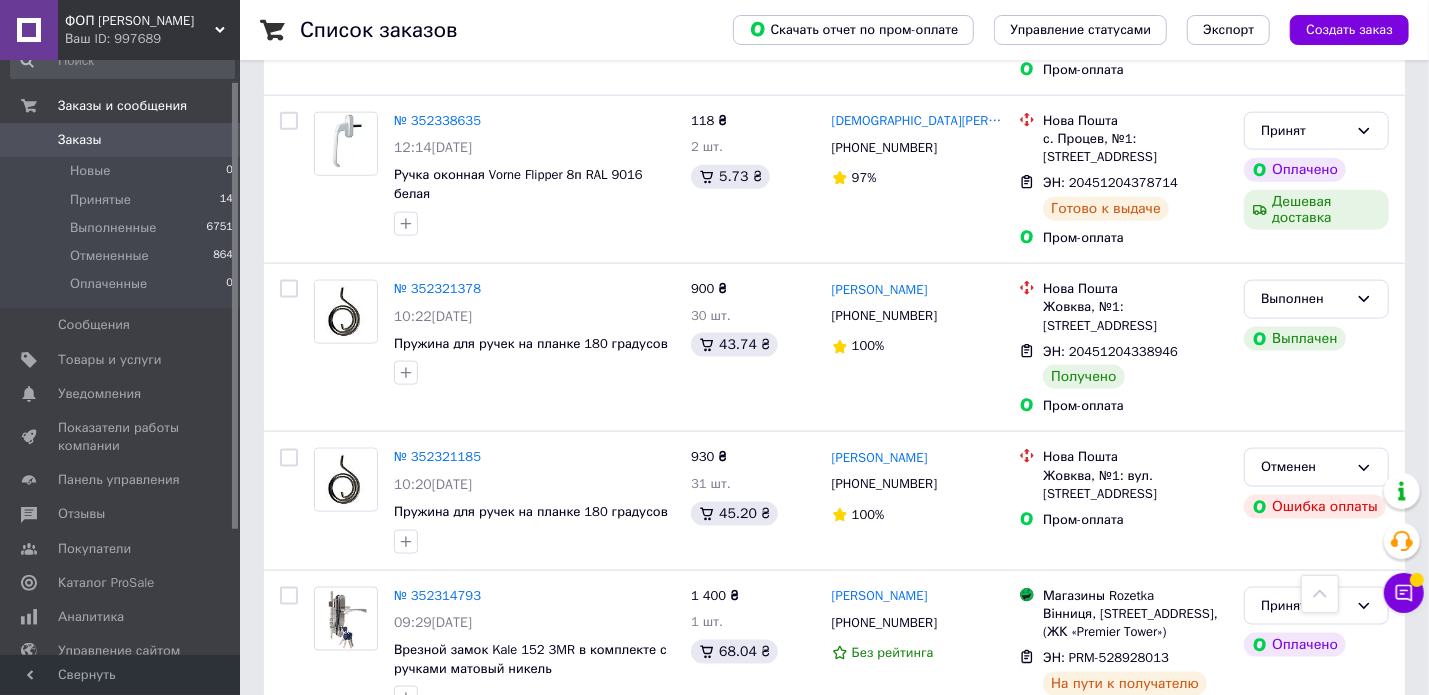 click on "Заказы" at bounding box center [80, 140] 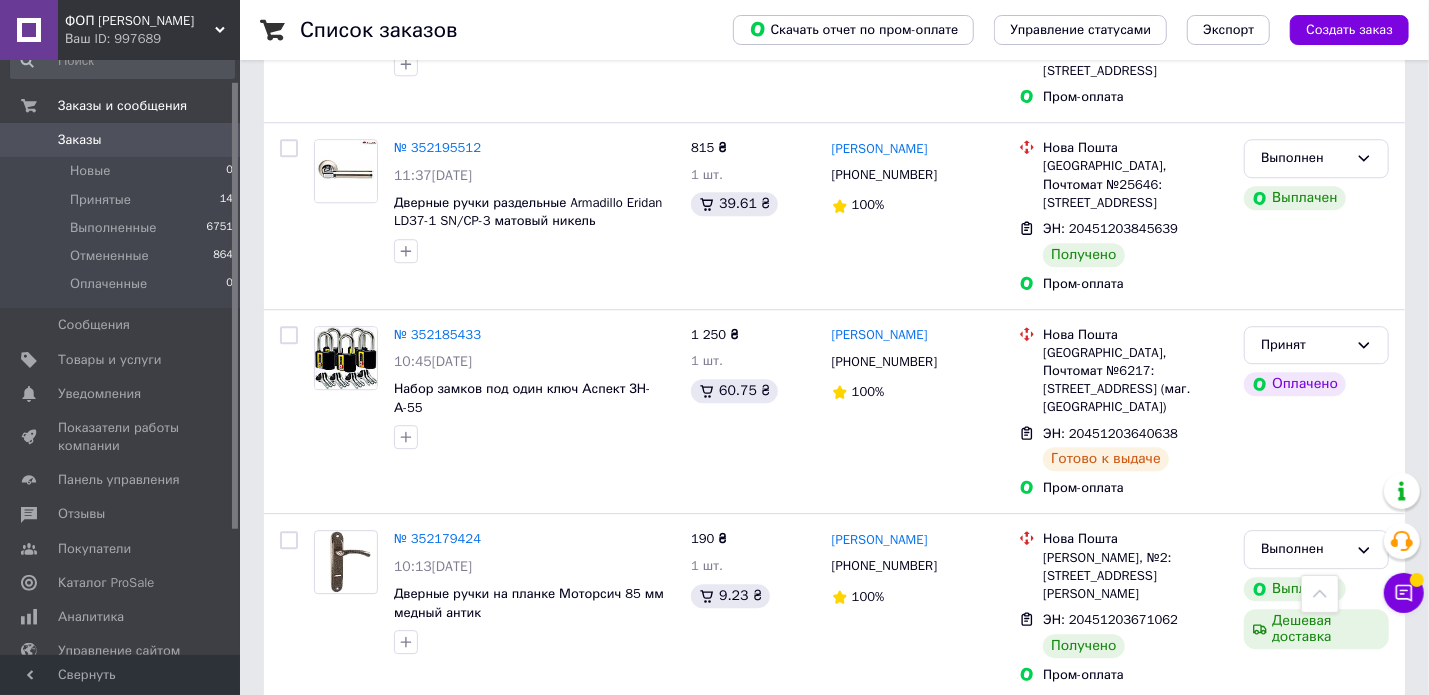 scroll, scrollTop: 3183, scrollLeft: 0, axis: vertical 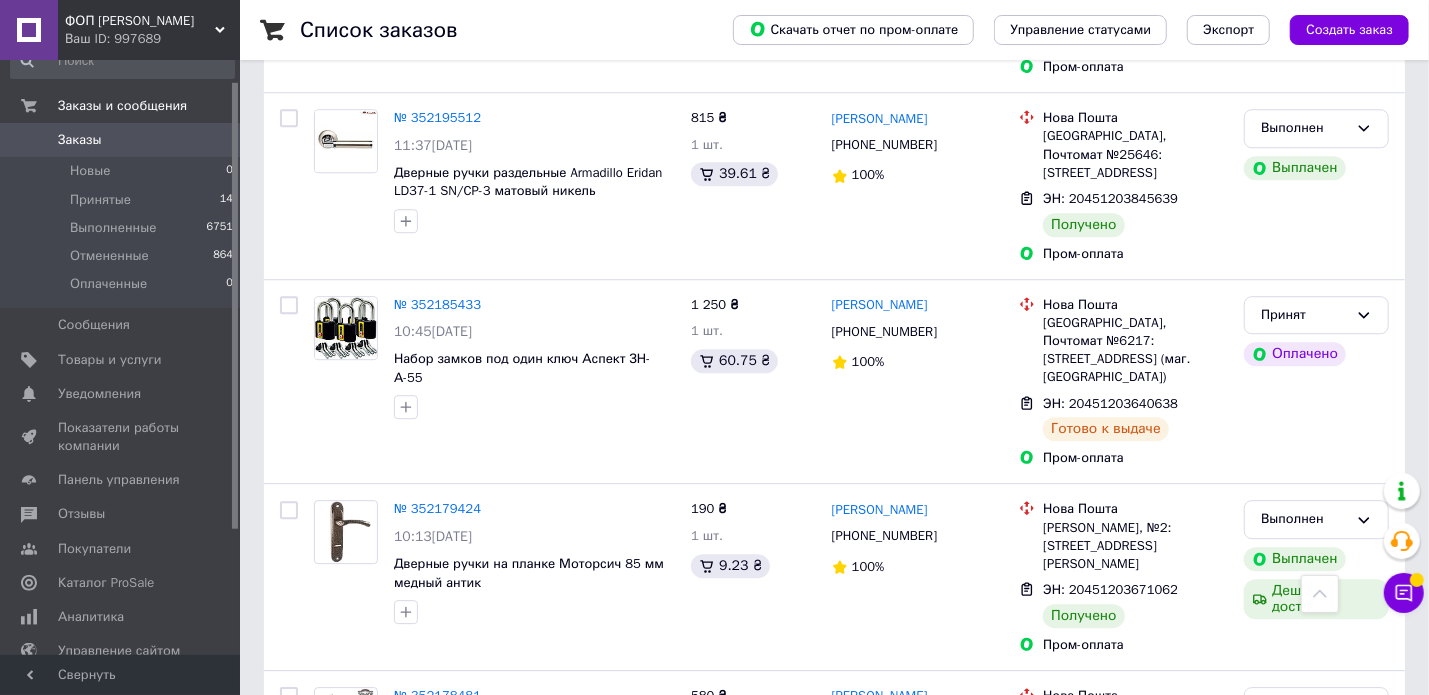 click on "Заказы" at bounding box center (80, 140) 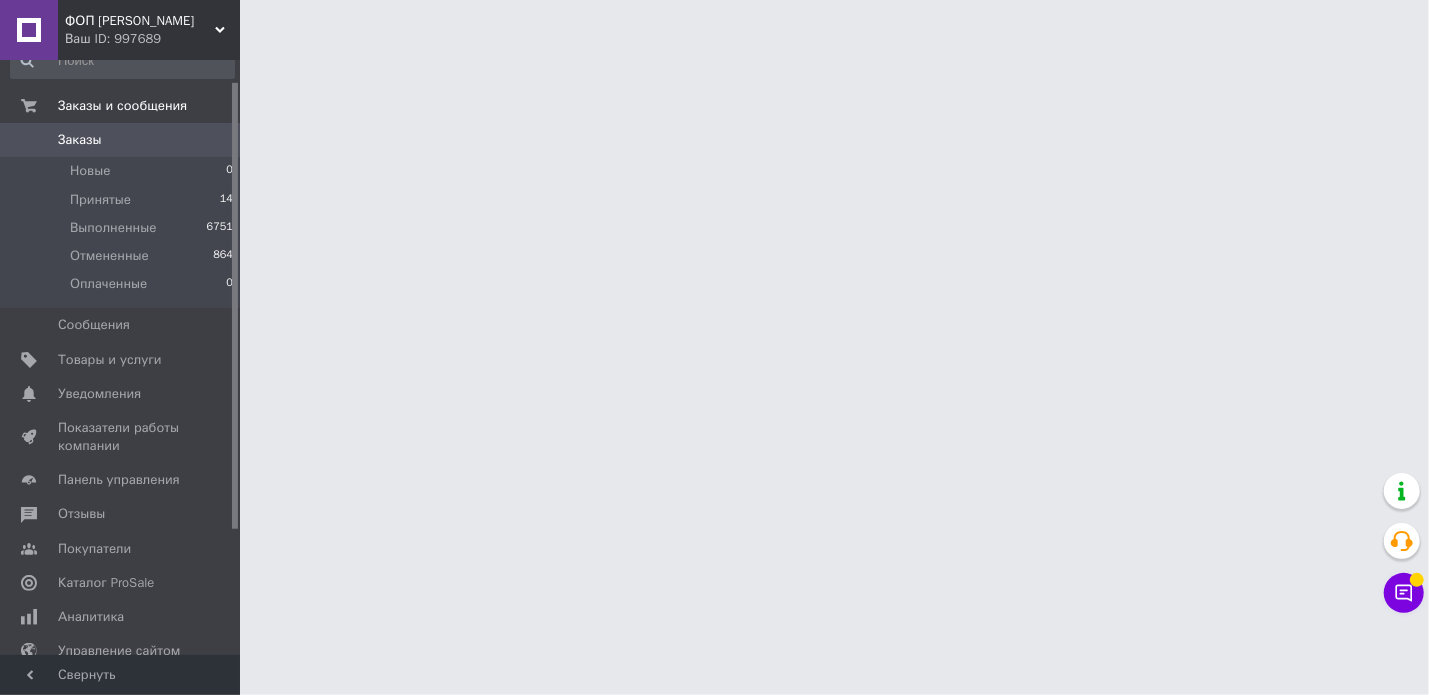 scroll, scrollTop: 0, scrollLeft: 0, axis: both 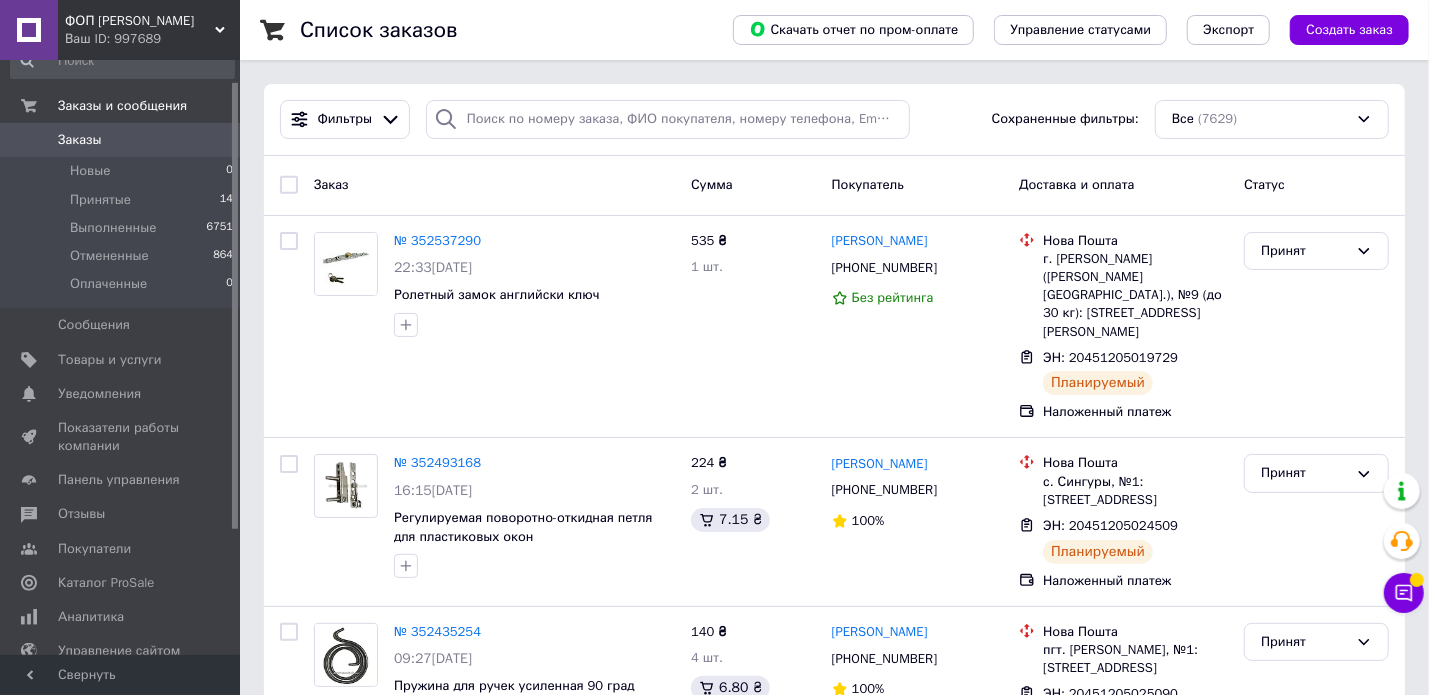 click on "Заказы" at bounding box center (80, 140) 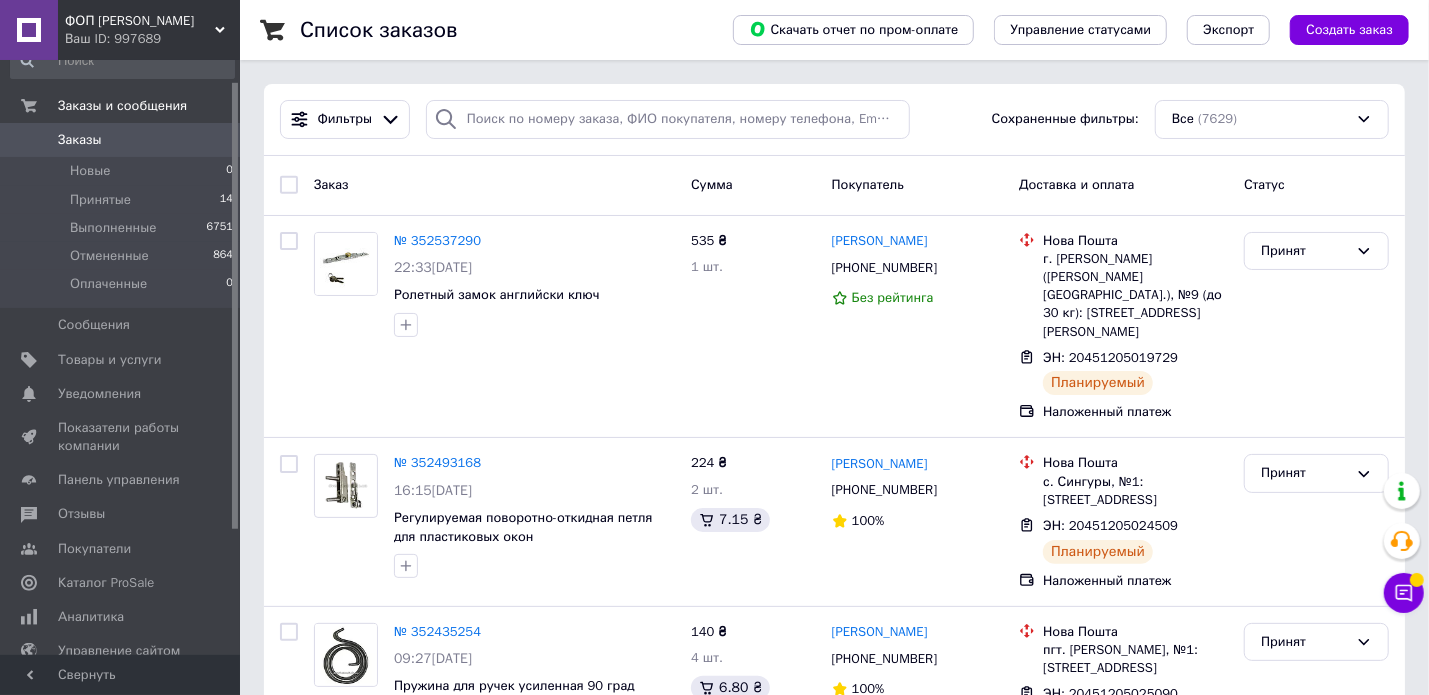 click on "Заказы" at bounding box center (121, 140) 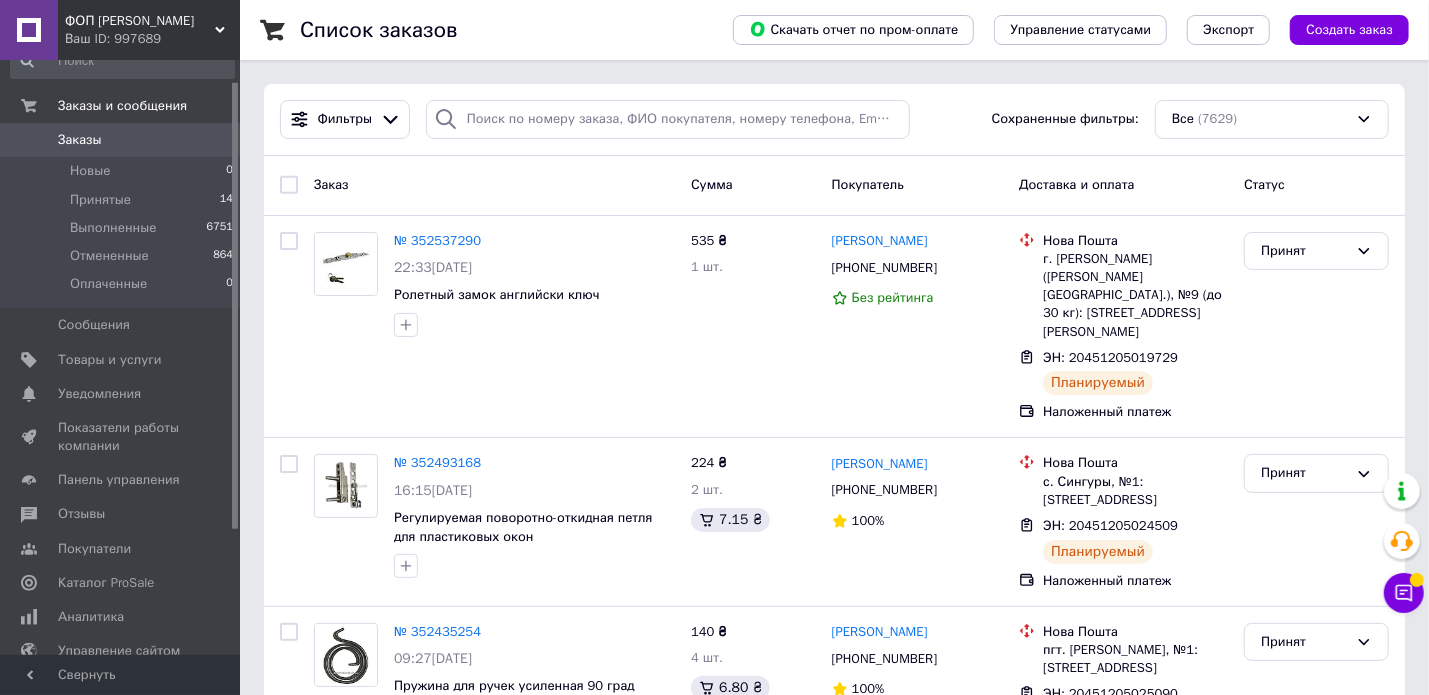 click on "Заказы" at bounding box center [121, 140] 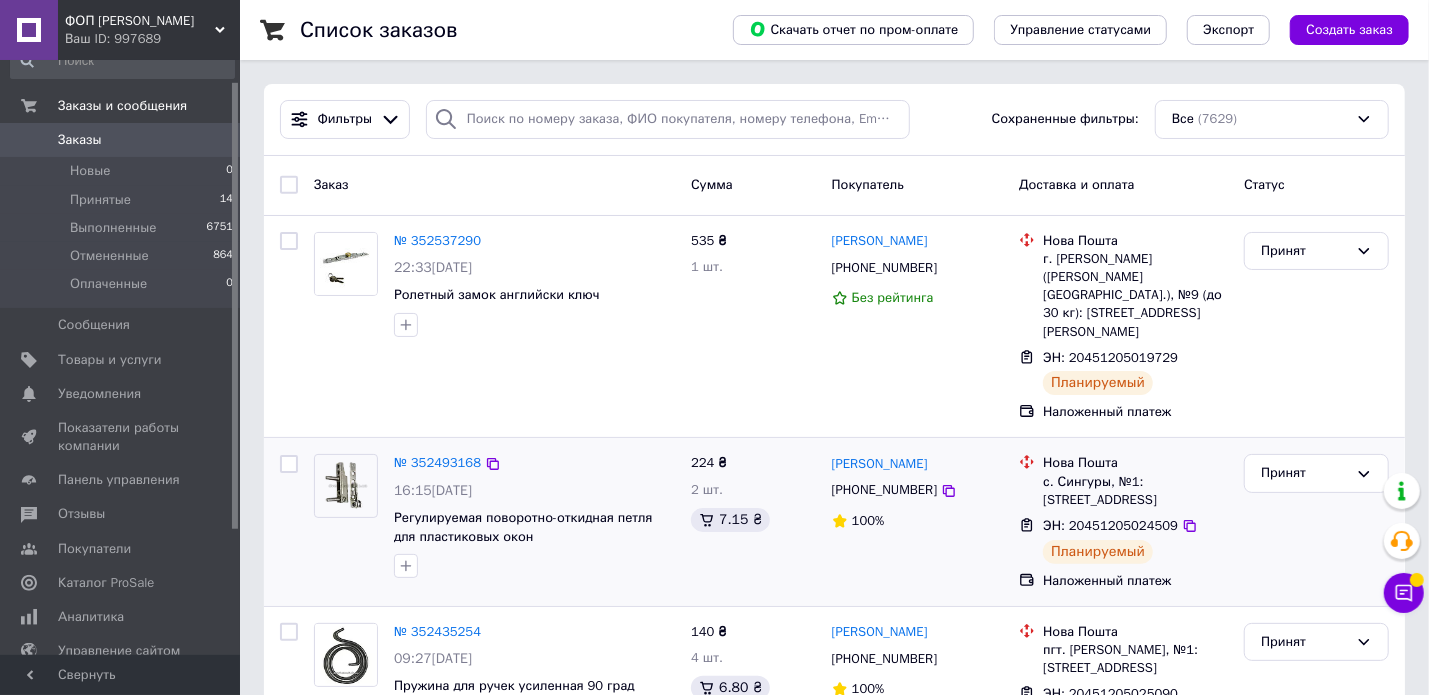 click on "Принят" at bounding box center (1316, 521) 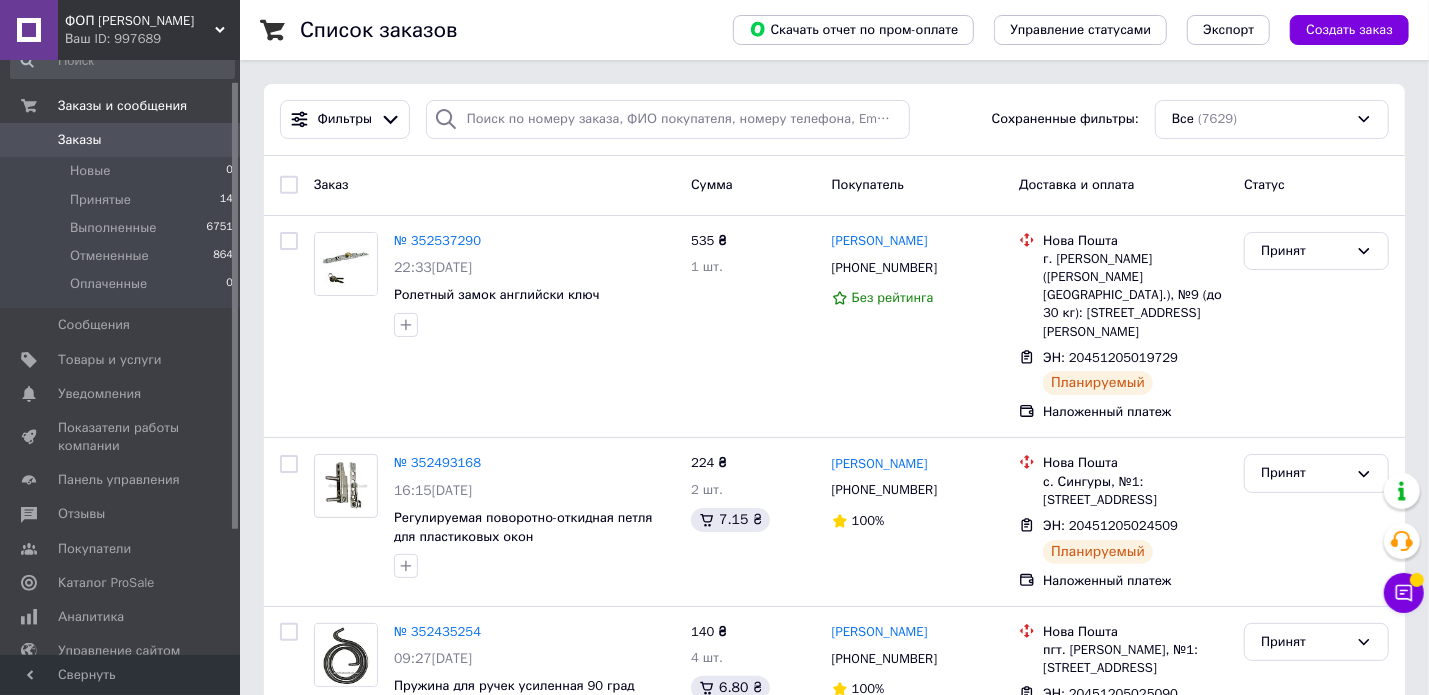 click on "Заказы" at bounding box center [80, 140] 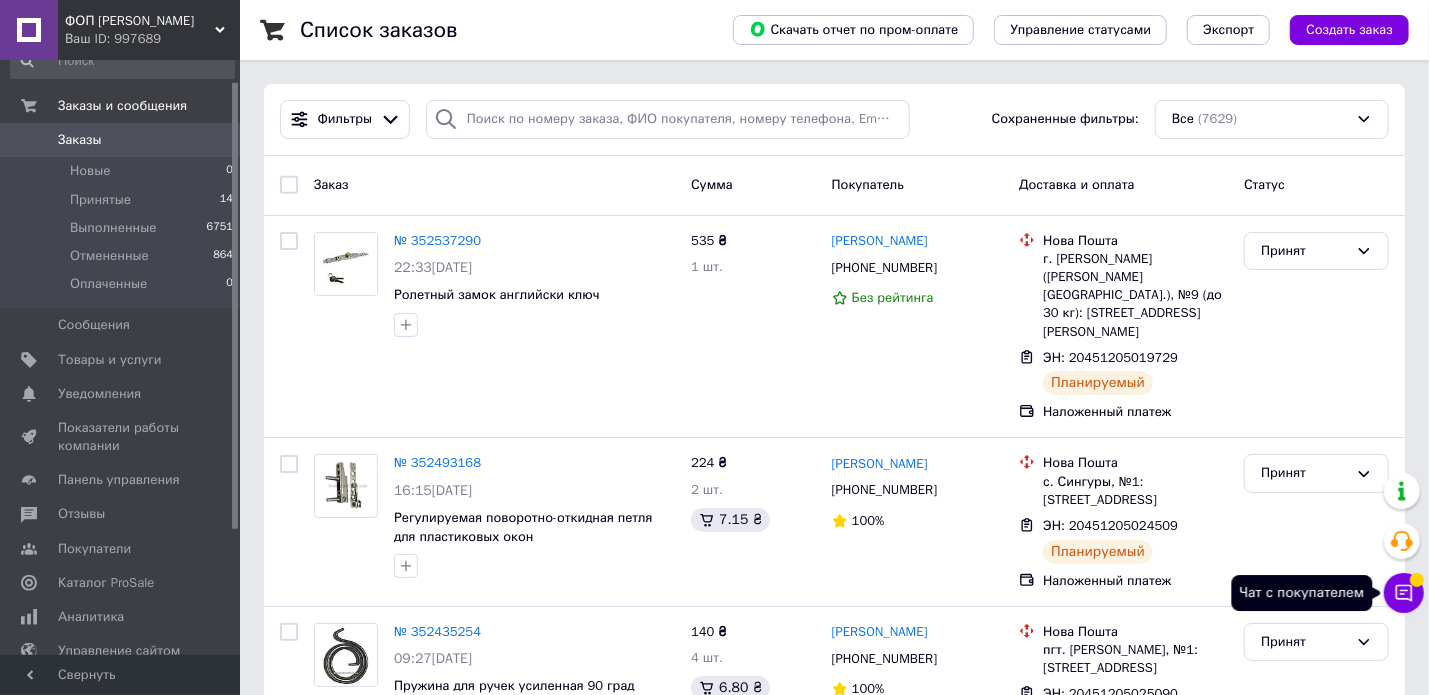 click 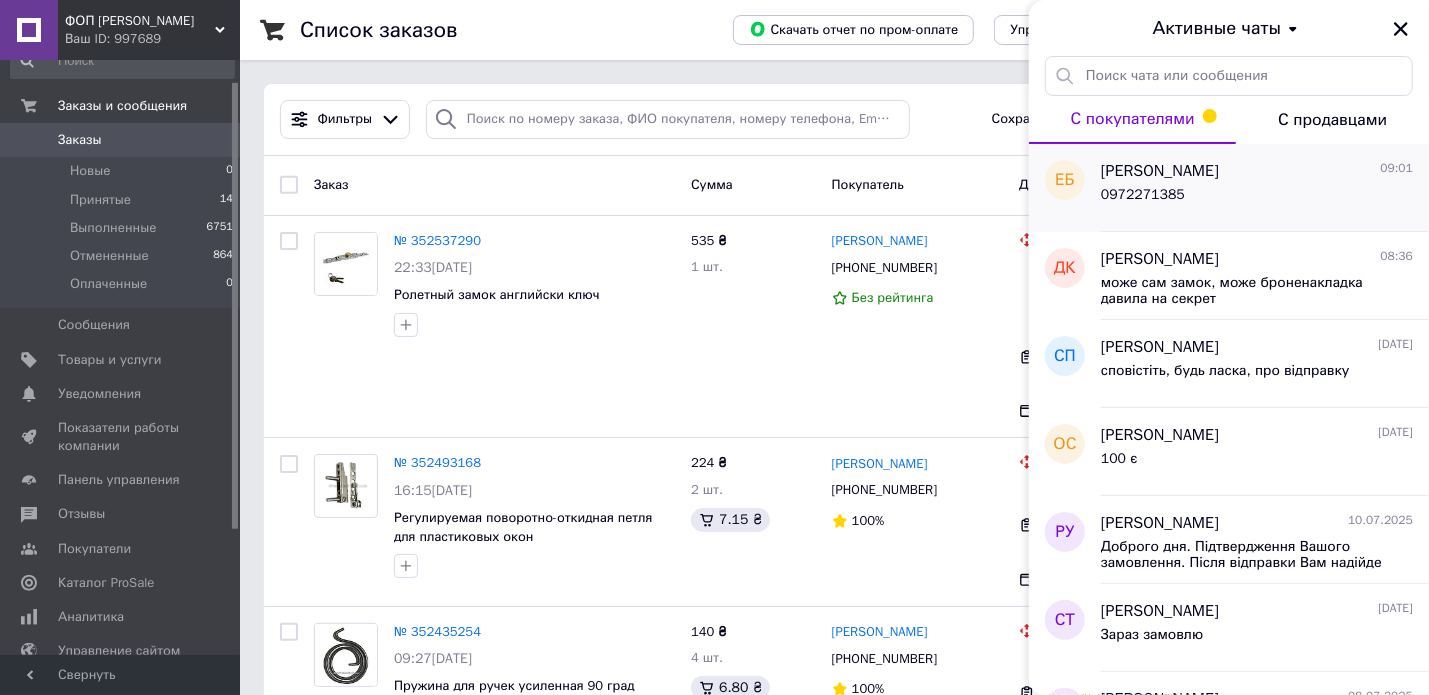 click on "0972271385" at bounding box center (1257, 199) 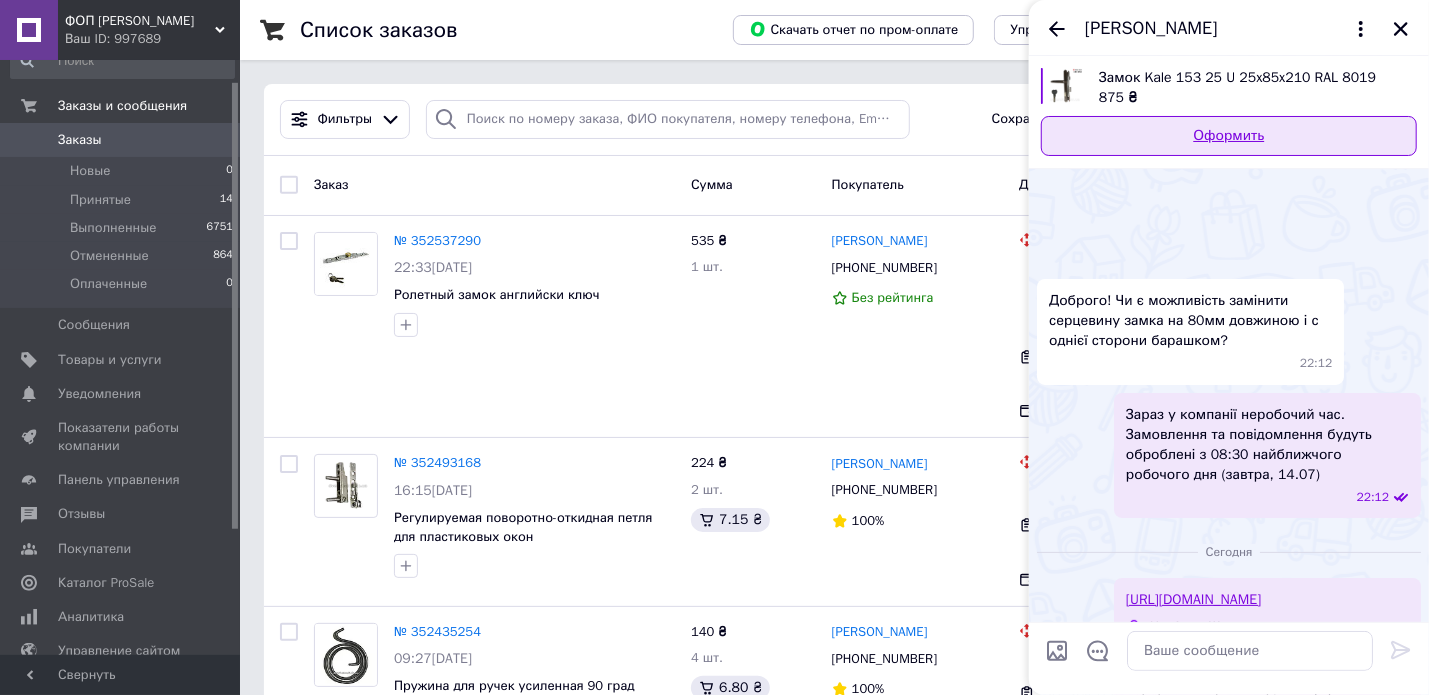 scroll, scrollTop: 913, scrollLeft: 0, axis: vertical 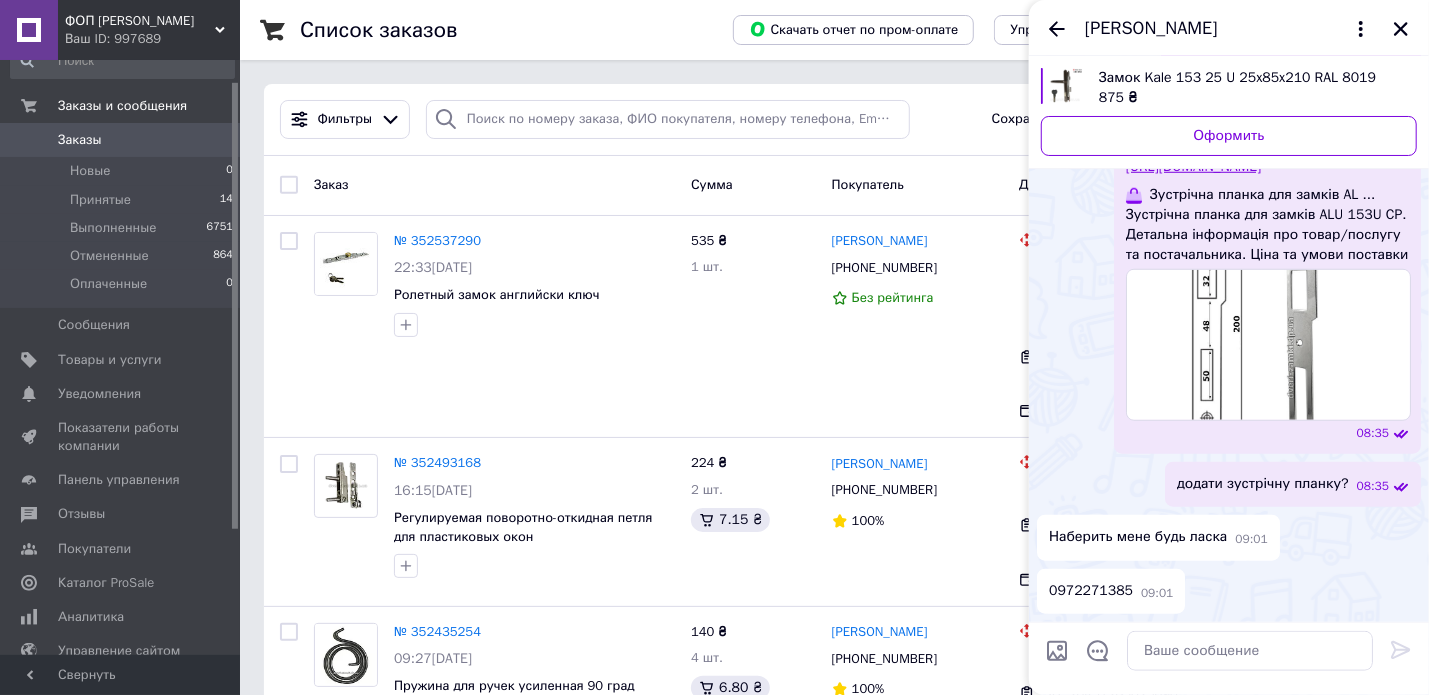 click 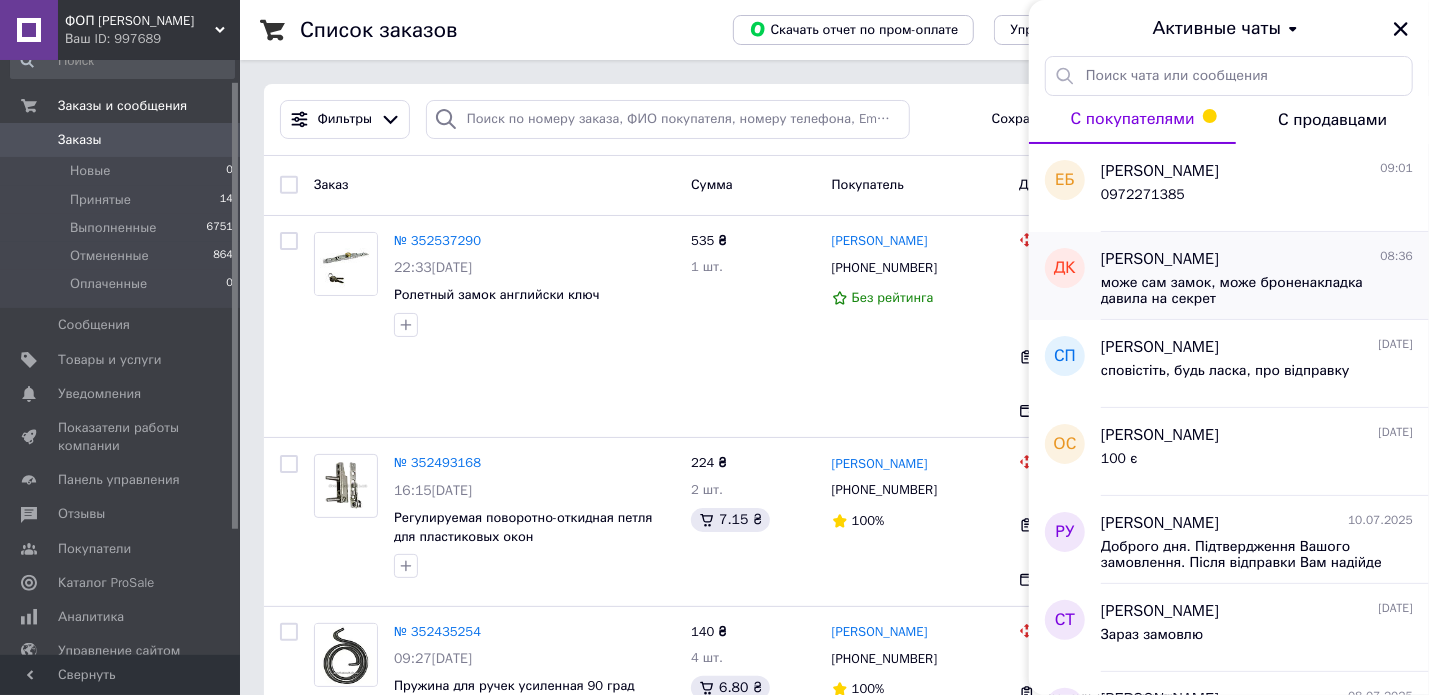 click on "може сам замок, може броненакладка давила на секрет" at bounding box center (1243, 291) 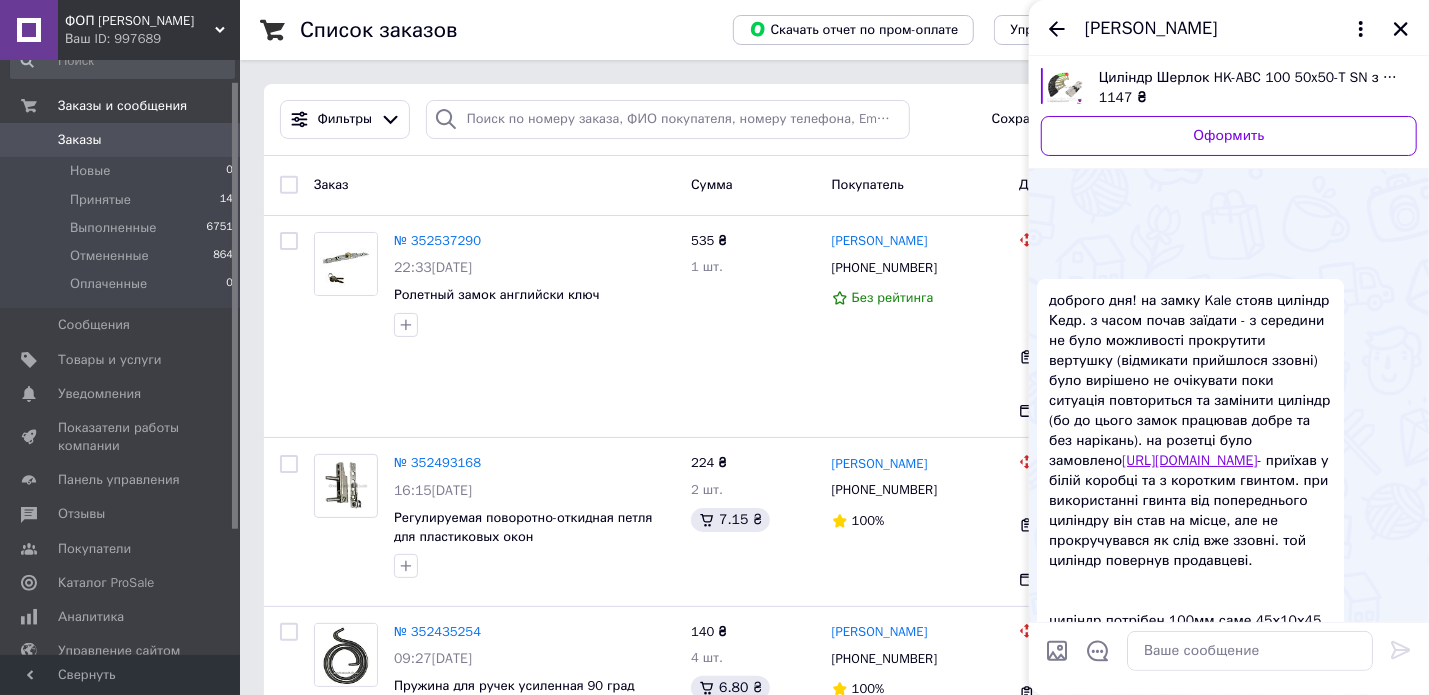 scroll, scrollTop: 1045, scrollLeft: 0, axis: vertical 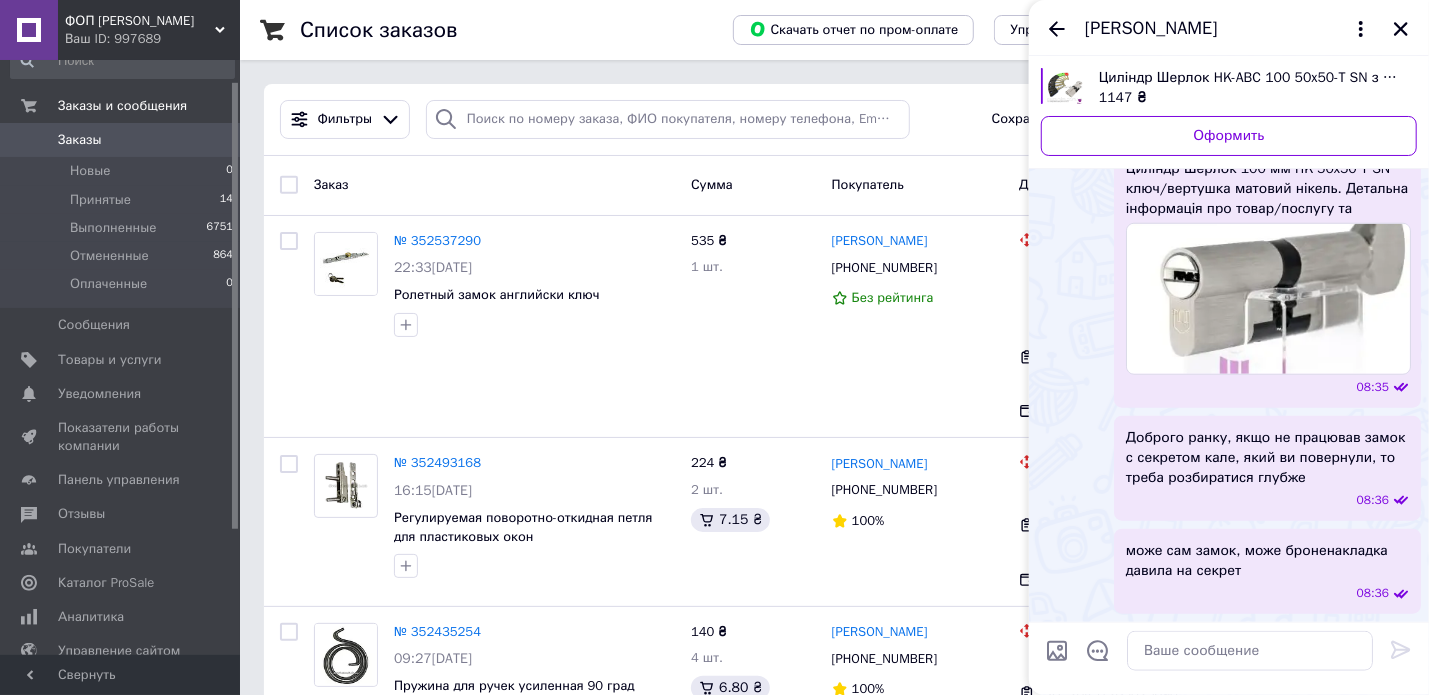 click 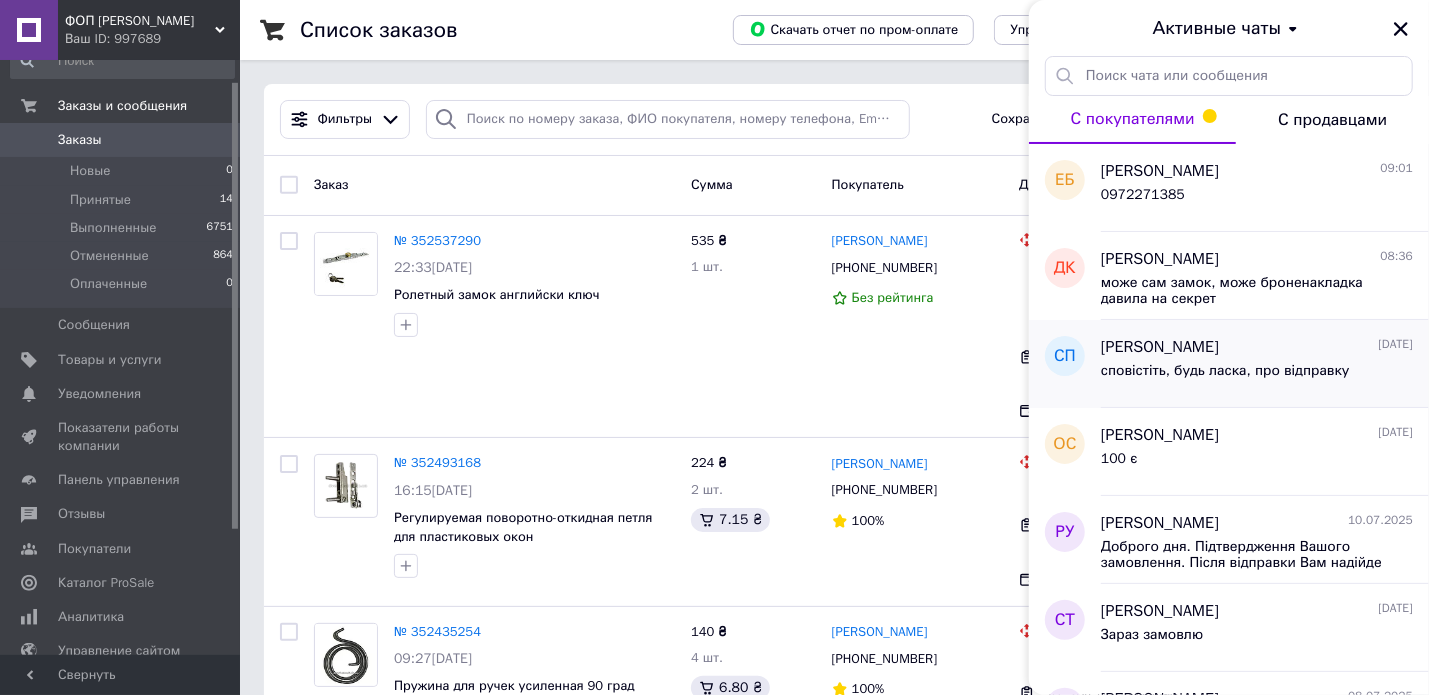 click on "сповістіть, будь ласка, про відправку" at bounding box center (1225, 377) 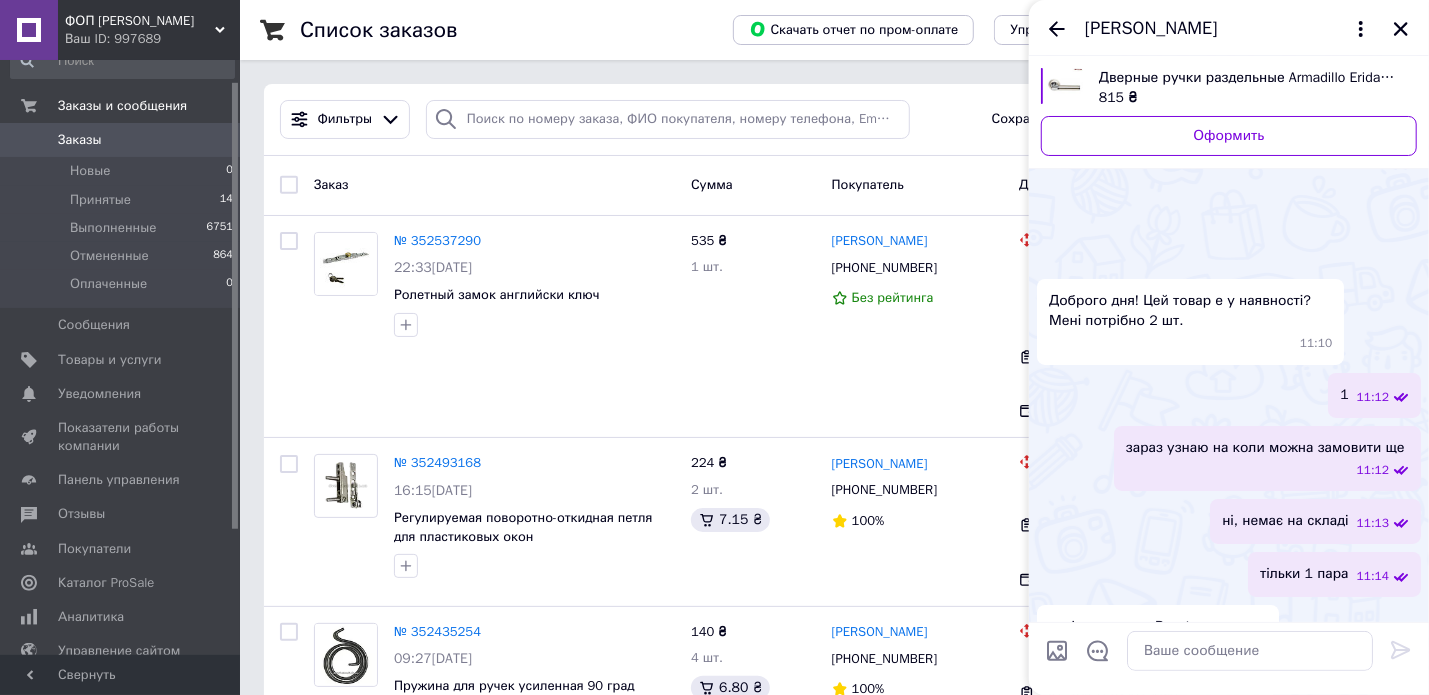 scroll, scrollTop: 443, scrollLeft: 0, axis: vertical 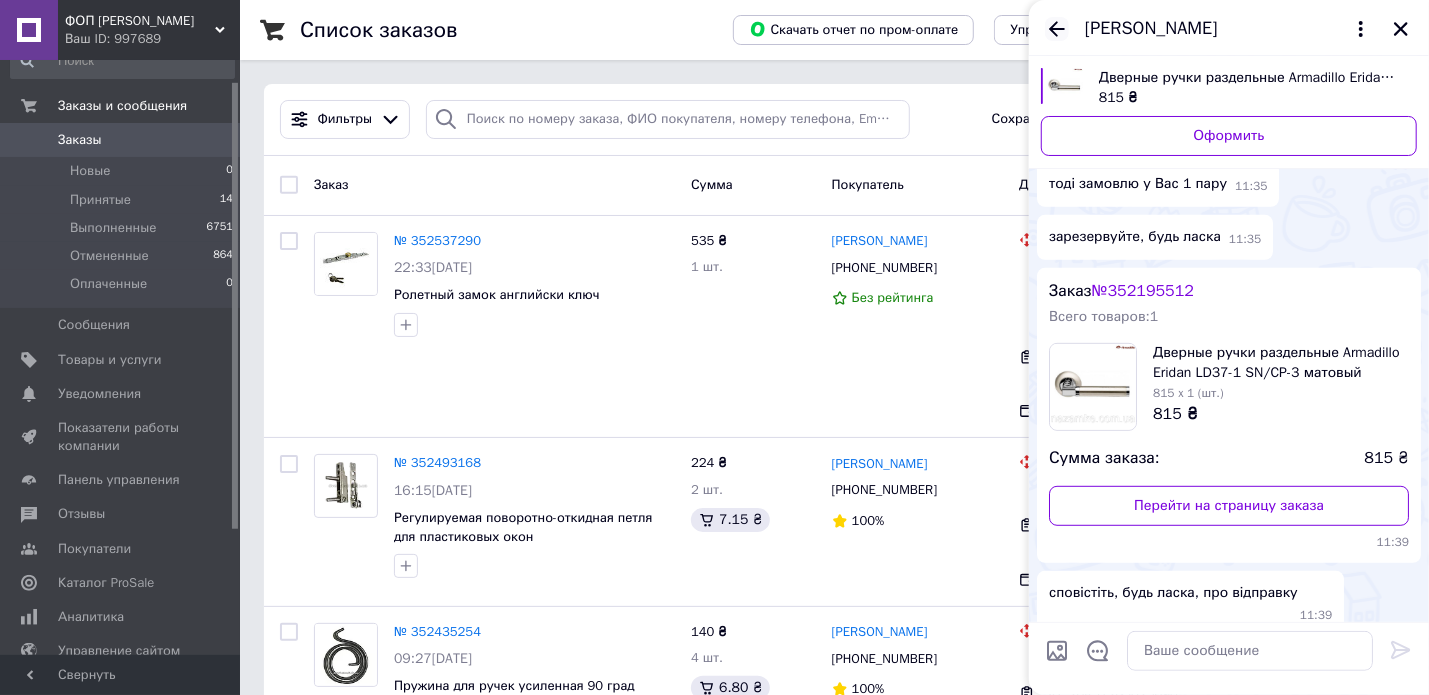 click 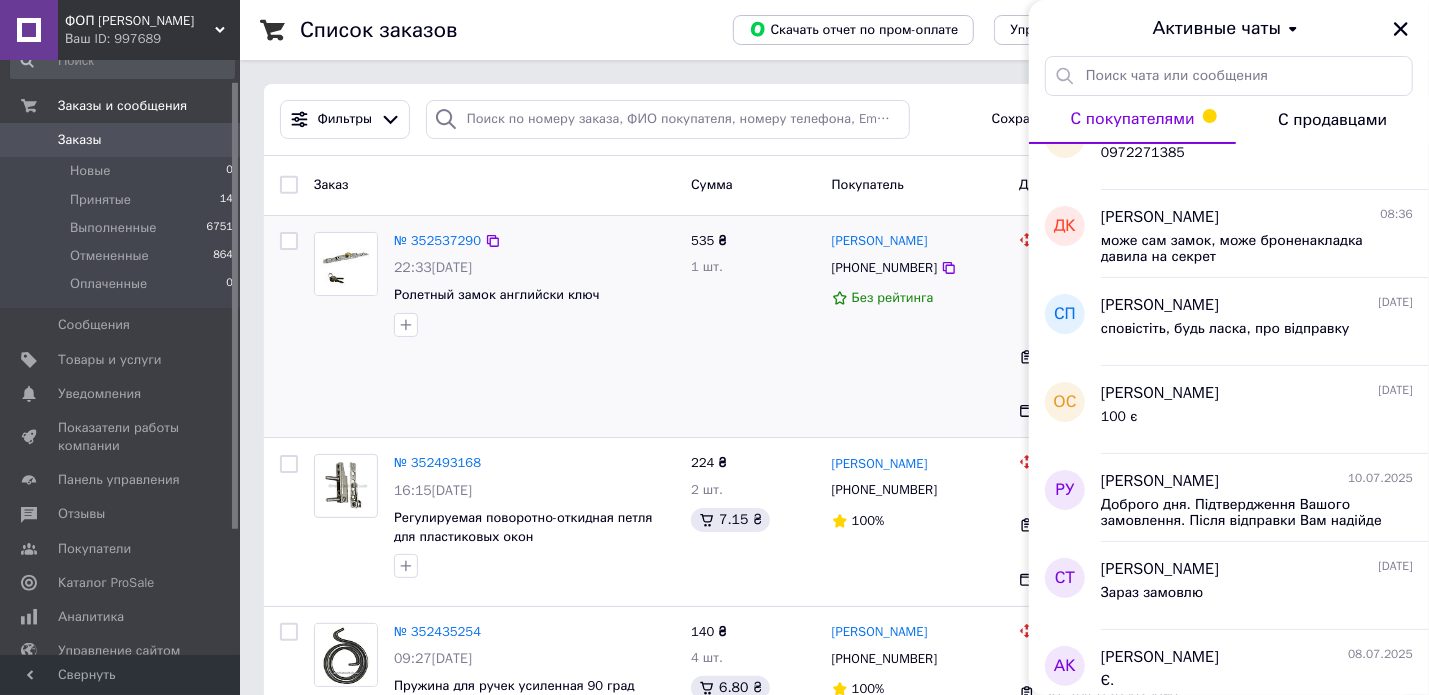 scroll, scrollTop: 100, scrollLeft: 0, axis: vertical 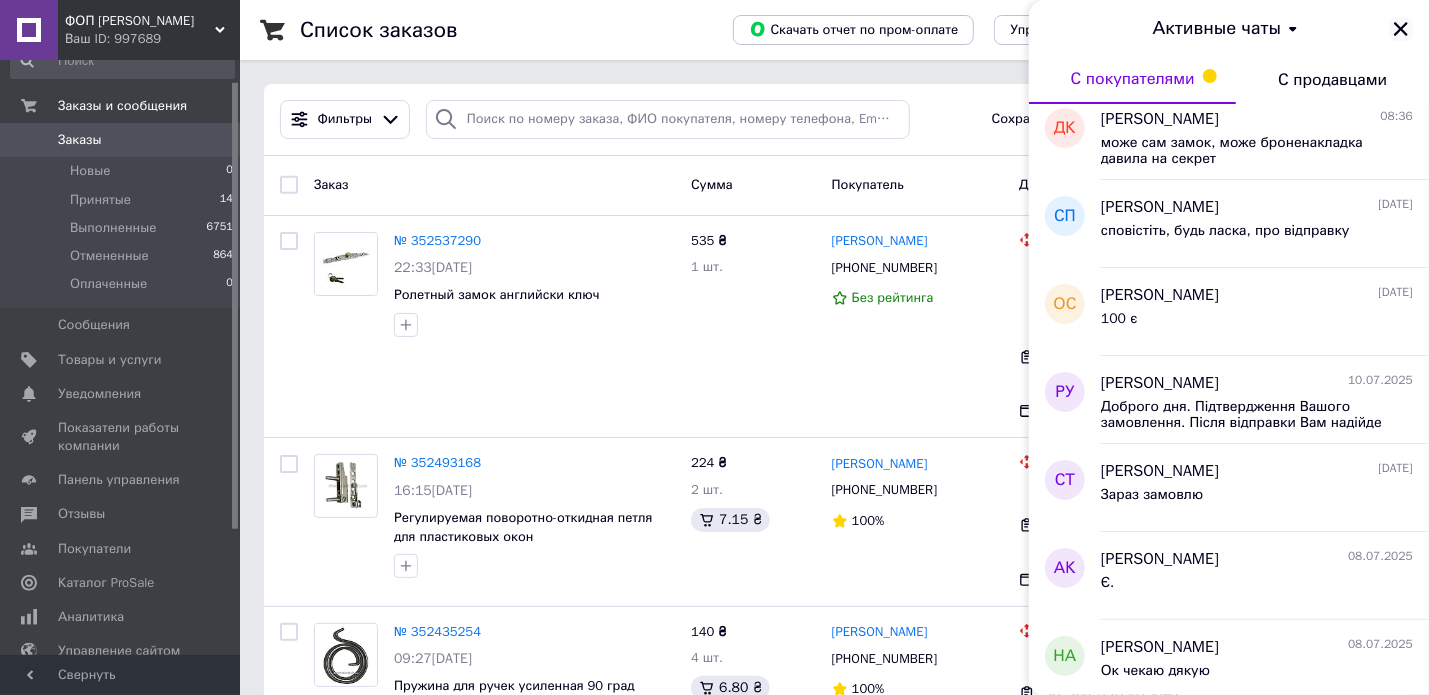 click 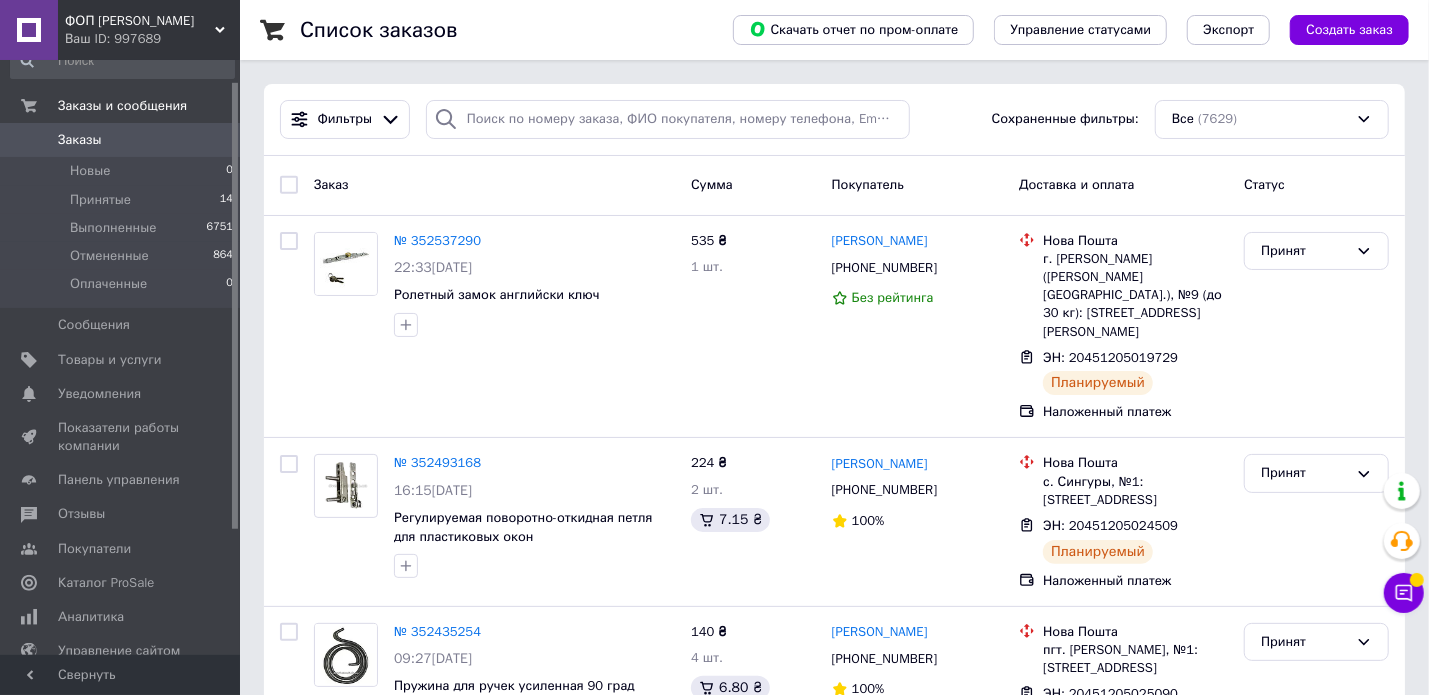click on "Заказы" at bounding box center [121, 140] 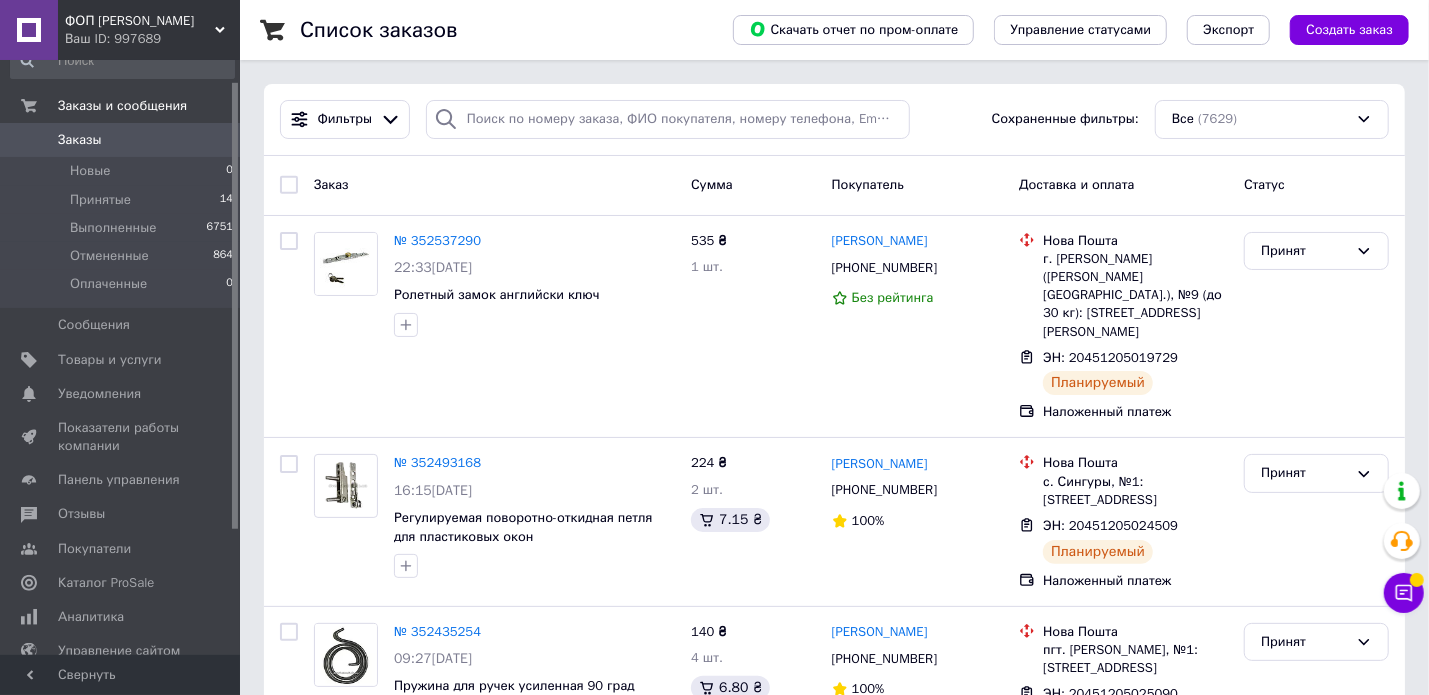click on "Заказы" at bounding box center (121, 140) 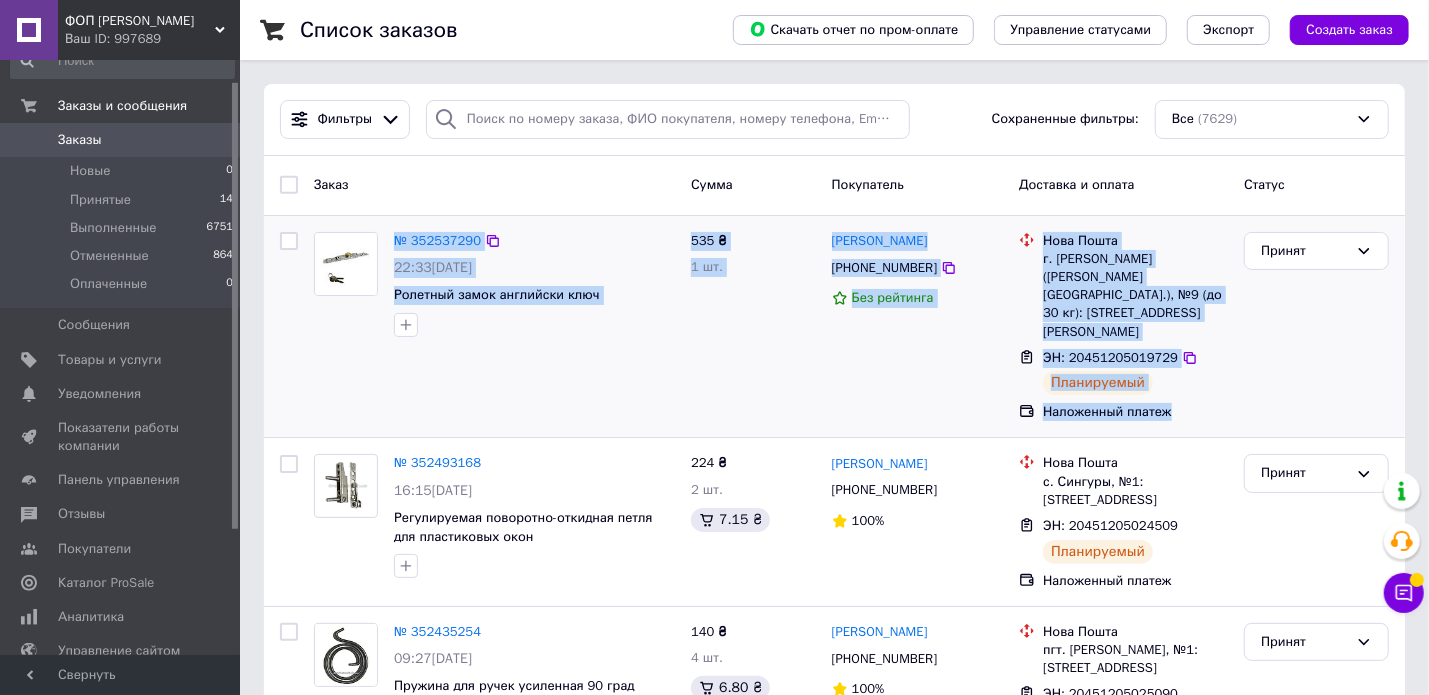 drag, startPoint x: 1193, startPoint y: 381, endPoint x: 345, endPoint y: 261, distance: 856.4485 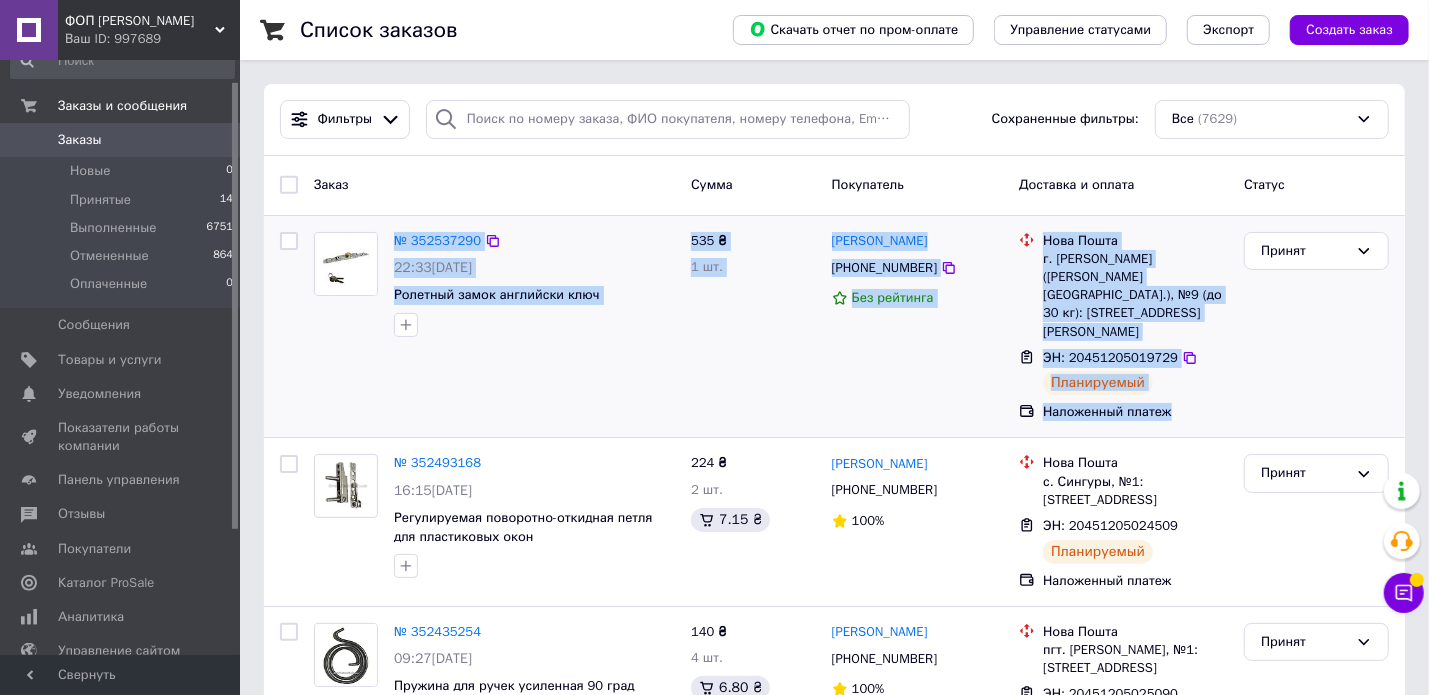 click on "№ 352537290 22:33[DATE] Ролетный замок английски ключ 535 ₴ 1 шт. [PERSON_NAME] [PHONE_NUMBER] Без рейтинга Нова Пошта г. [PERSON_NAME] ([PERSON_NAME][GEOGRAPHIC_DATA].), №9 (до 30 кг): [STREET_ADDRESS][PERSON_NAME] ЭН: 20451205019729 Планируемый Наложенный платеж Принят" at bounding box center (834, 327) 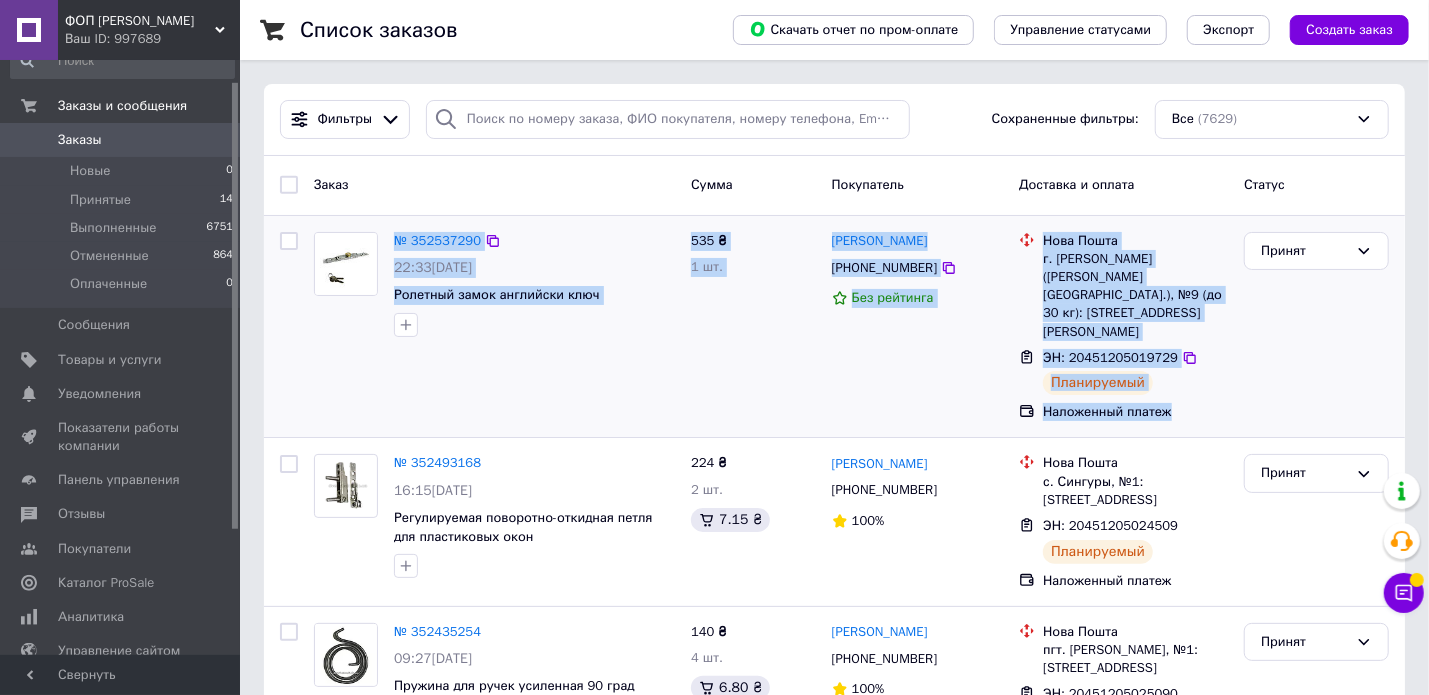 click on "535 ₴ 1 шт." at bounding box center (753, 327) 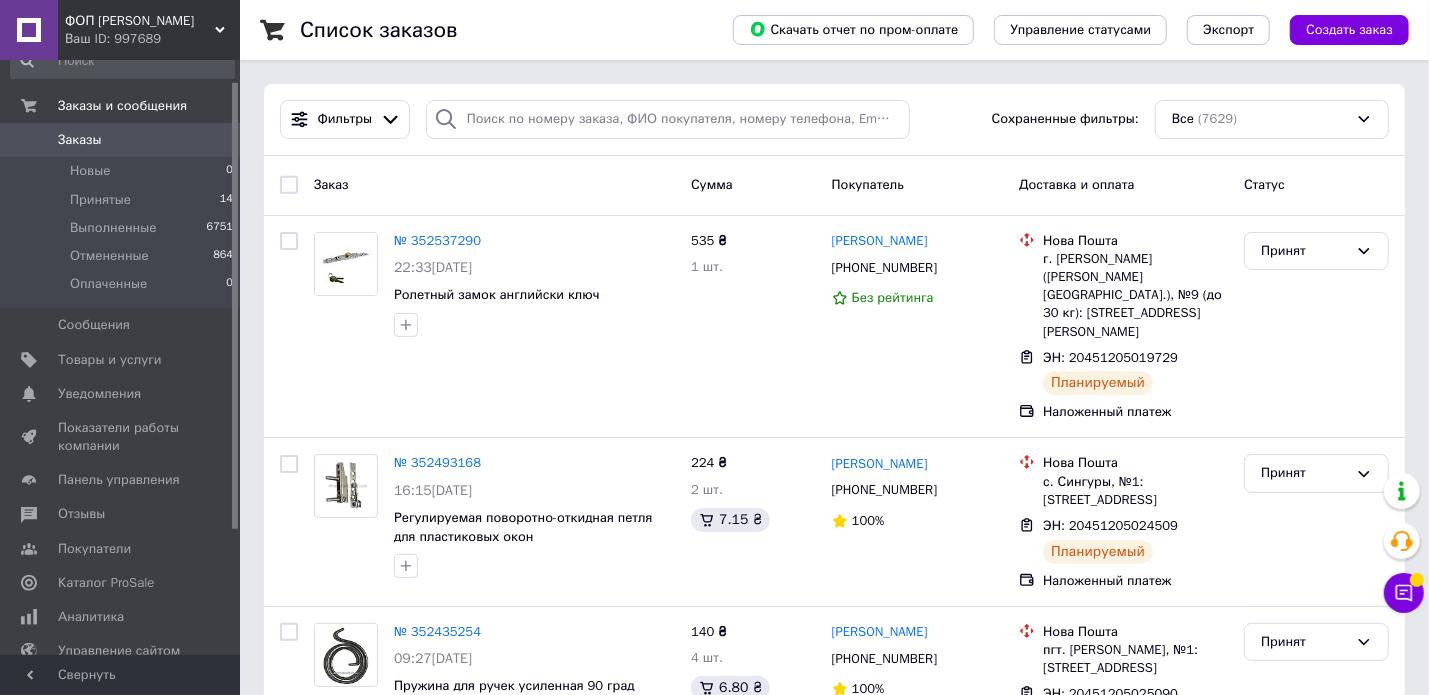 click on "Заказы" at bounding box center [121, 140] 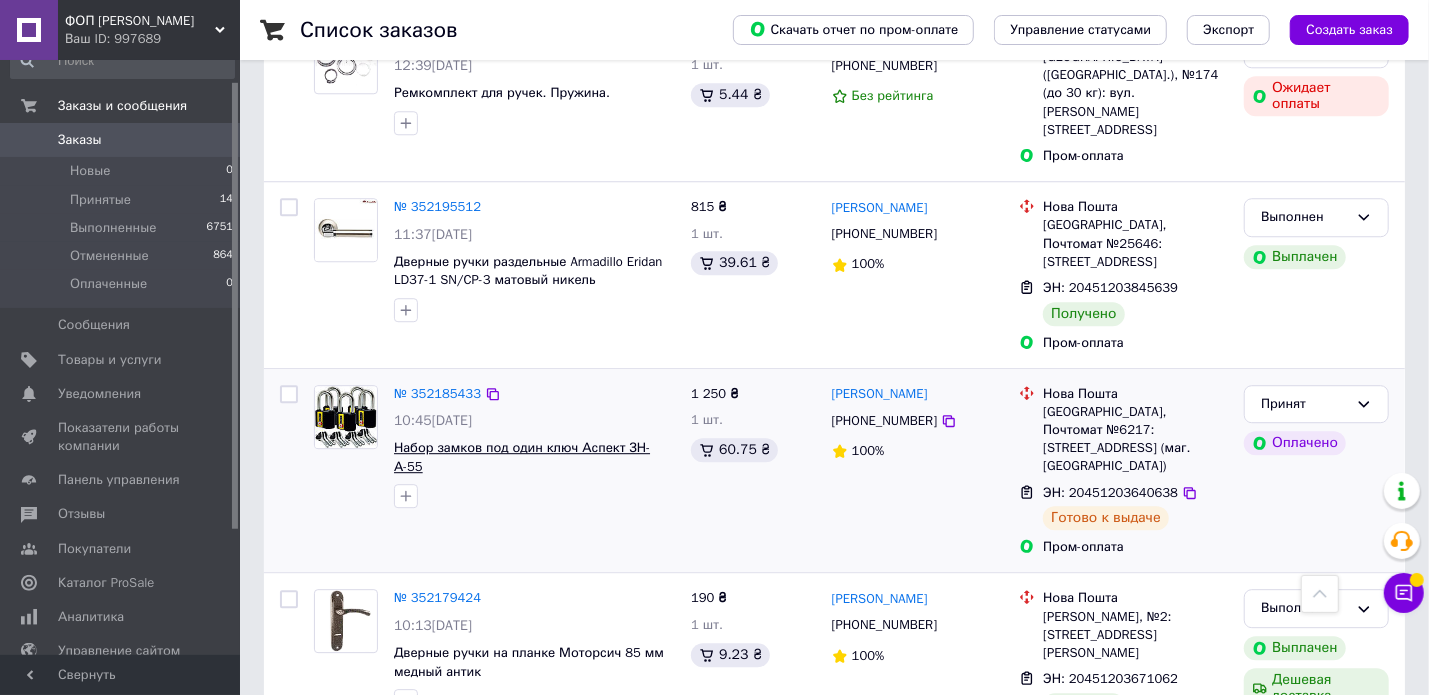 scroll, scrollTop: 3183, scrollLeft: 0, axis: vertical 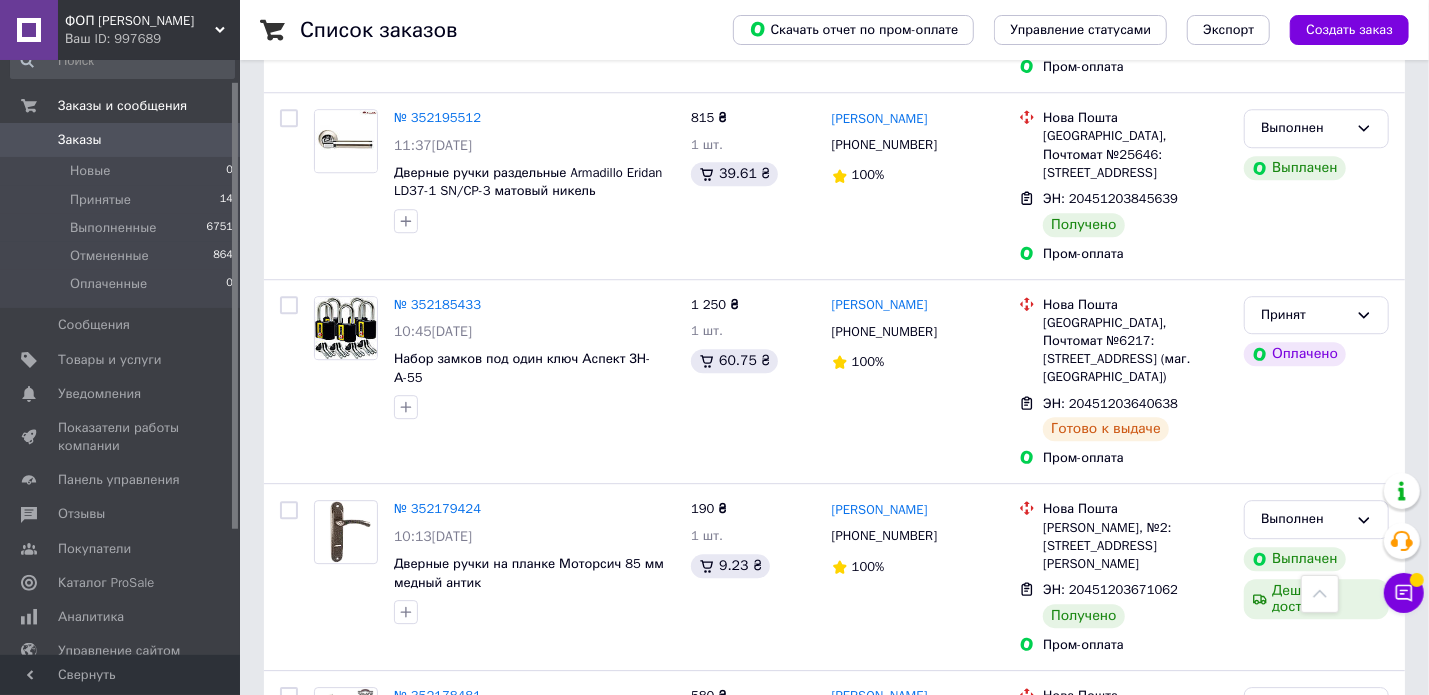 click on "Заказы 0" at bounding box center [122, 140] 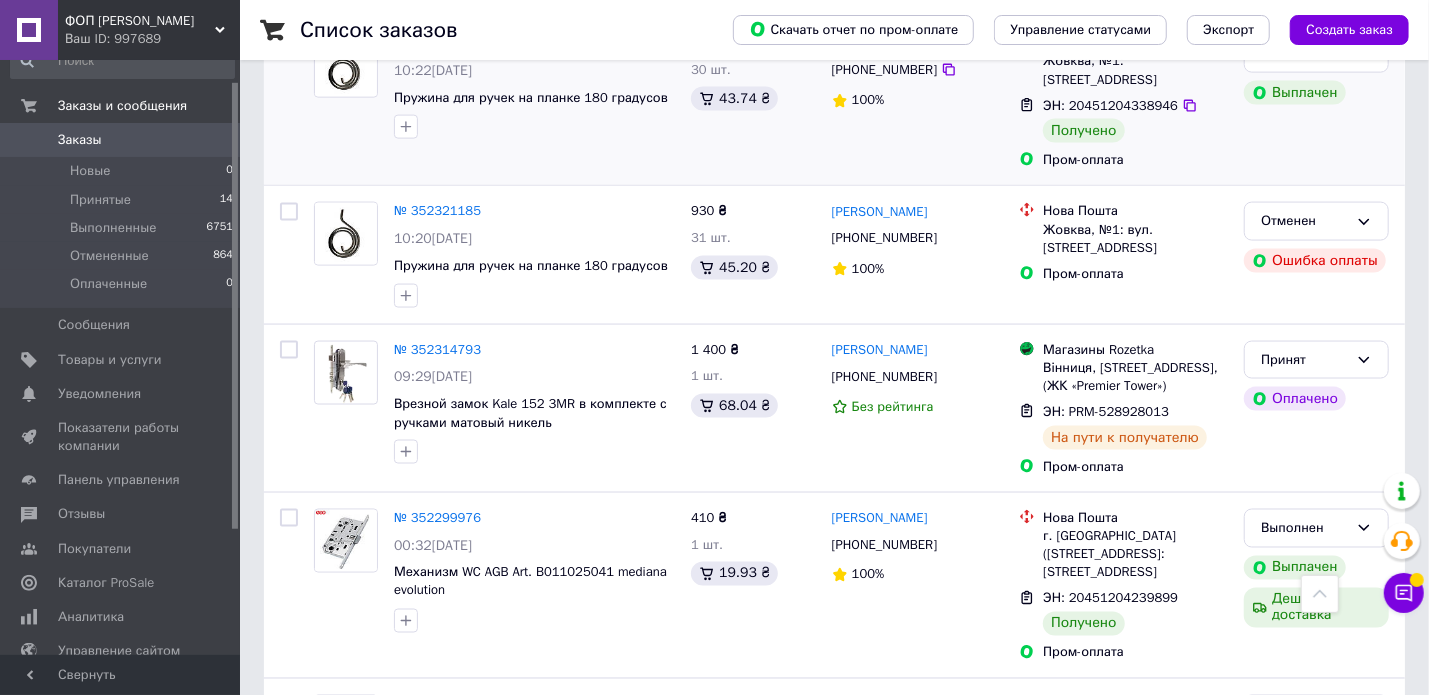 scroll, scrollTop: 1300, scrollLeft: 0, axis: vertical 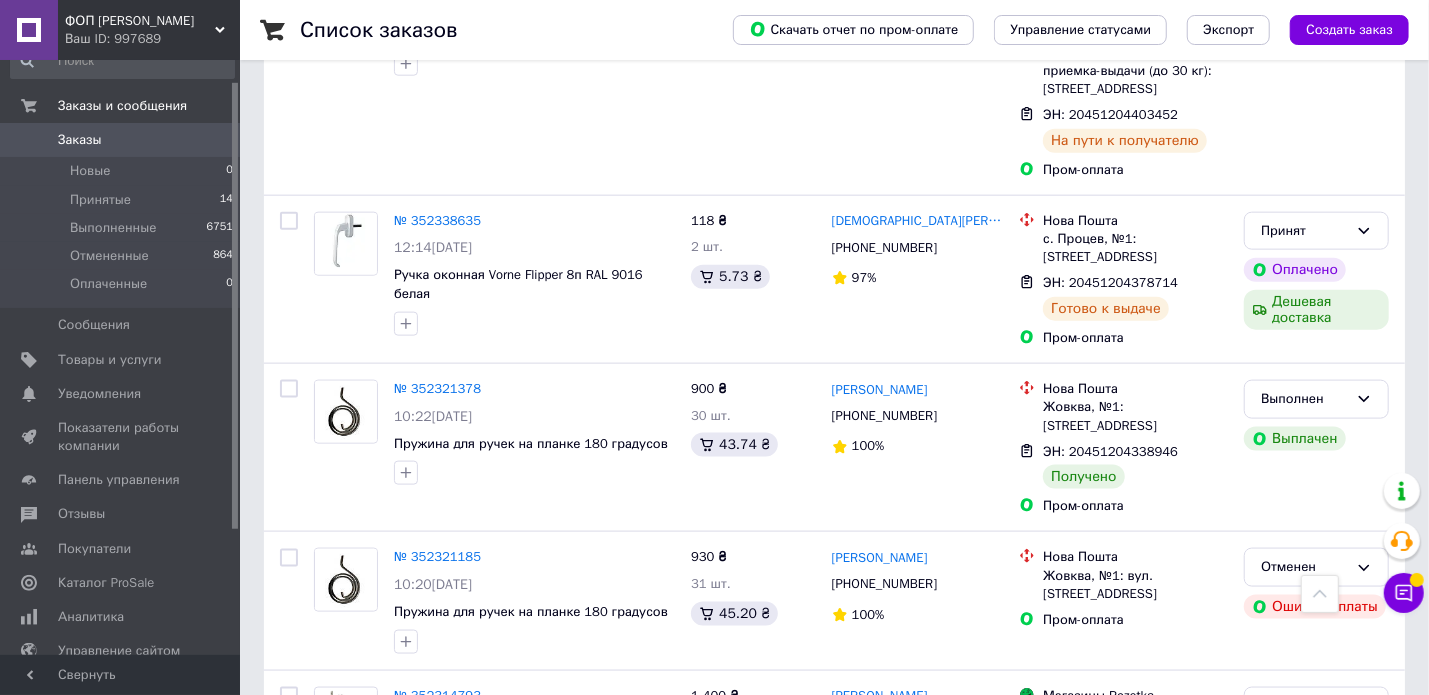 click on "Заказы" at bounding box center [121, 140] 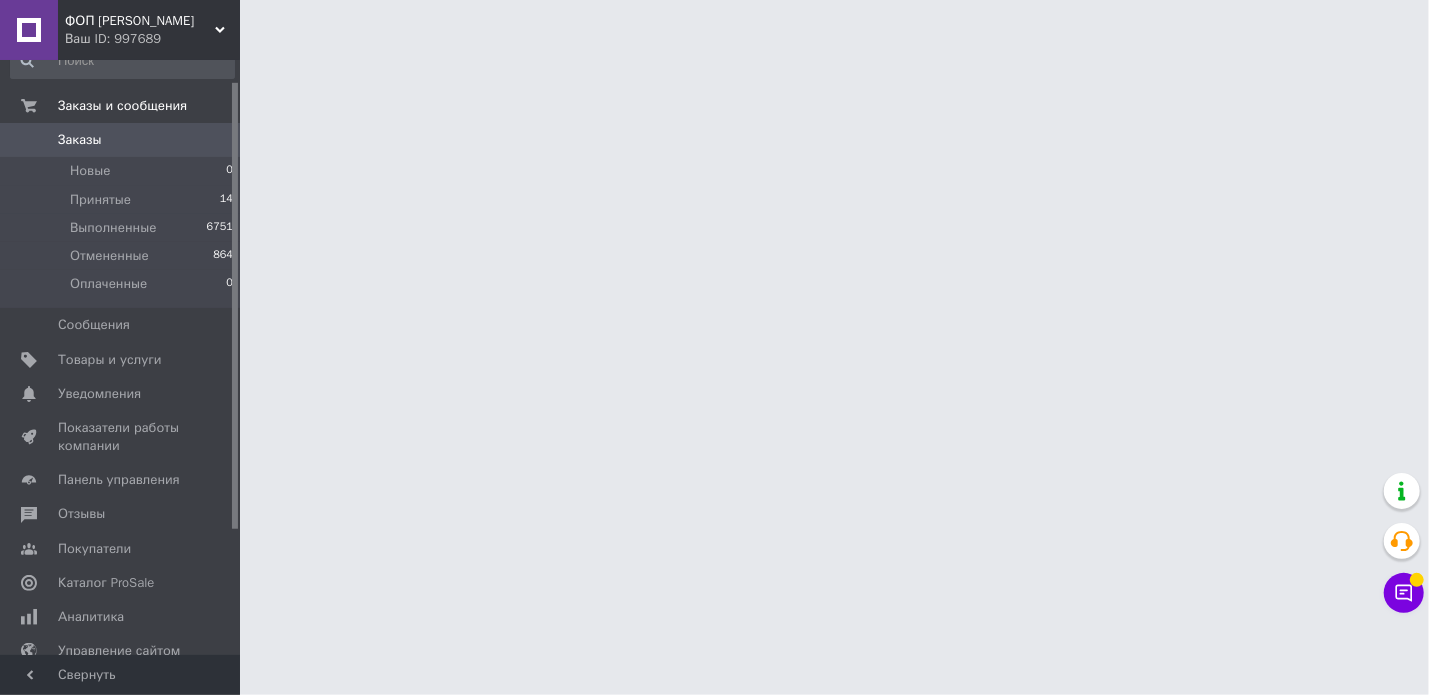 scroll, scrollTop: 0, scrollLeft: 0, axis: both 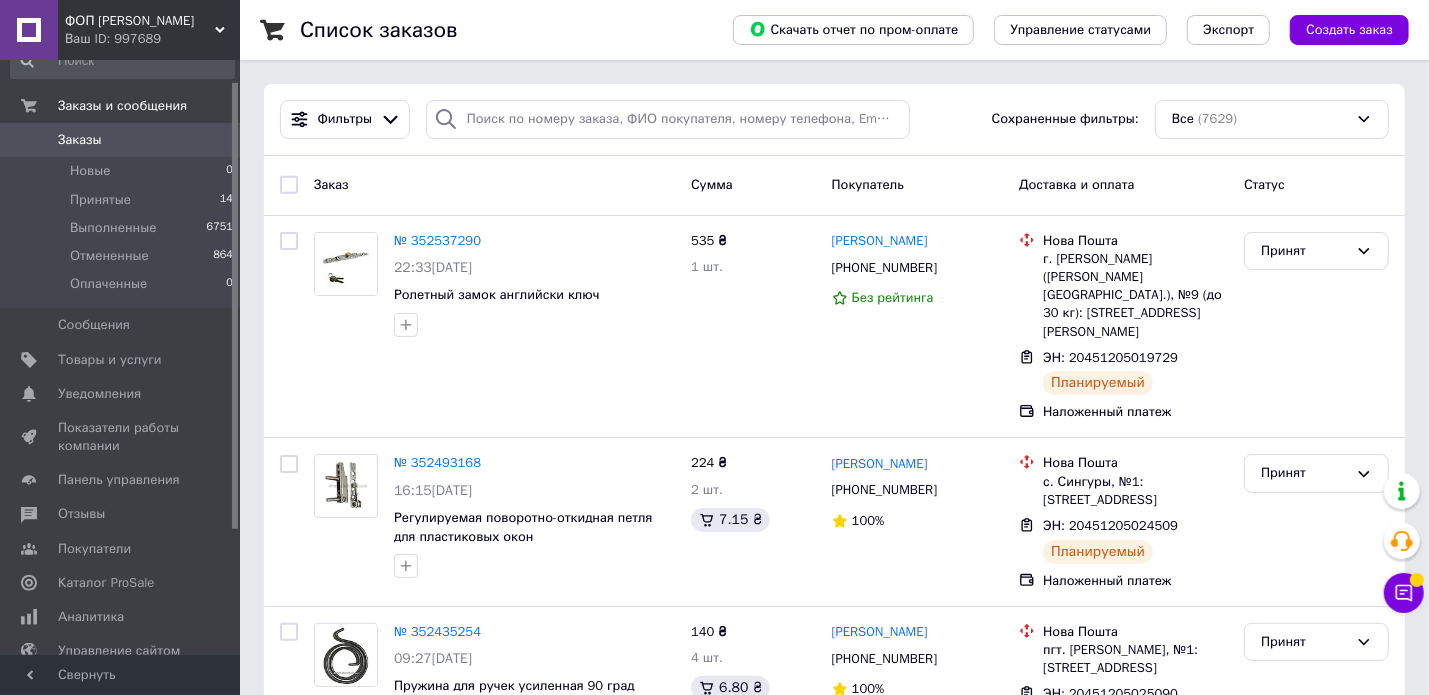 click on "Заказы" at bounding box center [121, 140] 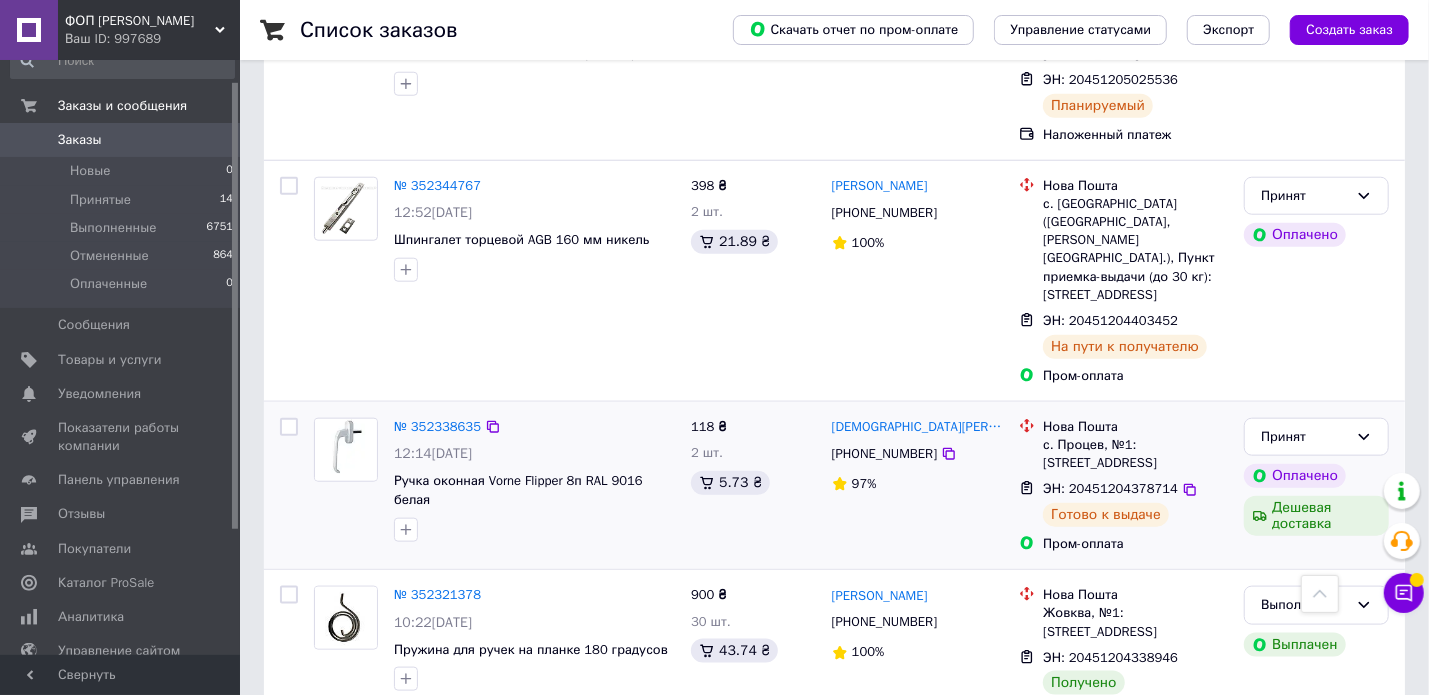 scroll, scrollTop: 1200, scrollLeft: 0, axis: vertical 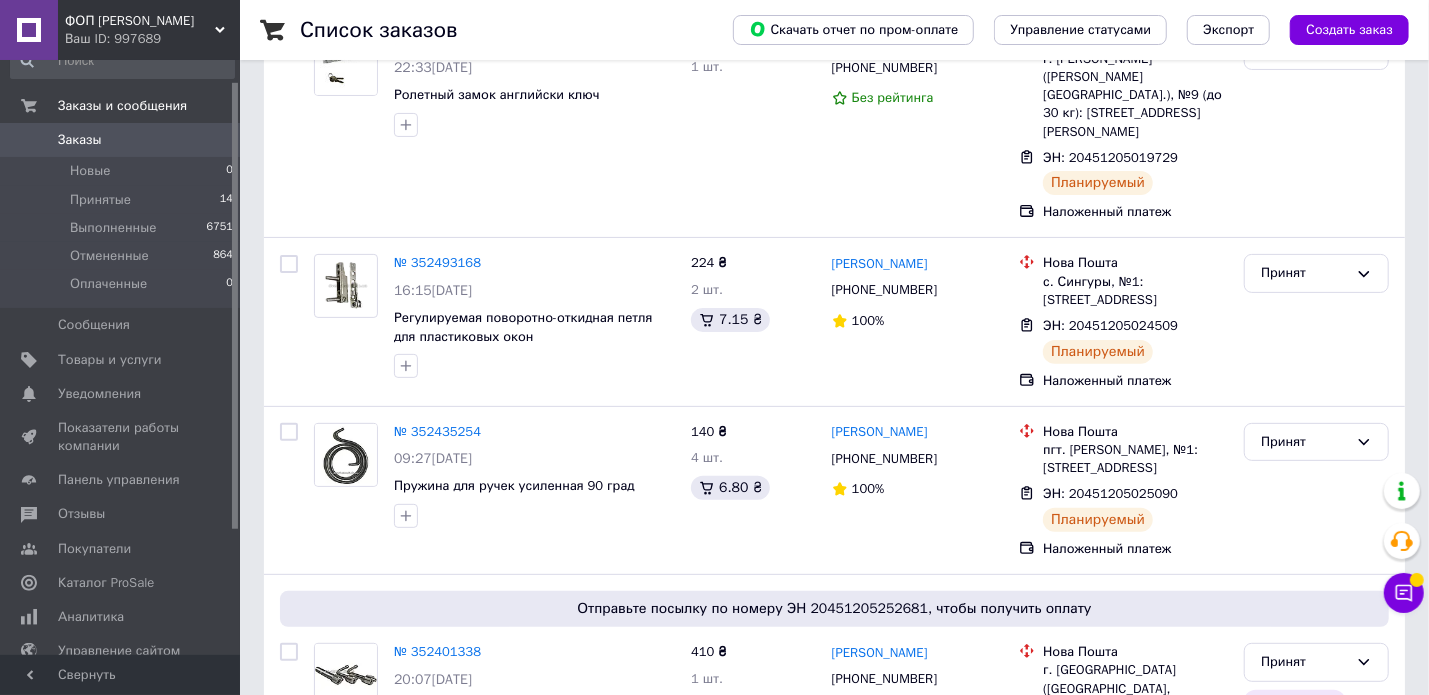 click on "Заказы 0" at bounding box center (122, 140) 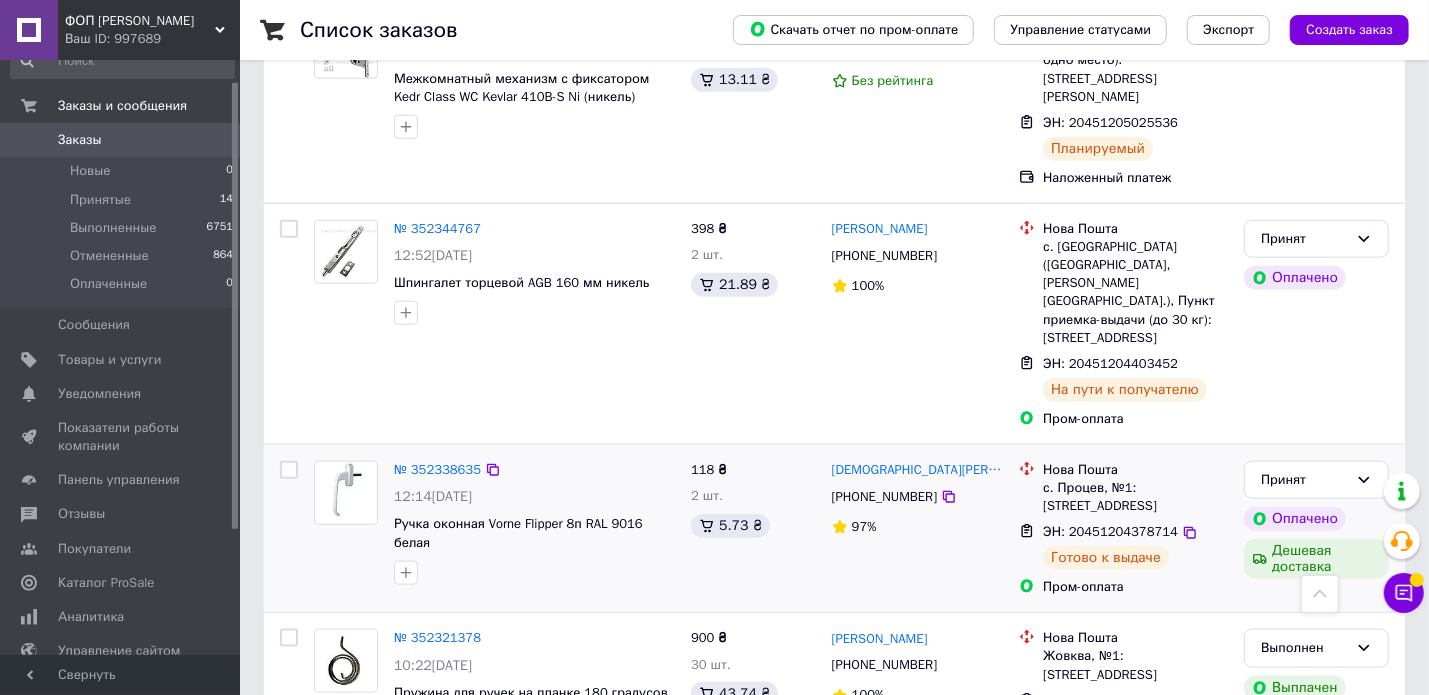 scroll, scrollTop: 1100, scrollLeft: 0, axis: vertical 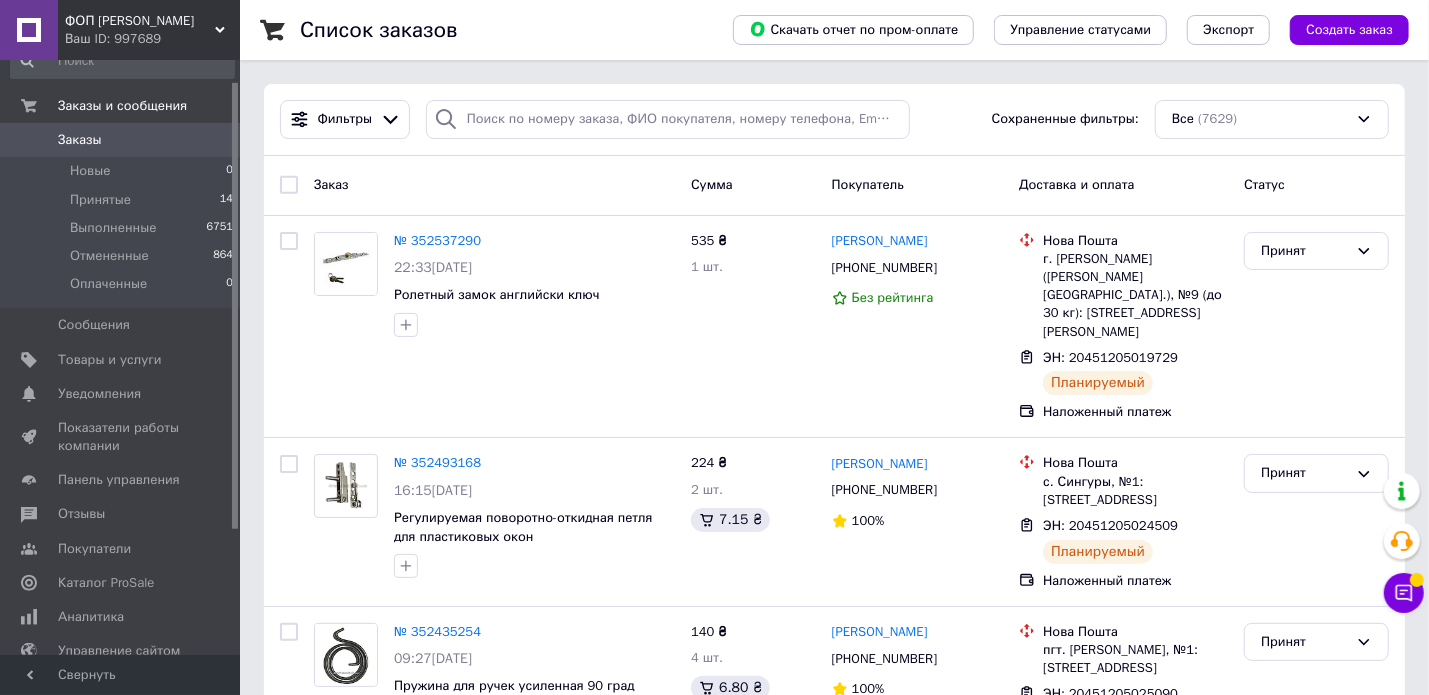 click on "Заказы" at bounding box center [121, 140] 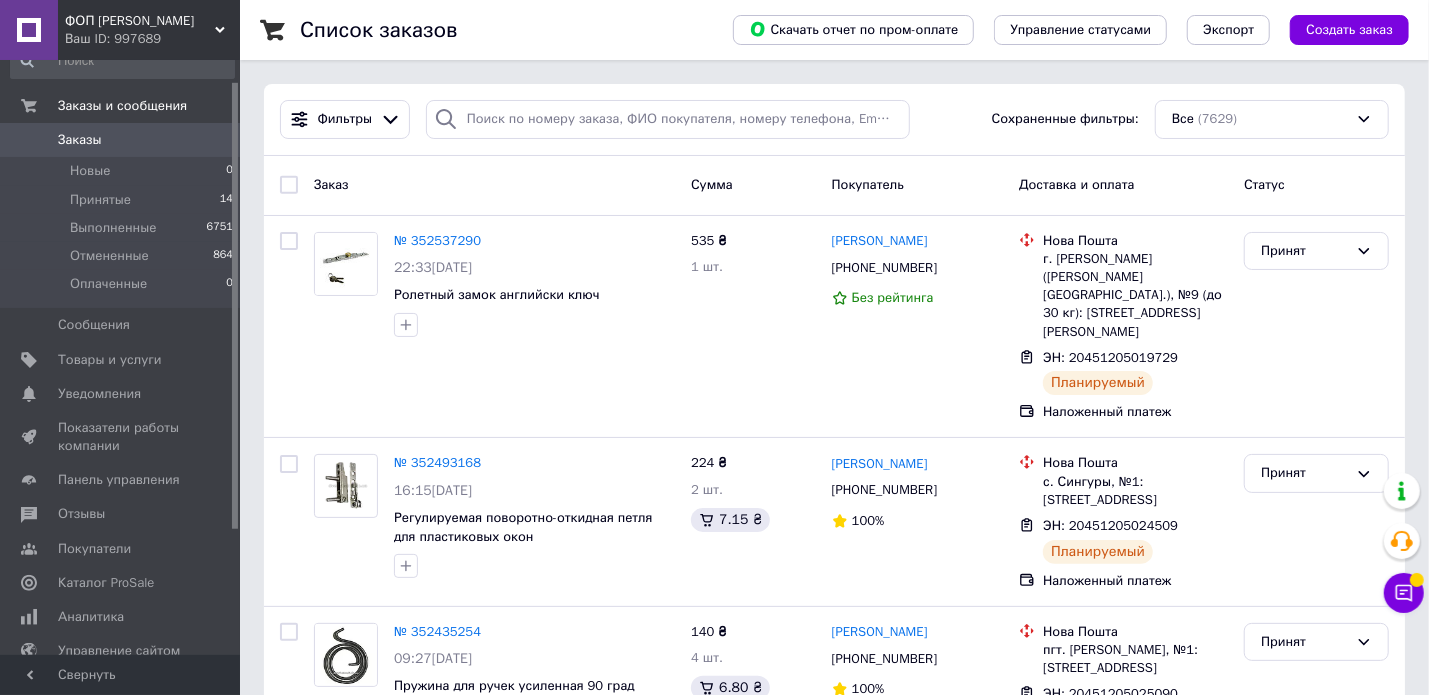 click on "Заказы" at bounding box center [121, 140] 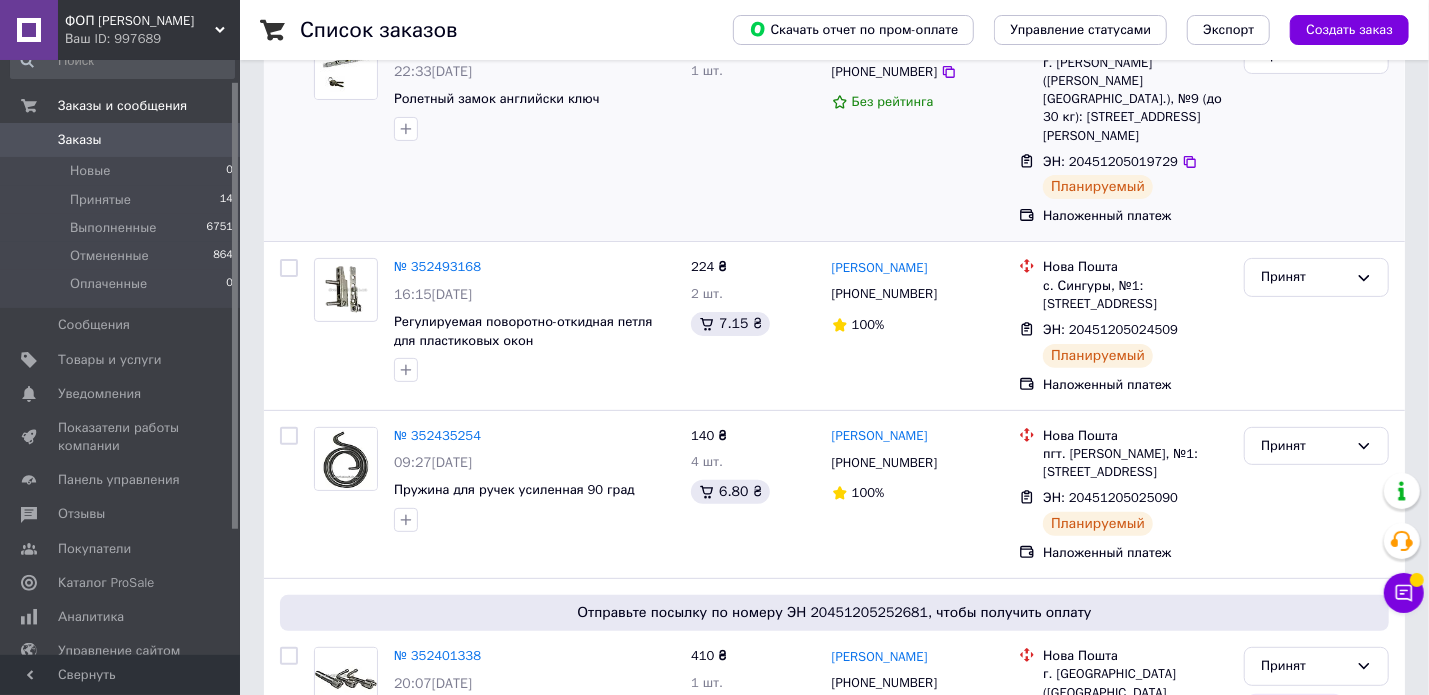 scroll, scrollTop: 499, scrollLeft: 0, axis: vertical 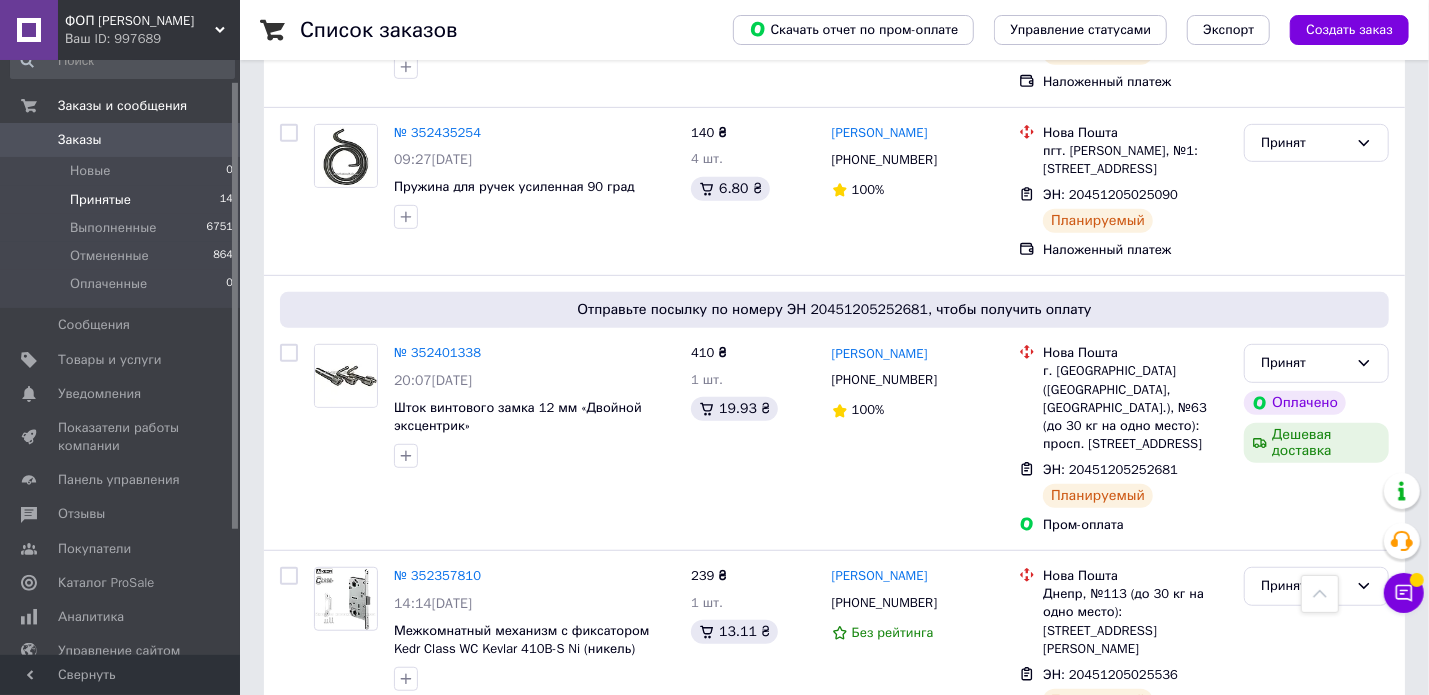 click on "Принятые 14" at bounding box center [122, 200] 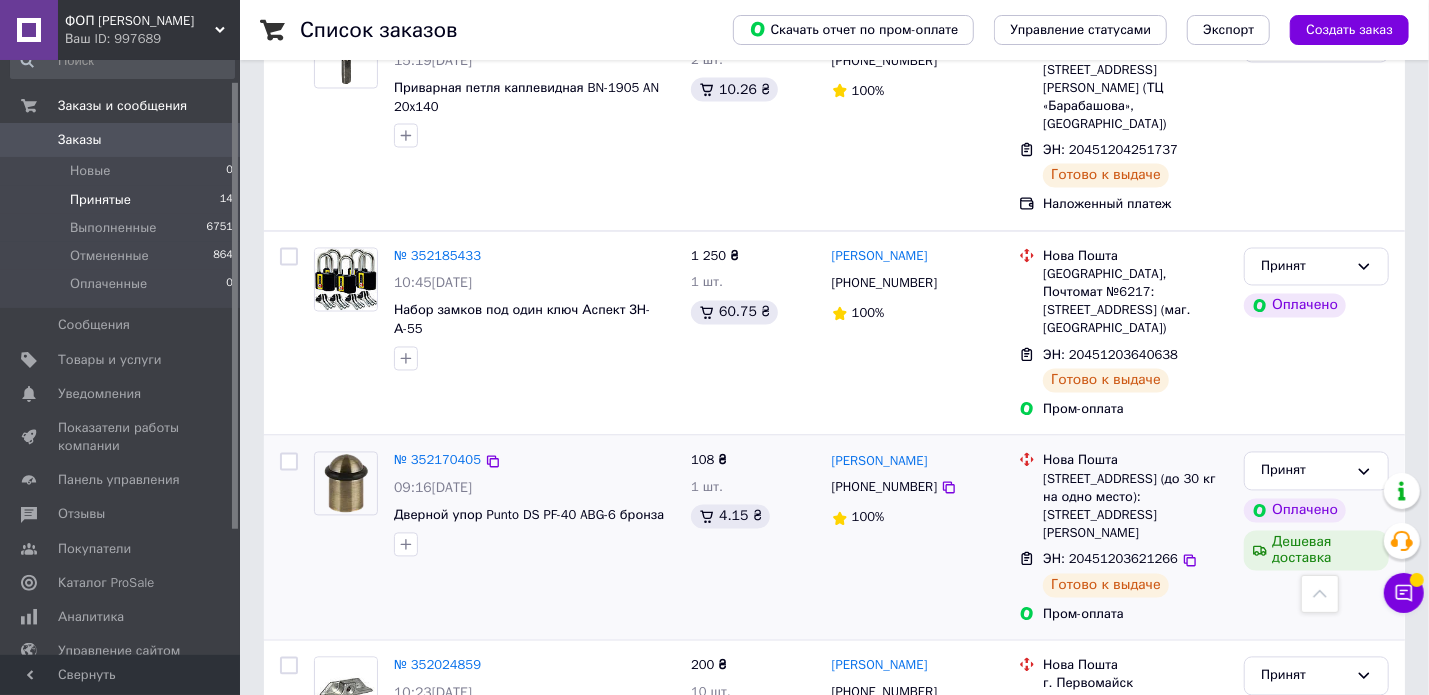 scroll, scrollTop: 2237, scrollLeft: 0, axis: vertical 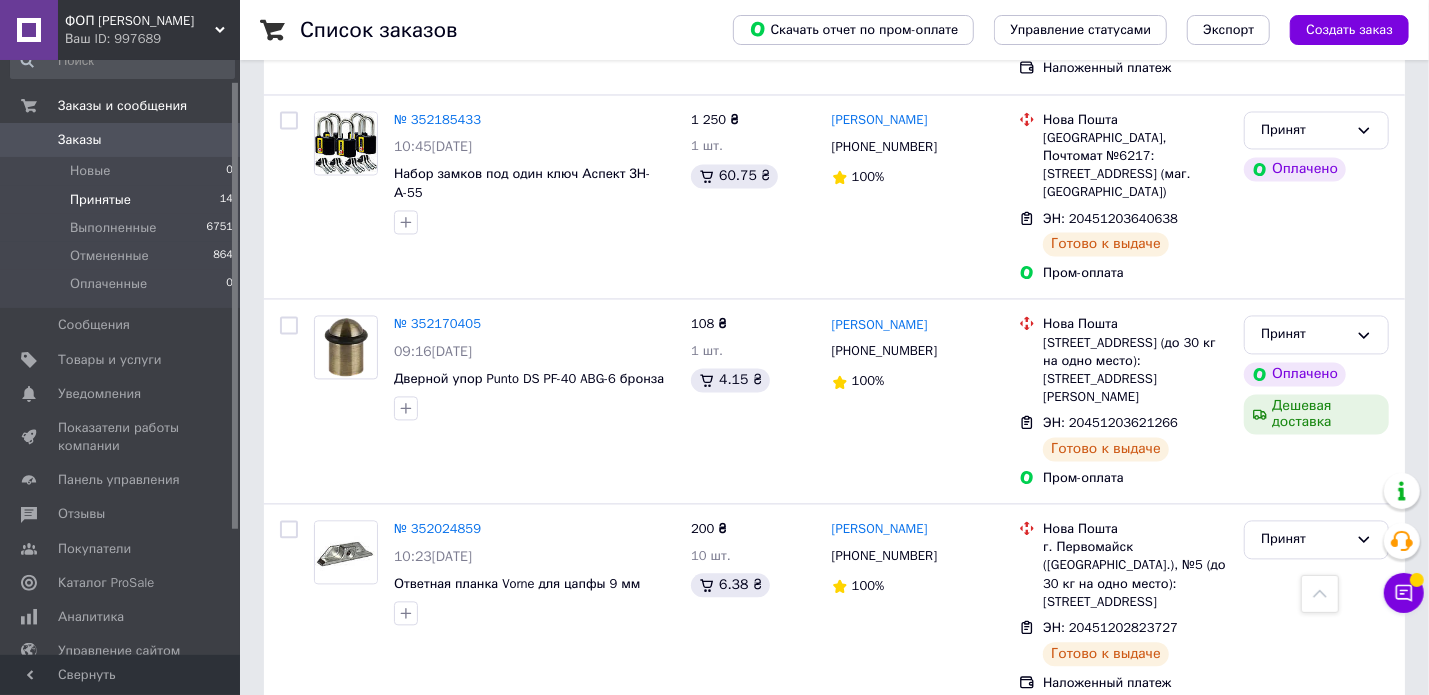 click on "Заказы" at bounding box center (80, 140) 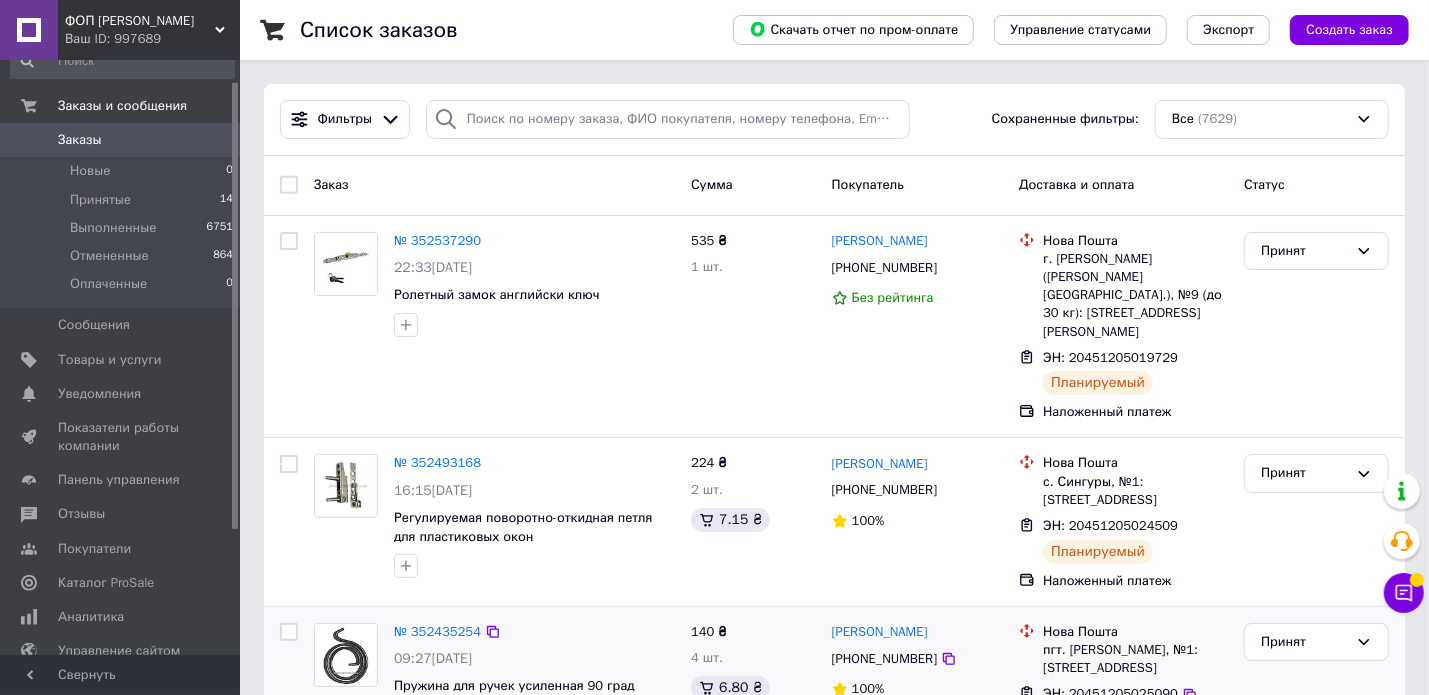 scroll, scrollTop: 300, scrollLeft: 0, axis: vertical 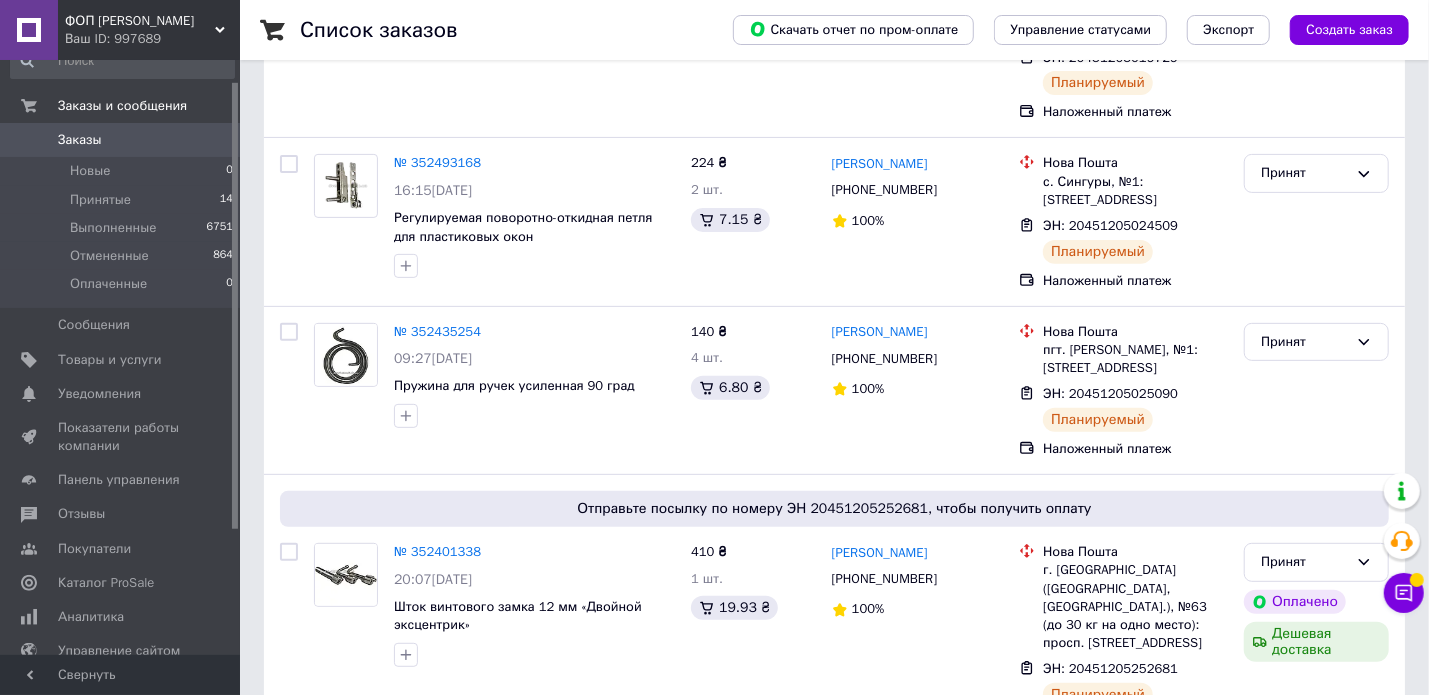 click on "Заказы" at bounding box center [80, 140] 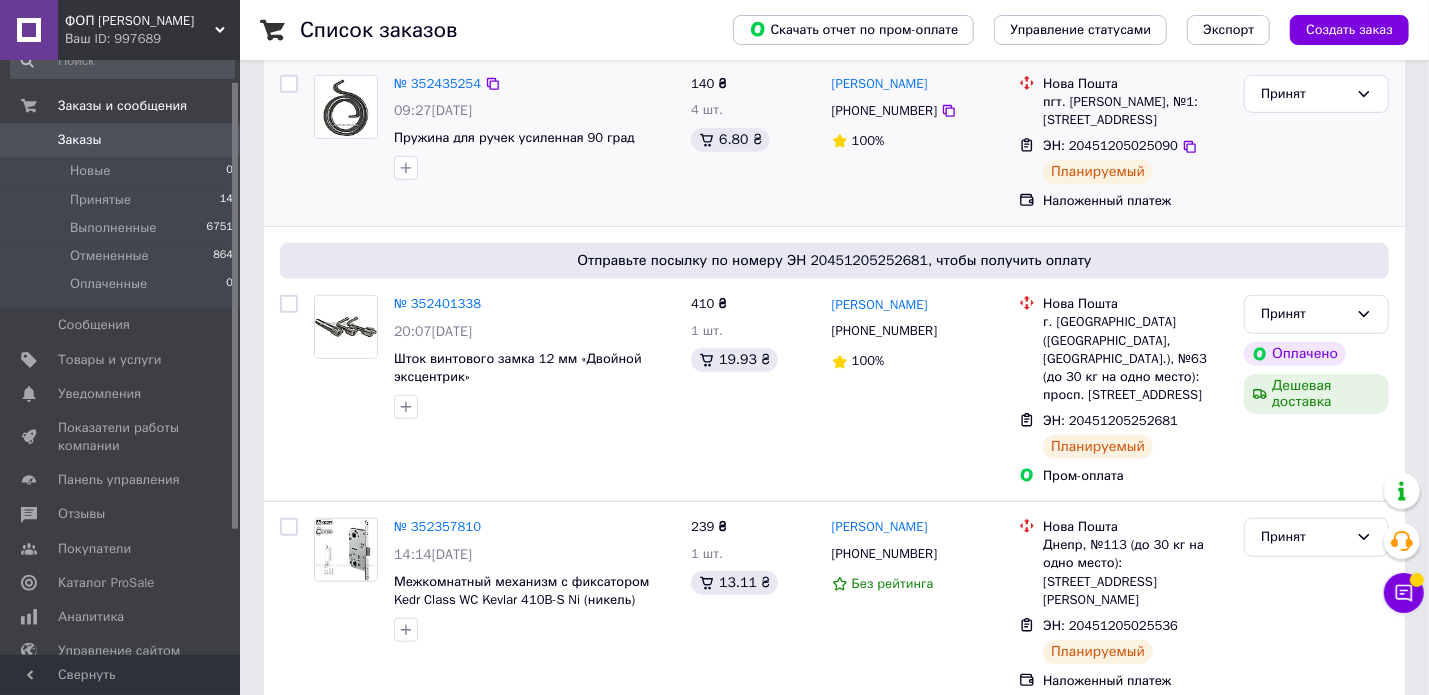 scroll, scrollTop: 800, scrollLeft: 0, axis: vertical 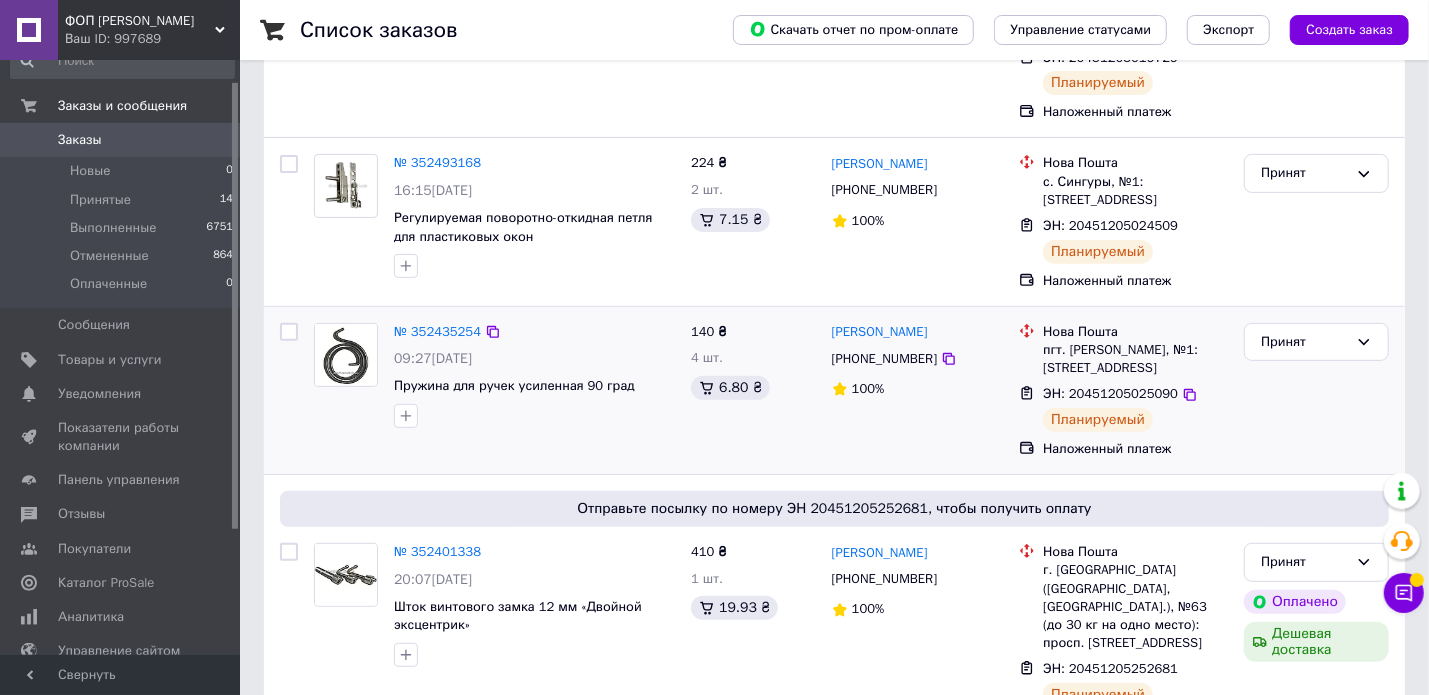 click on "Принят" at bounding box center (1316, 390) 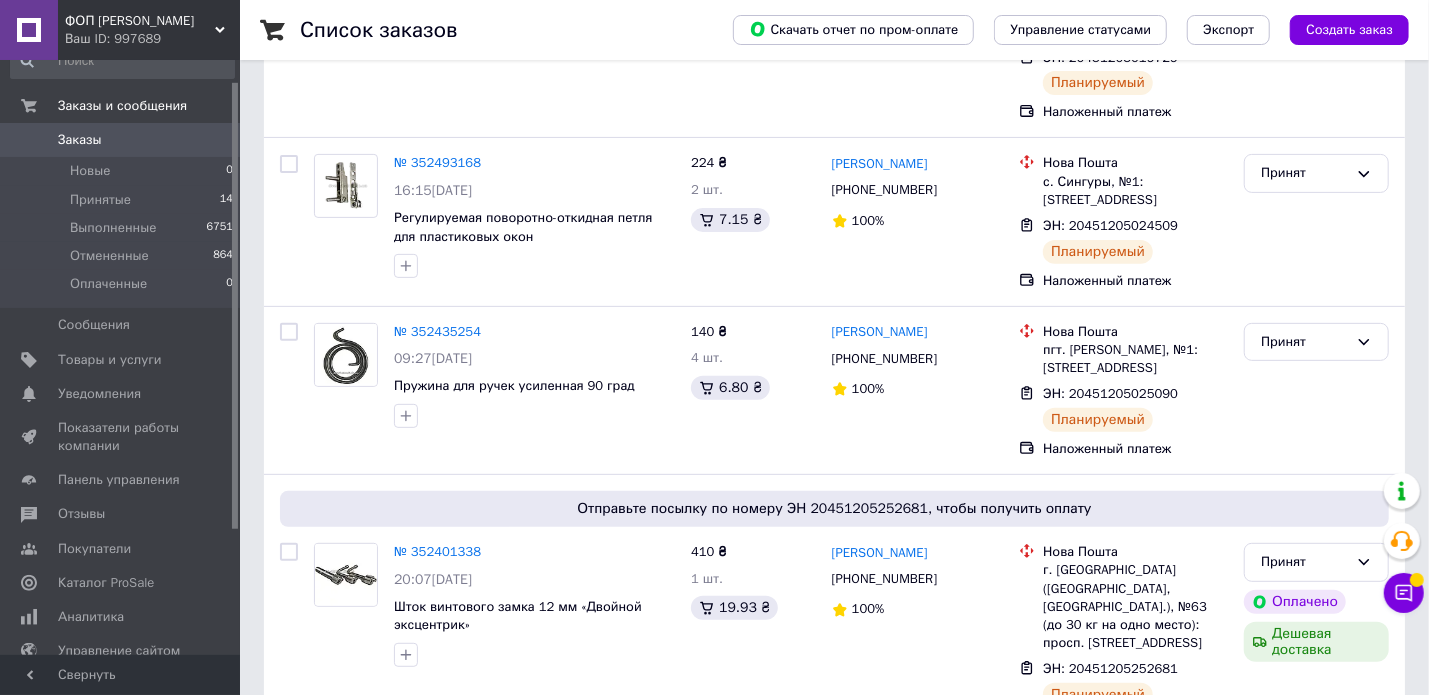 click on "Заказы" at bounding box center [80, 140] 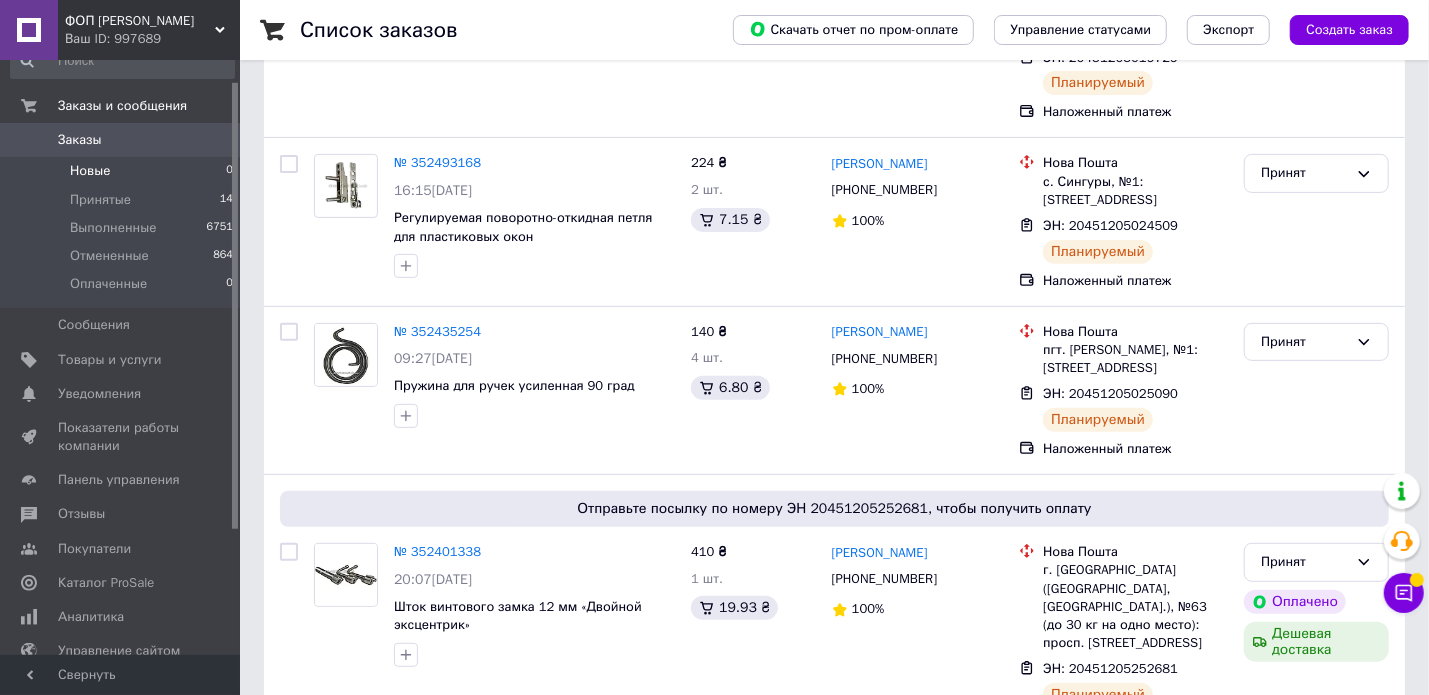 scroll, scrollTop: 0, scrollLeft: 0, axis: both 